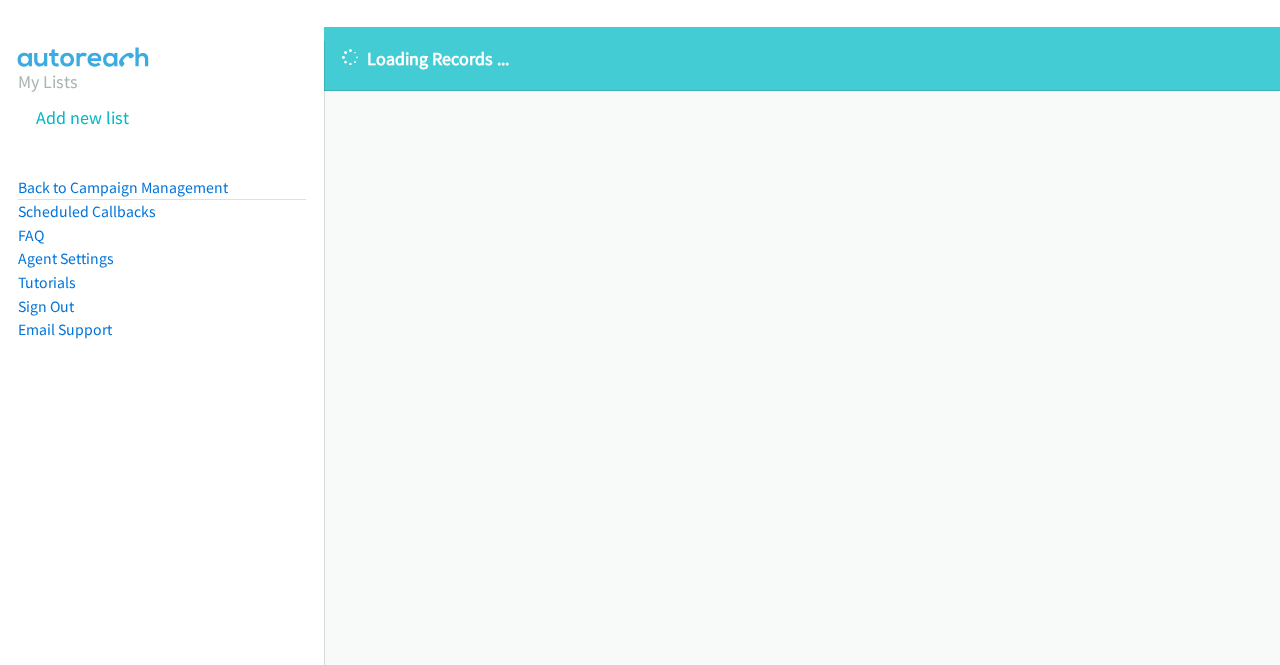 scroll, scrollTop: 0, scrollLeft: 0, axis: both 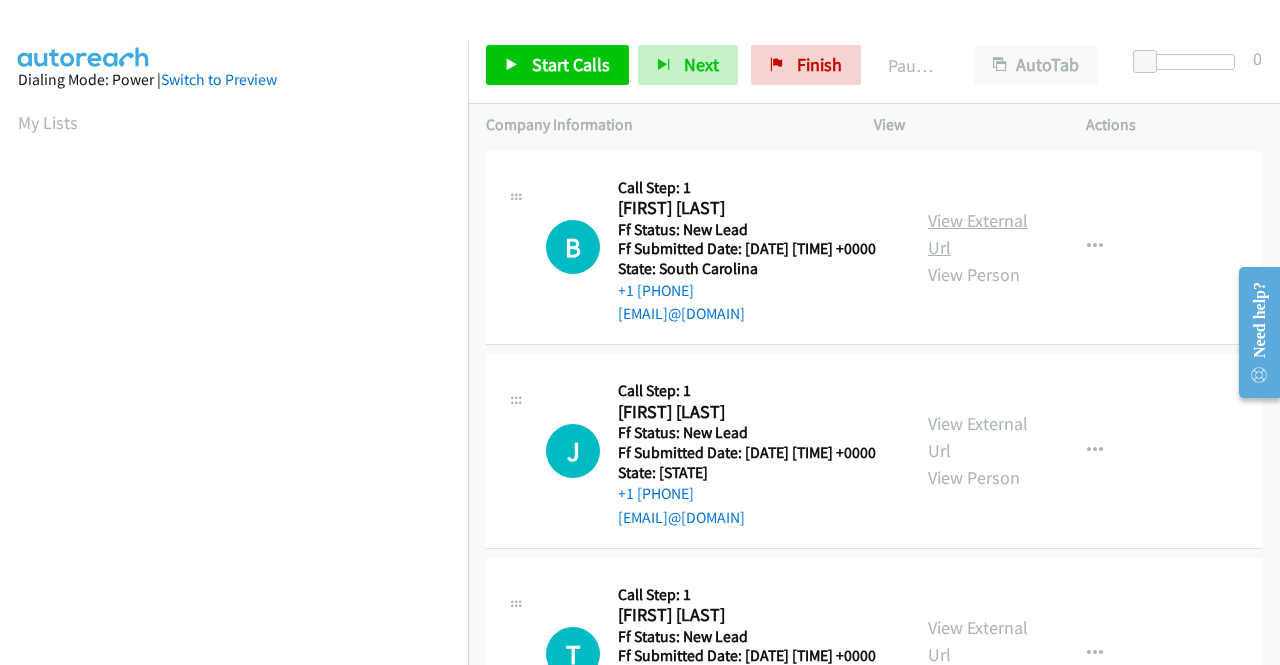 click on "View External Url" at bounding box center (978, 234) 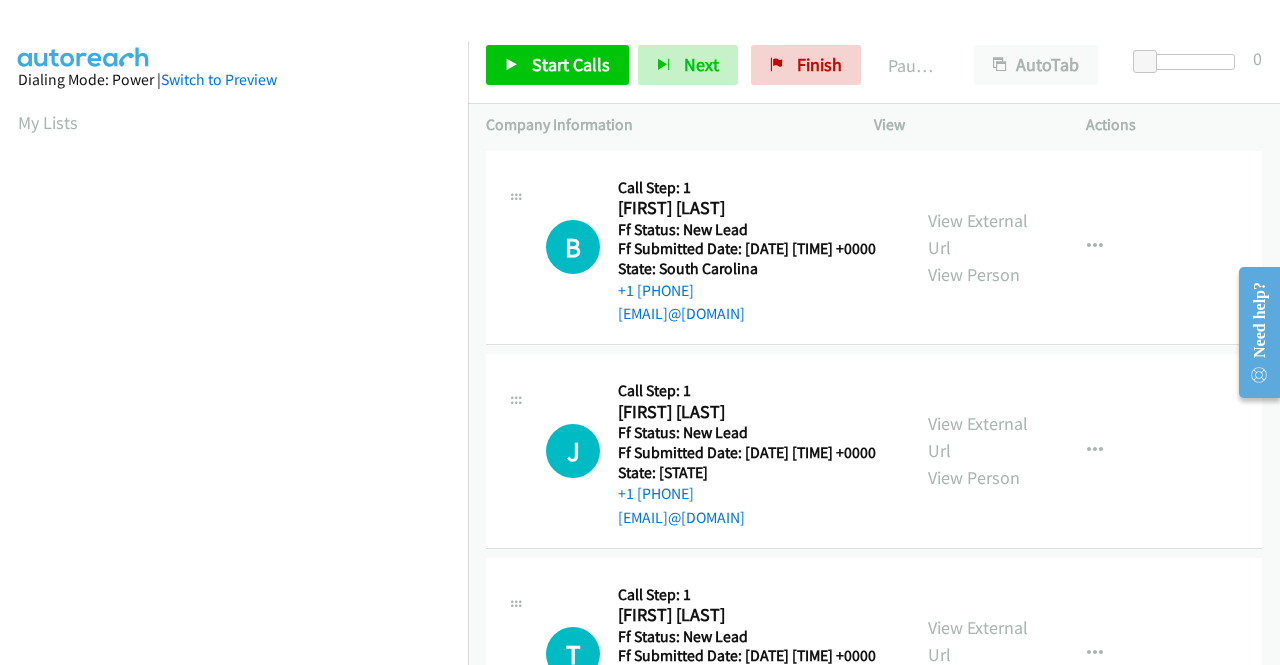 scroll, scrollTop: 100, scrollLeft: 0, axis: vertical 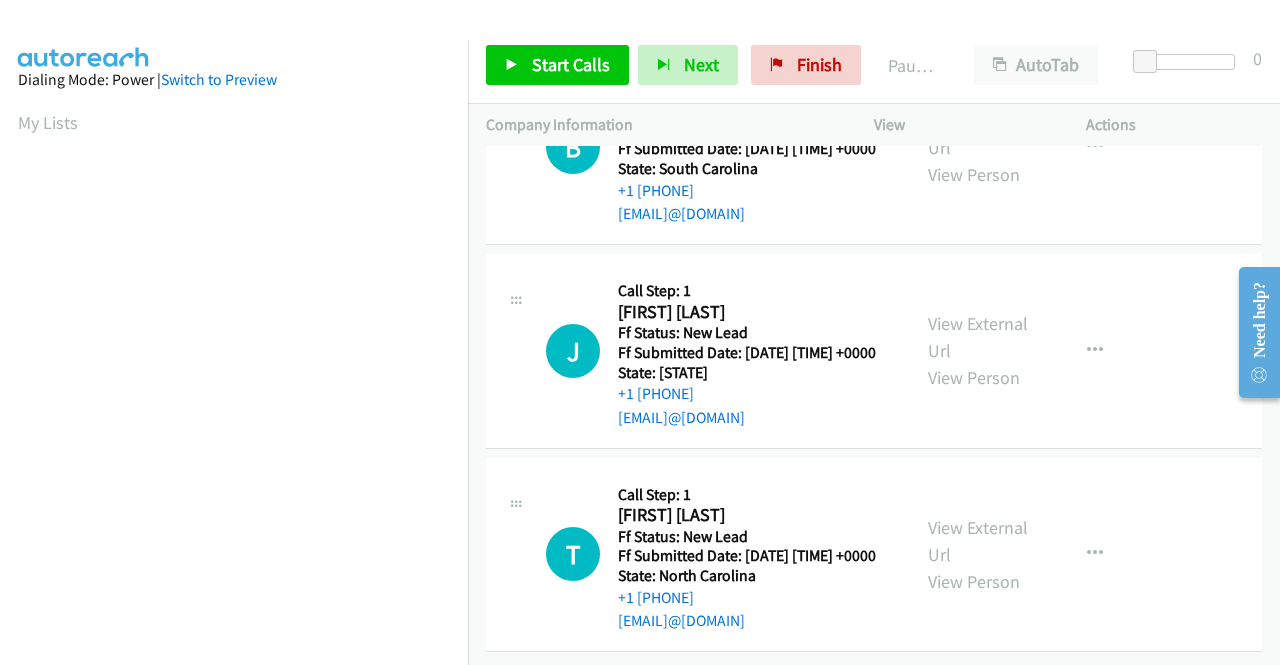 click on "View External Url" at bounding box center [978, 337] 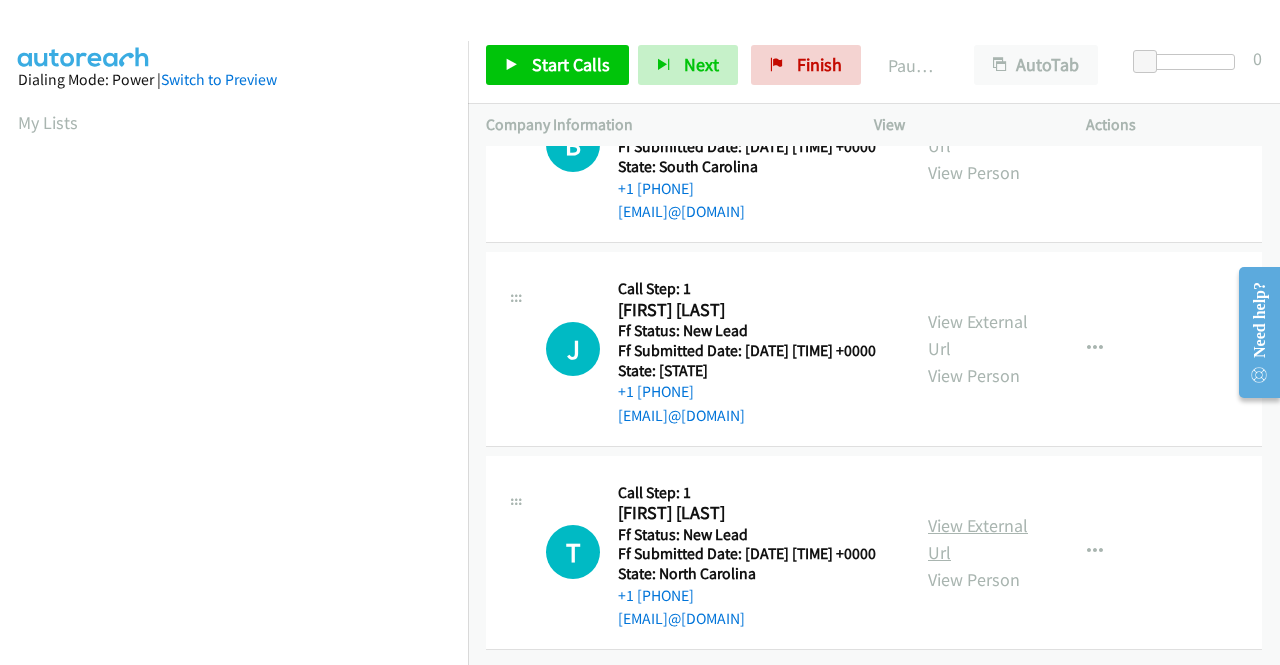click on "View External Url" at bounding box center [978, 539] 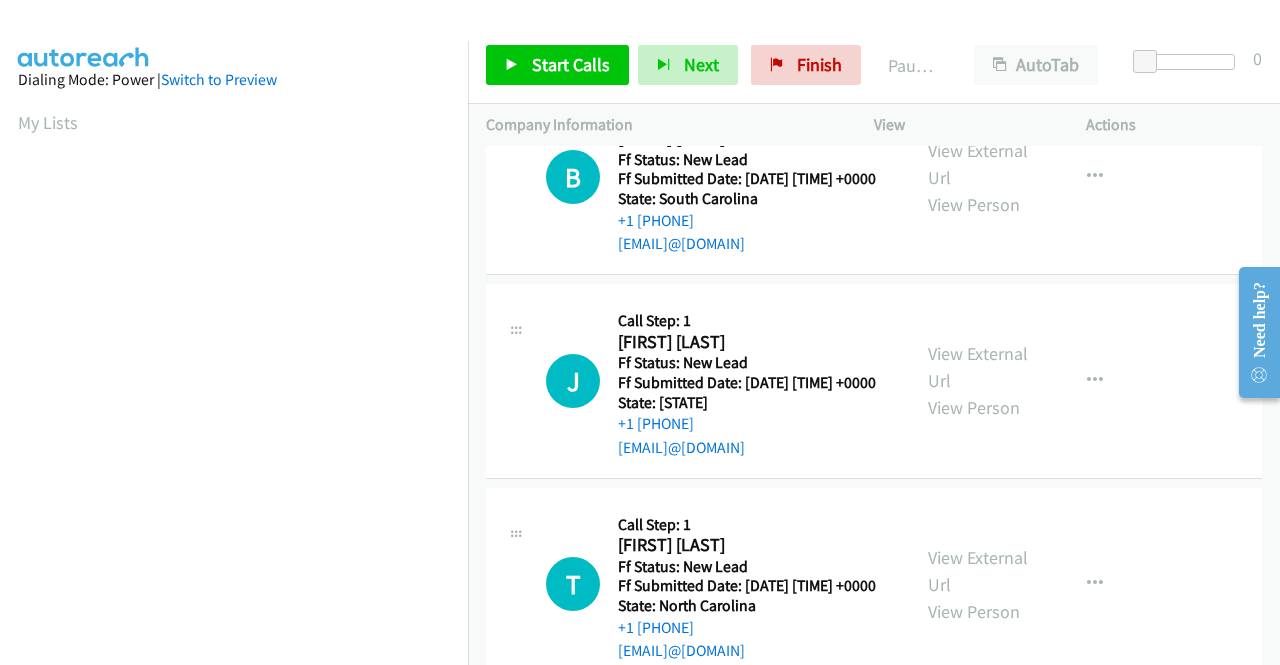 scroll, scrollTop: 0, scrollLeft: 0, axis: both 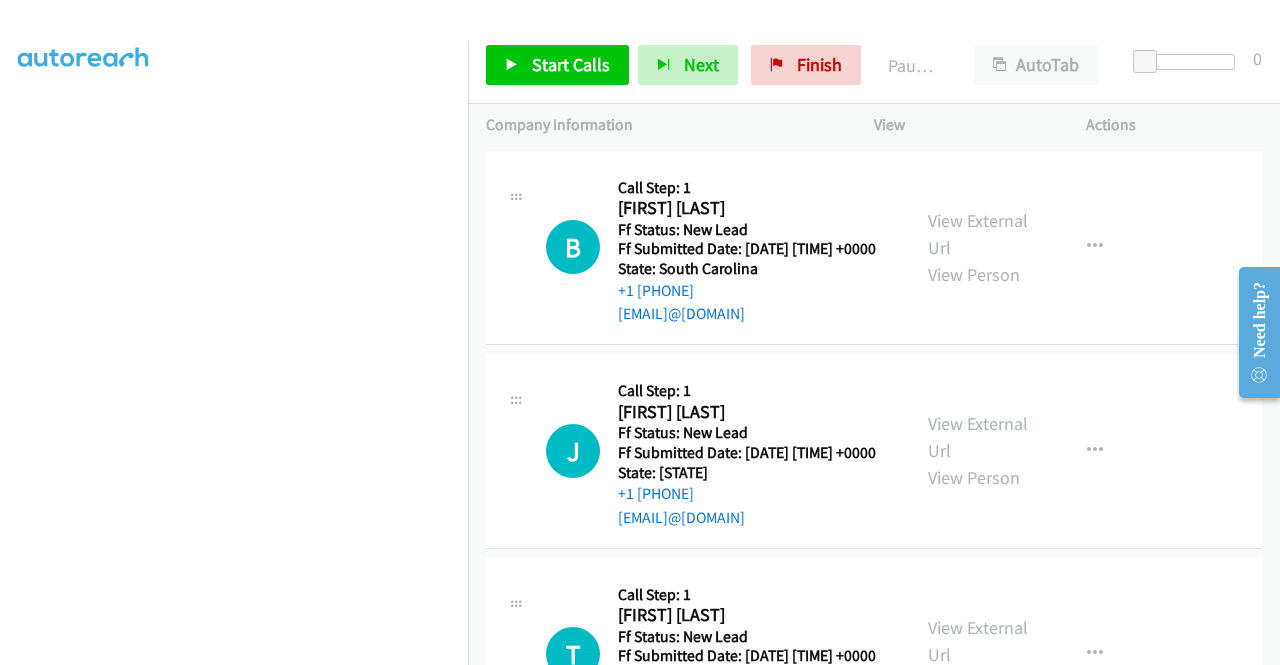 click on "B
Callback Scheduled
Call Step: 1
Brian Lewis
America/New_York
Ff Status: New Lead
Ff Submitted Date: 2025-08-08 04:50:20 +0000
State: South Carolina
+1 803-476-2588
moveinnow@email.com
Call was successful?
View External Url
View Person
View External Url
Email
Schedule/Manage Callback
Skip Call
Add to do not call list" at bounding box center (874, 248) 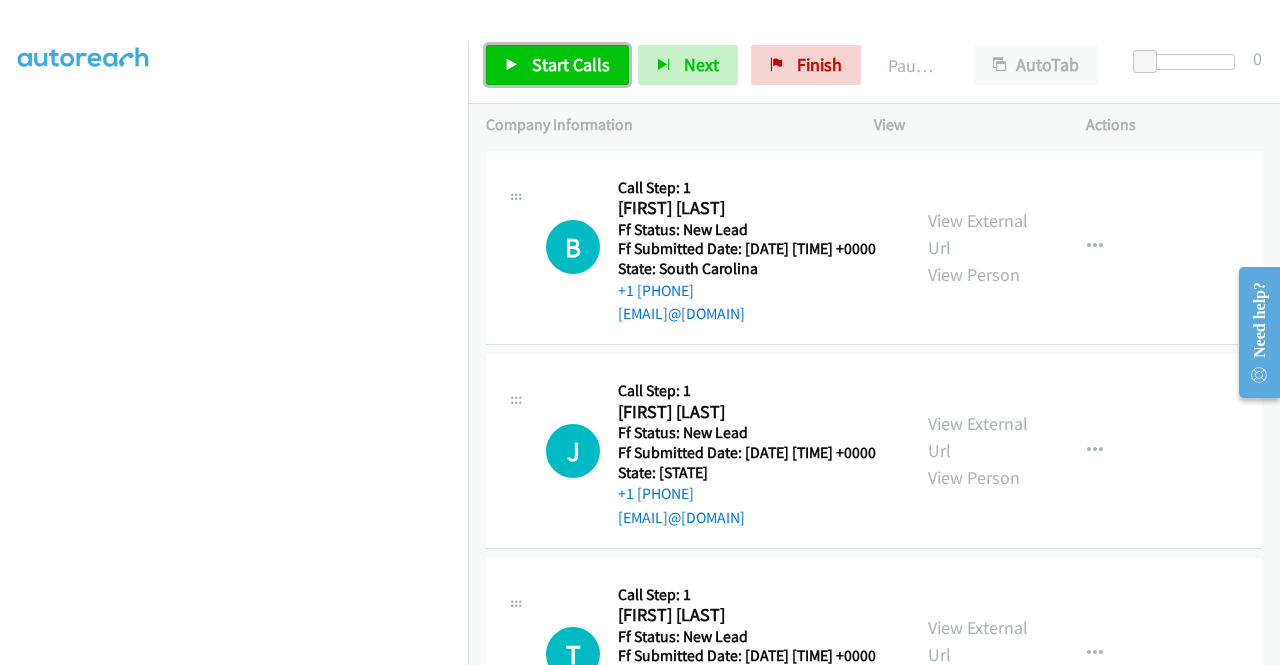 click on "Start Calls" at bounding box center (557, 65) 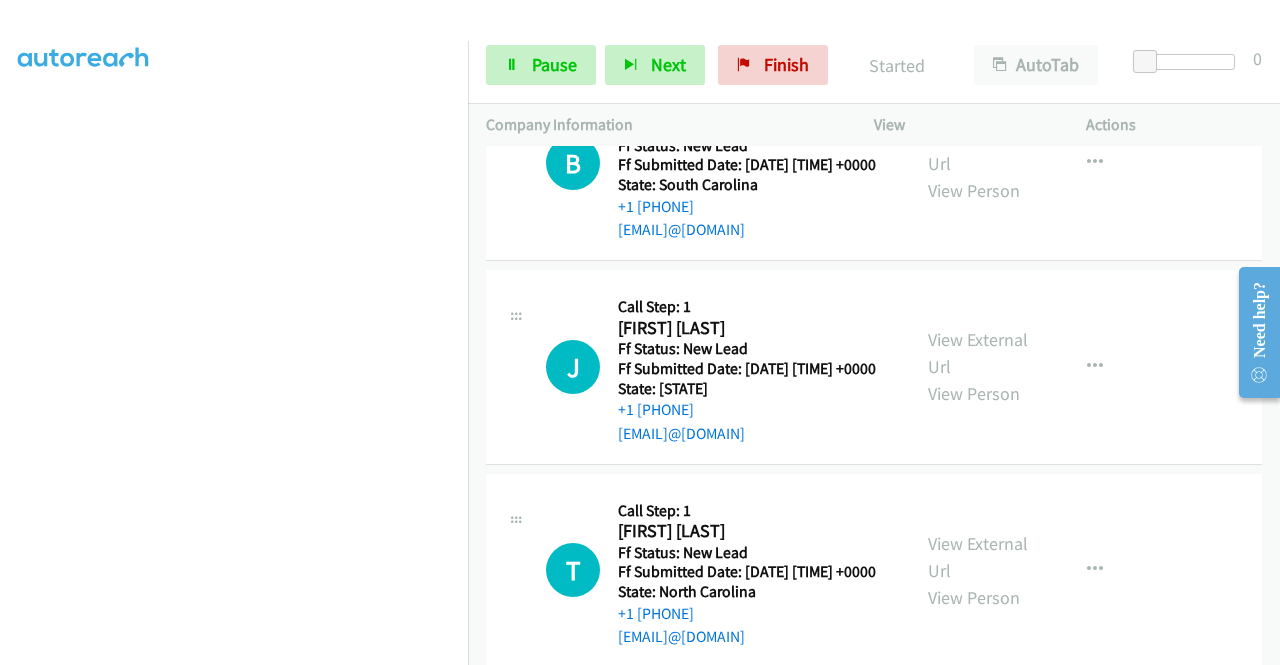 scroll, scrollTop: 200, scrollLeft: 0, axis: vertical 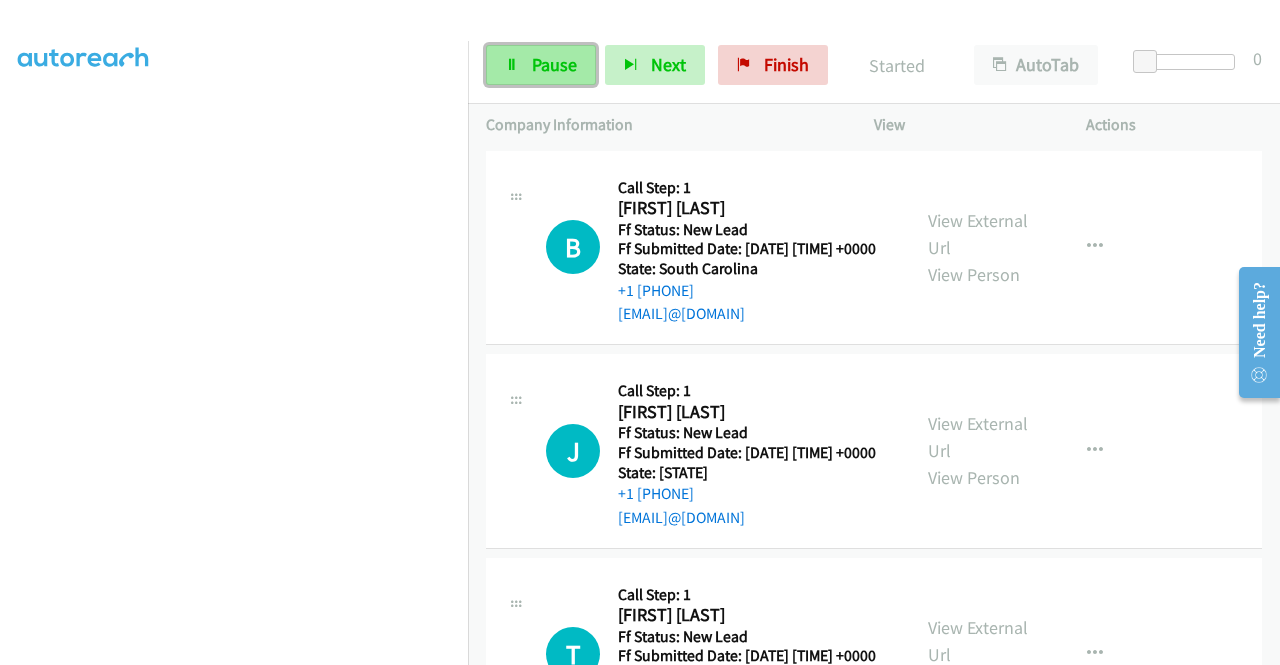click on "Pause" at bounding box center (554, 64) 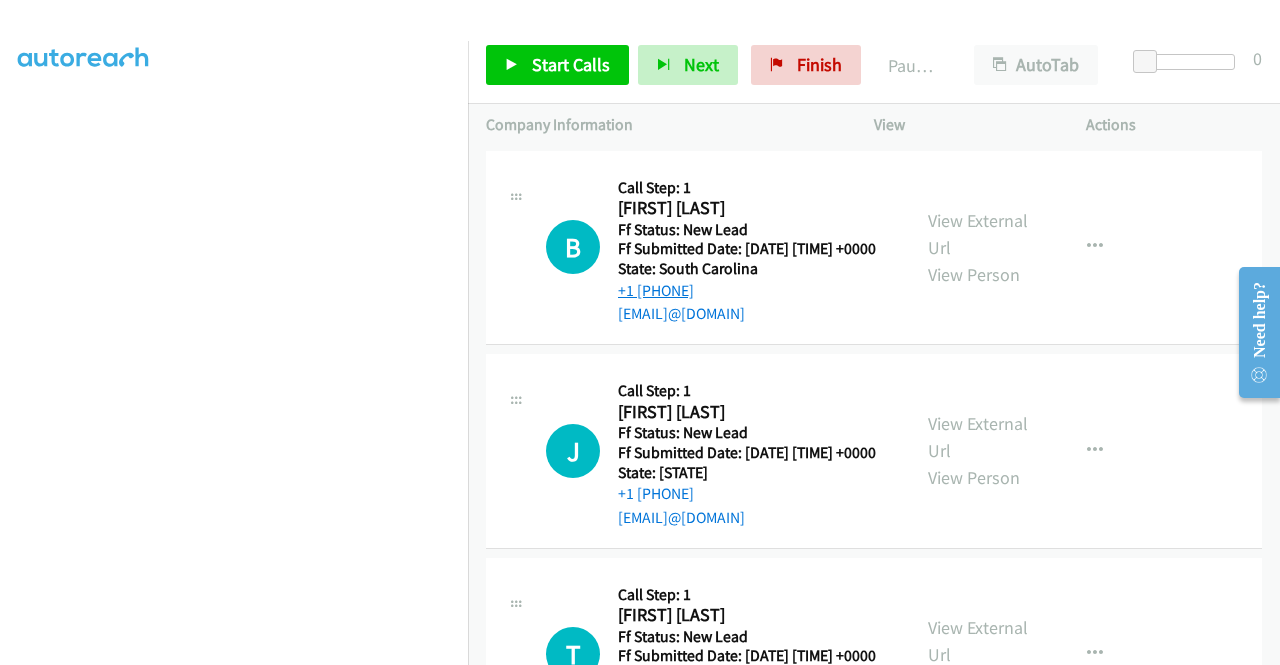 drag, startPoint x: 745, startPoint y: 308, endPoint x: 638, endPoint y: 319, distance: 107.563934 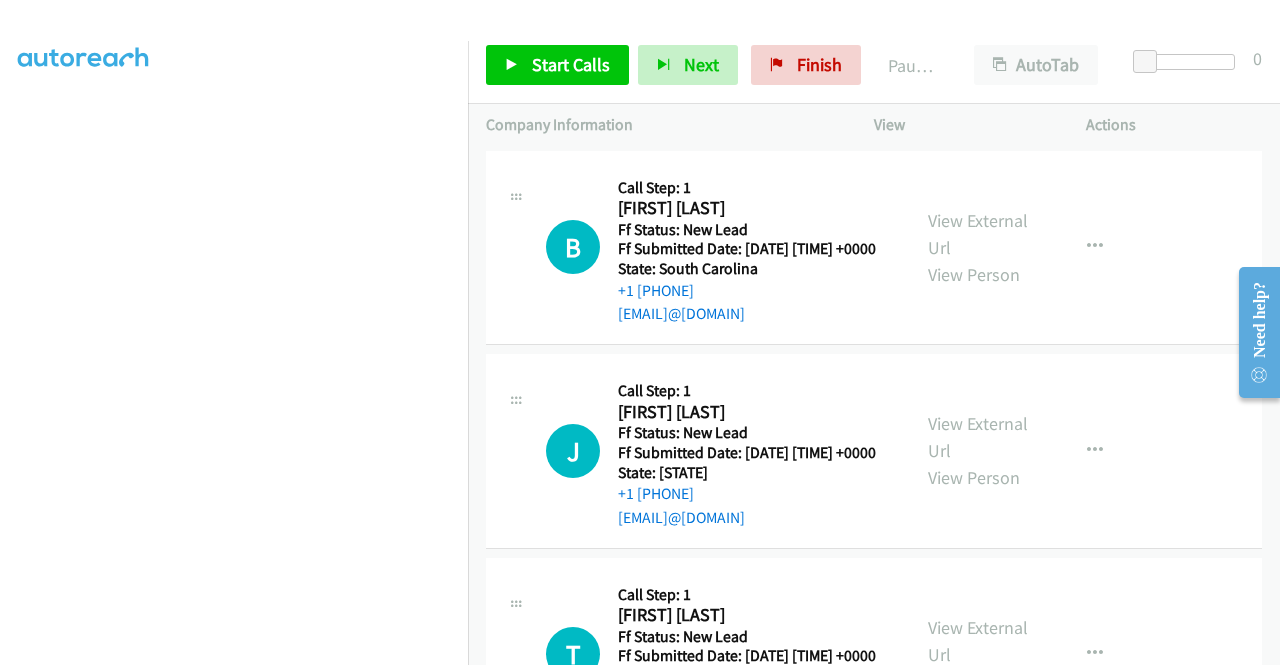 copy on "803-476-2588" 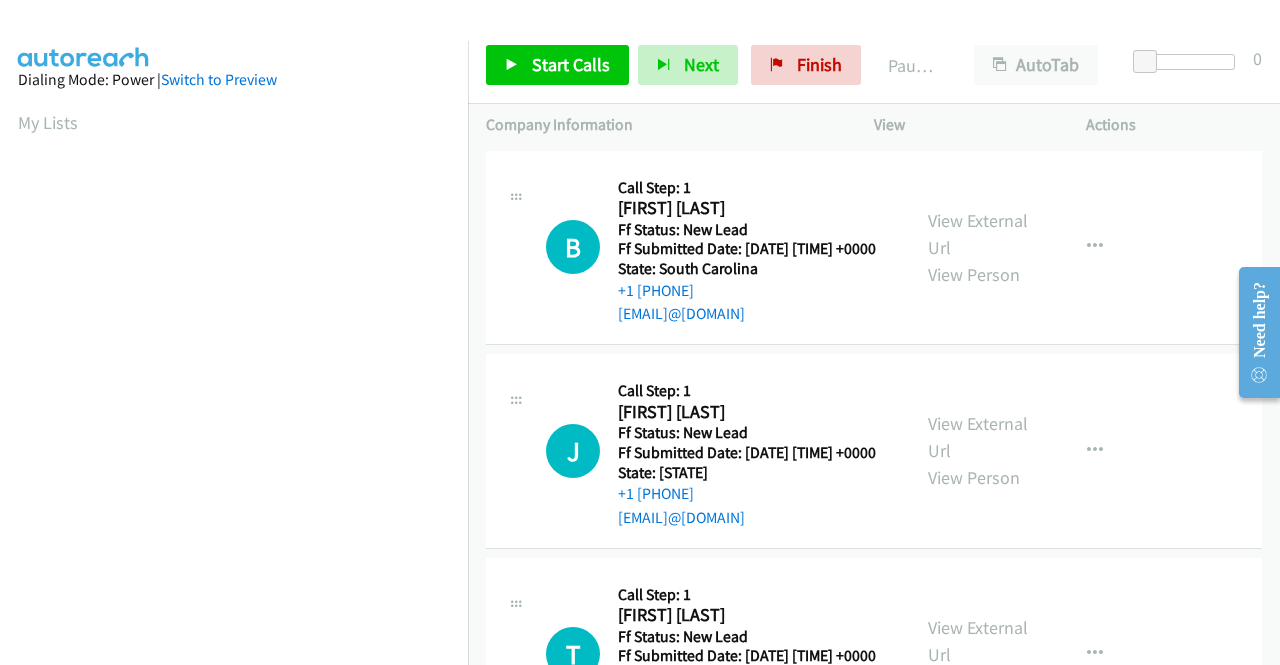 scroll, scrollTop: 113, scrollLeft: 0, axis: vertical 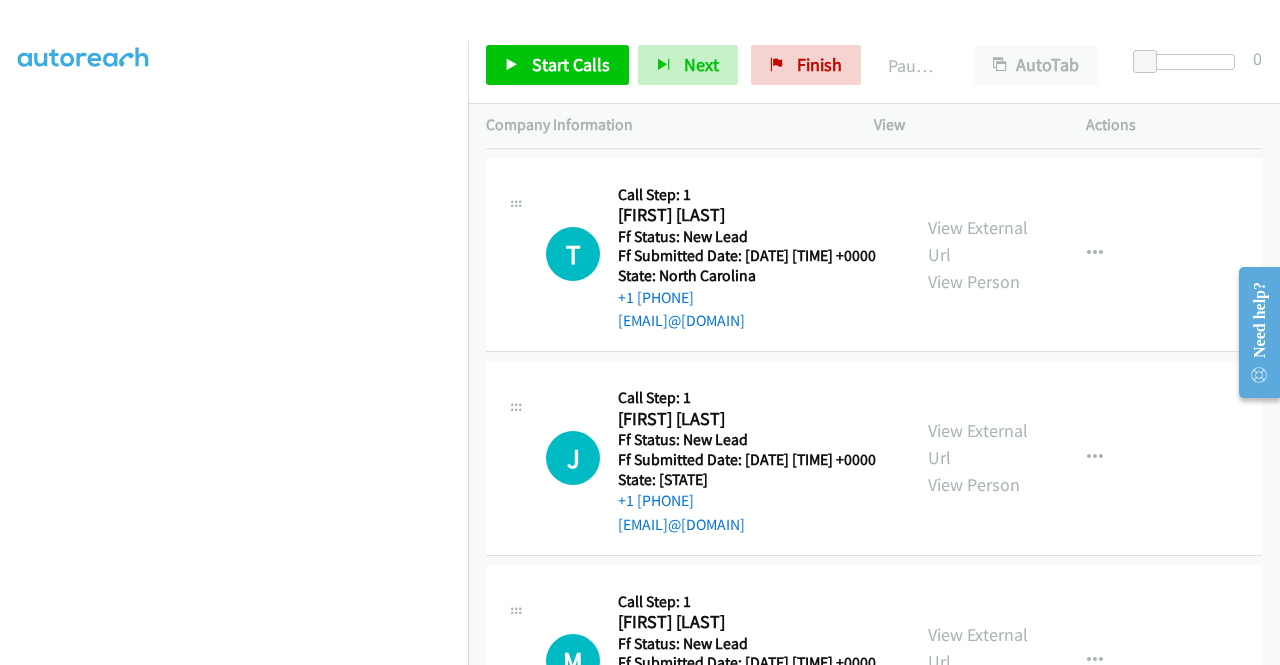 click on "View External Url
View Person" at bounding box center [980, 457] 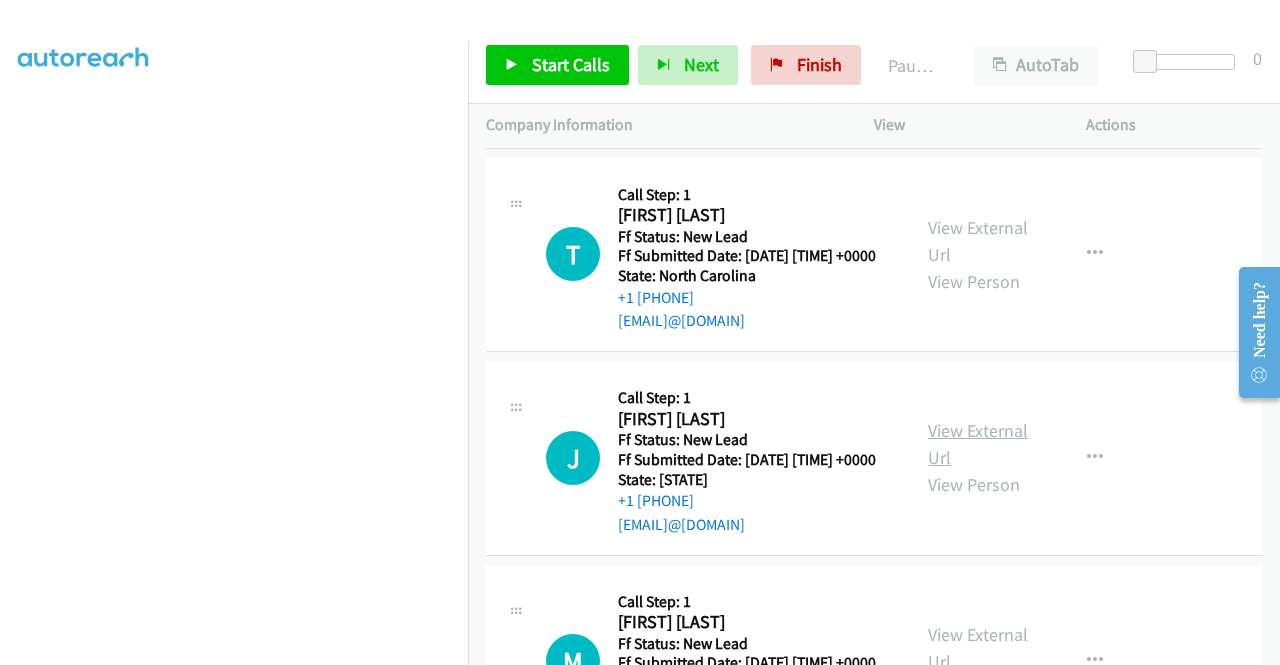 click on "View External Url" at bounding box center [978, 444] 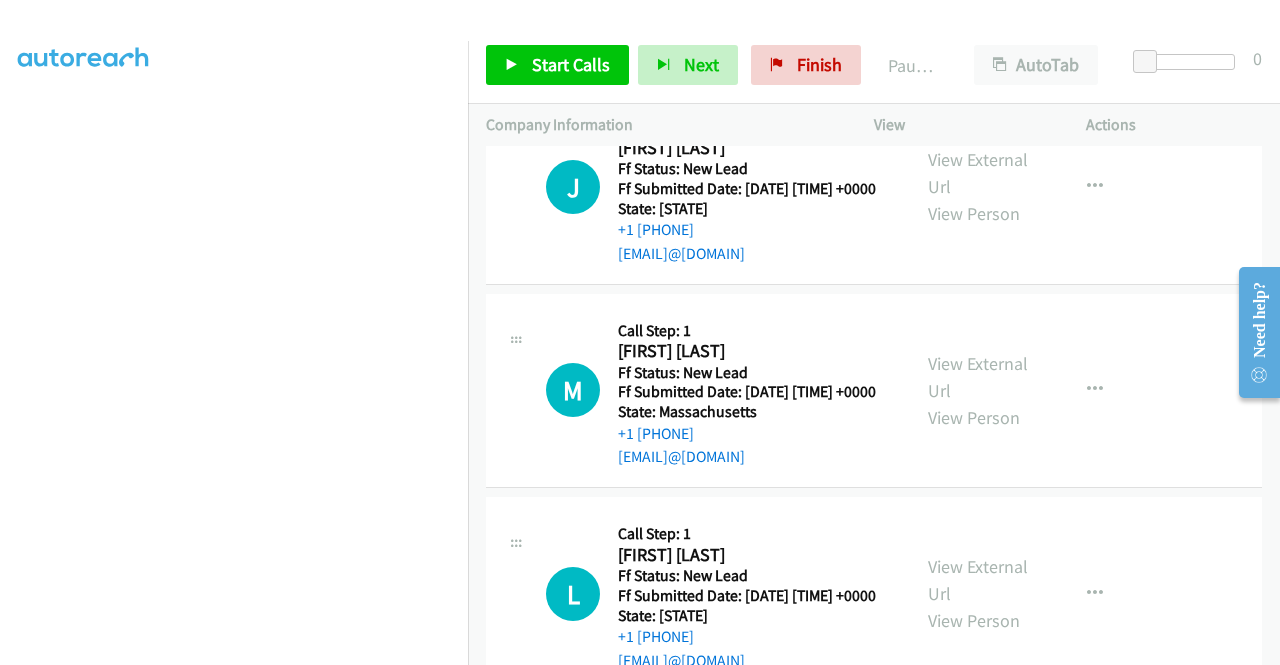 scroll, scrollTop: 700, scrollLeft: 0, axis: vertical 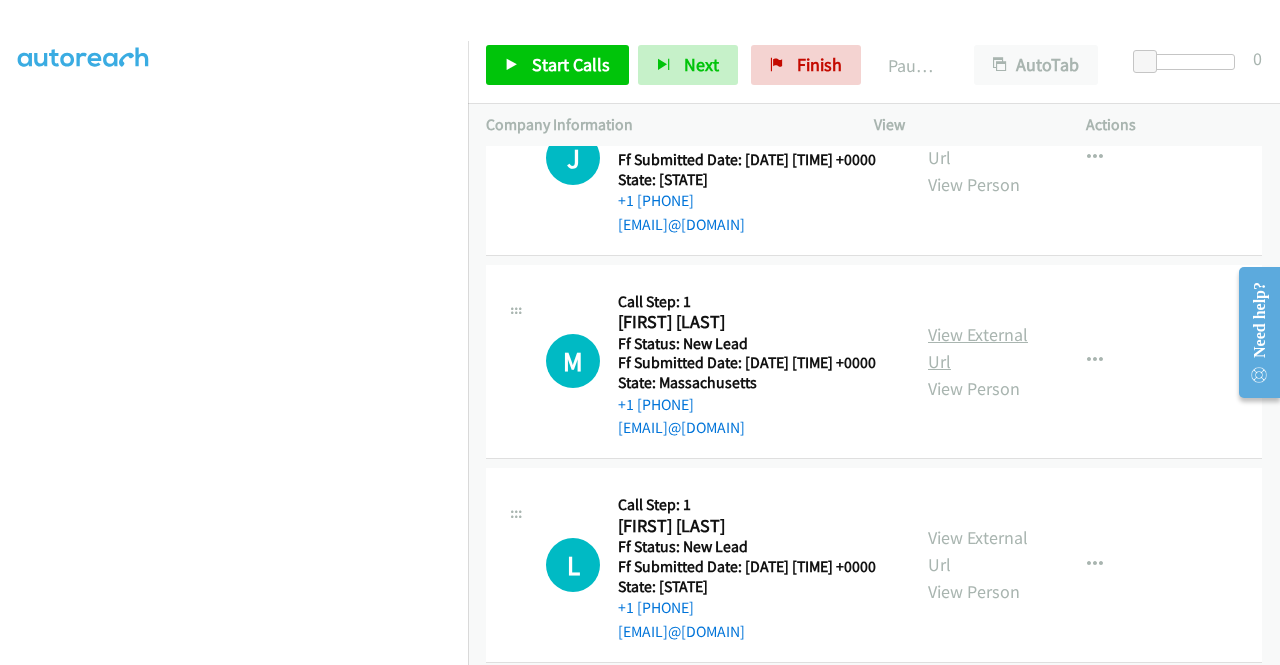 click on "View External Url" at bounding box center [978, 348] 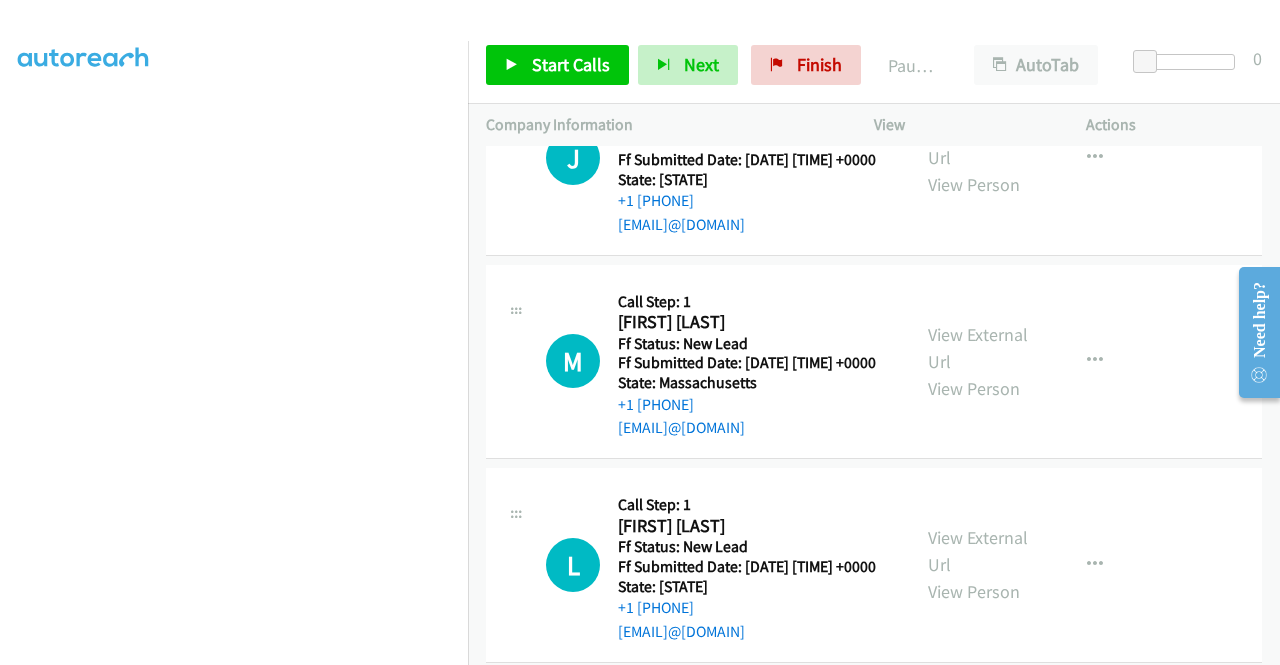 scroll, scrollTop: 413, scrollLeft: 0, axis: vertical 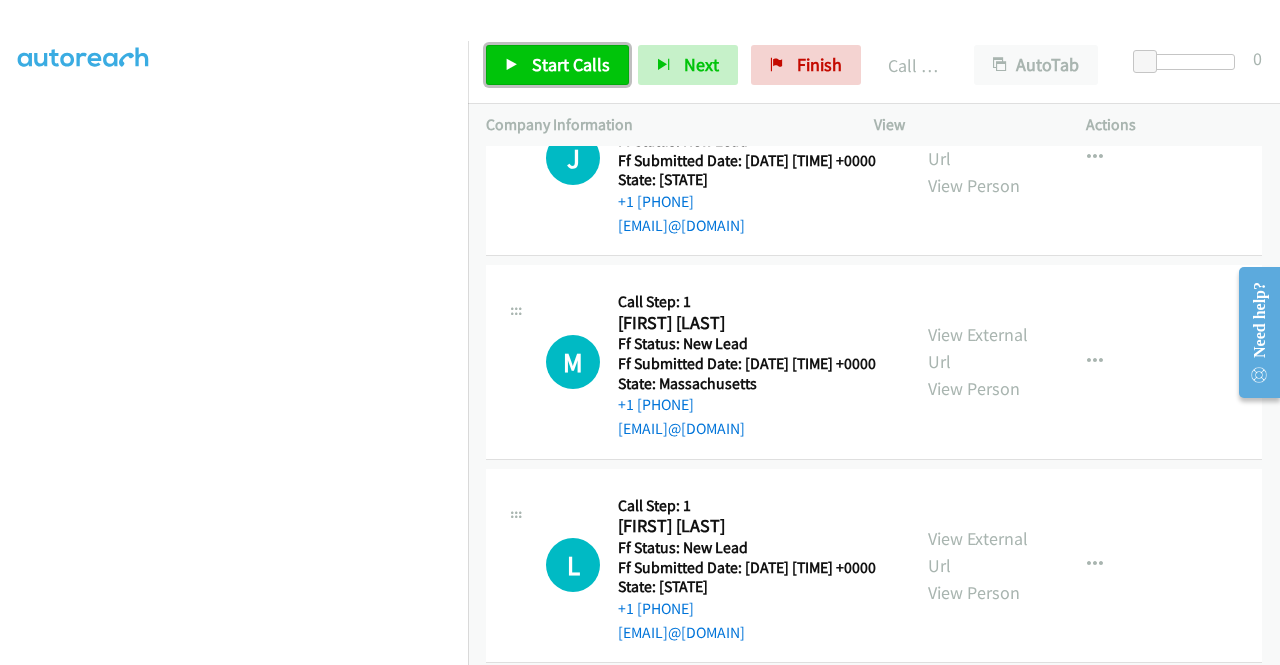 click on "Start Calls" at bounding box center (571, 64) 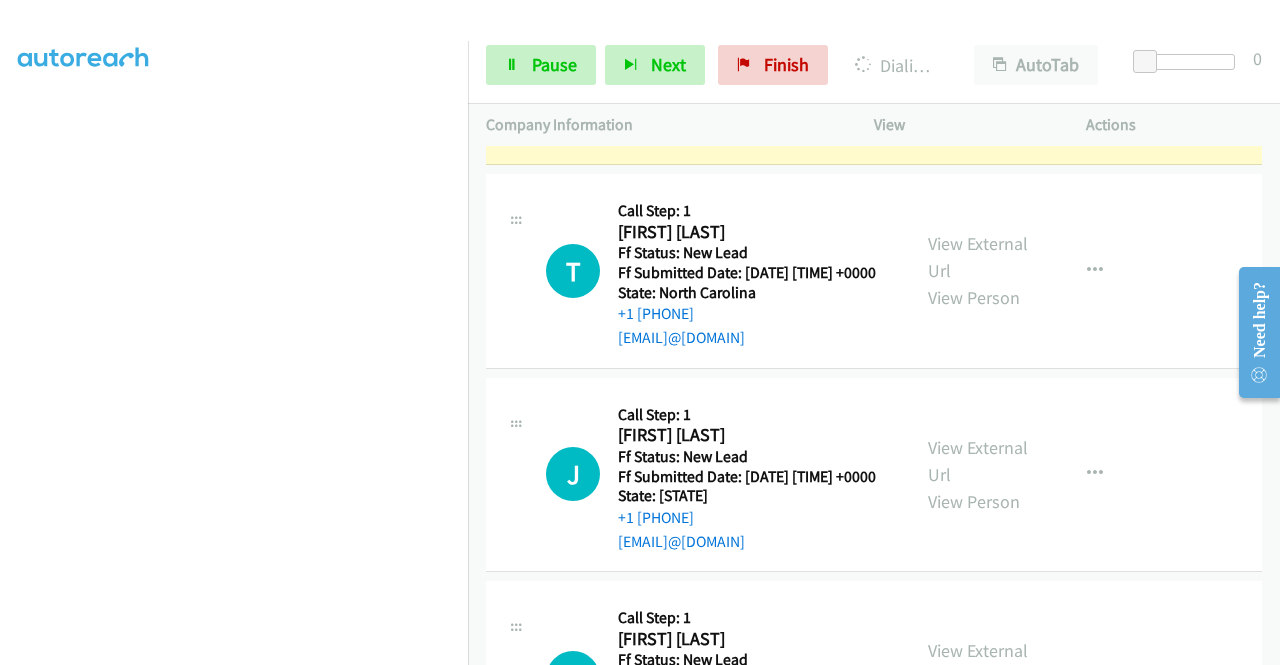 scroll, scrollTop: 442, scrollLeft: 0, axis: vertical 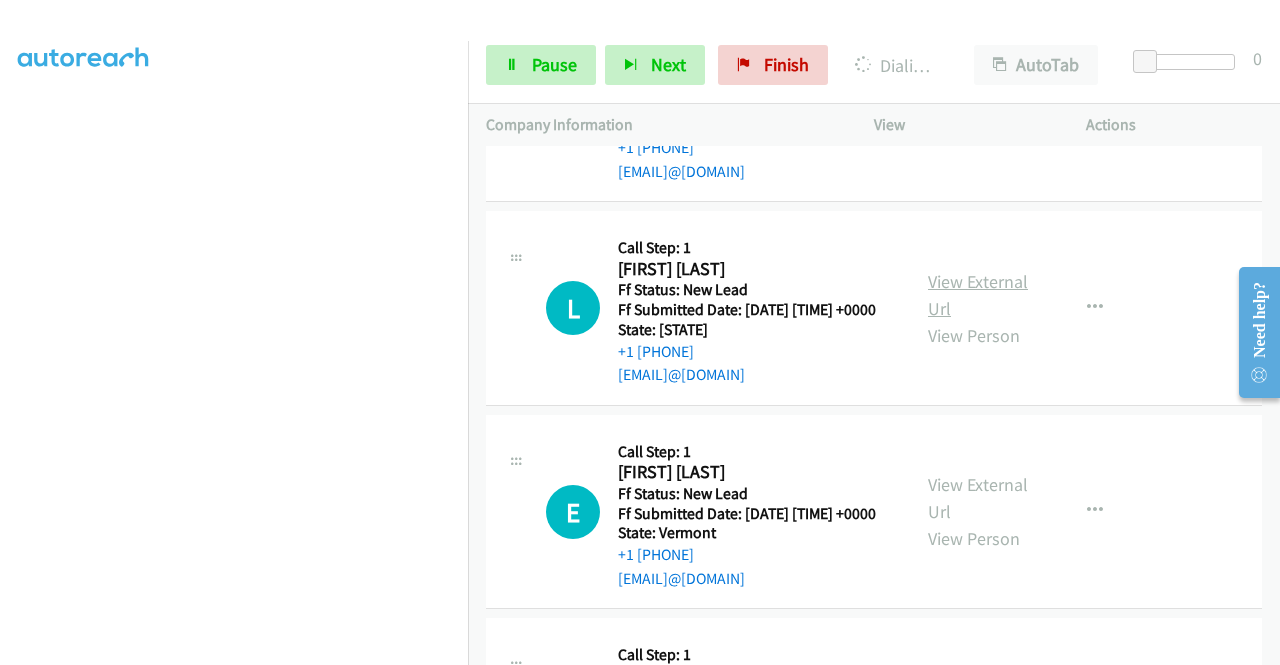 click on "View External Url" at bounding box center (978, 295) 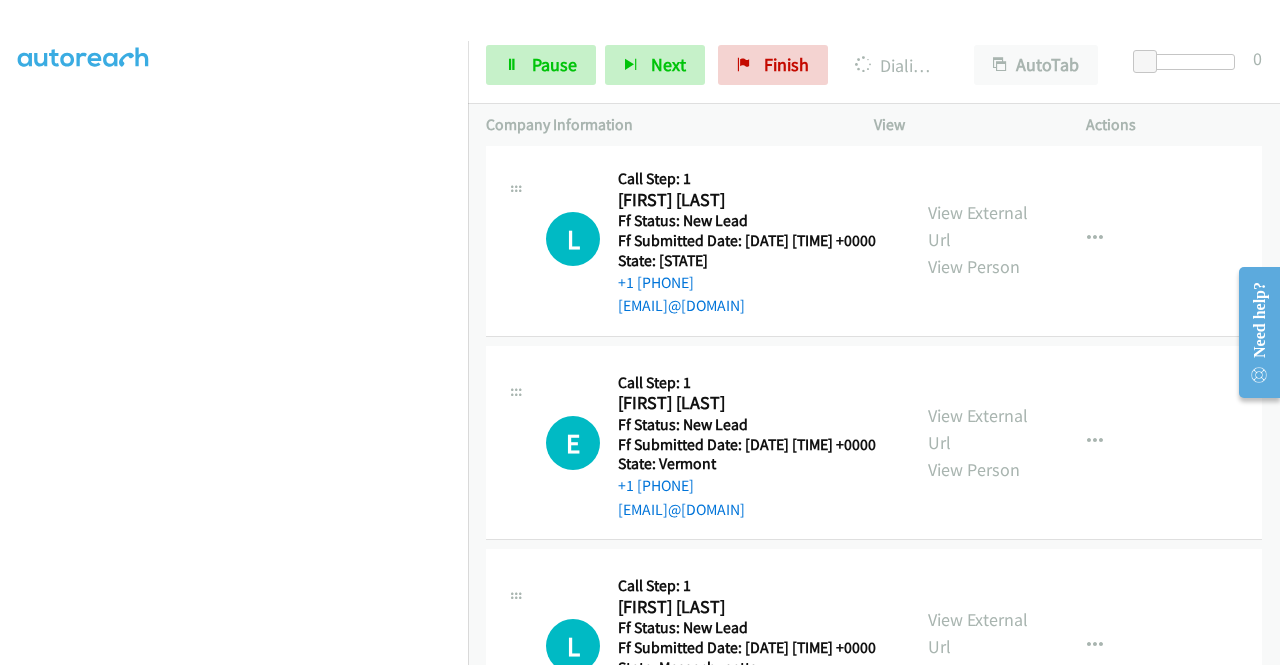 scroll, scrollTop: 1142, scrollLeft: 0, axis: vertical 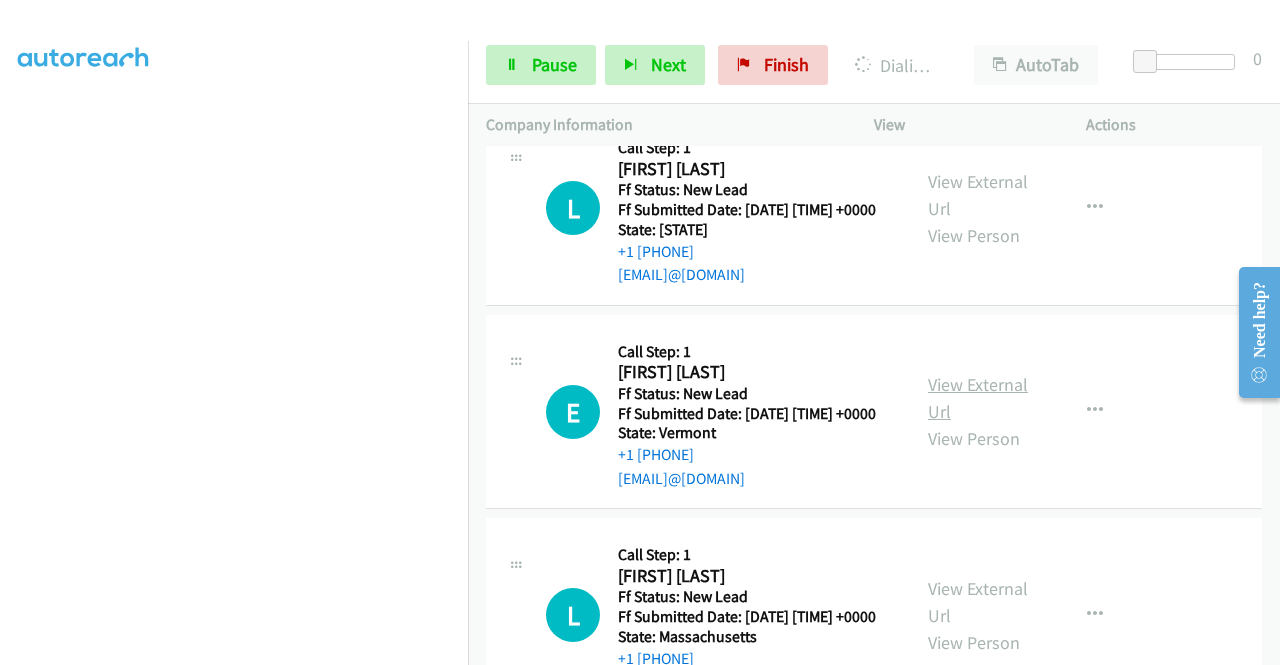 click on "View External Url" at bounding box center (978, 398) 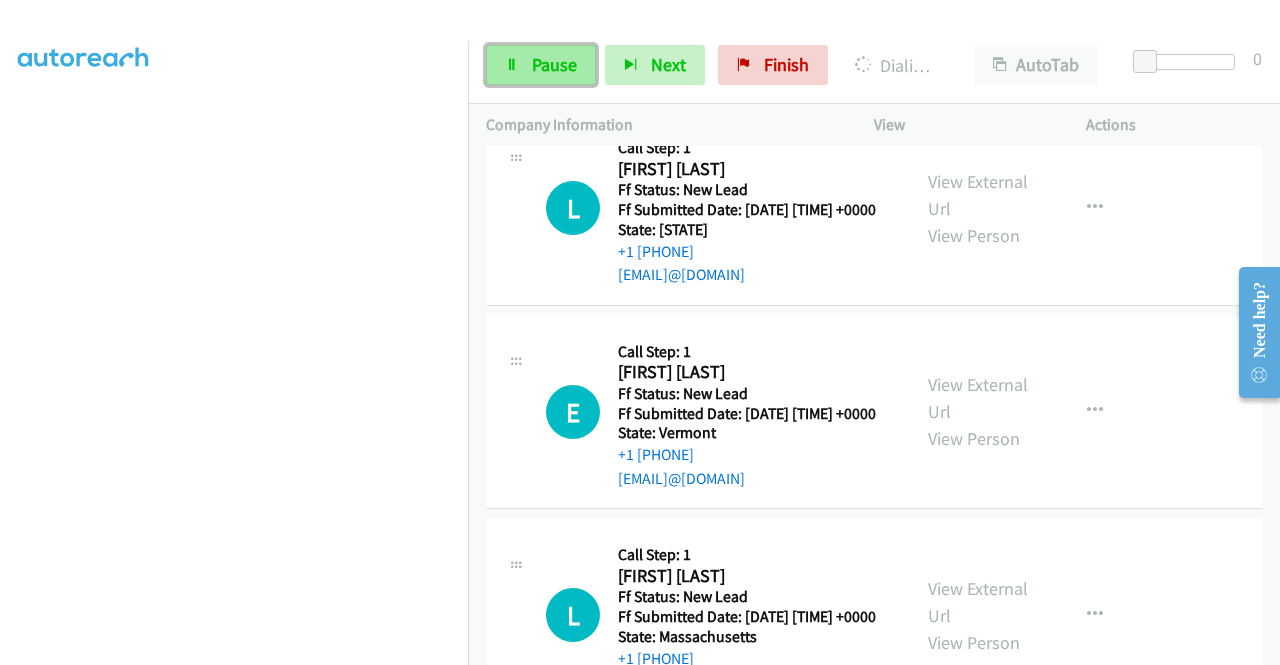 click on "Pause" at bounding box center [541, 65] 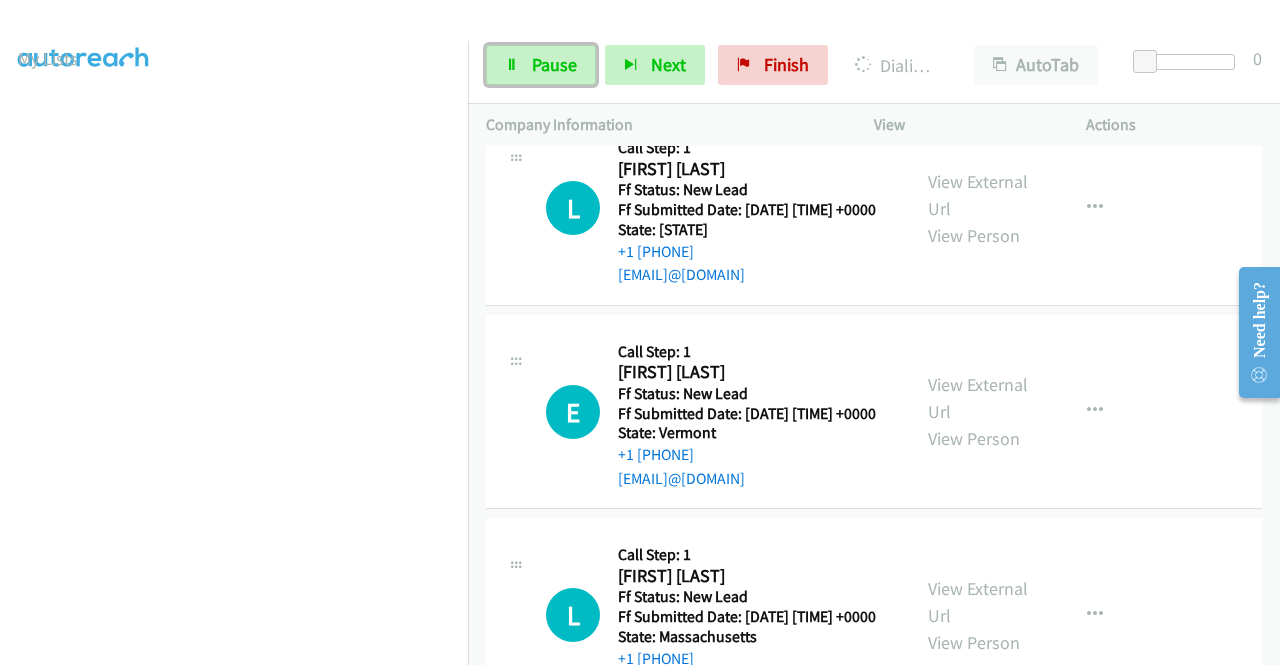 scroll, scrollTop: 56, scrollLeft: 0, axis: vertical 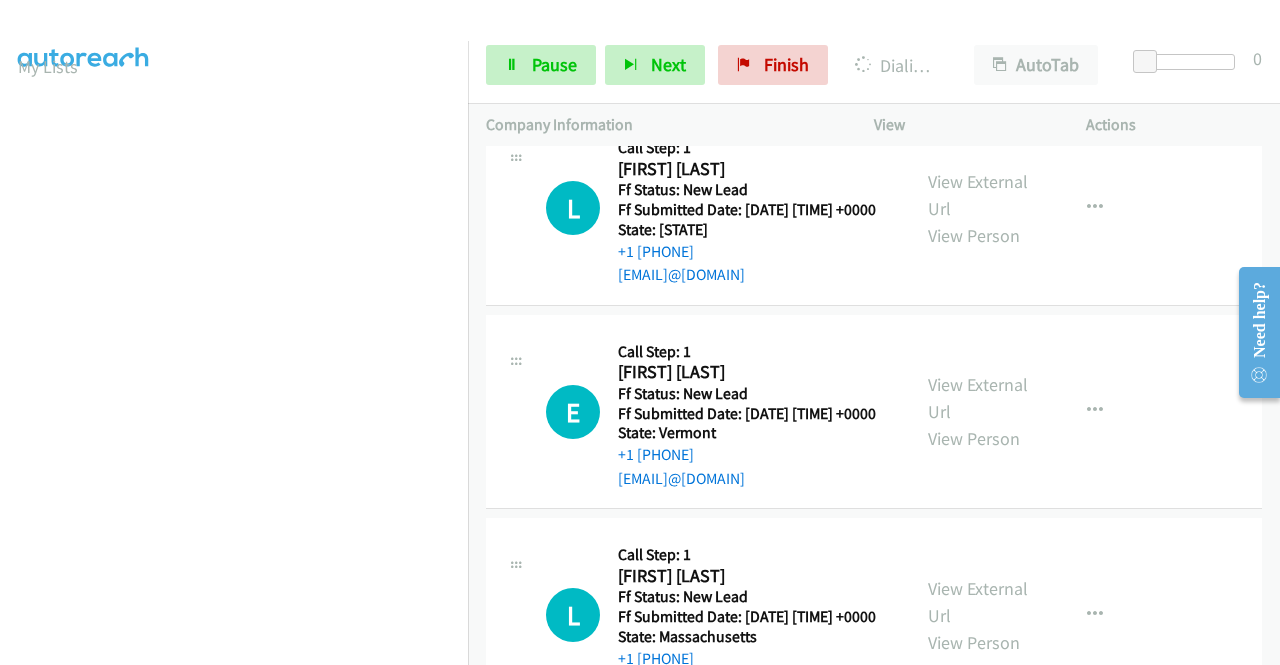 click on "E
Callback Scheduled
Call Step: 1
Emily Clough
America/New_York
Ff Status: New Lead
Ff Submitted Date: 2025-08-07 13:42:50 +0000
State: Vermont
+1 716-957-4291
emilyanneclough@gmail.com
Call was successful?
View External Url
View Person
View External Url
Email
Schedule/Manage Callback
Skip Call
Add to do not call list" at bounding box center [874, 412] 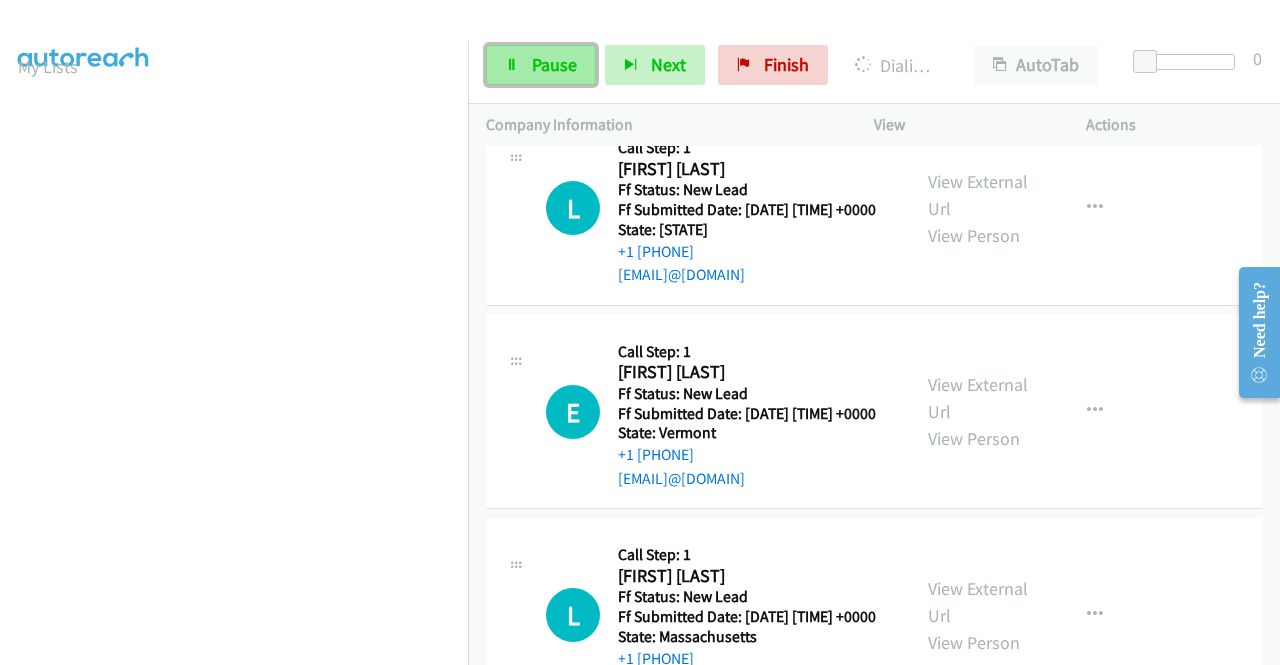 click on "Pause" at bounding box center [541, 65] 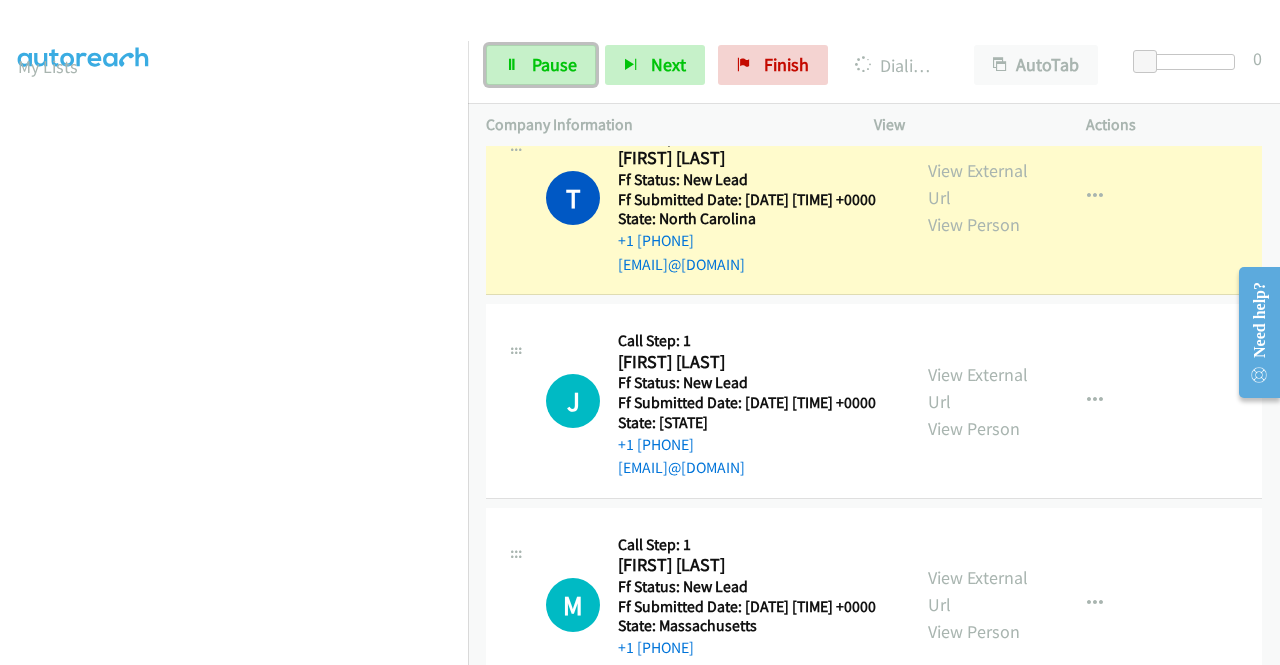 scroll, scrollTop: 442, scrollLeft: 0, axis: vertical 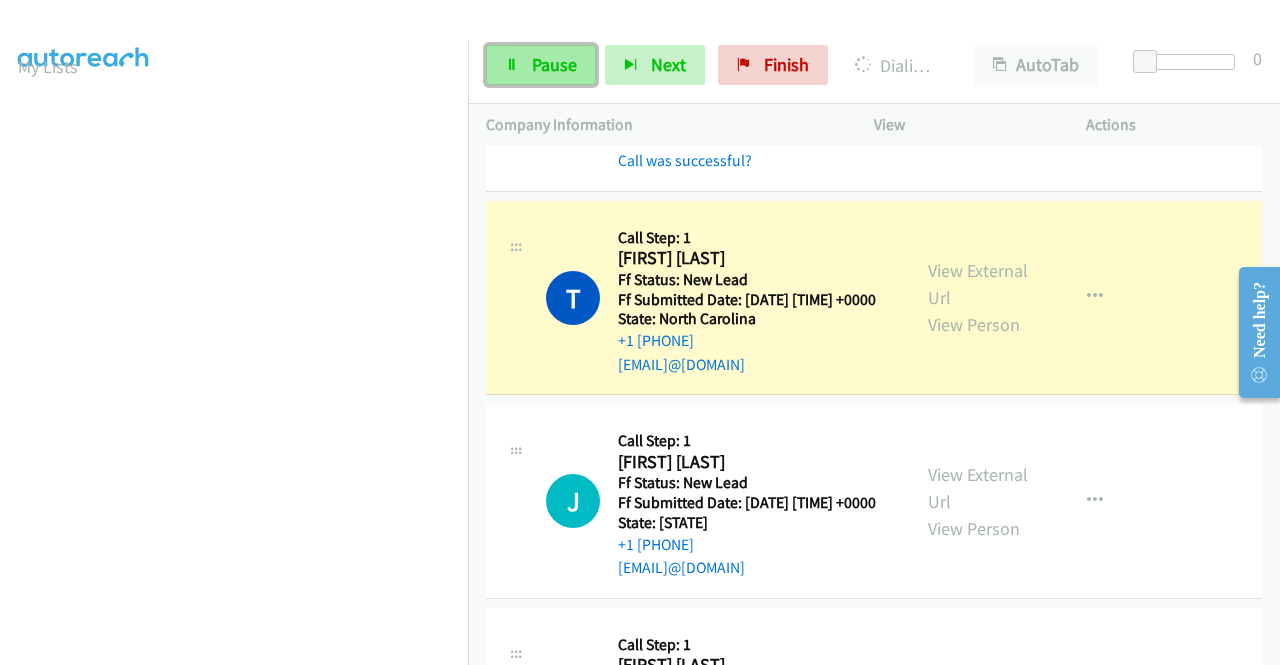 click on "Pause" at bounding box center (541, 65) 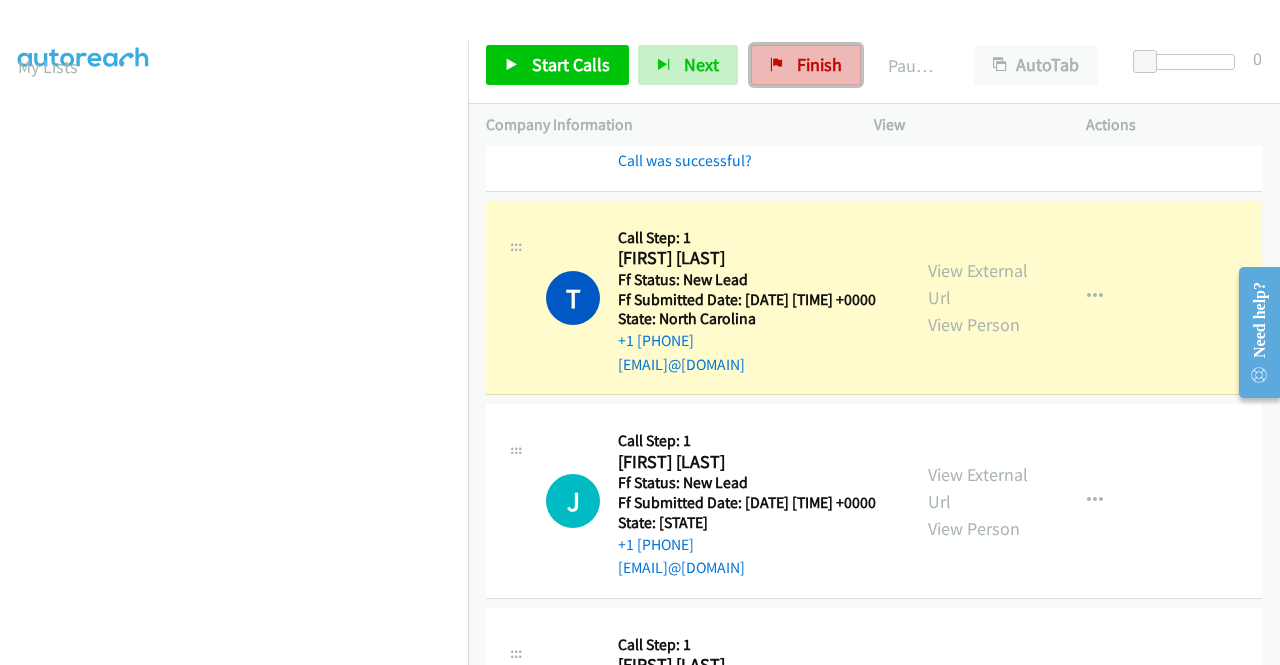 click on "Finish" at bounding box center [819, 64] 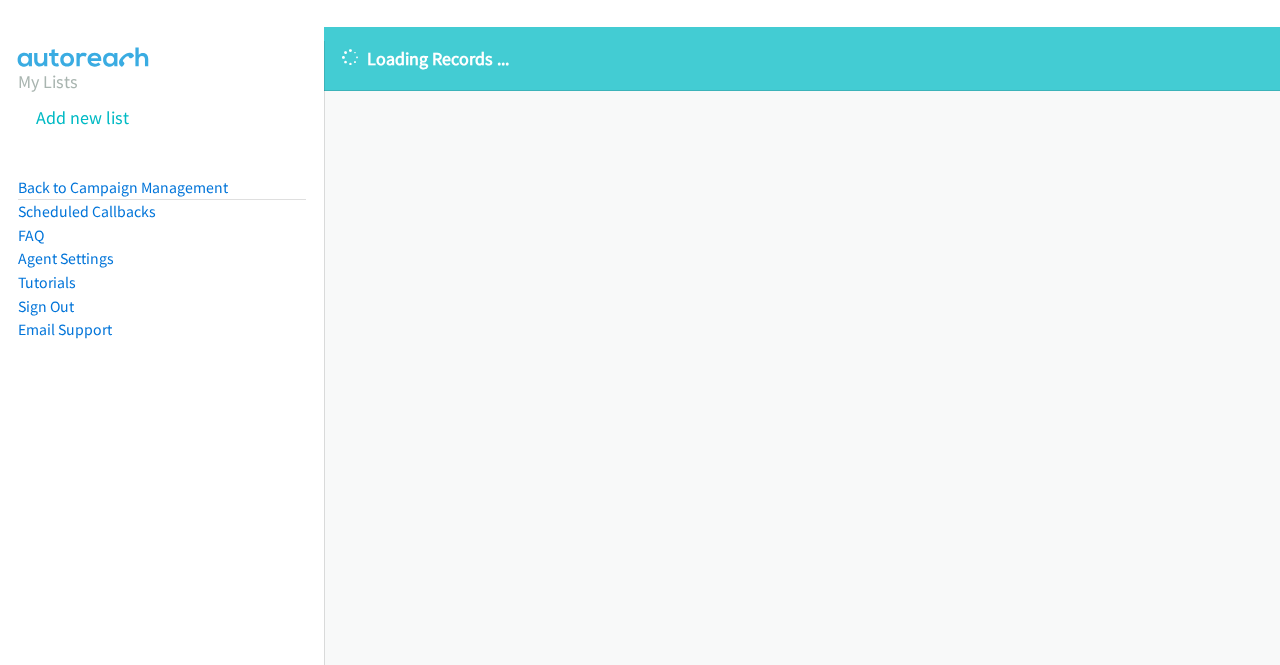 scroll, scrollTop: 0, scrollLeft: 0, axis: both 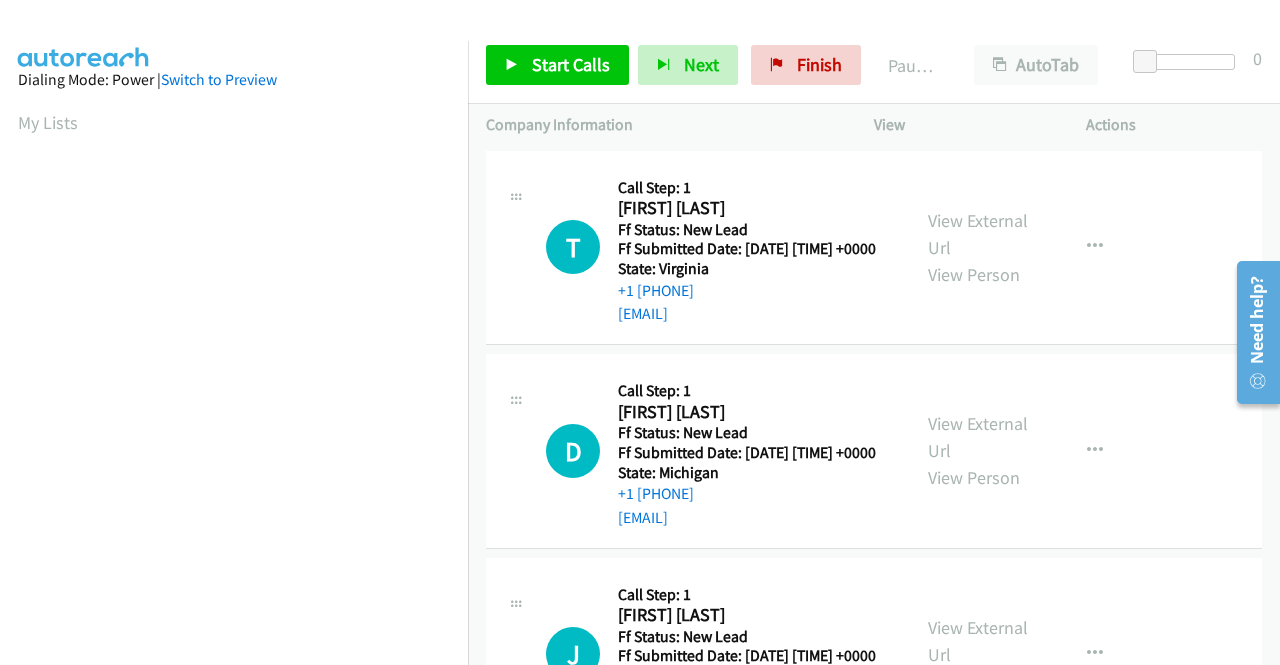 click on "D
Callback Scheduled
Call Step: 1
[FIRST] [LAST]
America/New_York
Ff Status: New Lead
Ff Submitted Date: [DATE] [TIME] +0000
State: [STATE]
[PHONE]
[EMAIL]
Call was successful?
View External Url
View Person
View ExternalUrl
Email
Schedule/Manage Callback
Skip Call
Add to do not call list" at bounding box center [874, 452] 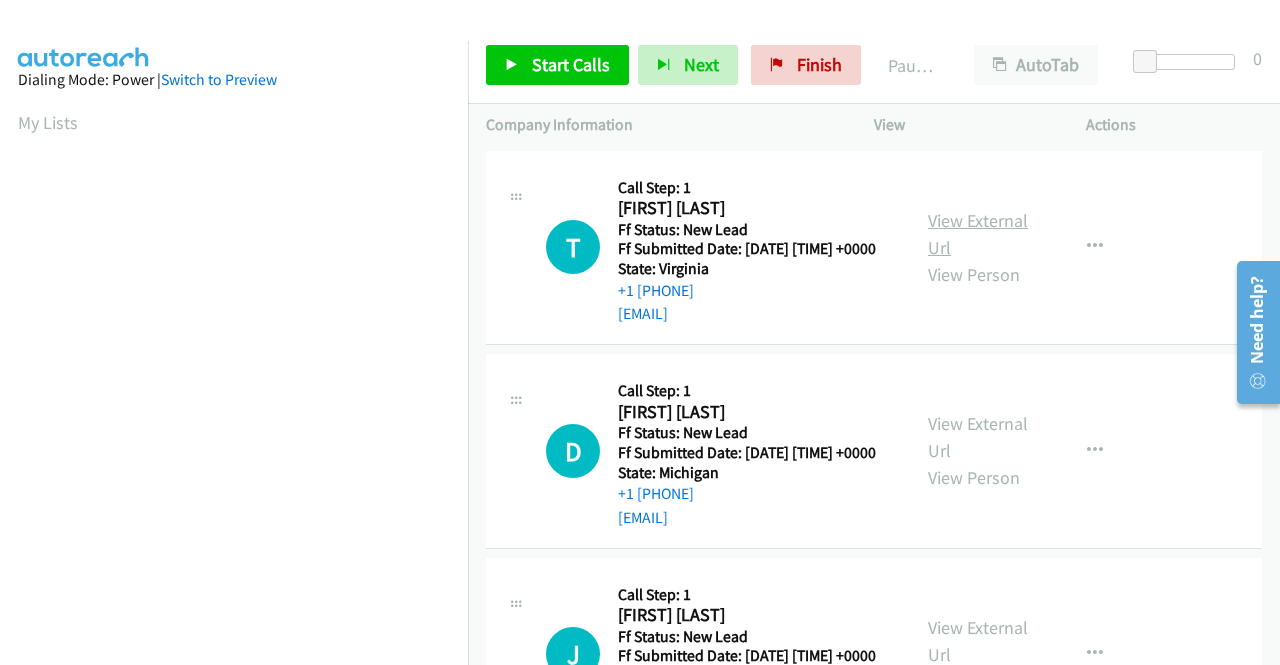 click on "View External Url" at bounding box center [978, 234] 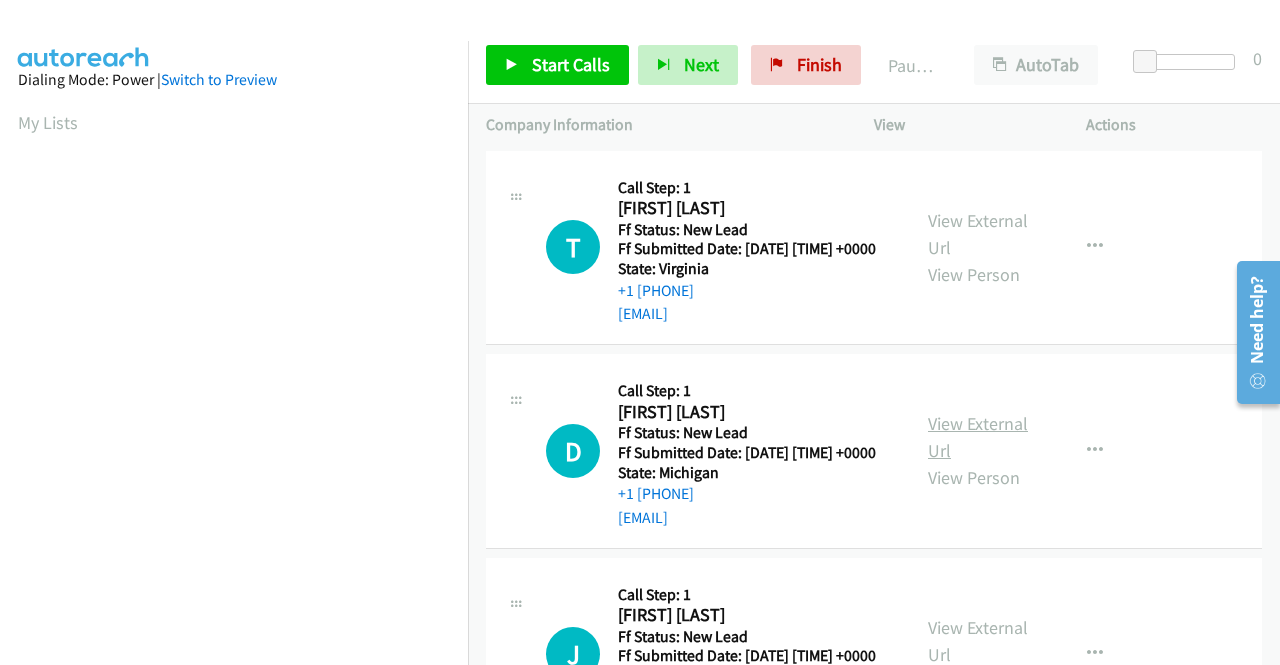click on "View External Url" at bounding box center (978, 437) 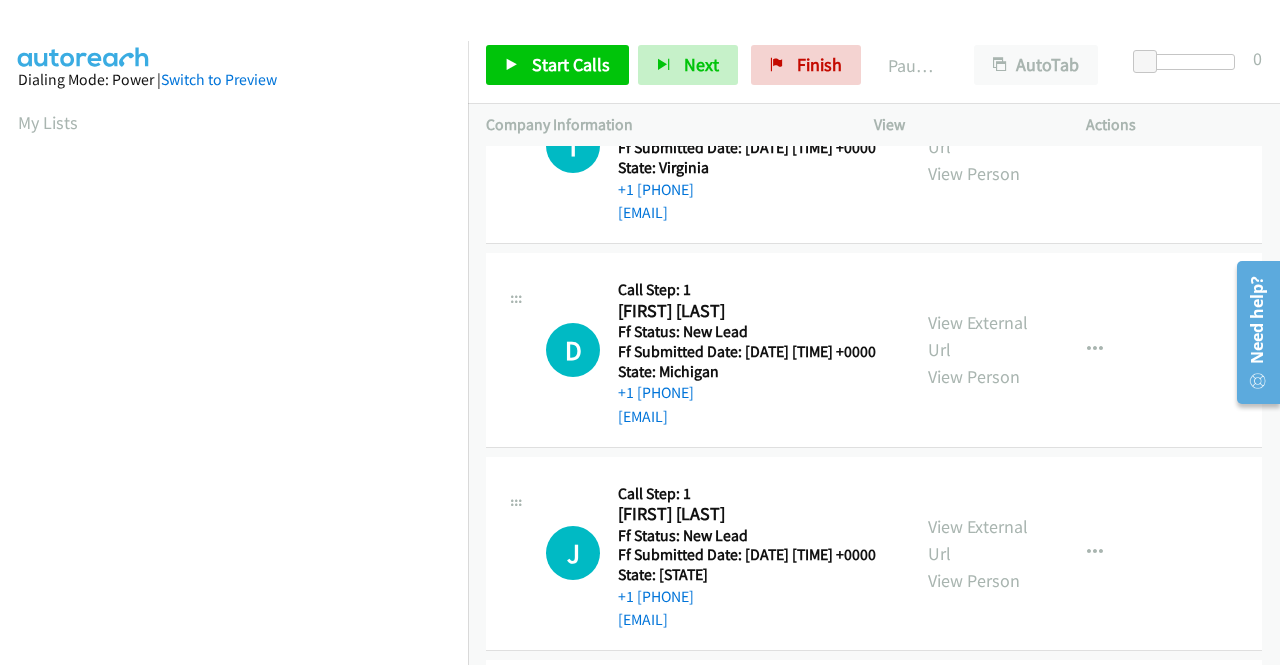 scroll, scrollTop: 200, scrollLeft: 0, axis: vertical 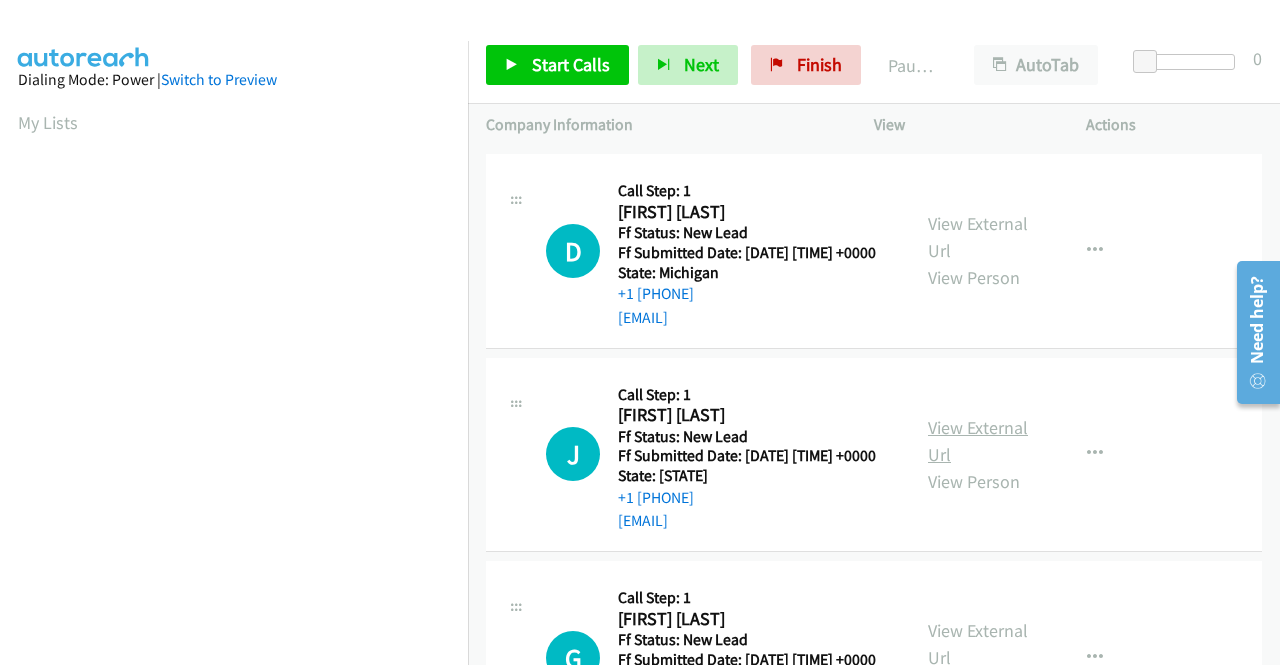 click on "View External Url" at bounding box center [978, 441] 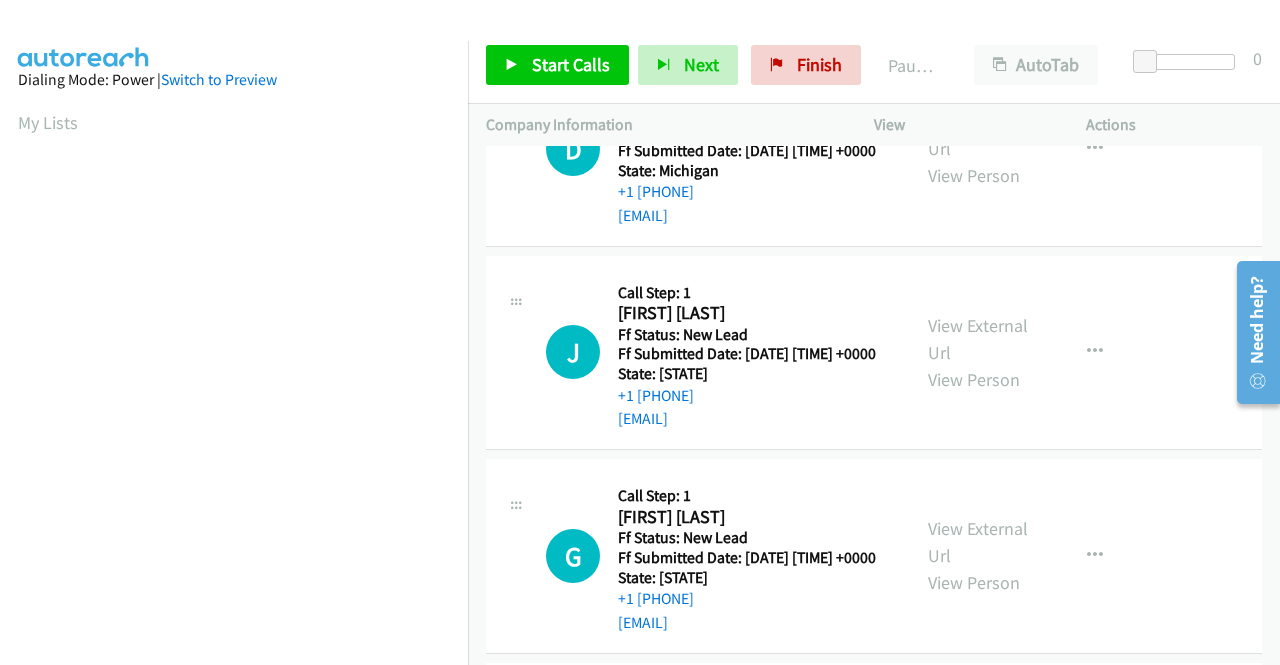 scroll, scrollTop: 400, scrollLeft: 0, axis: vertical 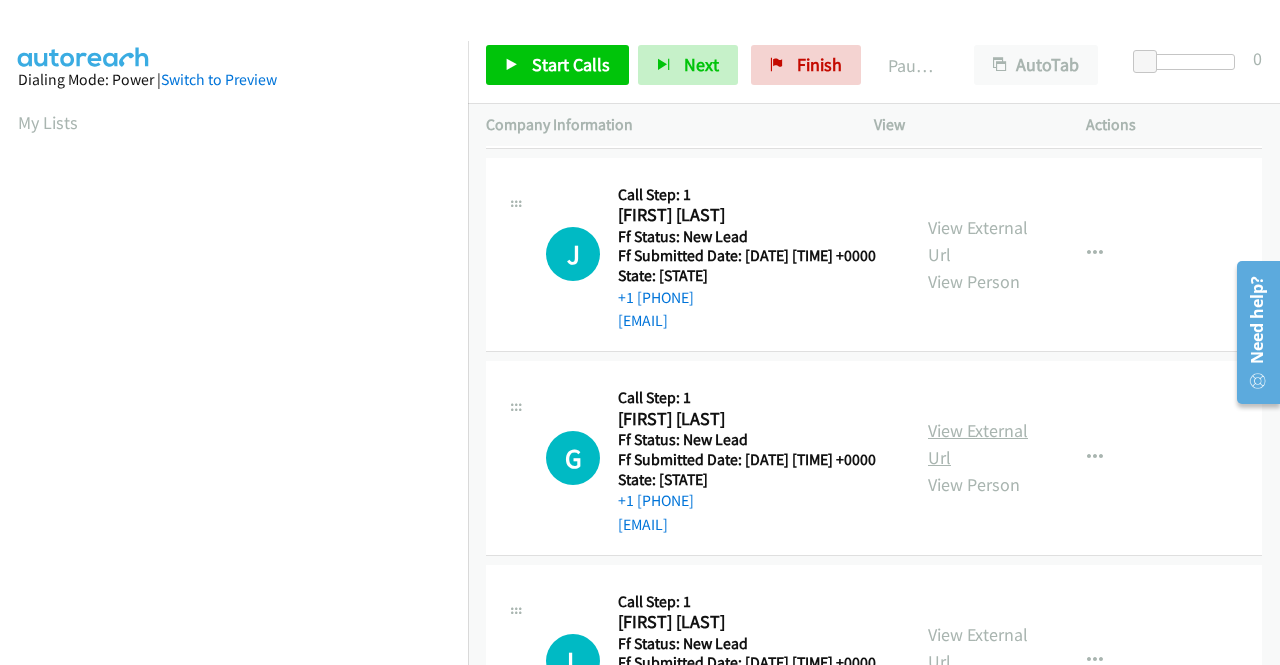 click on "View External Url" at bounding box center [978, 444] 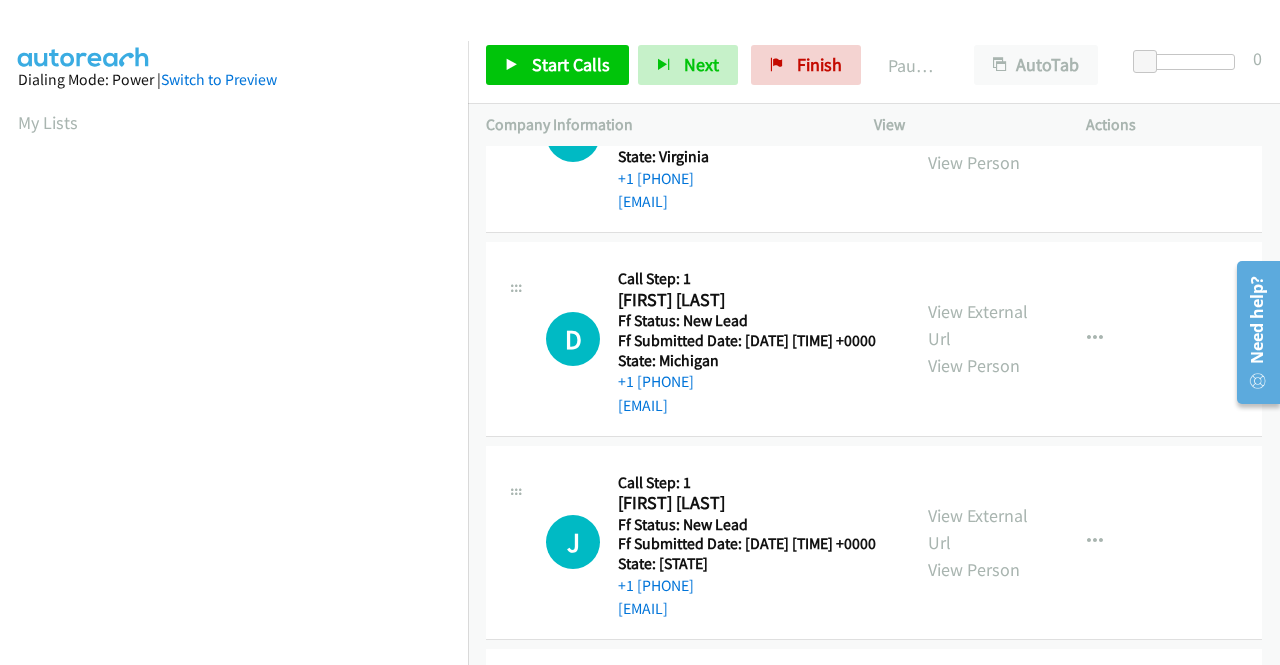 scroll, scrollTop: 0, scrollLeft: 0, axis: both 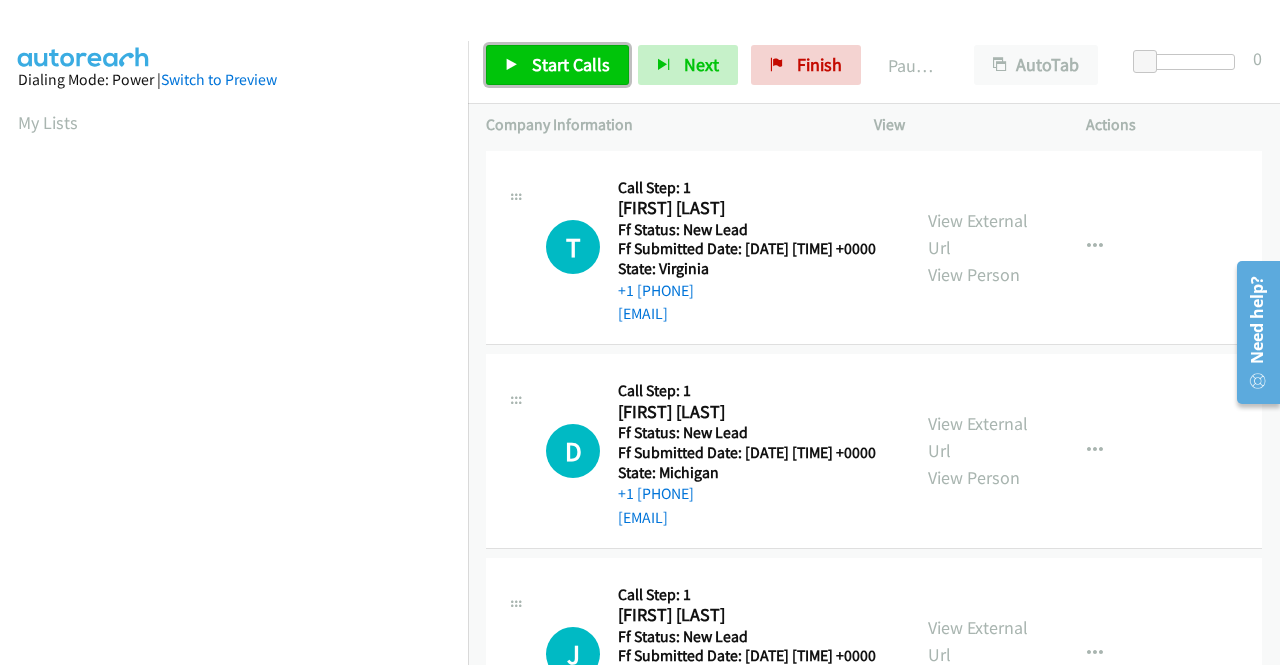 click on "Start Calls" at bounding box center (571, 64) 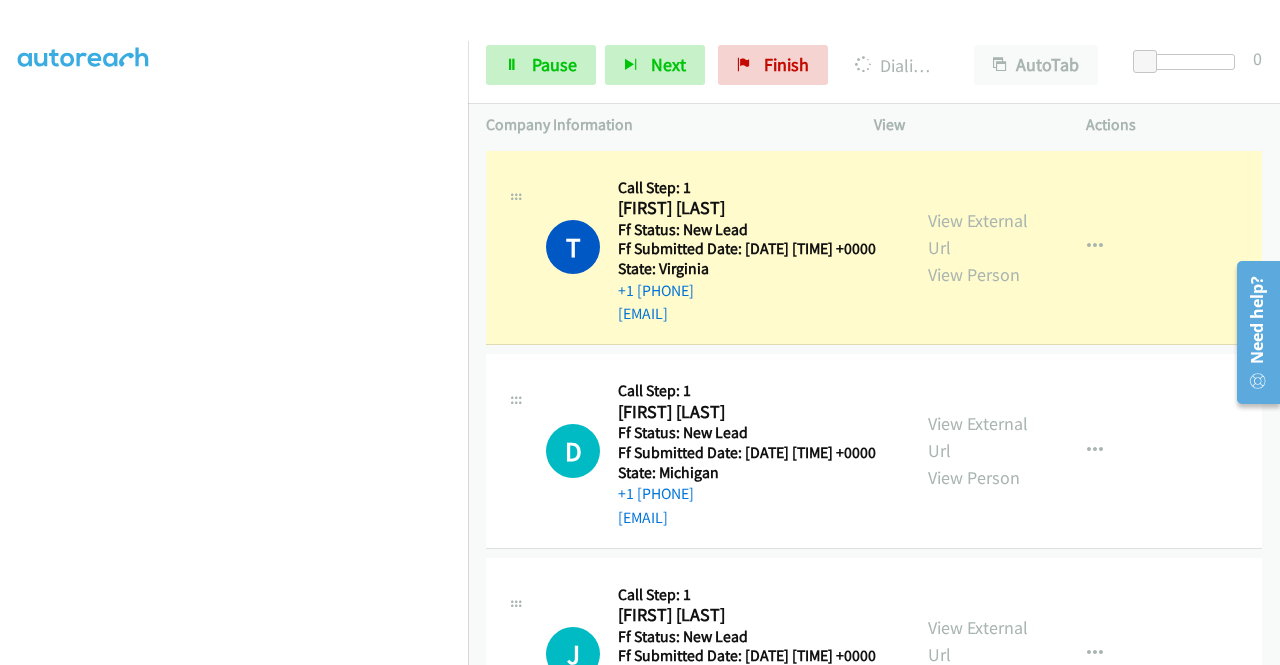 scroll, scrollTop: 456, scrollLeft: 0, axis: vertical 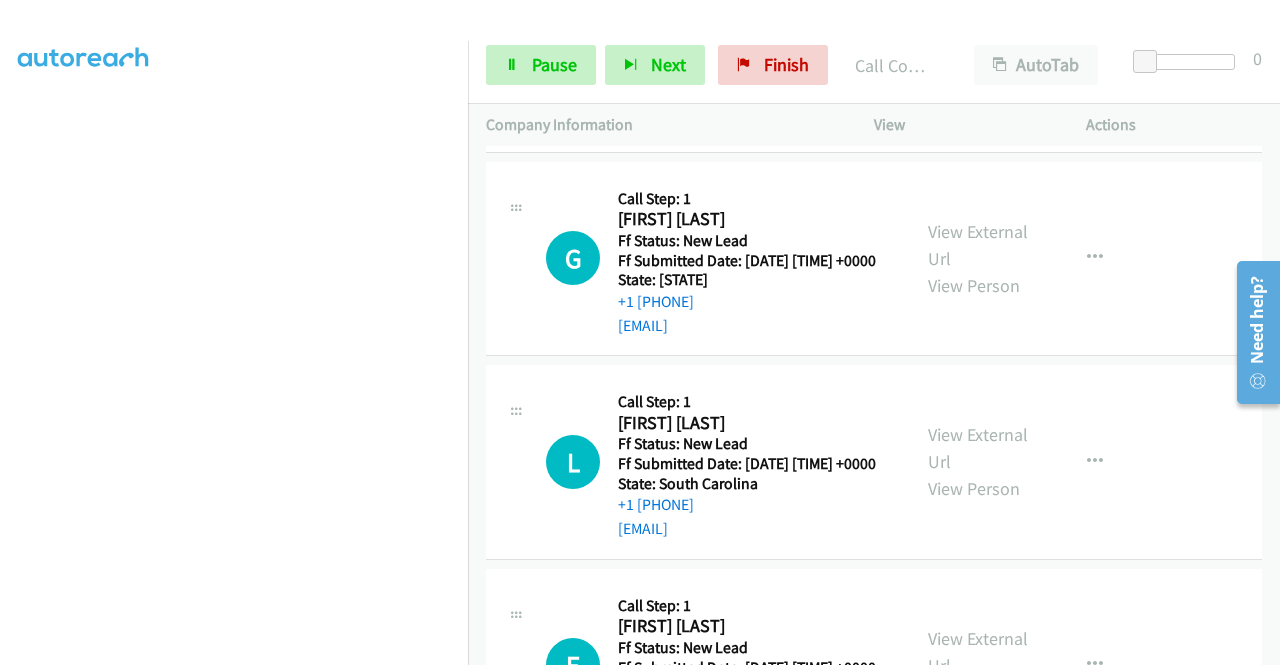 click on "View External Url
View Person" at bounding box center (980, 461) 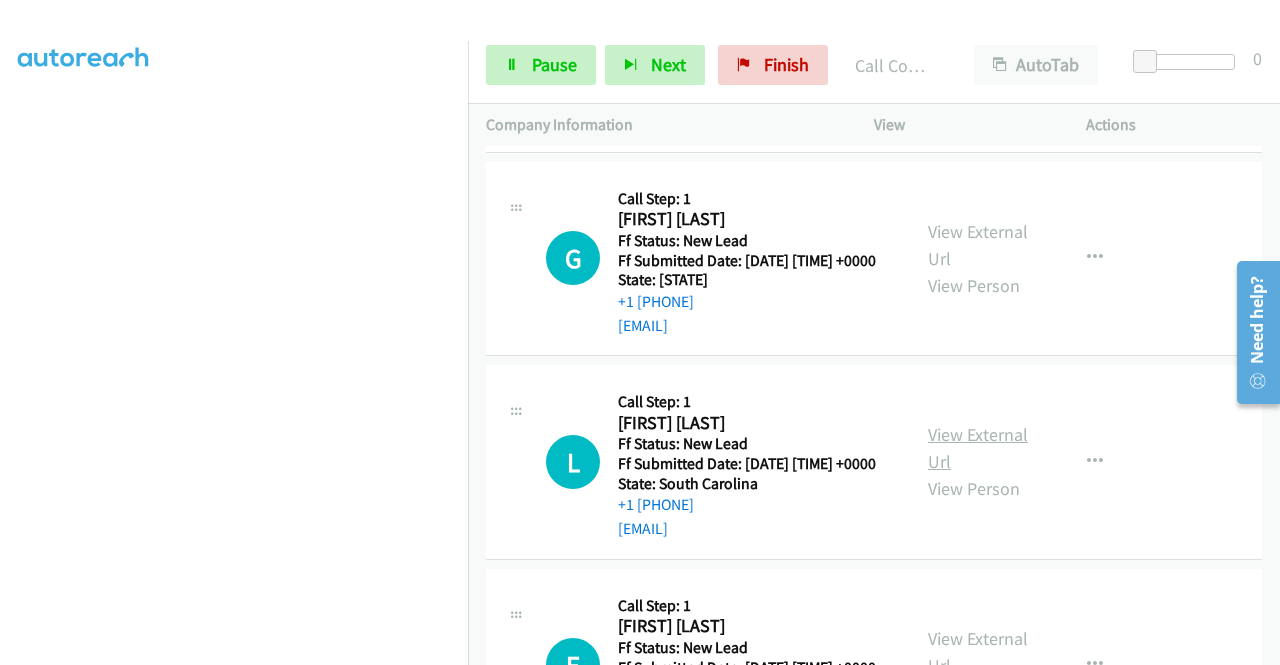click on "View External Url" at bounding box center (978, 448) 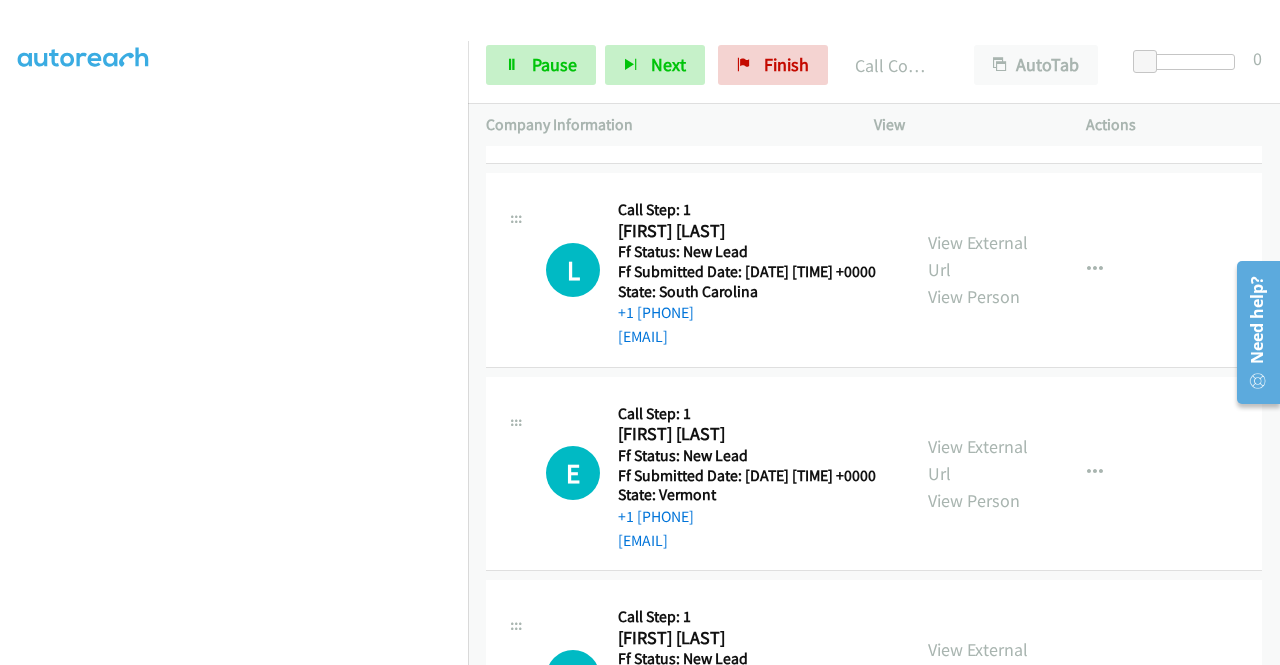 scroll, scrollTop: 842, scrollLeft: 0, axis: vertical 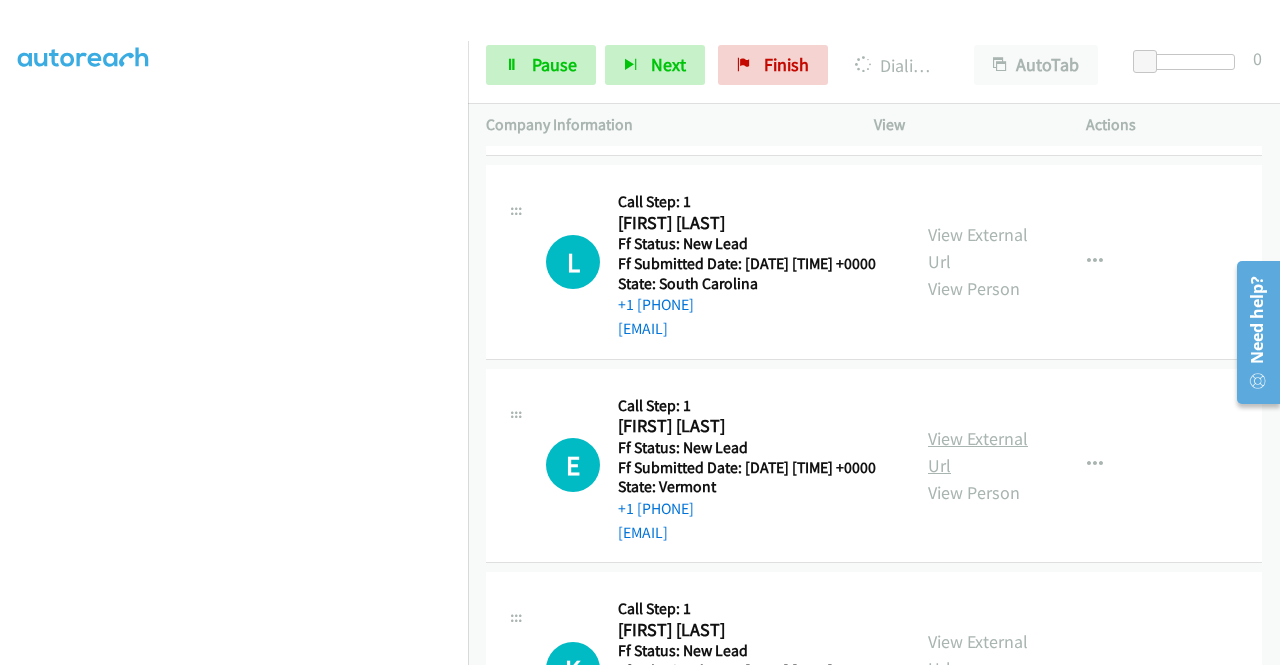 click on "View External Url" at bounding box center [978, 452] 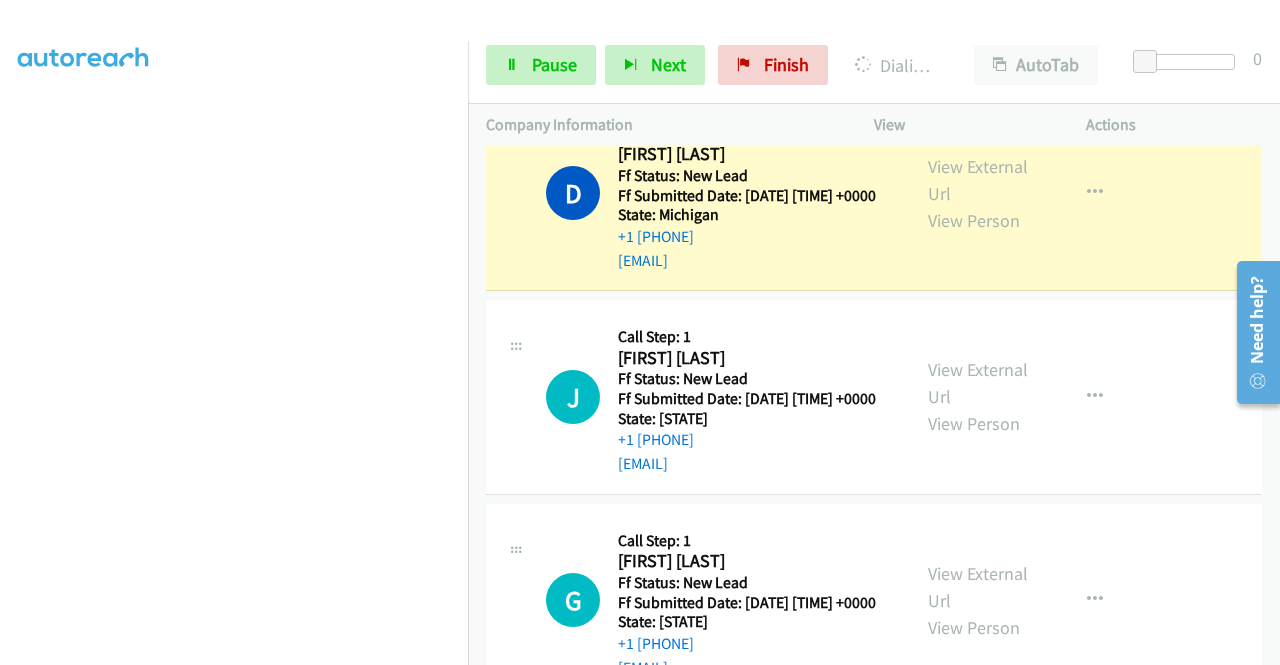 scroll, scrollTop: 242, scrollLeft: 0, axis: vertical 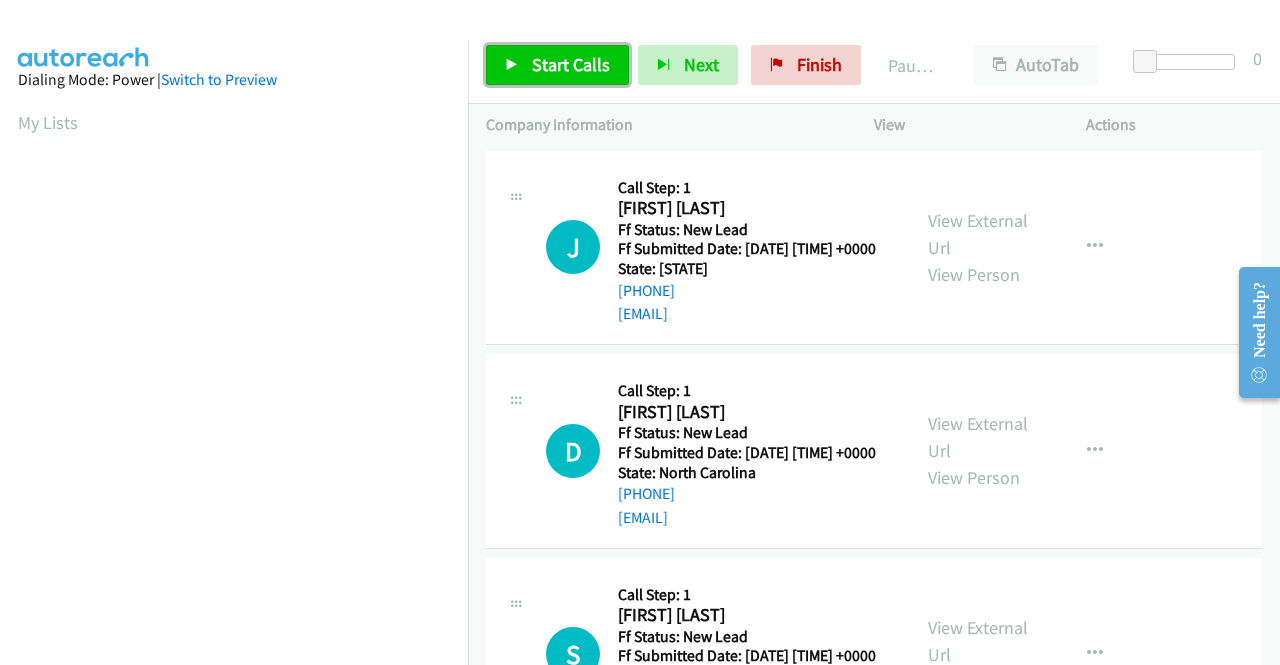 click on "Start Calls" at bounding box center (571, 64) 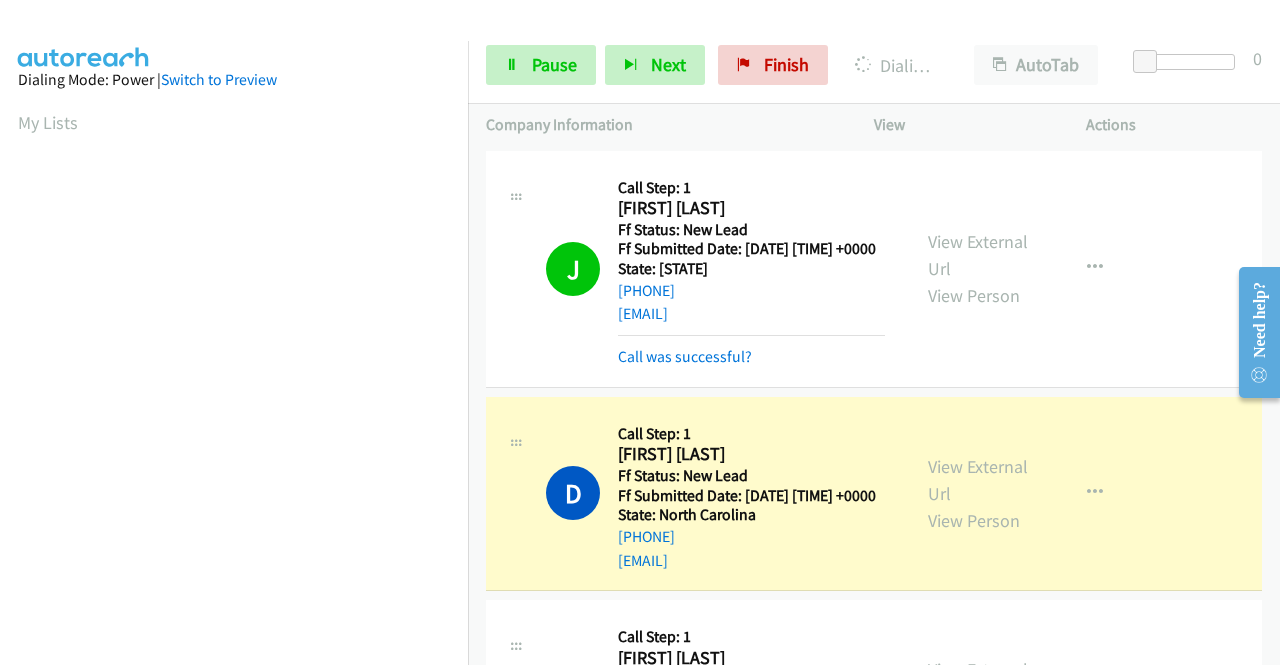 scroll, scrollTop: 456, scrollLeft: 0, axis: vertical 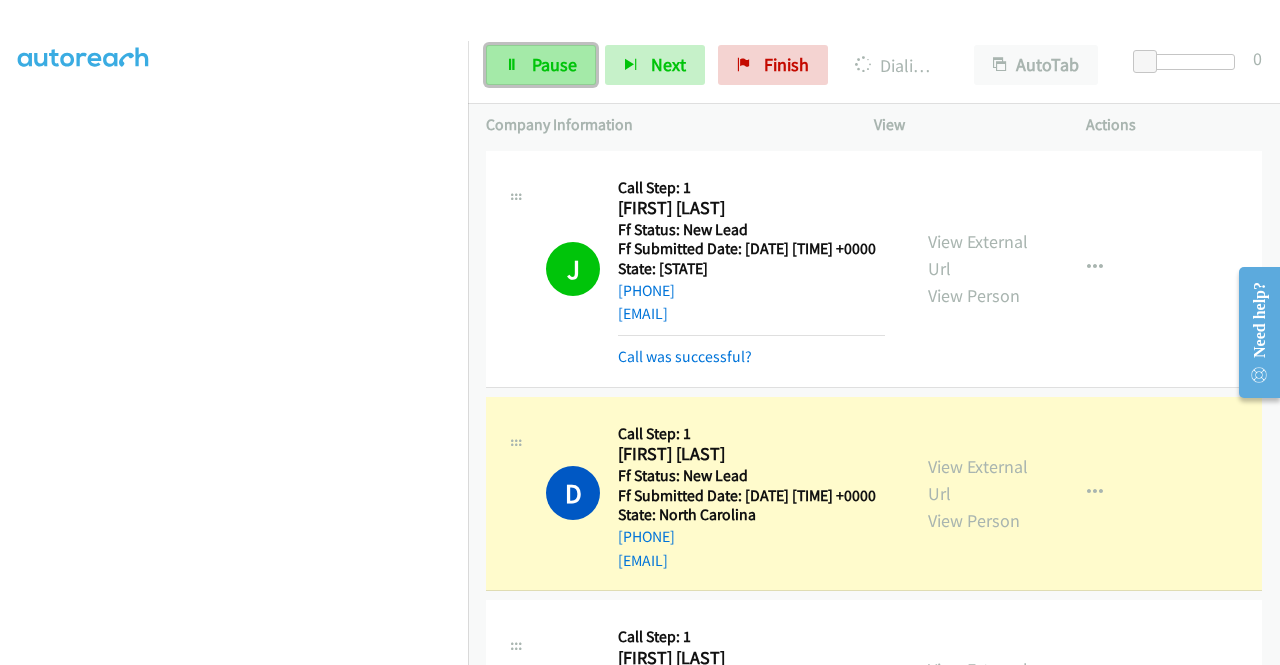 click on "Pause" at bounding box center [554, 64] 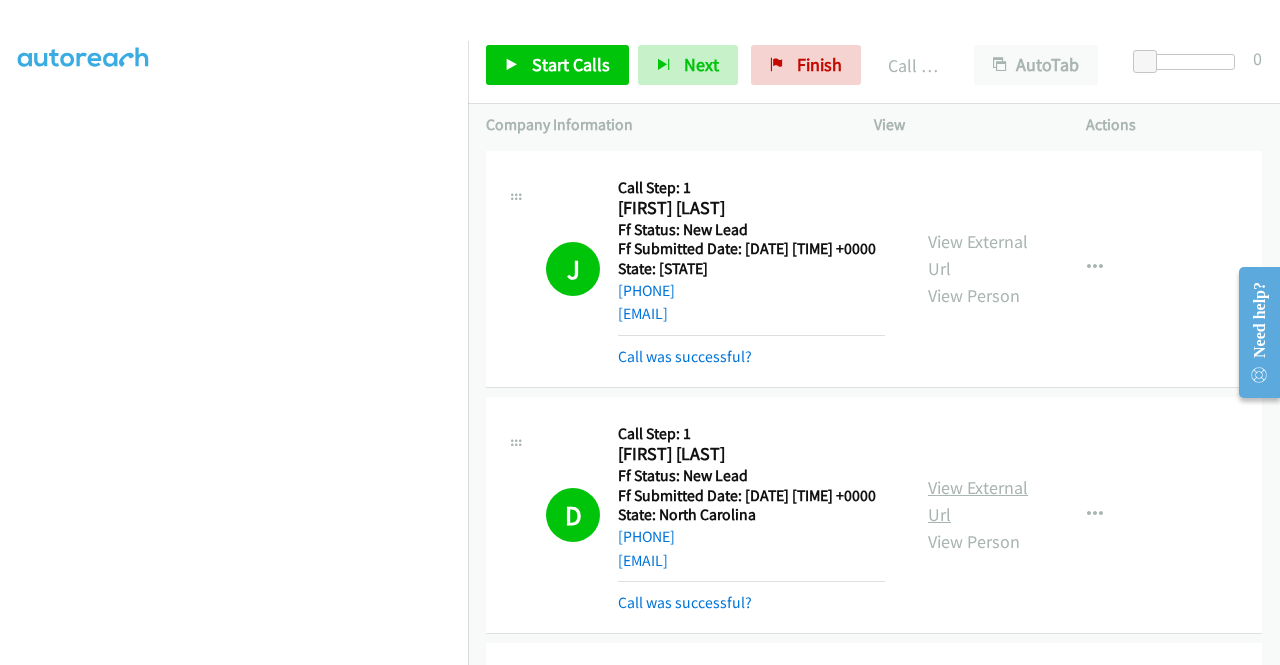 click on "View External Url" at bounding box center (978, 501) 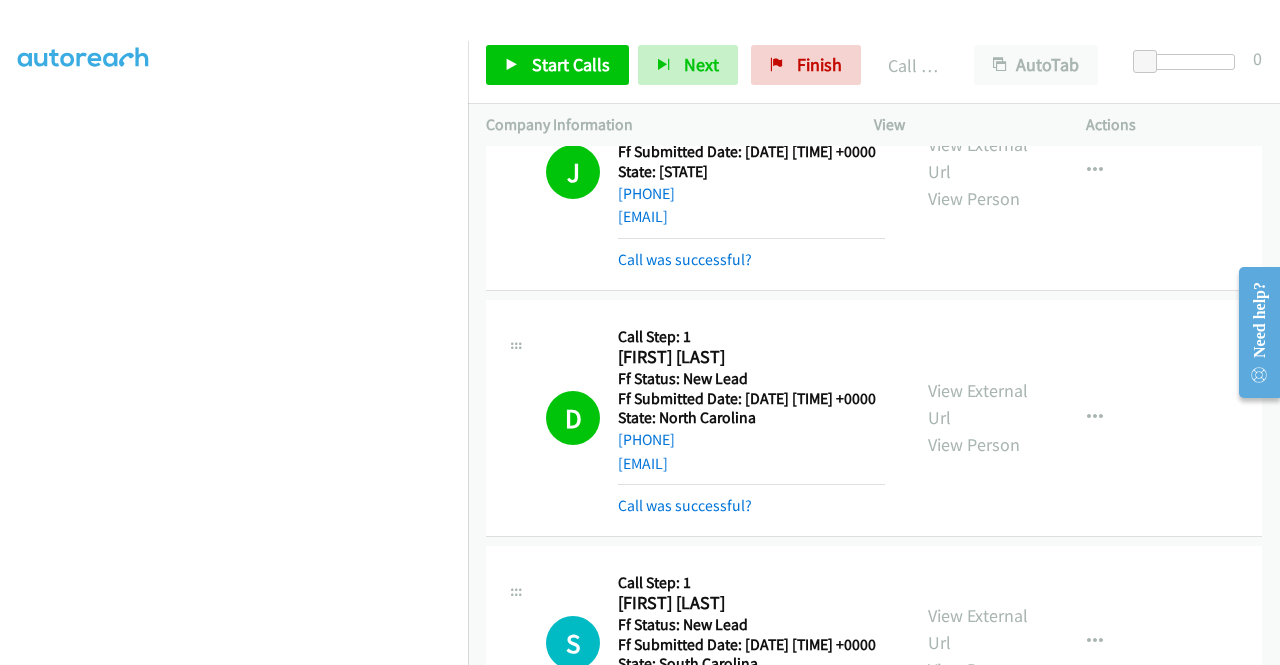 scroll, scrollTop: 300, scrollLeft: 0, axis: vertical 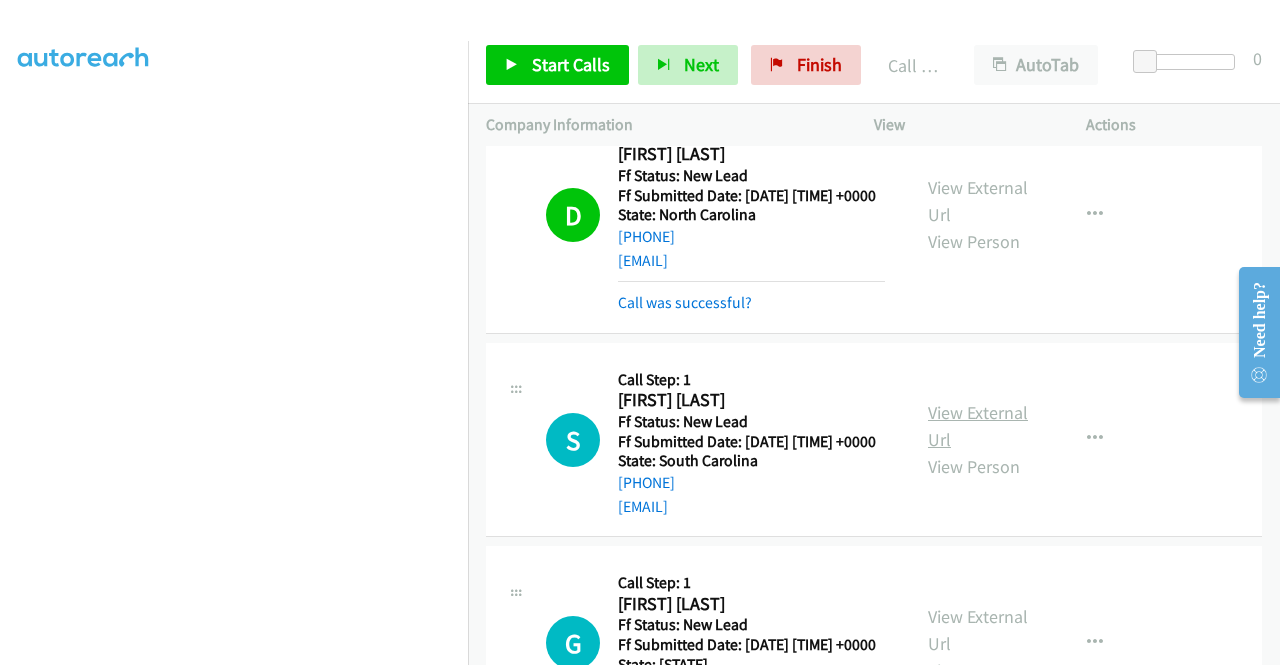 click on "View External Url" at bounding box center [978, 426] 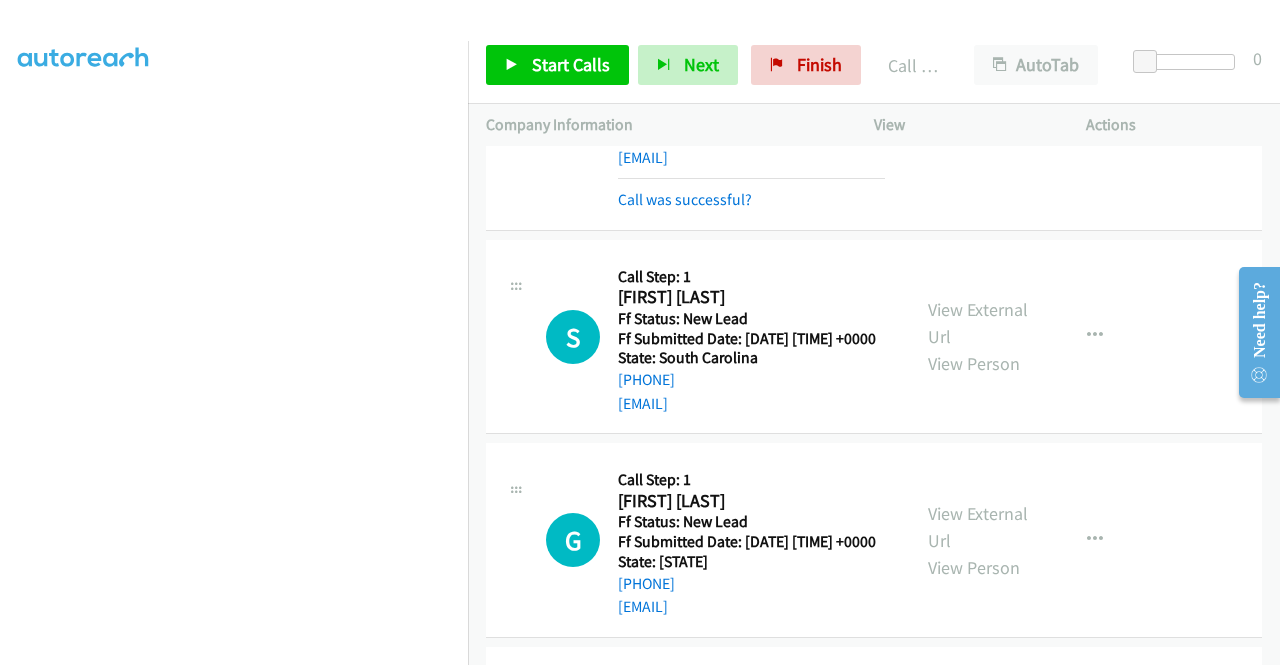 scroll, scrollTop: 500, scrollLeft: 0, axis: vertical 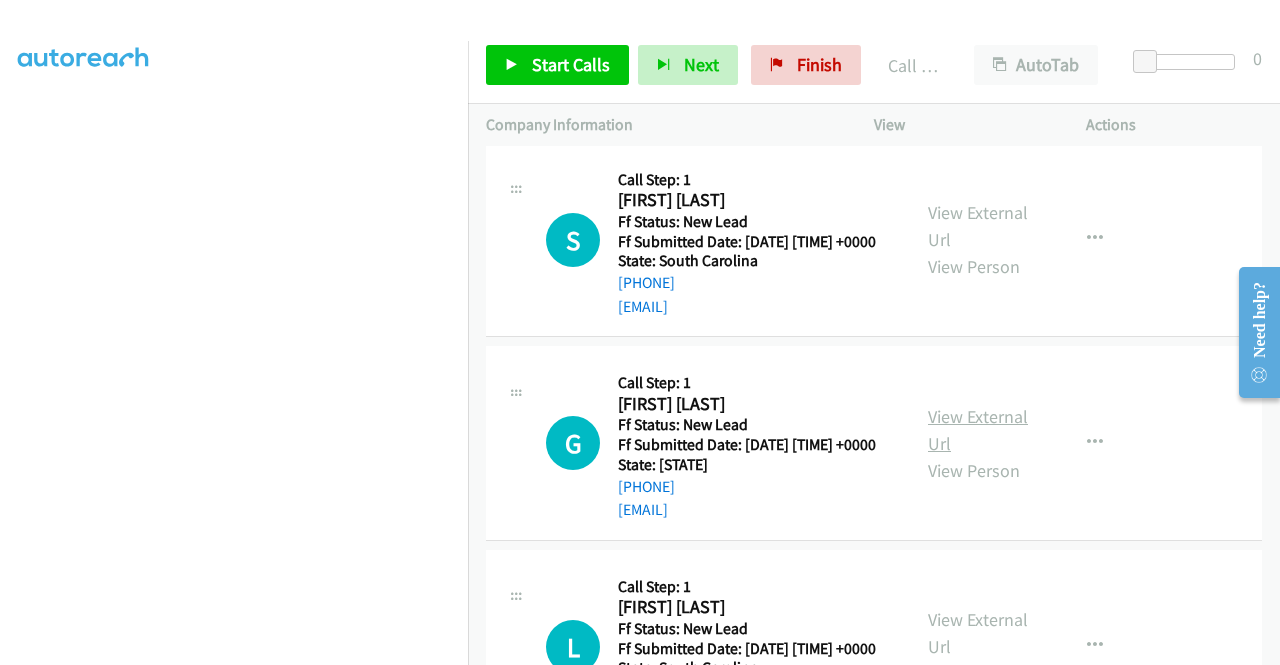 click on "View External Url" at bounding box center [978, 430] 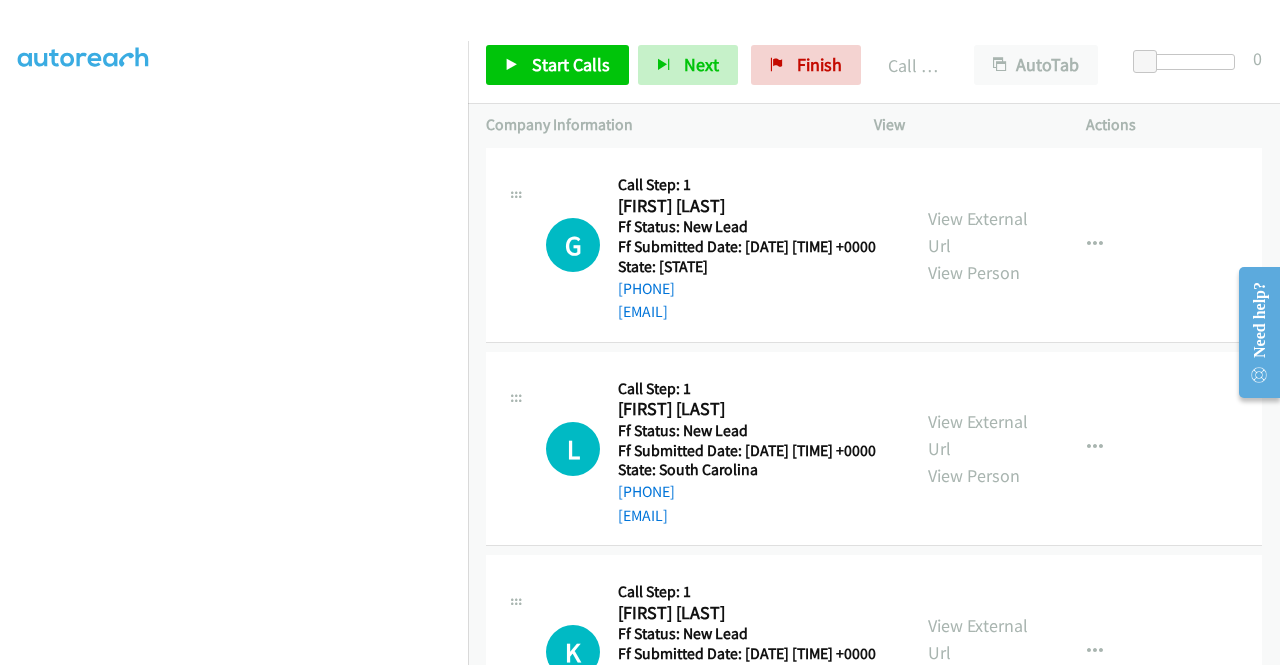 scroll, scrollTop: 700, scrollLeft: 0, axis: vertical 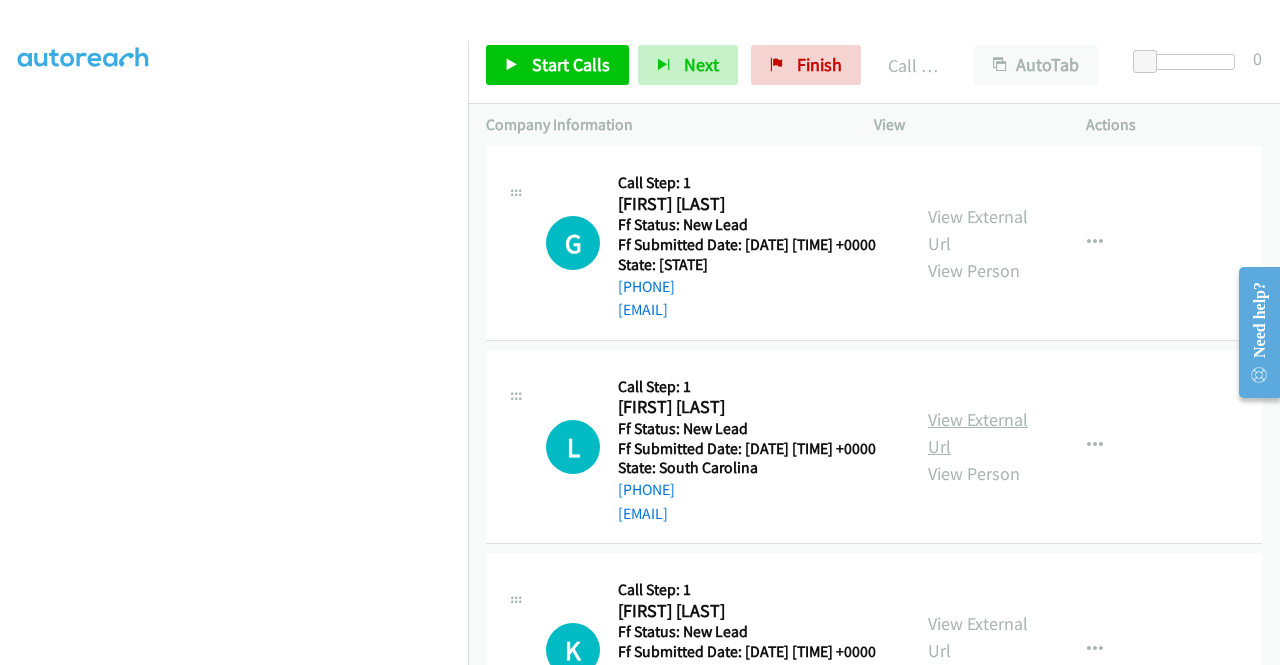 click on "View External Url" at bounding box center (978, 433) 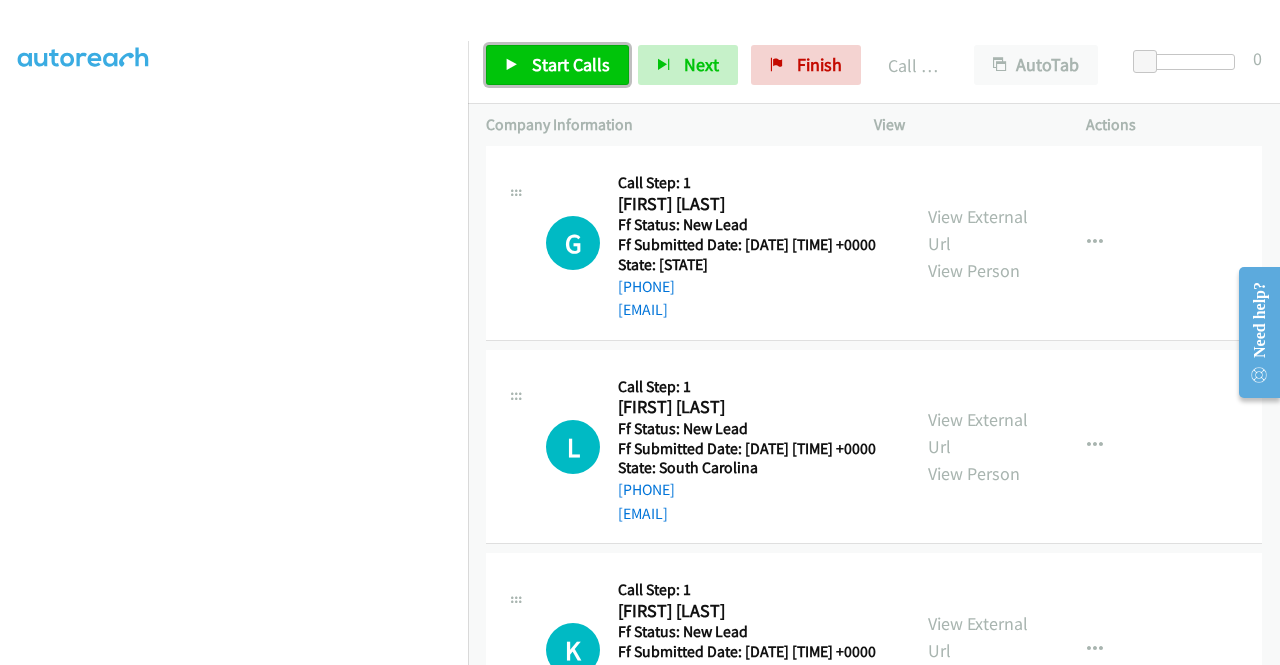 click on "Start Calls" at bounding box center (557, 65) 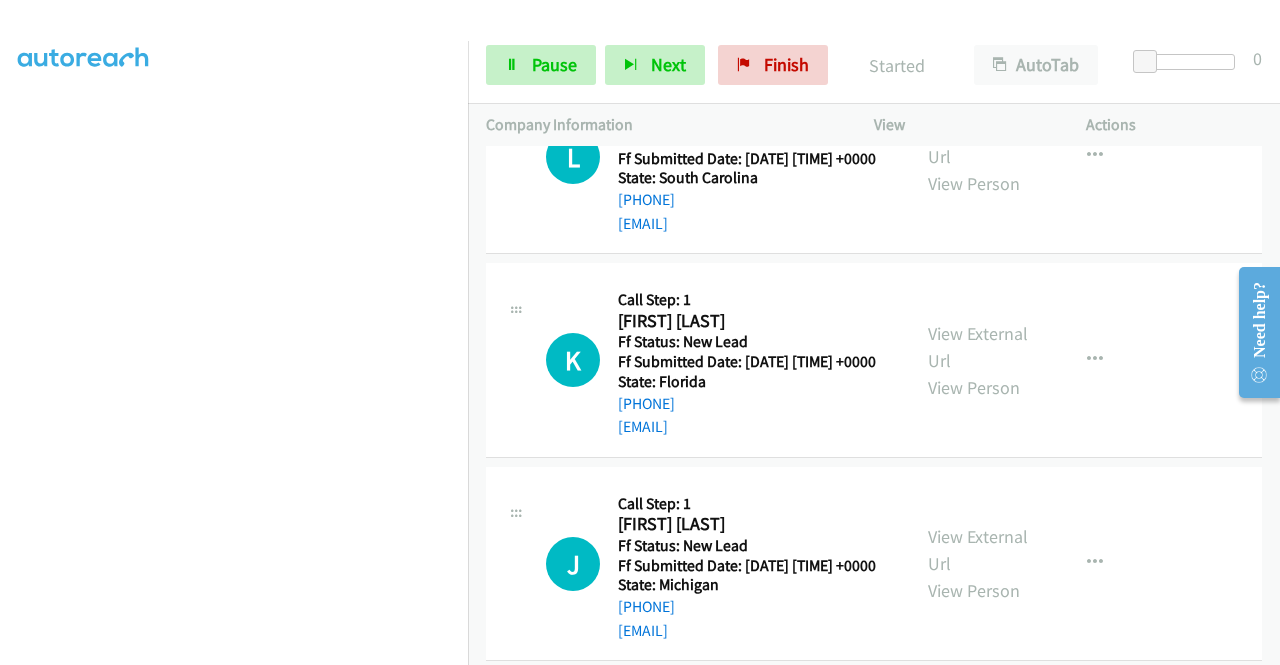 scroll, scrollTop: 1000, scrollLeft: 0, axis: vertical 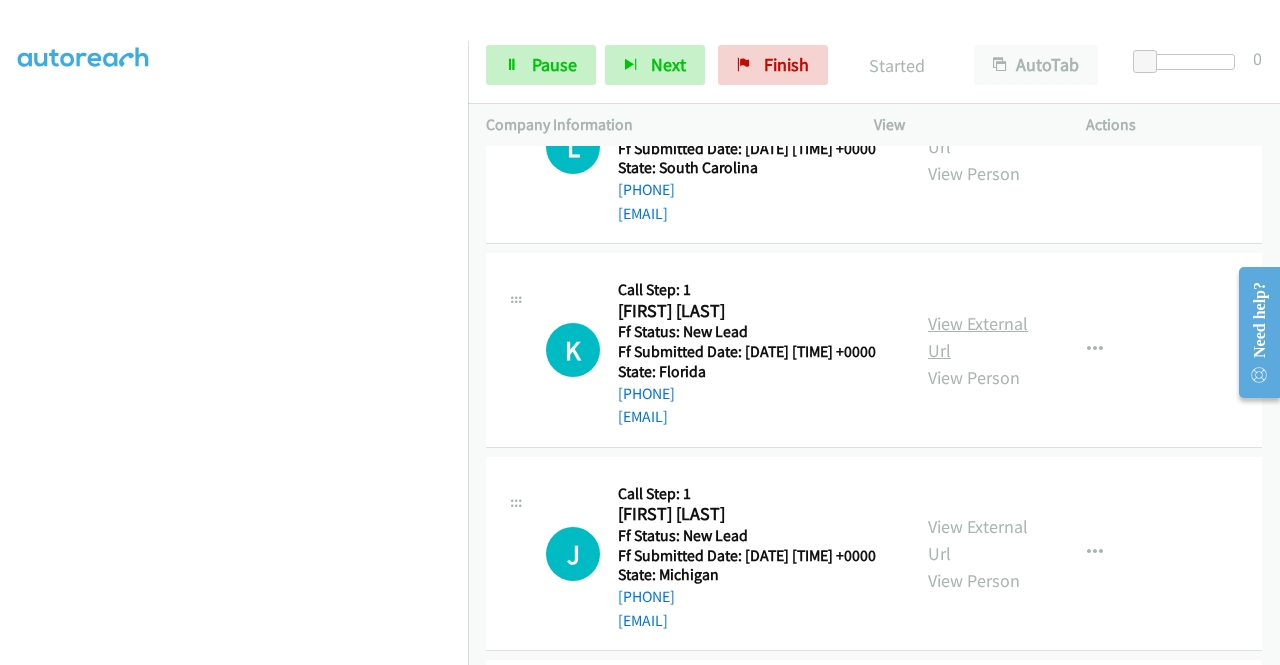 click on "View External Url" at bounding box center (978, 337) 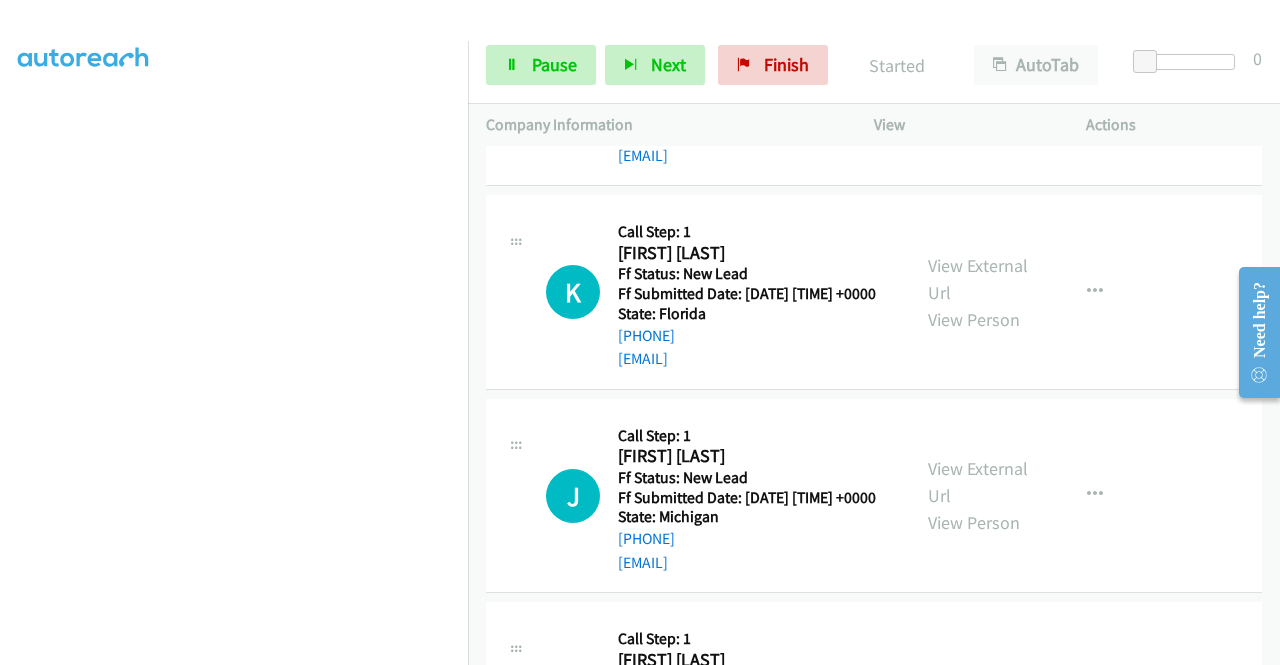 scroll, scrollTop: 1100, scrollLeft: 0, axis: vertical 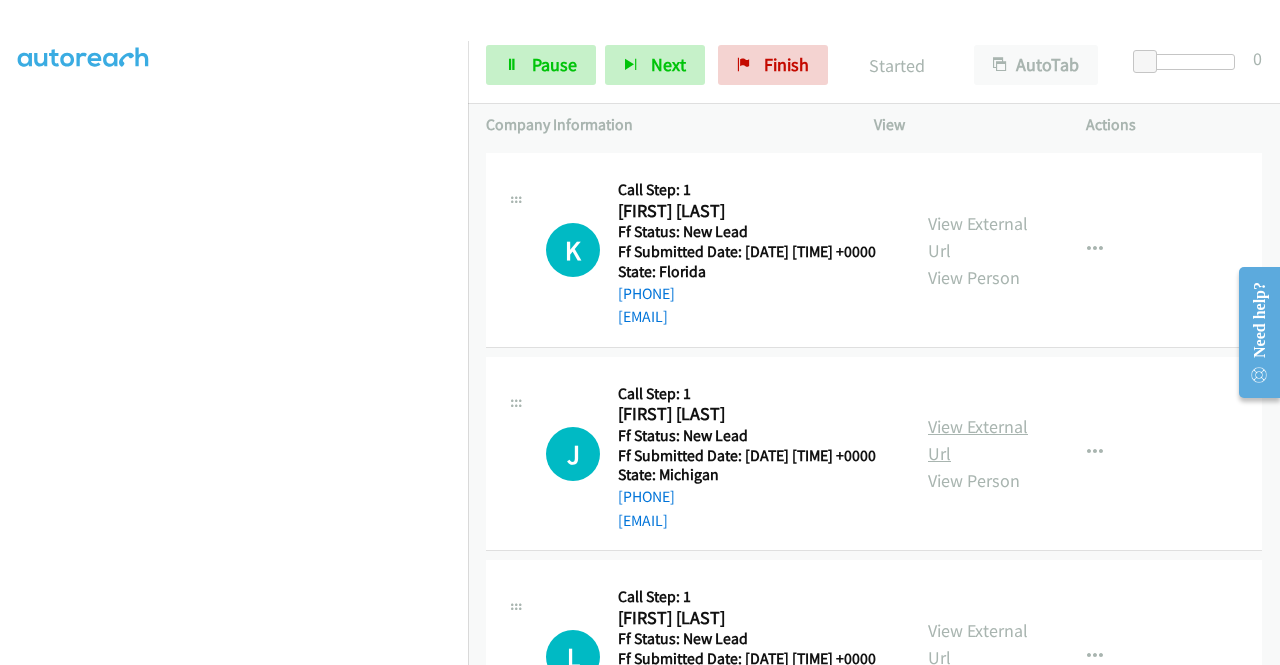 click on "View External Url" at bounding box center (978, 440) 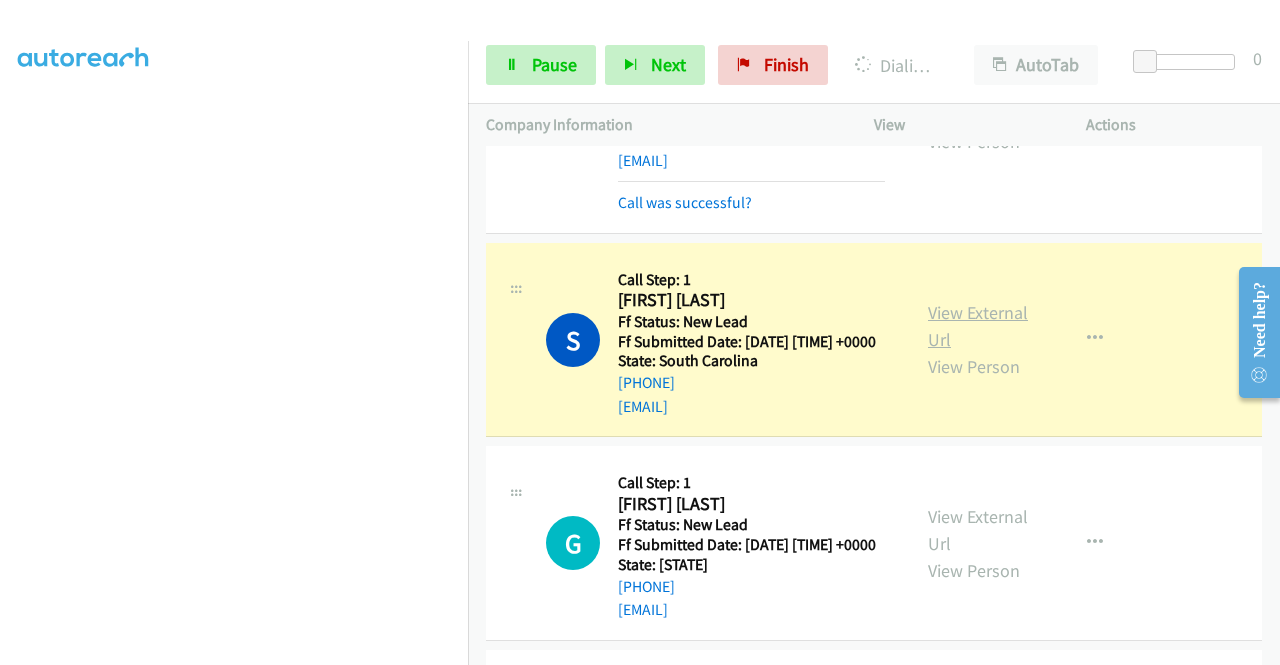 scroll, scrollTop: 500, scrollLeft: 0, axis: vertical 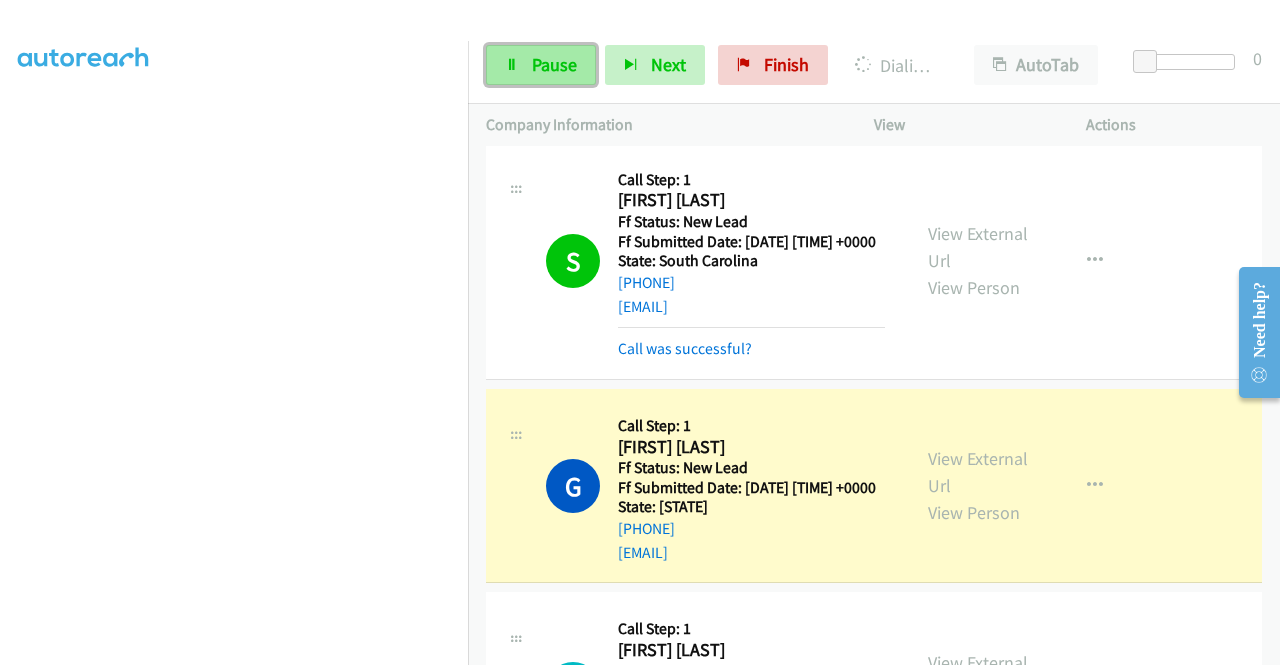 click on "Pause" at bounding box center (554, 64) 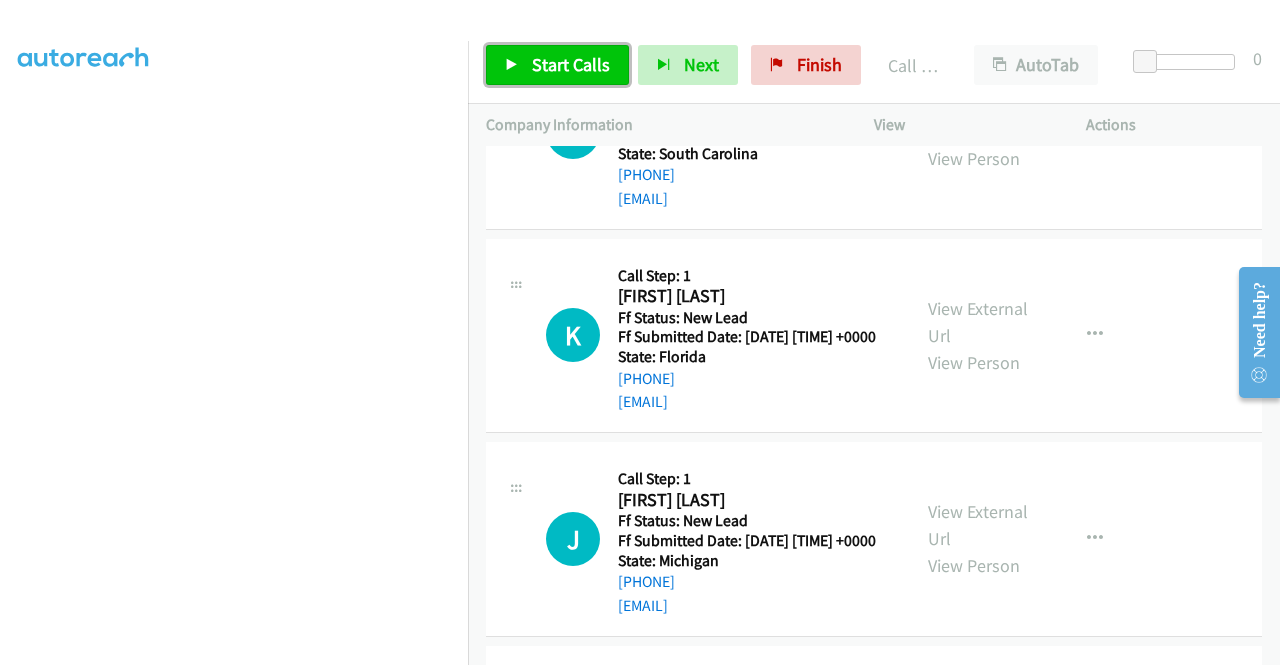 click on "Start Calls" at bounding box center (571, 64) 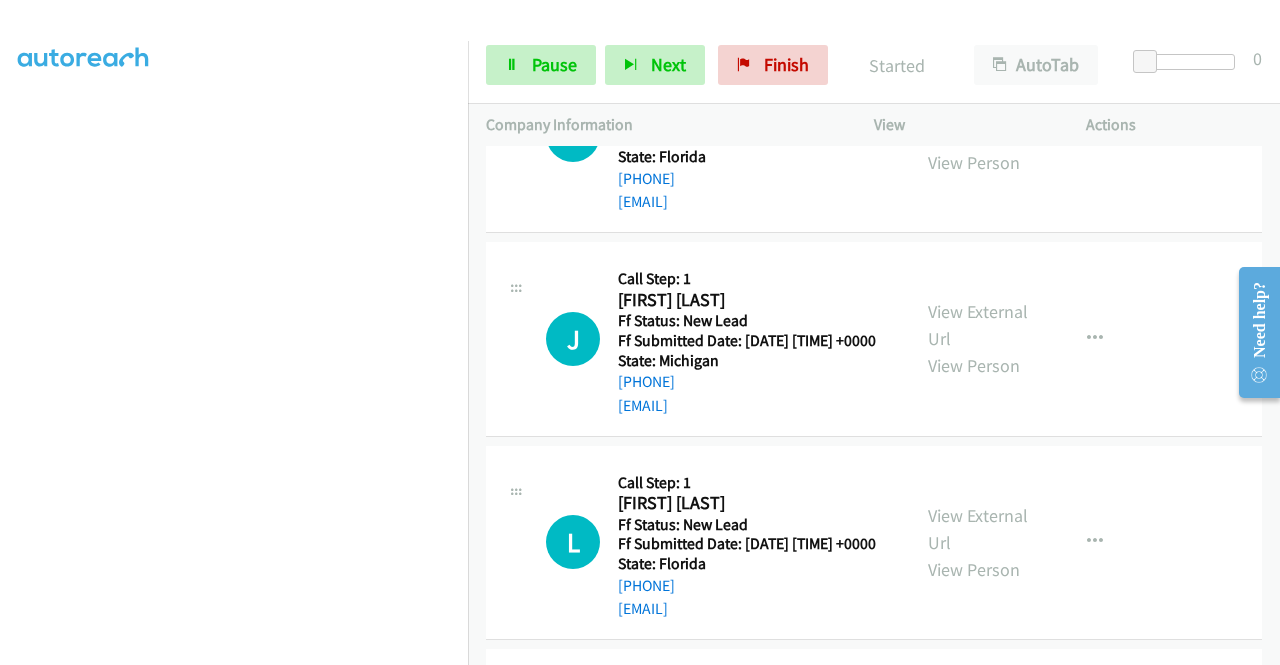 scroll, scrollTop: 1500, scrollLeft: 0, axis: vertical 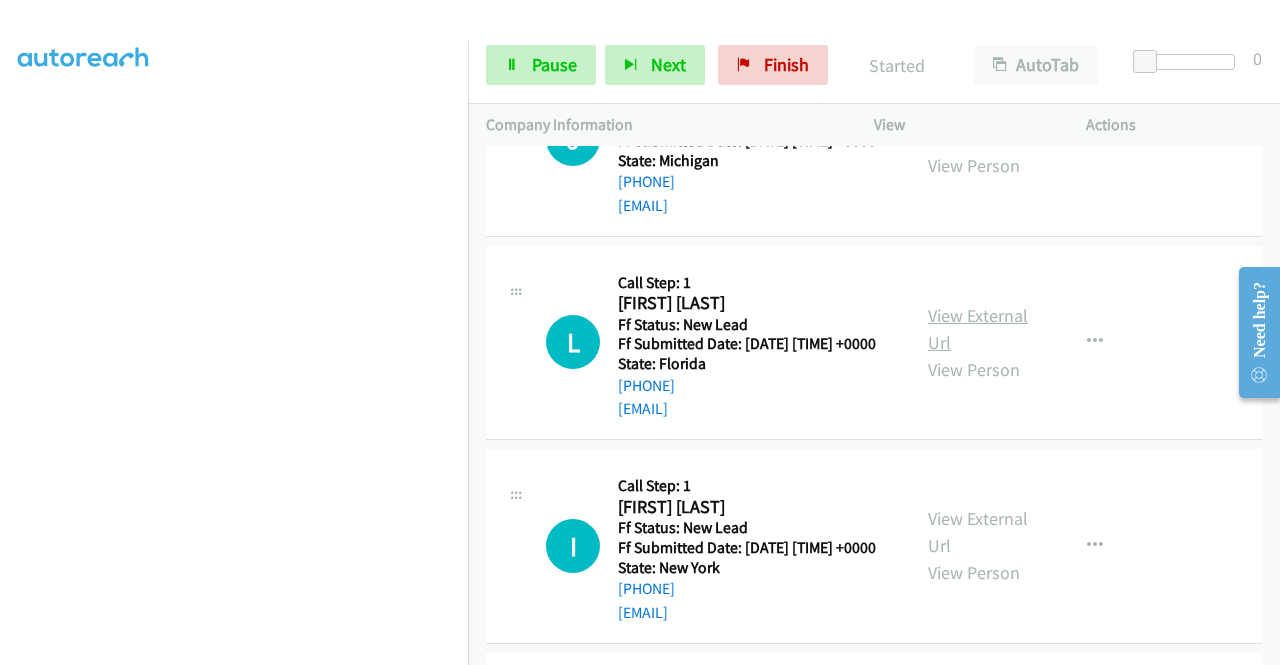 click on "View External Url" at bounding box center [978, 329] 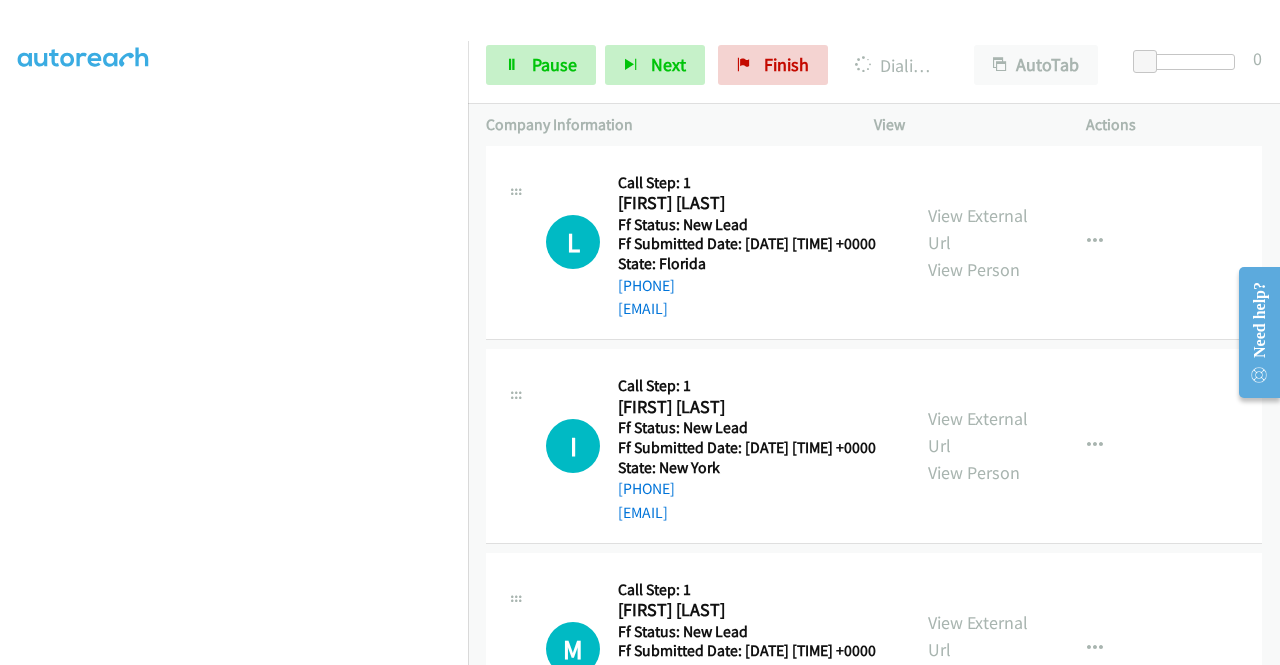 scroll, scrollTop: 1700, scrollLeft: 0, axis: vertical 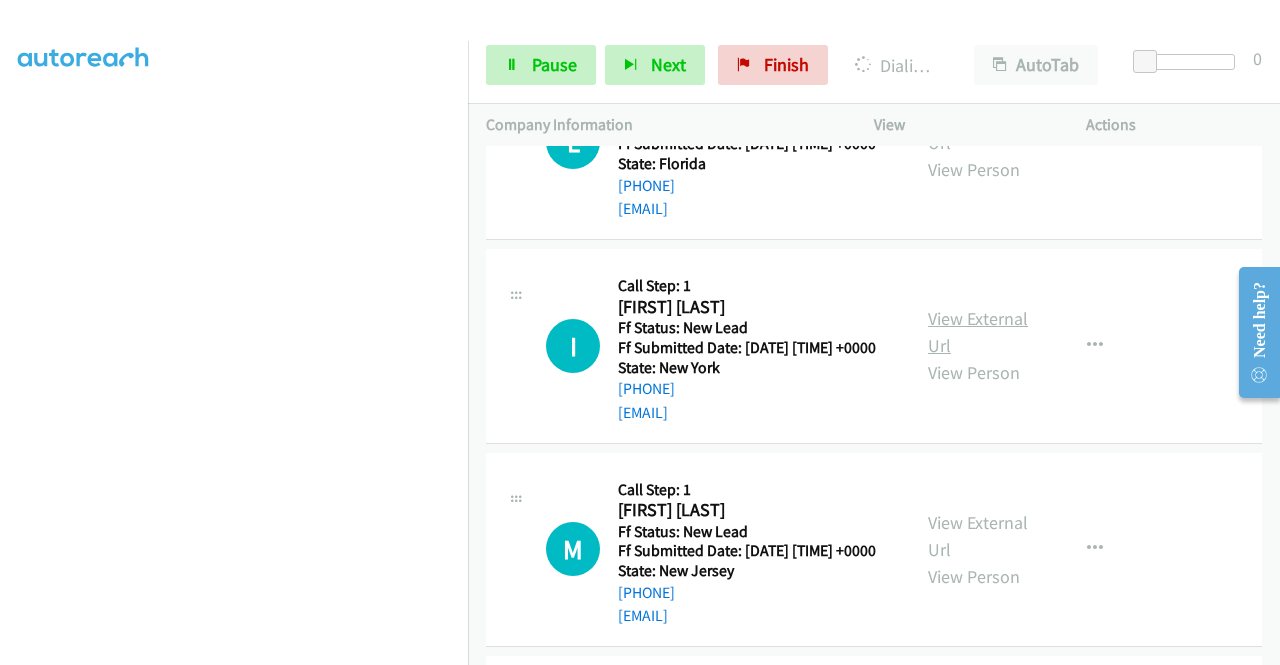 click on "View External Url" at bounding box center [978, 332] 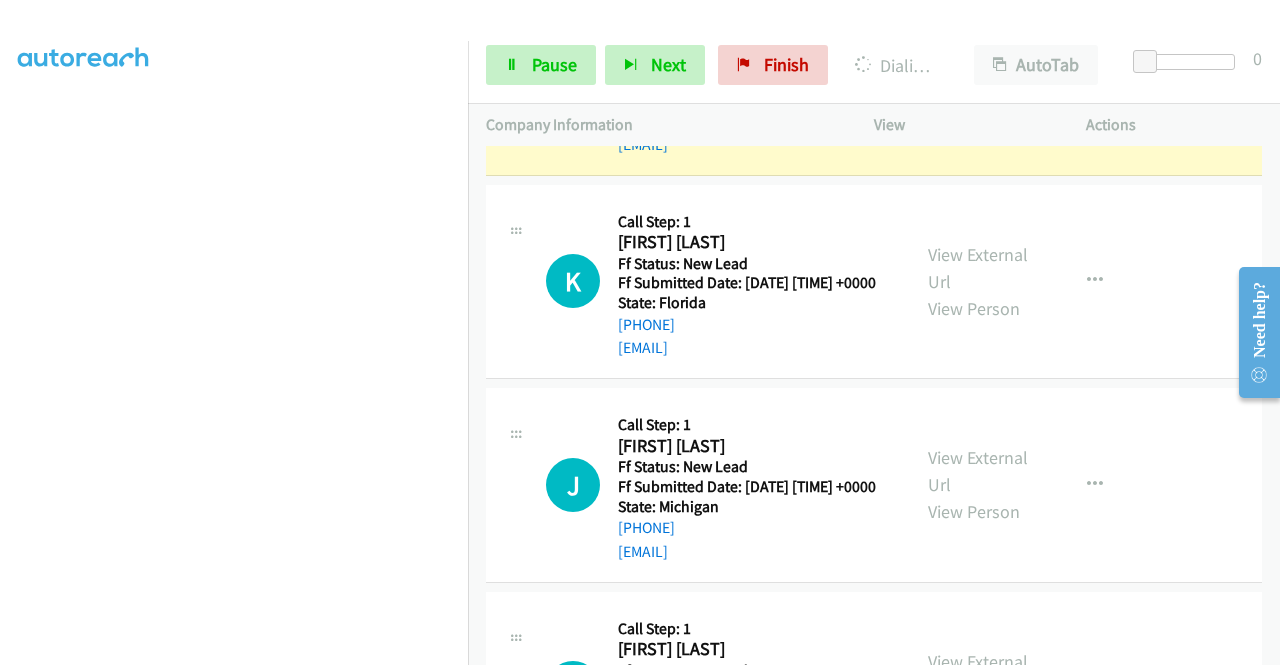scroll, scrollTop: 900, scrollLeft: 0, axis: vertical 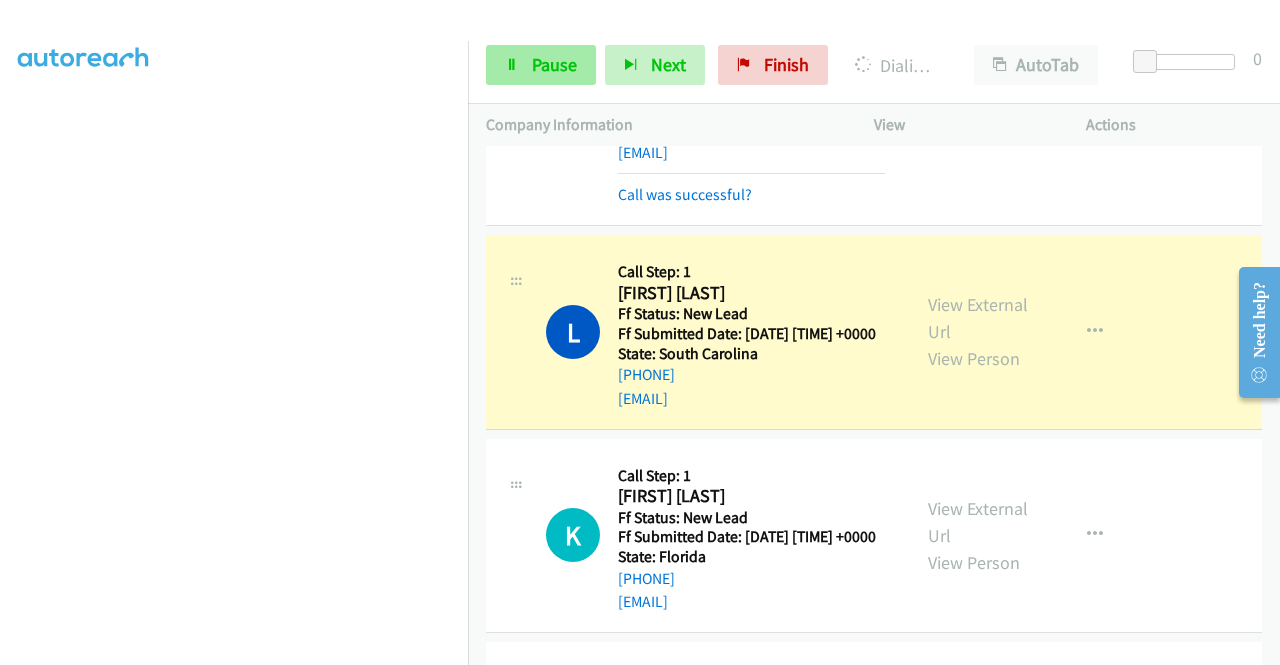 click on "Pause" at bounding box center [541, 65] 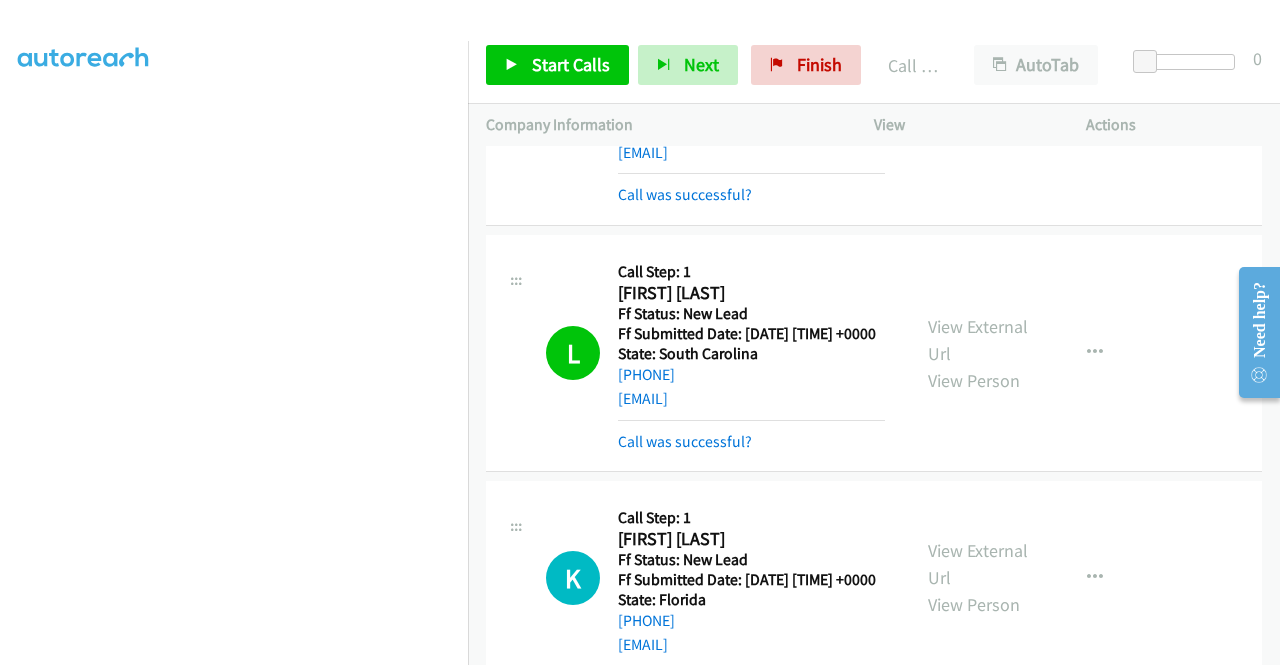 click on "View External Url
View Person
View External Url
Email
Schedule/Manage Callback
Skip Call
Add to do not call list" at bounding box center [1025, 353] 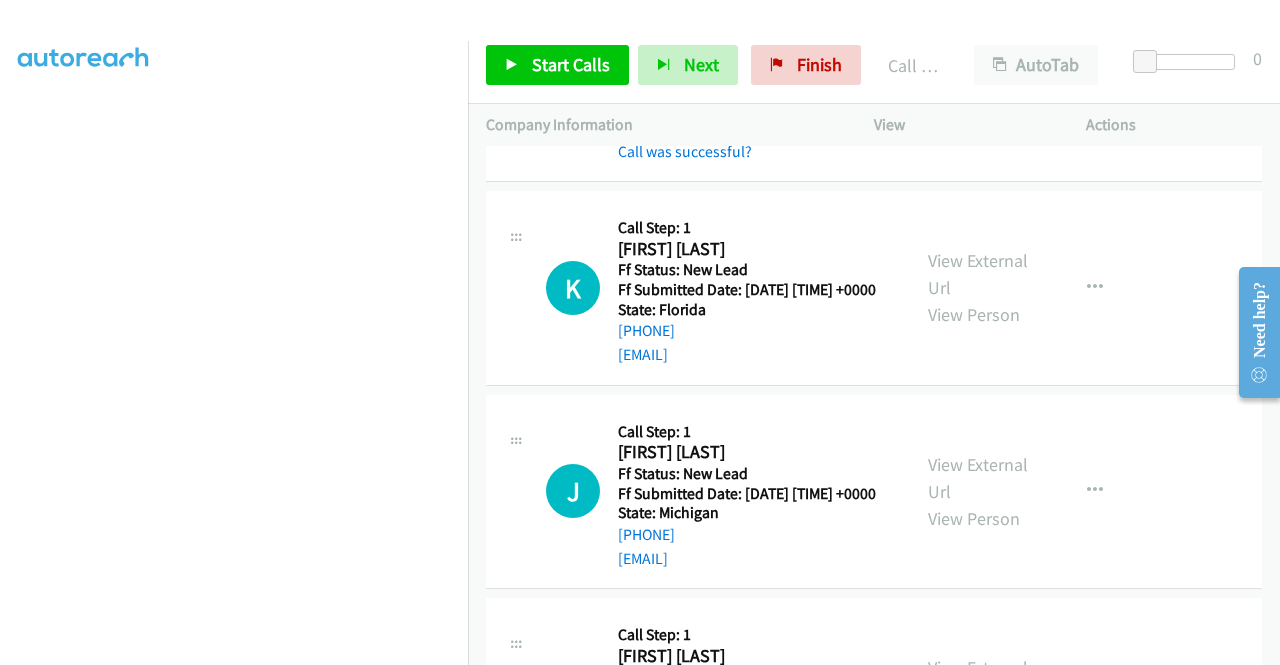 scroll, scrollTop: 1300, scrollLeft: 0, axis: vertical 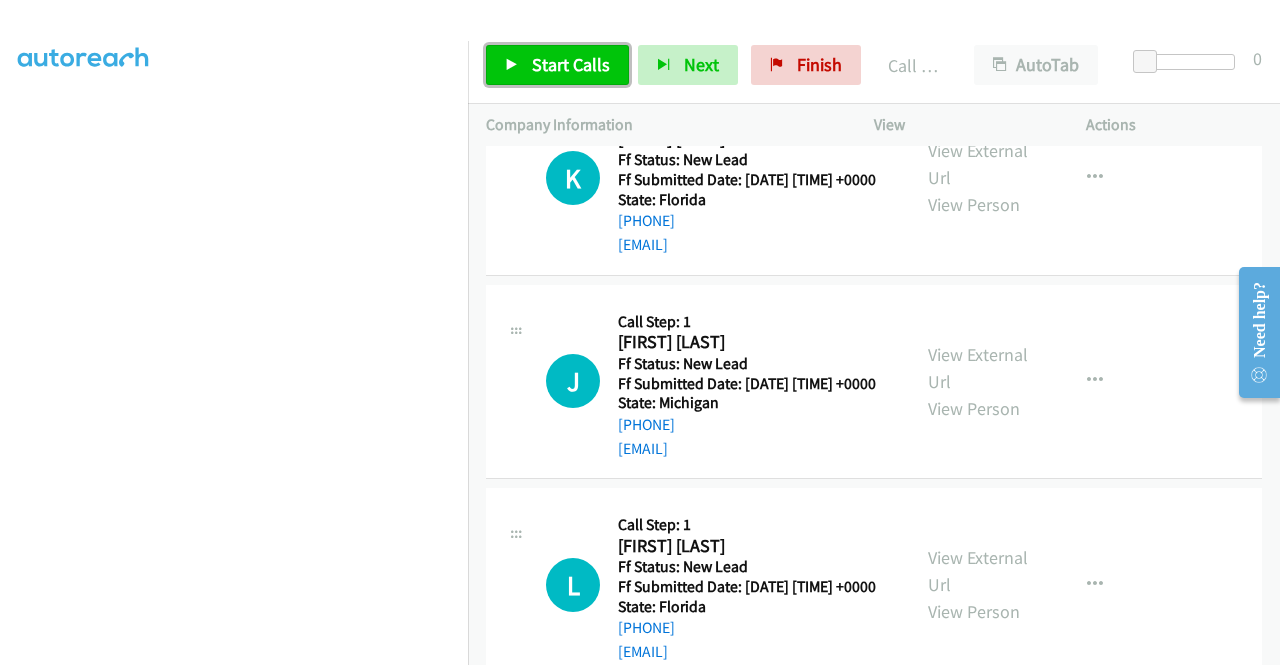 click on "Start Calls" at bounding box center (571, 64) 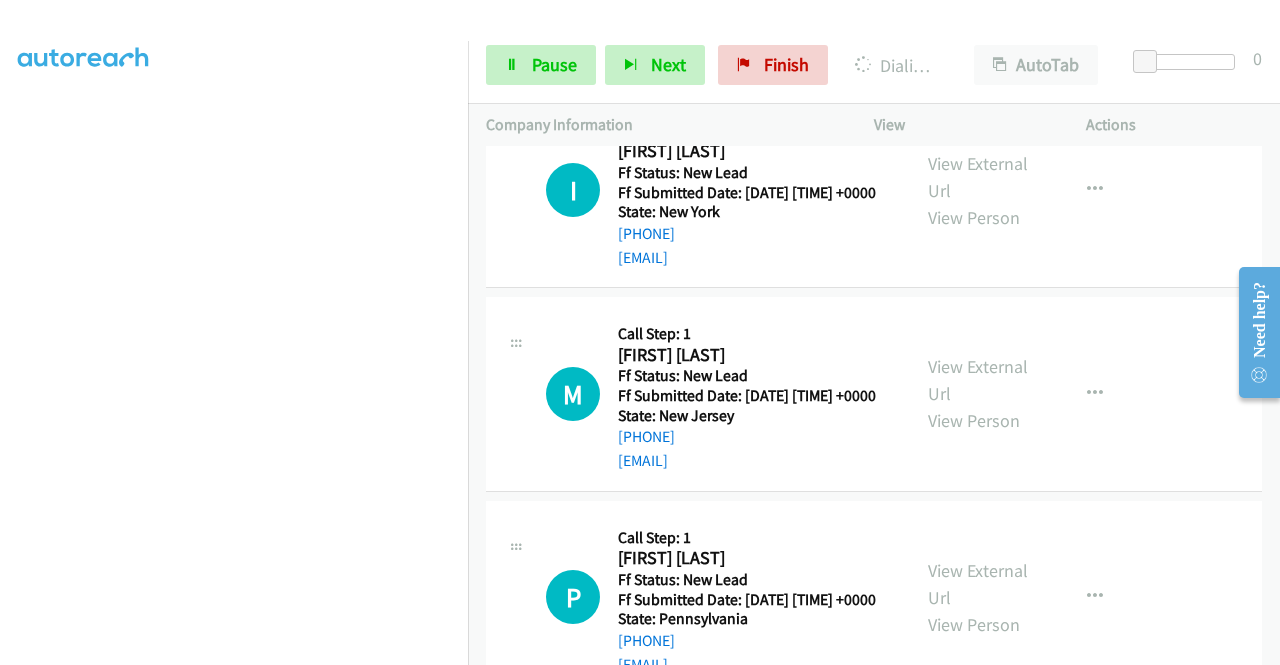 scroll, scrollTop: 1900, scrollLeft: 0, axis: vertical 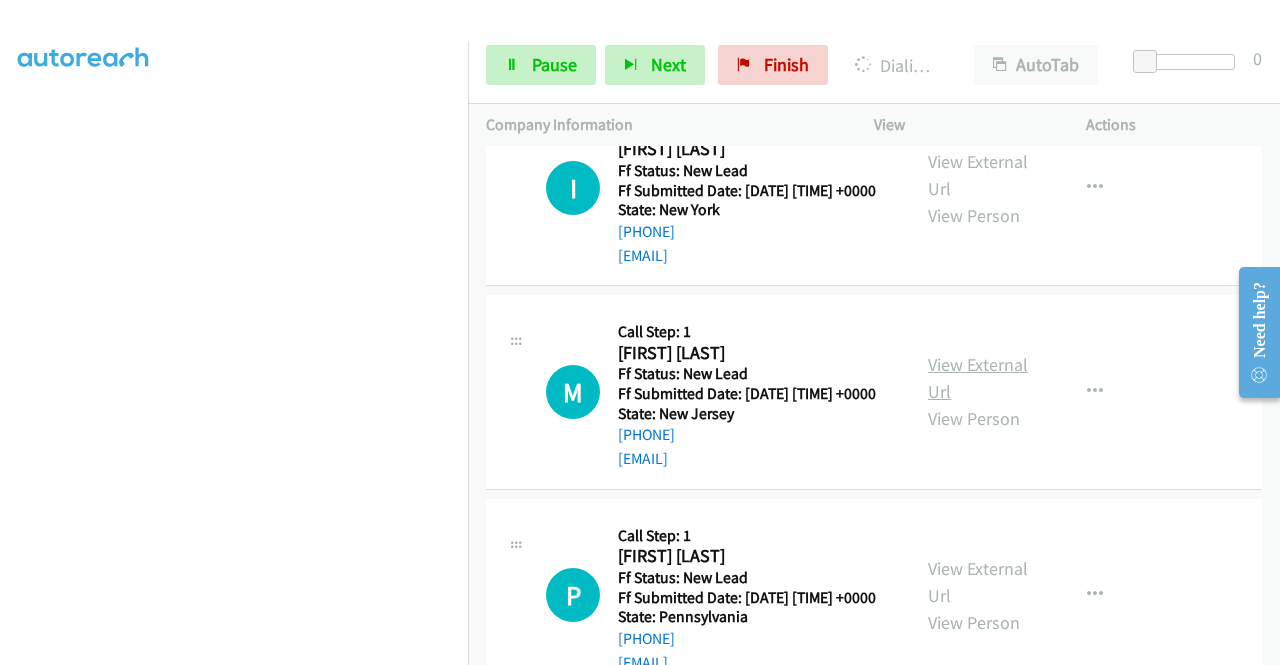 click on "View External Url" at bounding box center [978, 378] 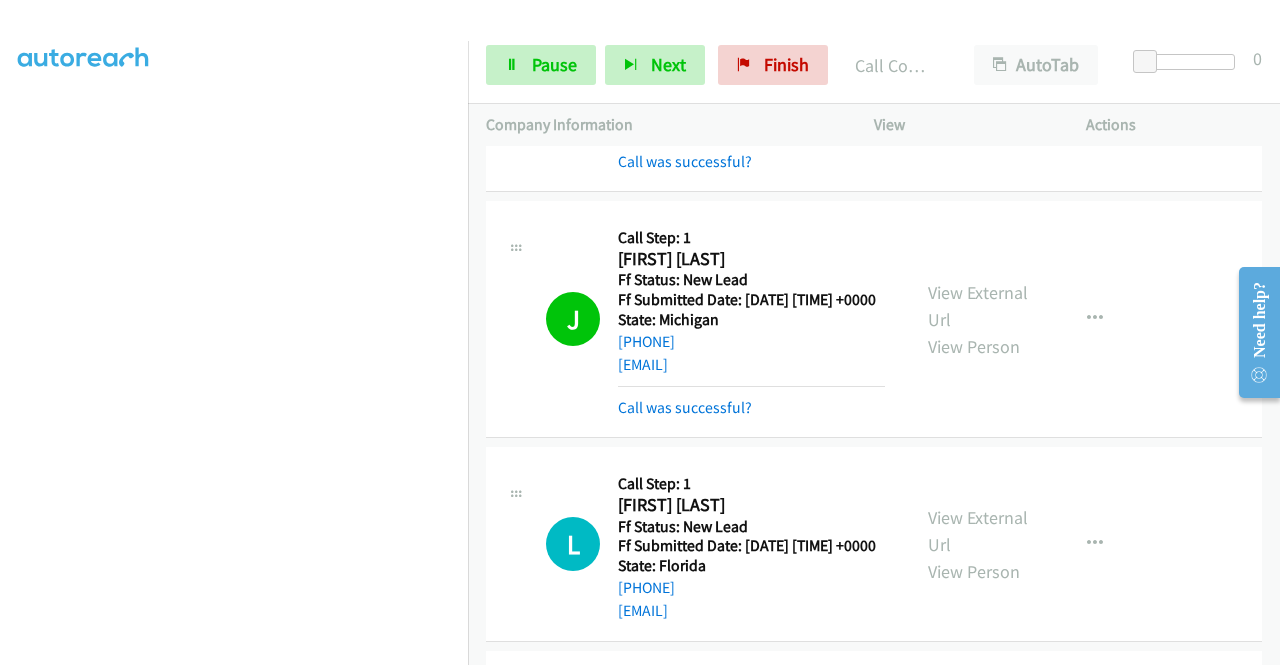 scroll, scrollTop: 1384, scrollLeft: 0, axis: vertical 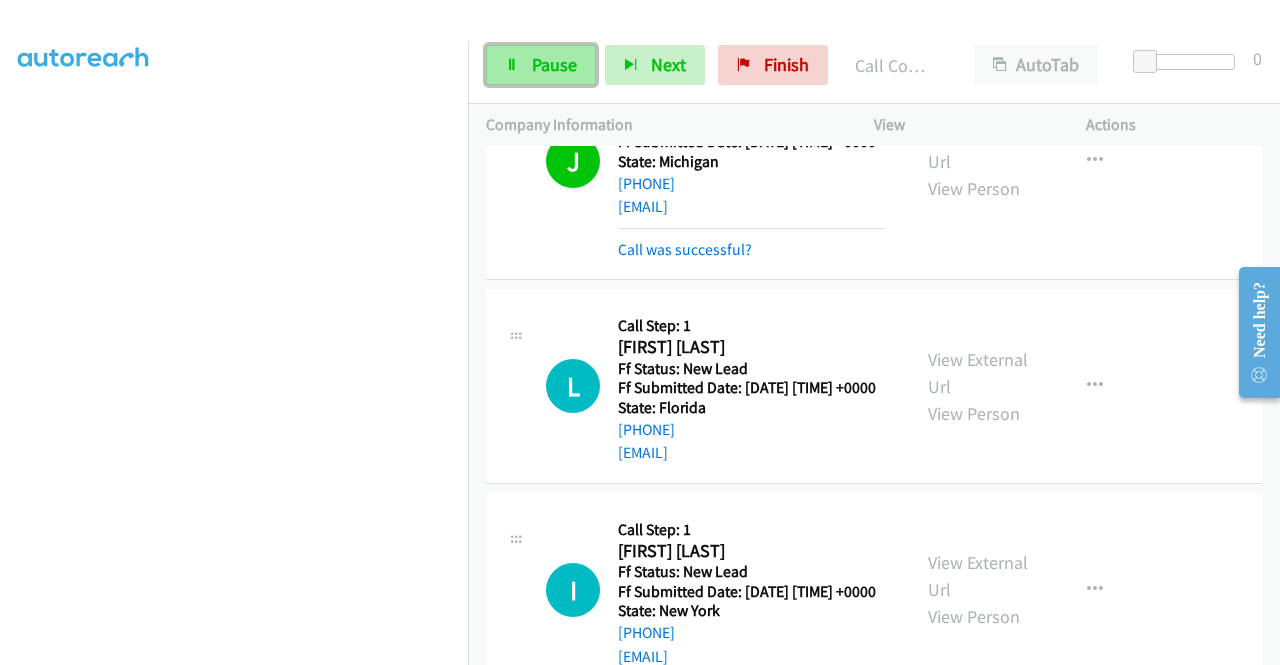 click on "Pause" at bounding box center (554, 64) 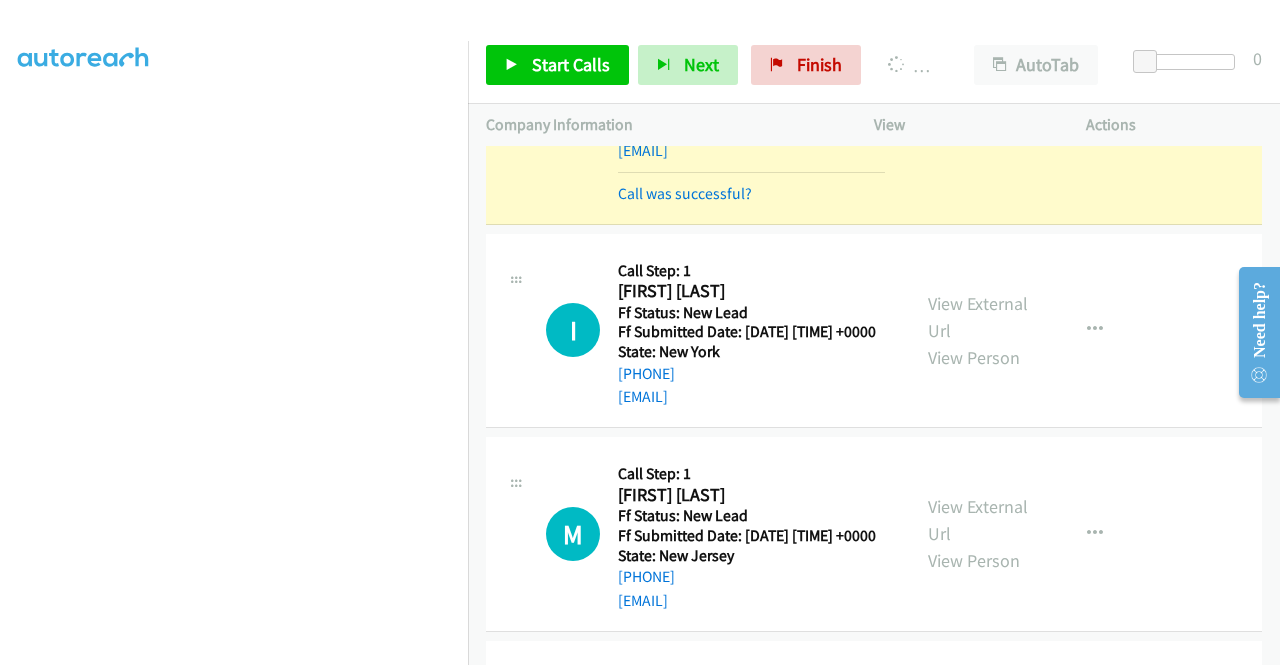 scroll, scrollTop: 1984, scrollLeft: 0, axis: vertical 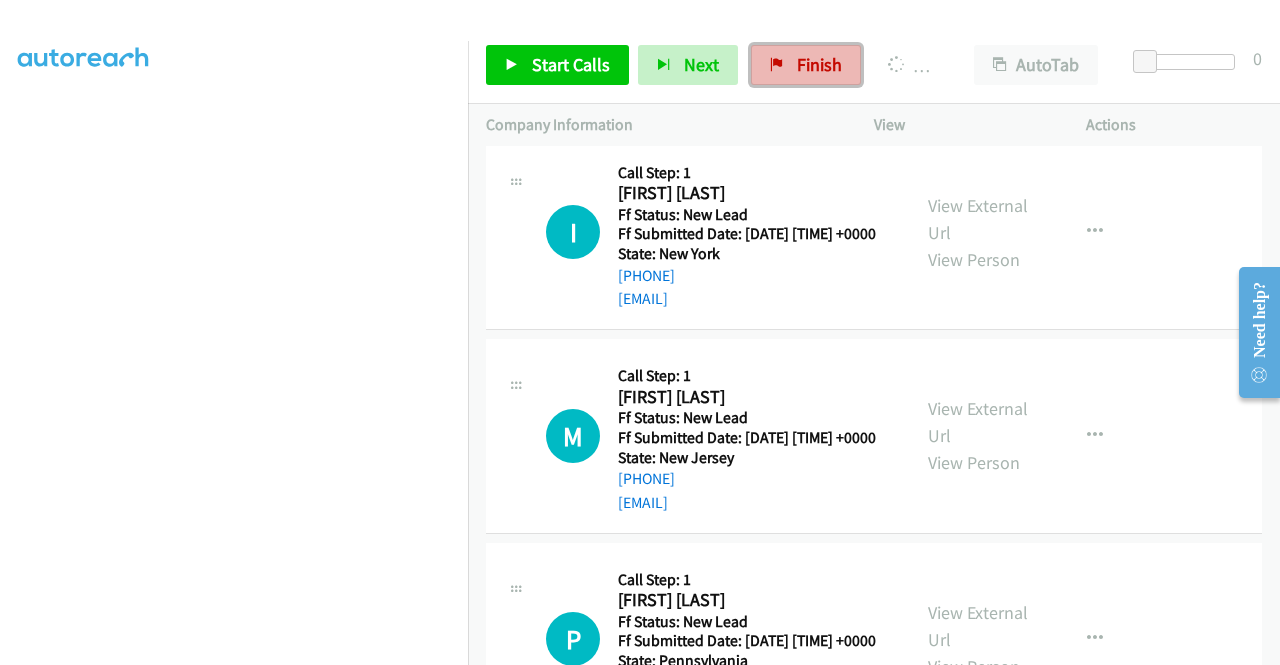 click on "Finish" at bounding box center (819, 64) 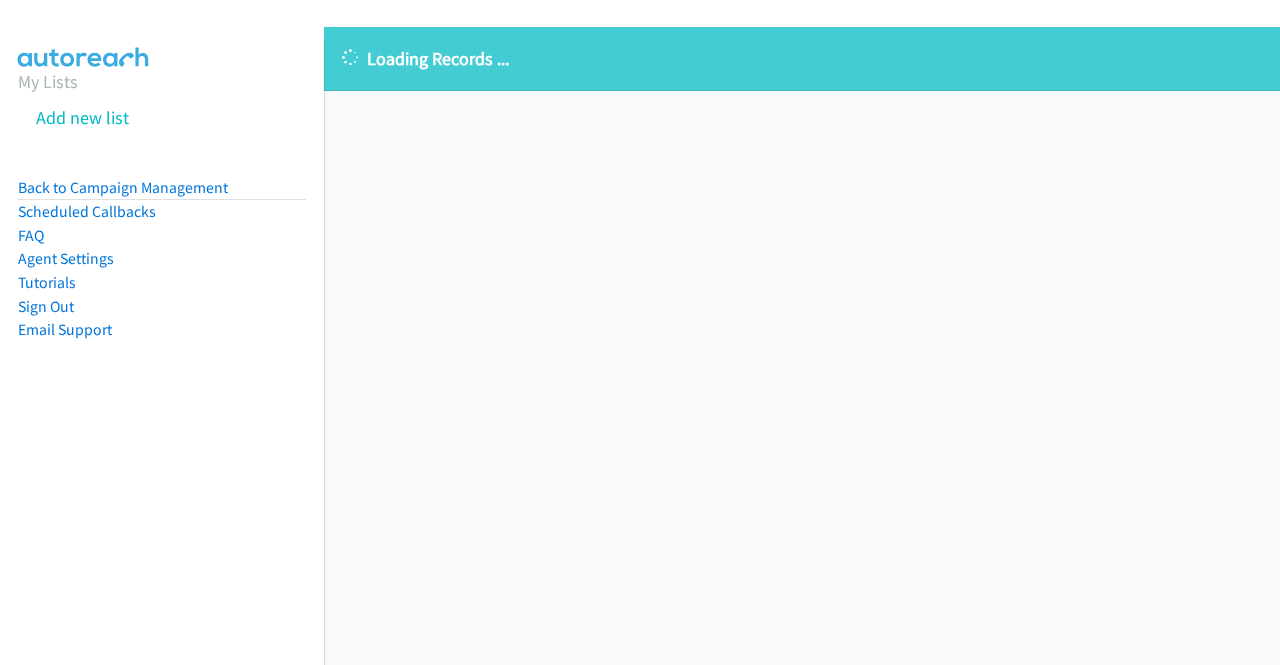 scroll, scrollTop: 0, scrollLeft: 0, axis: both 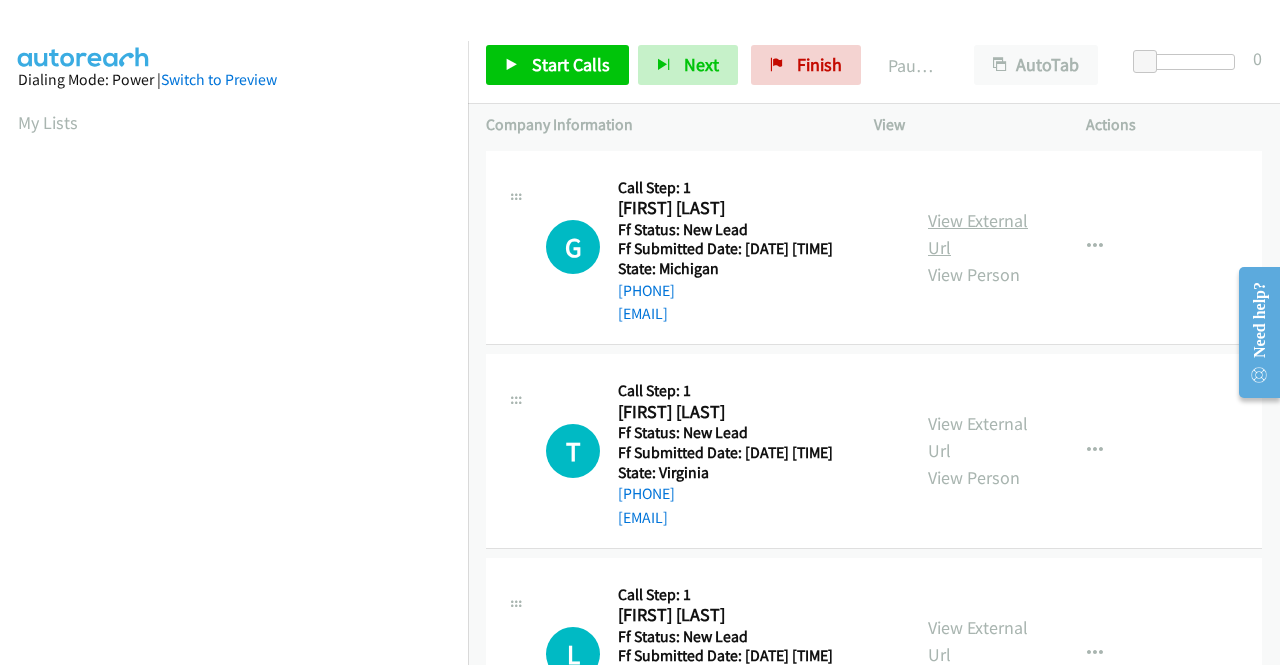 click on "View External Url" at bounding box center (978, 234) 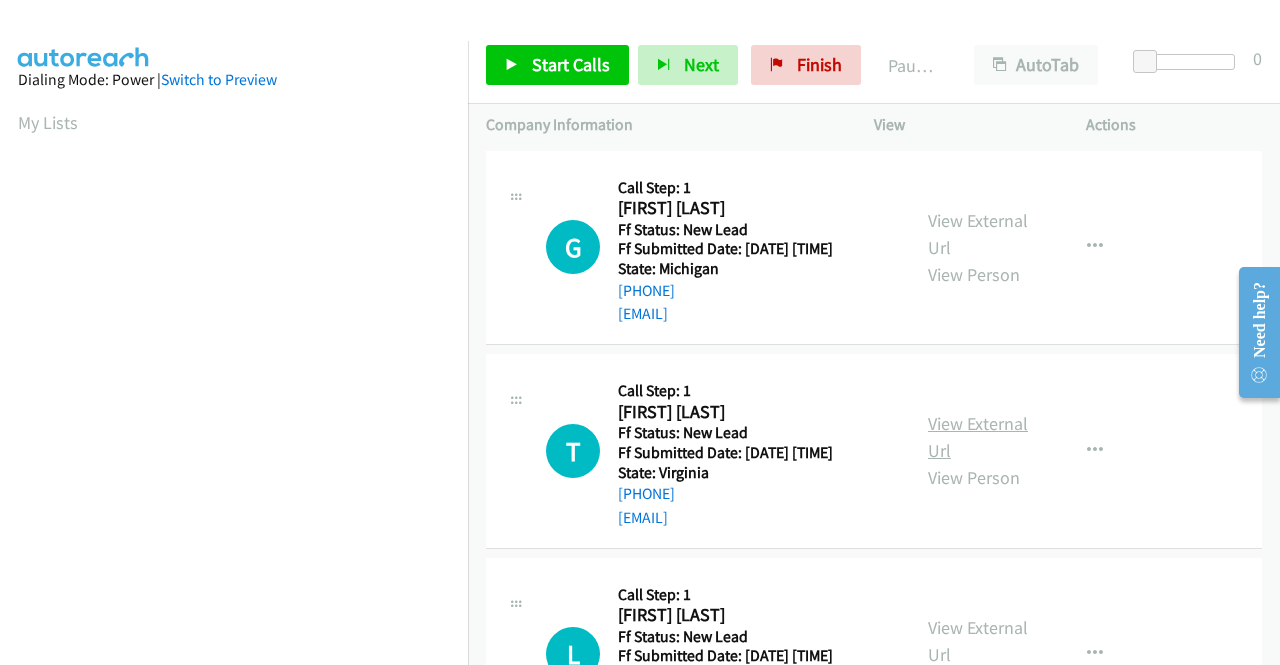 click on "View External Url" at bounding box center [978, 437] 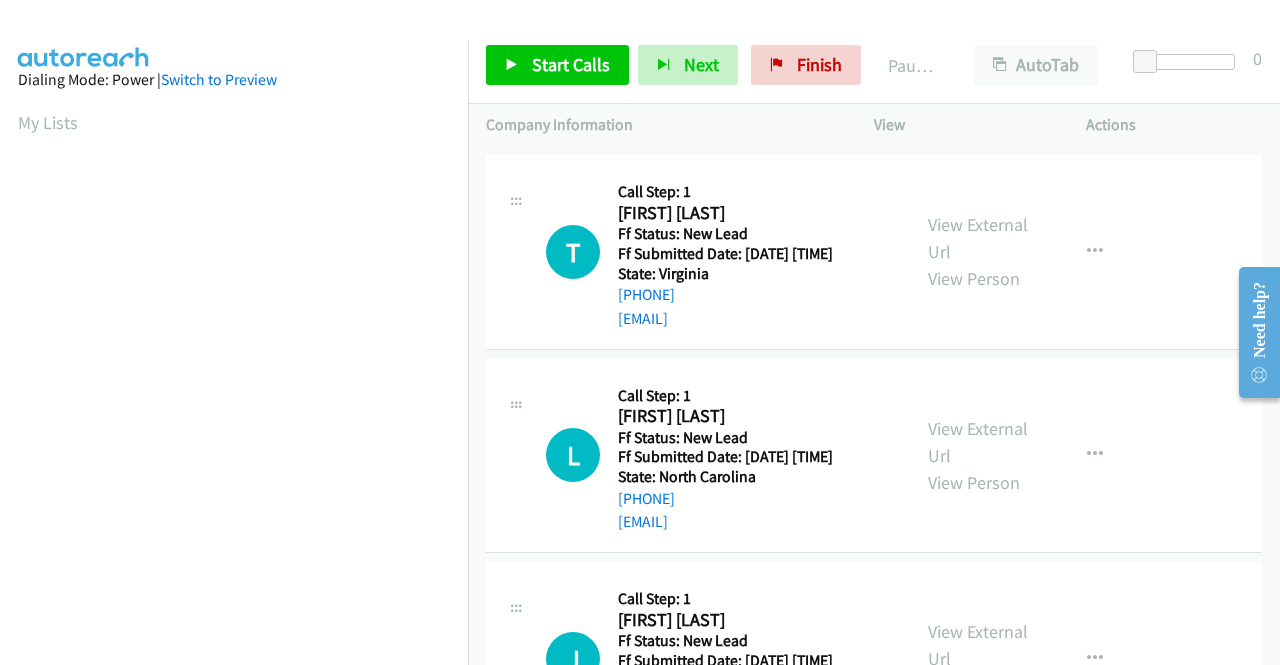 scroll, scrollTop: 200, scrollLeft: 0, axis: vertical 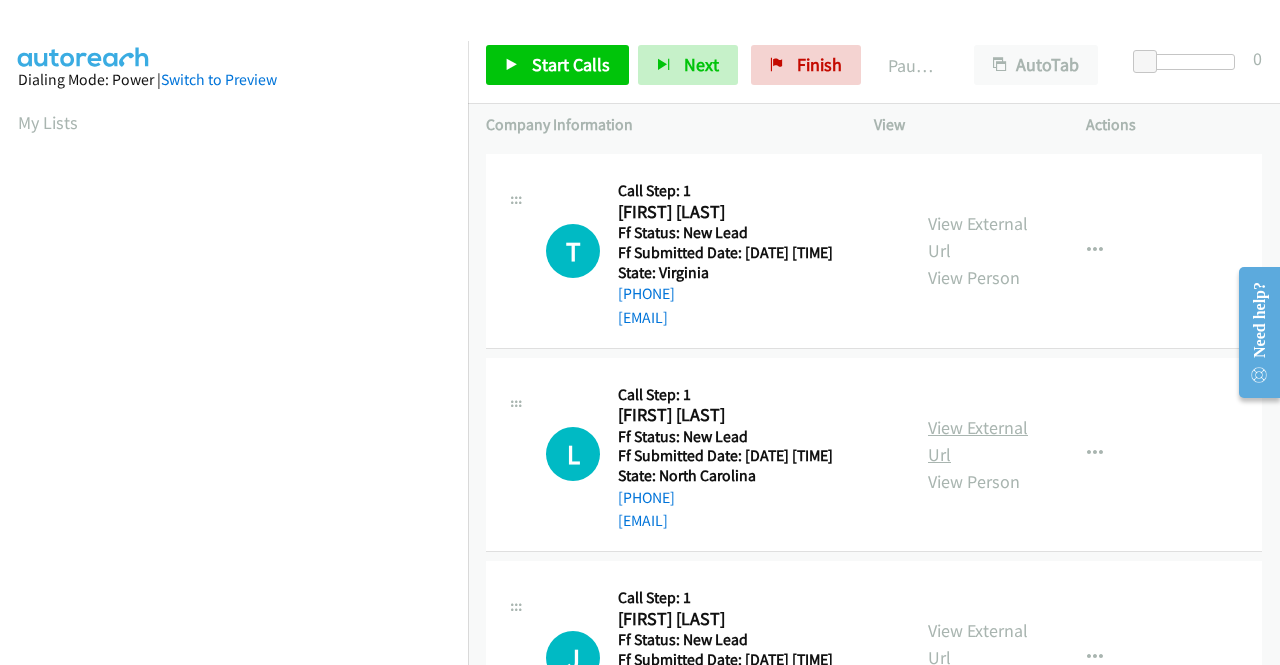 click on "View External Url" at bounding box center [978, 441] 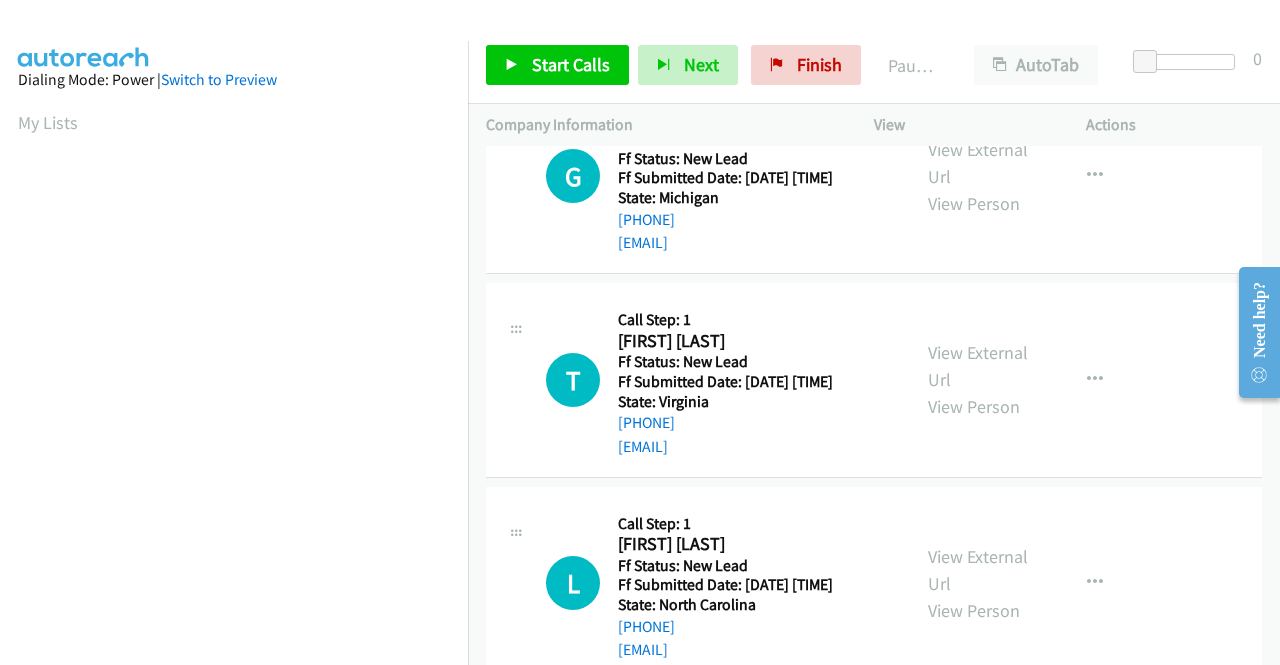 scroll, scrollTop: 0, scrollLeft: 0, axis: both 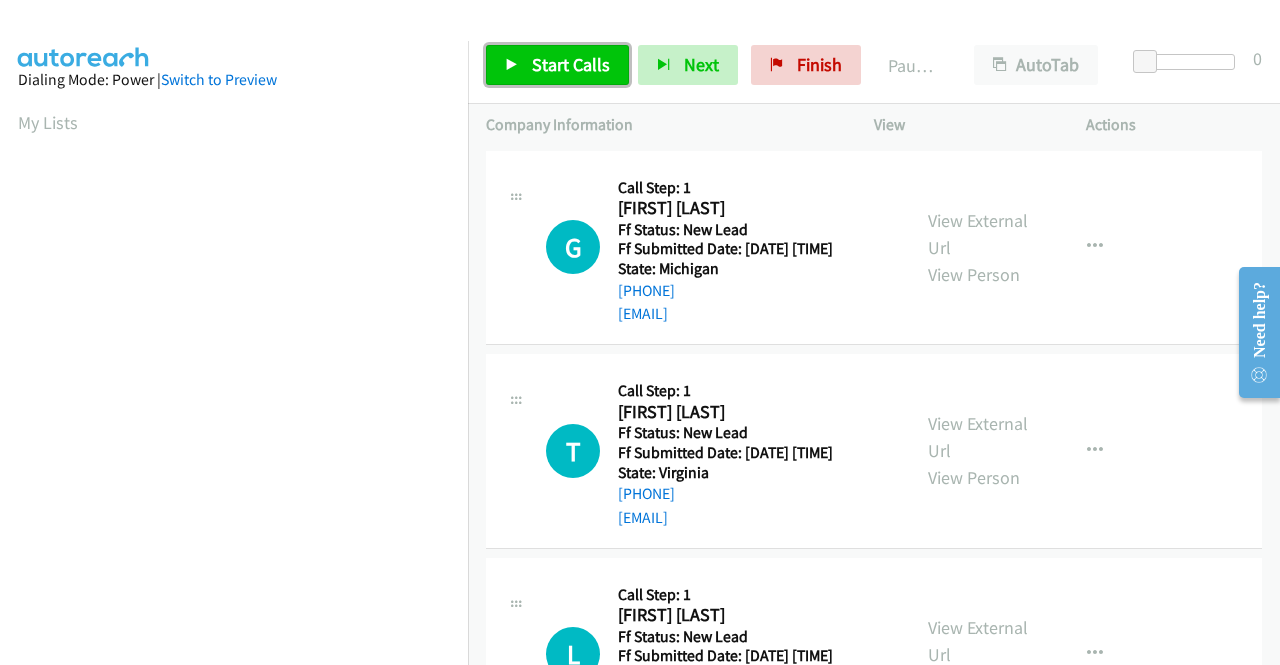 click on "Start Calls" at bounding box center (571, 64) 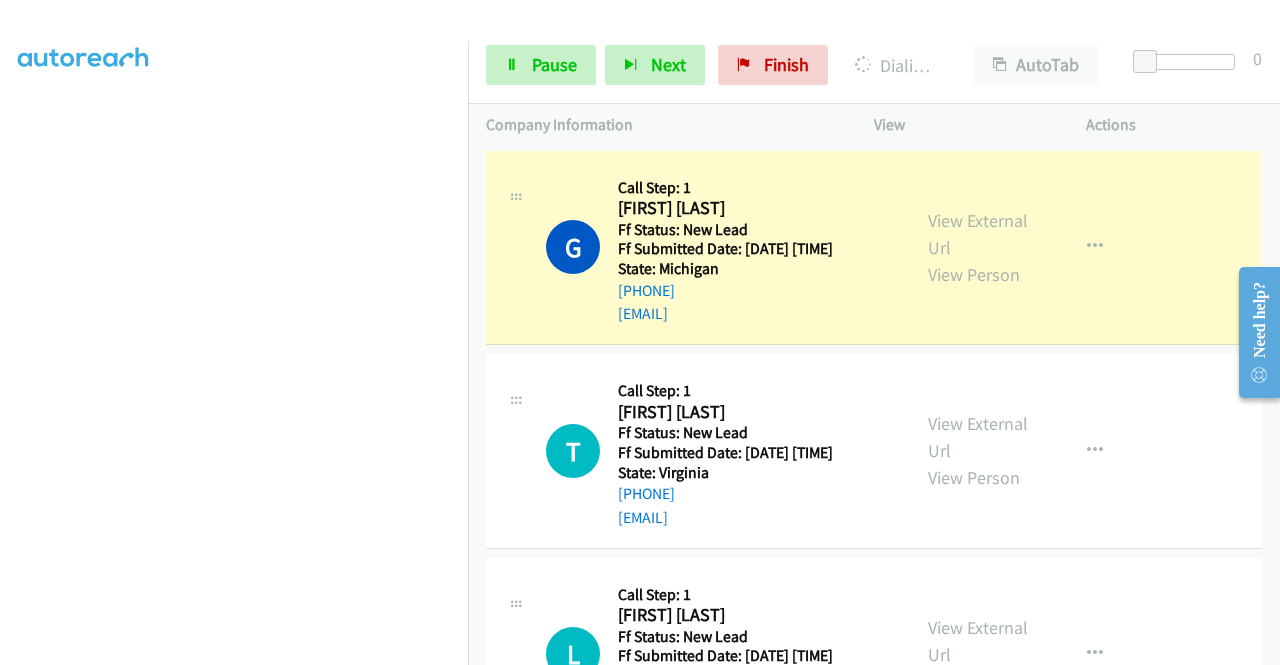 scroll, scrollTop: 456, scrollLeft: 0, axis: vertical 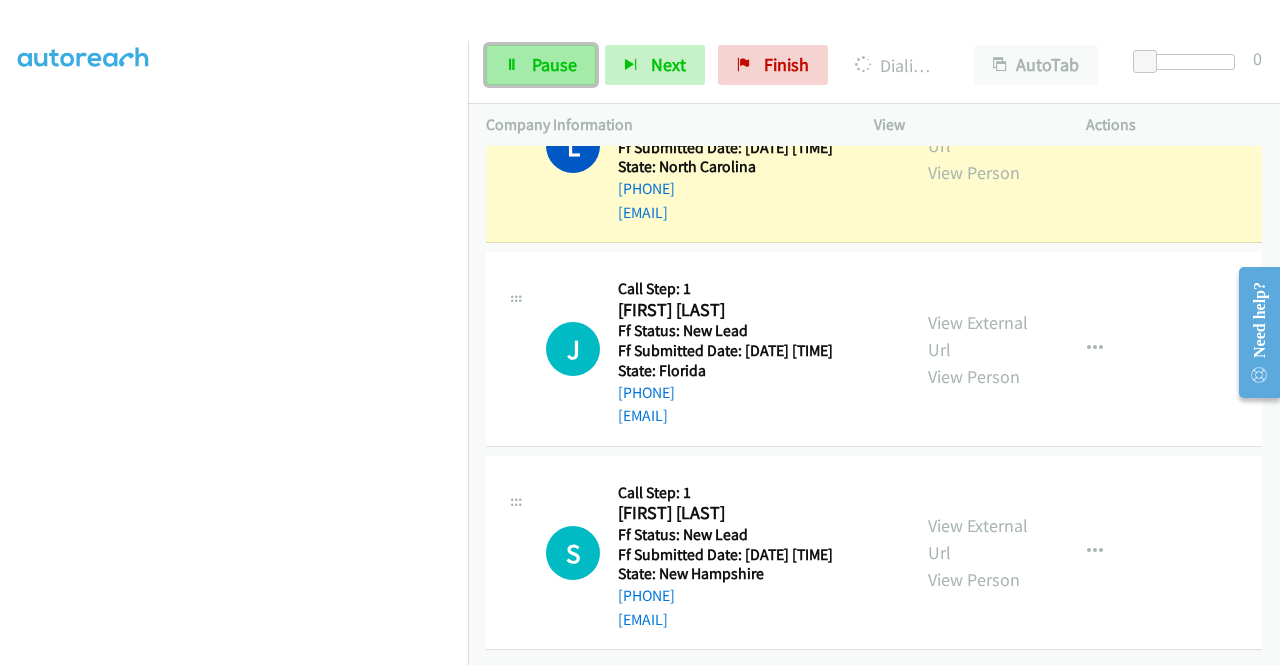 click on "Pause" at bounding box center (554, 64) 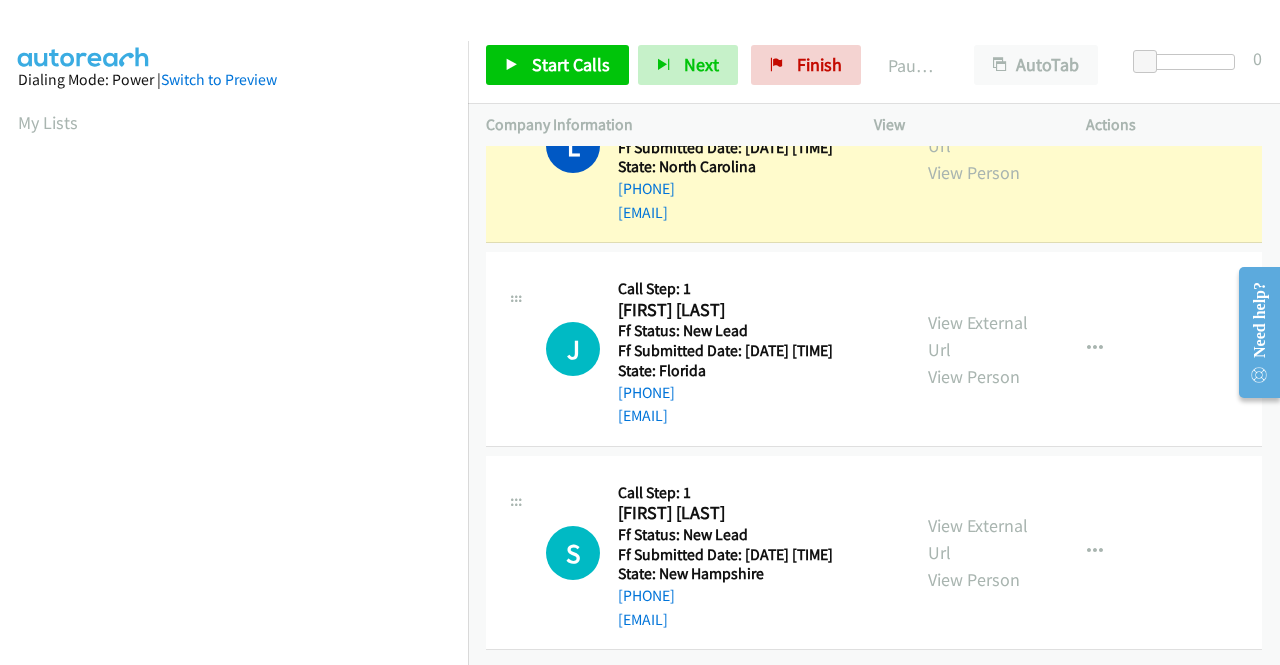 scroll, scrollTop: 456, scrollLeft: 0, axis: vertical 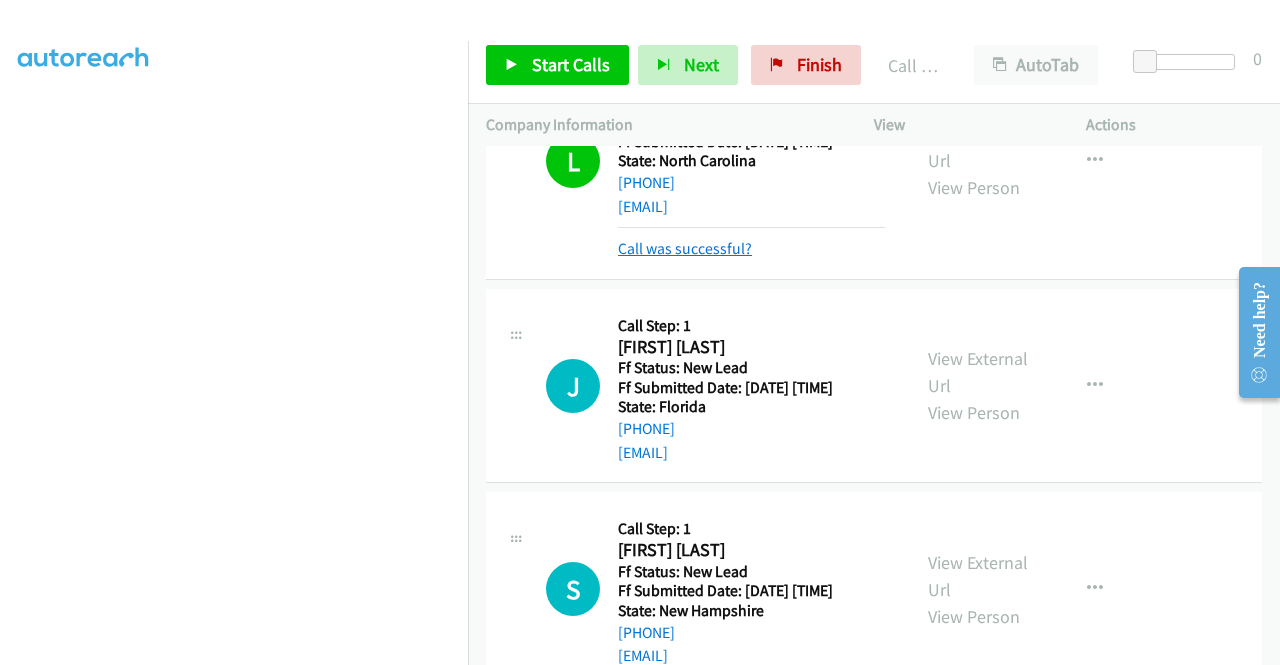 click on "Call was successful?" at bounding box center (685, 248) 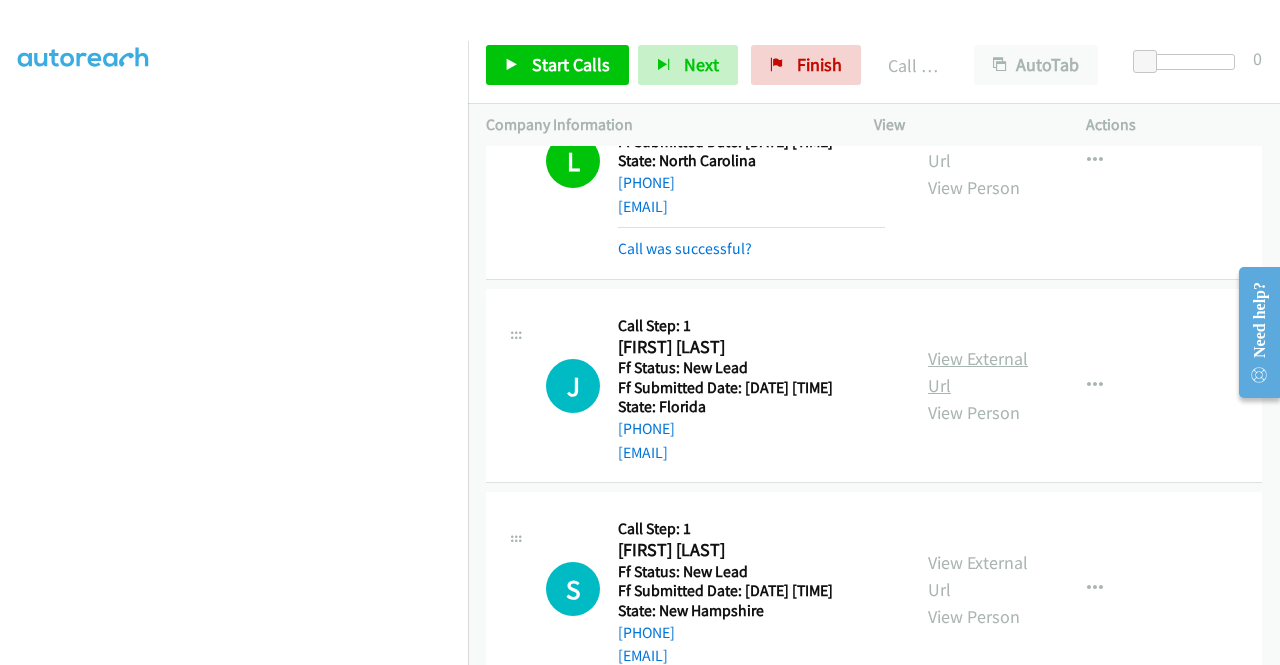 click on "View External Url" at bounding box center [978, 372] 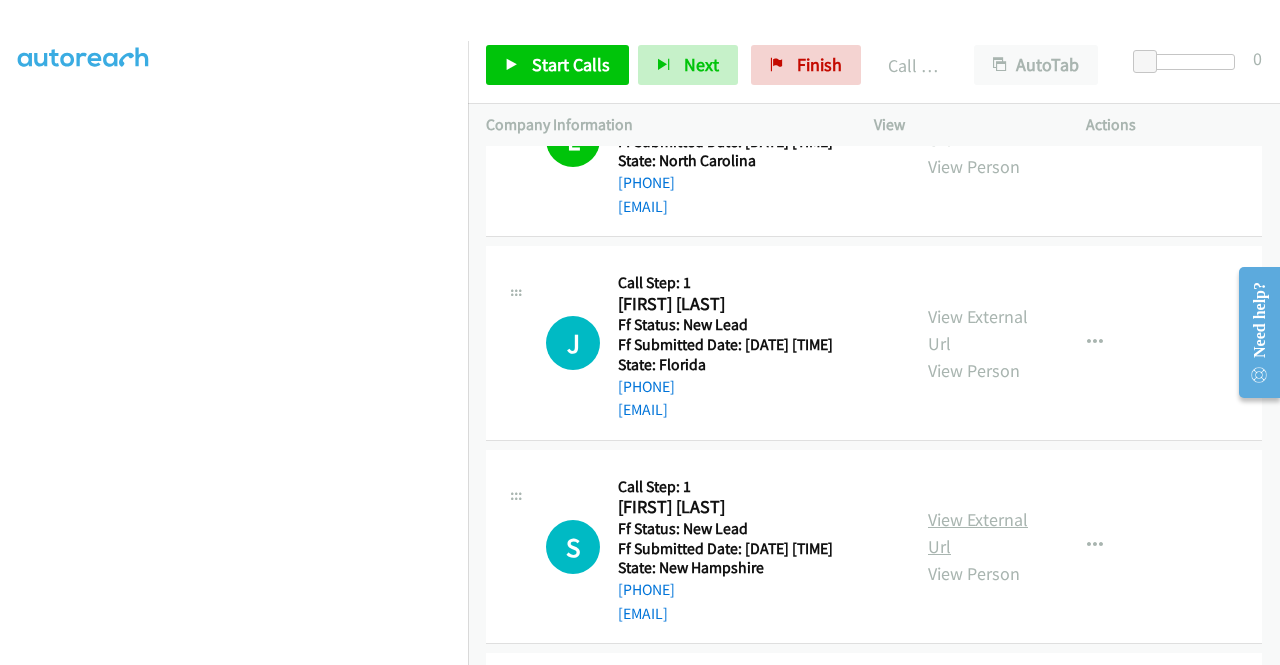 click on "View External Url" at bounding box center [978, 533] 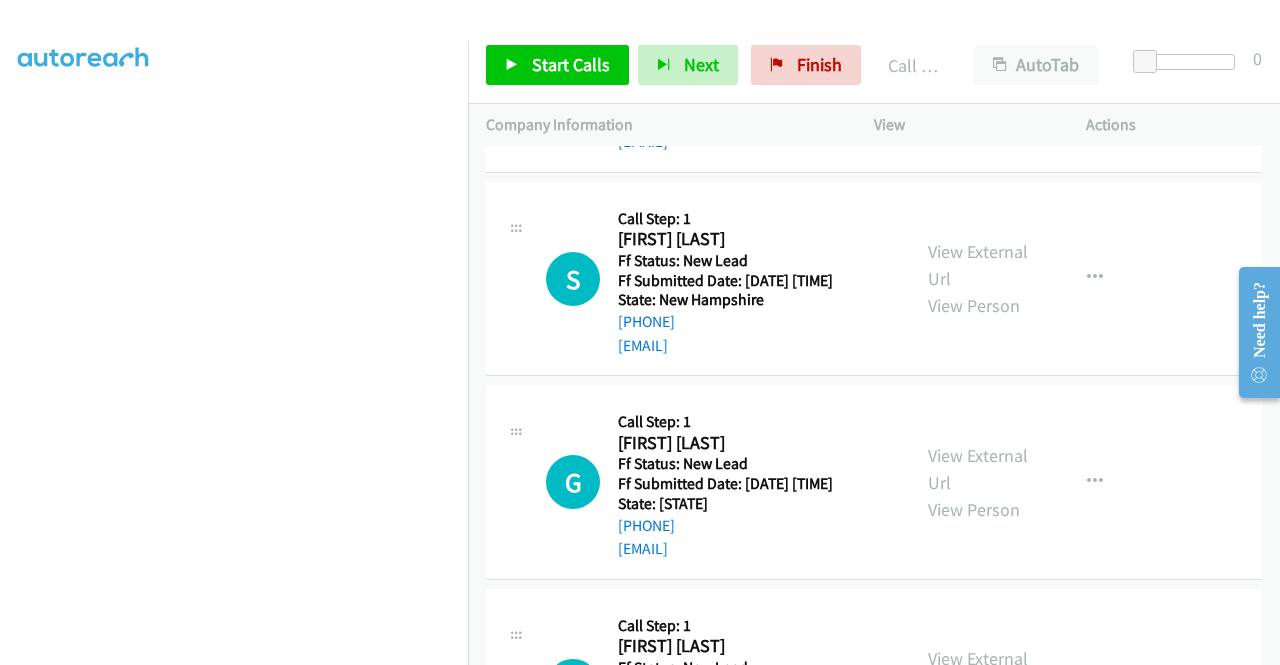 scroll, scrollTop: 900, scrollLeft: 0, axis: vertical 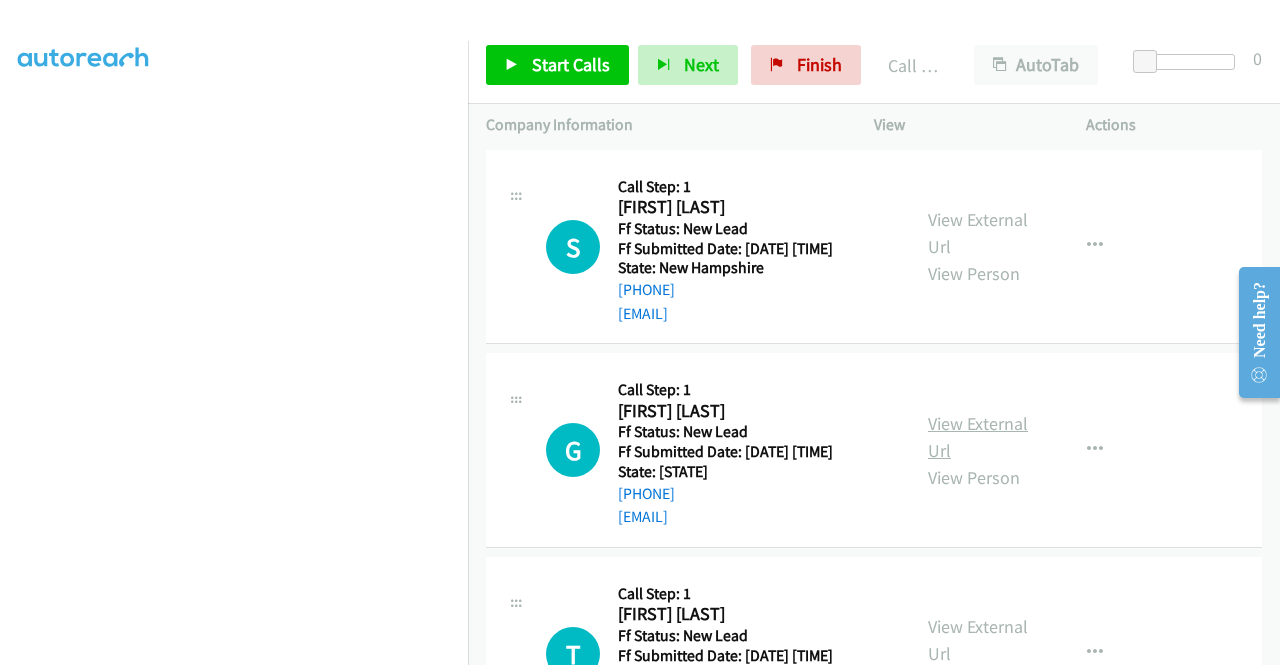 click on "View External Url" at bounding box center [978, 437] 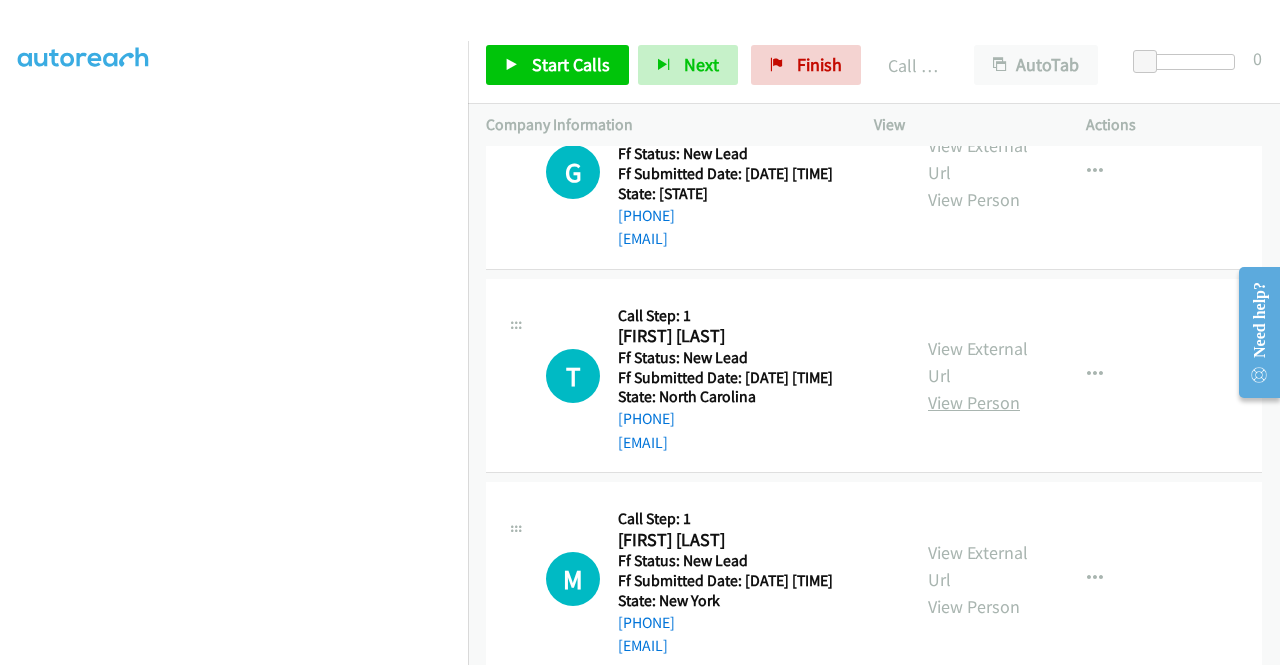 scroll, scrollTop: 1200, scrollLeft: 0, axis: vertical 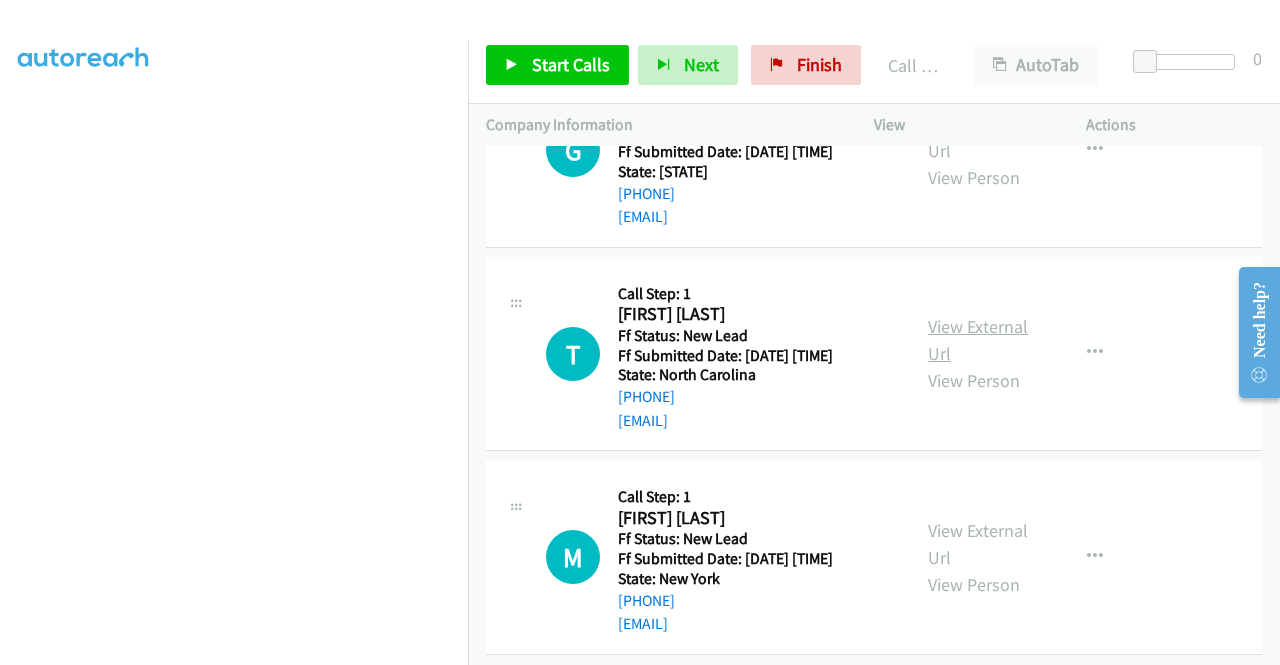 click on "View External Url" at bounding box center (978, 340) 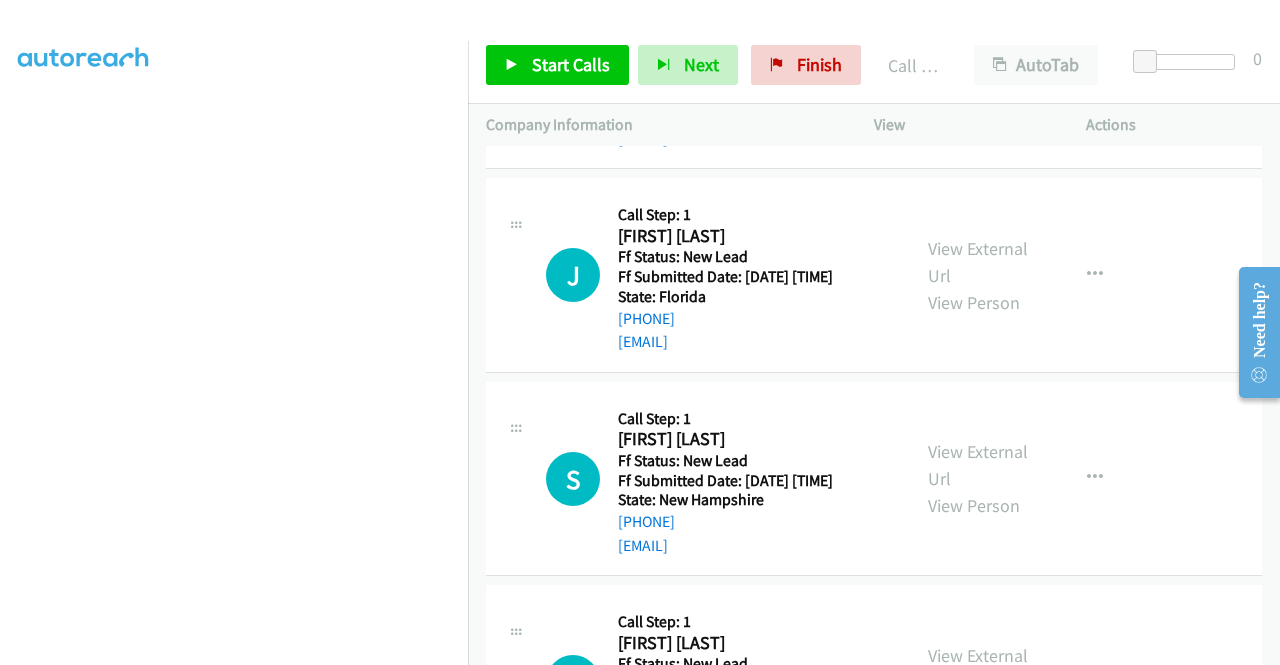 scroll, scrollTop: 700, scrollLeft: 0, axis: vertical 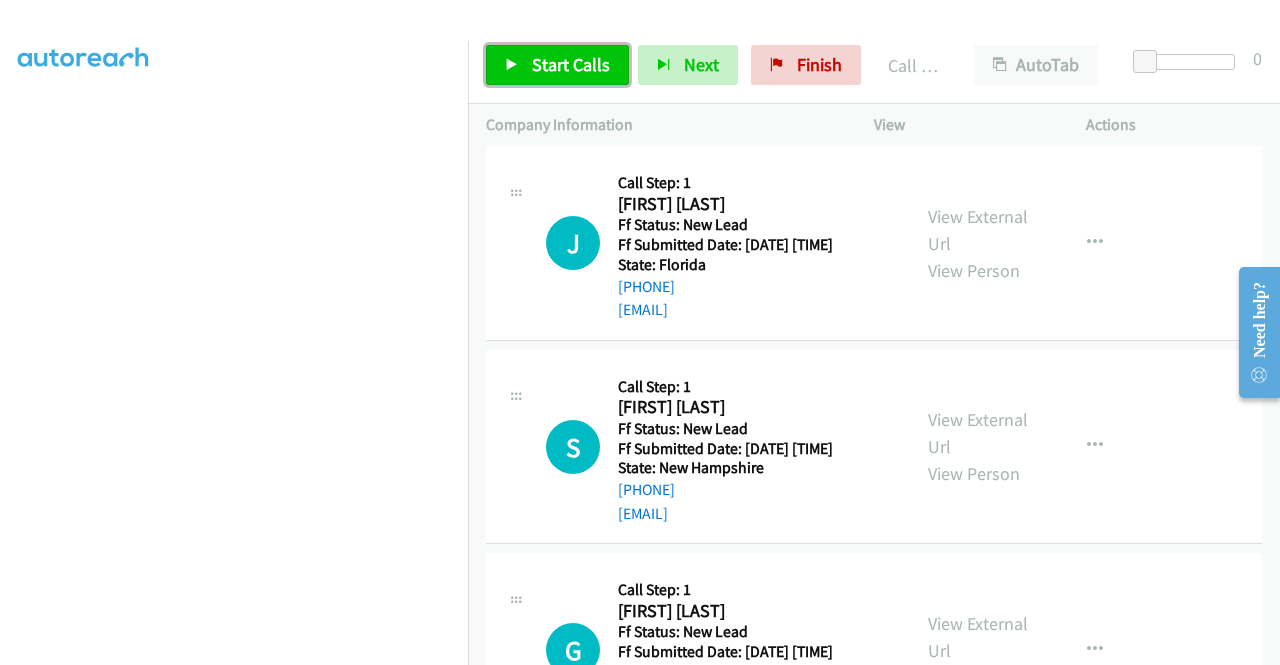 click on "Start Calls" at bounding box center [557, 65] 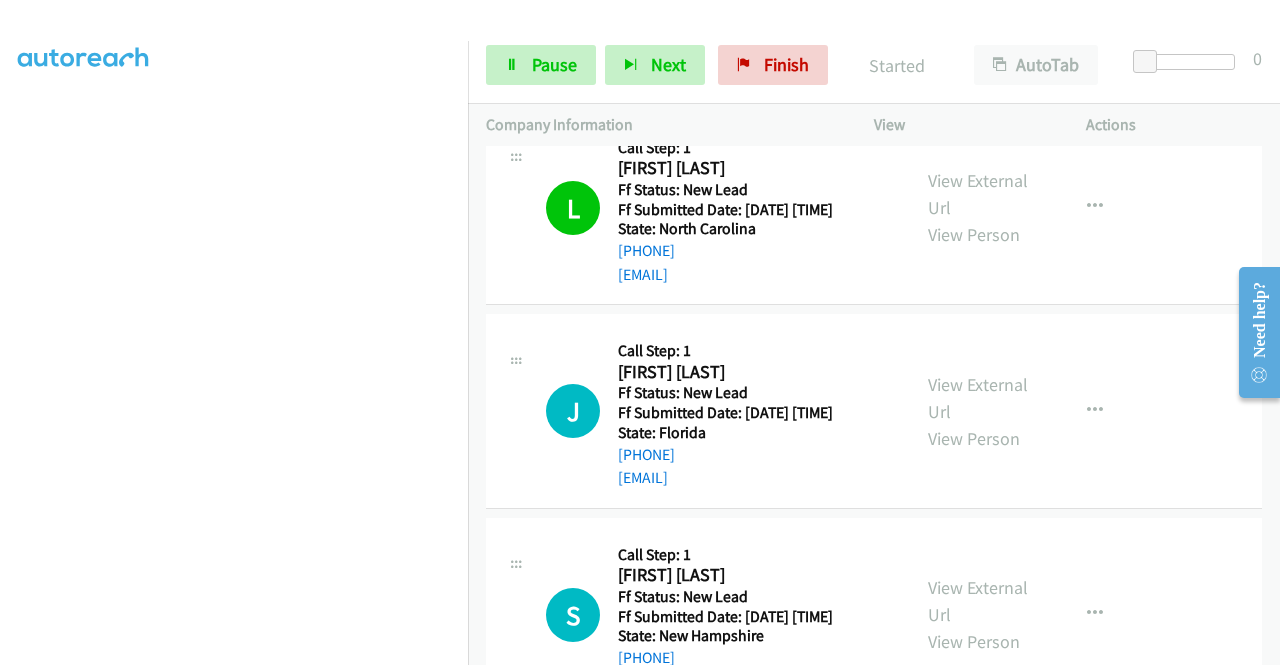 scroll, scrollTop: 500, scrollLeft: 0, axis: vertical 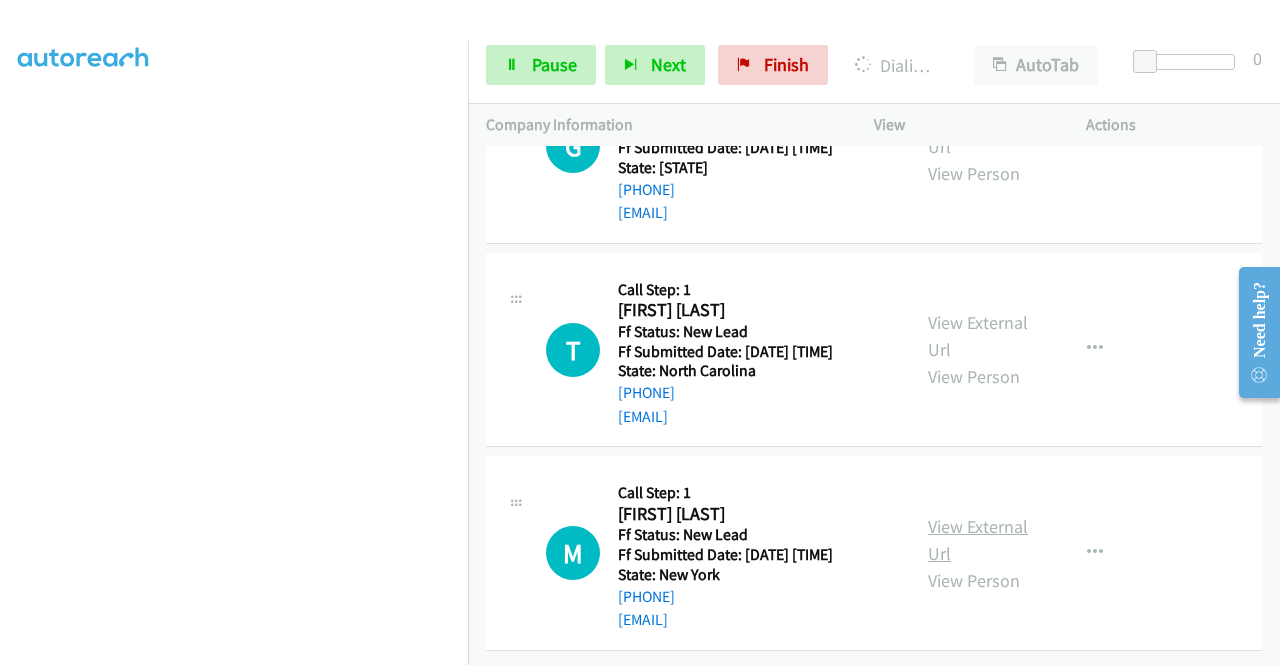 click on "View External Url" at bounding box center [978, 540] 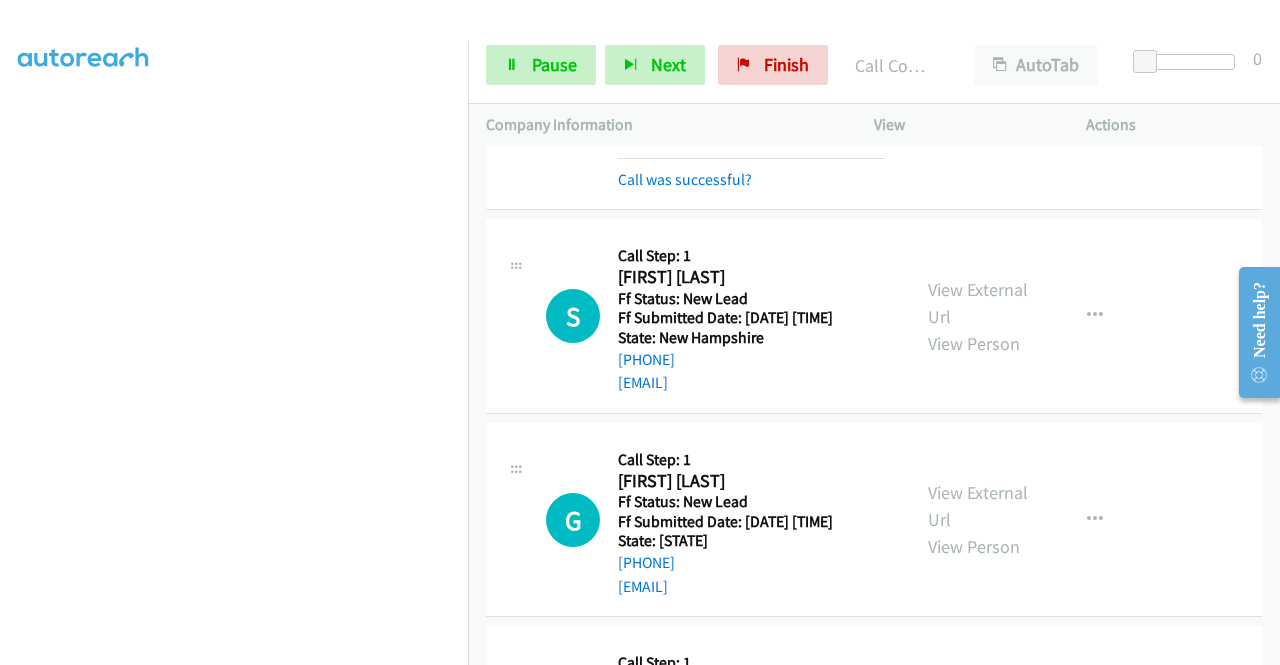scroll, scrollTop: 894, scrollLeft: 0, axis: vertical 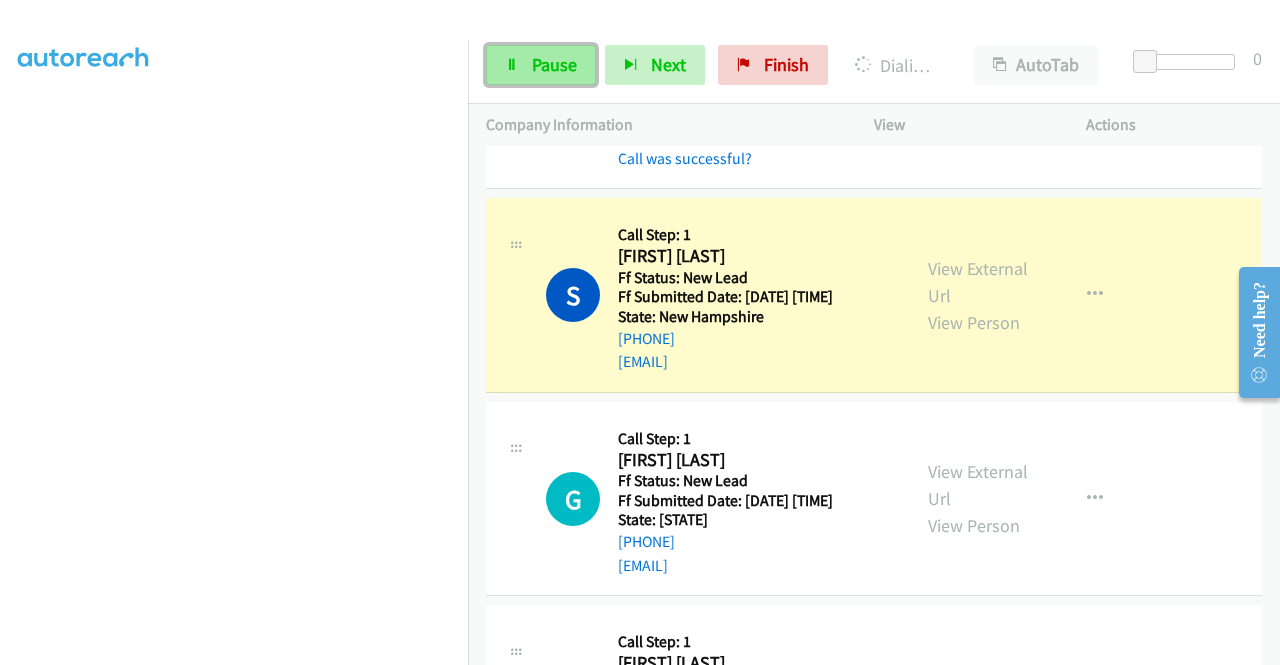 click on "Pause" at bounding box center (554, 64) 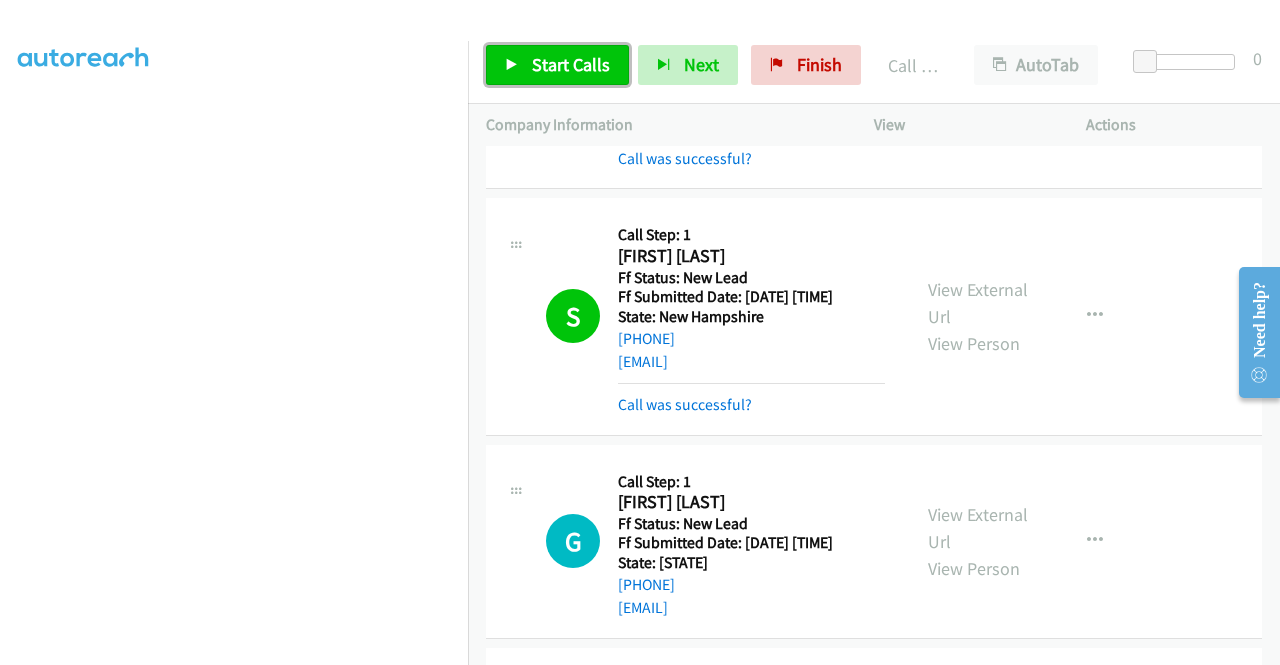 click on "Start Calls" at bounding box center (571, 64) 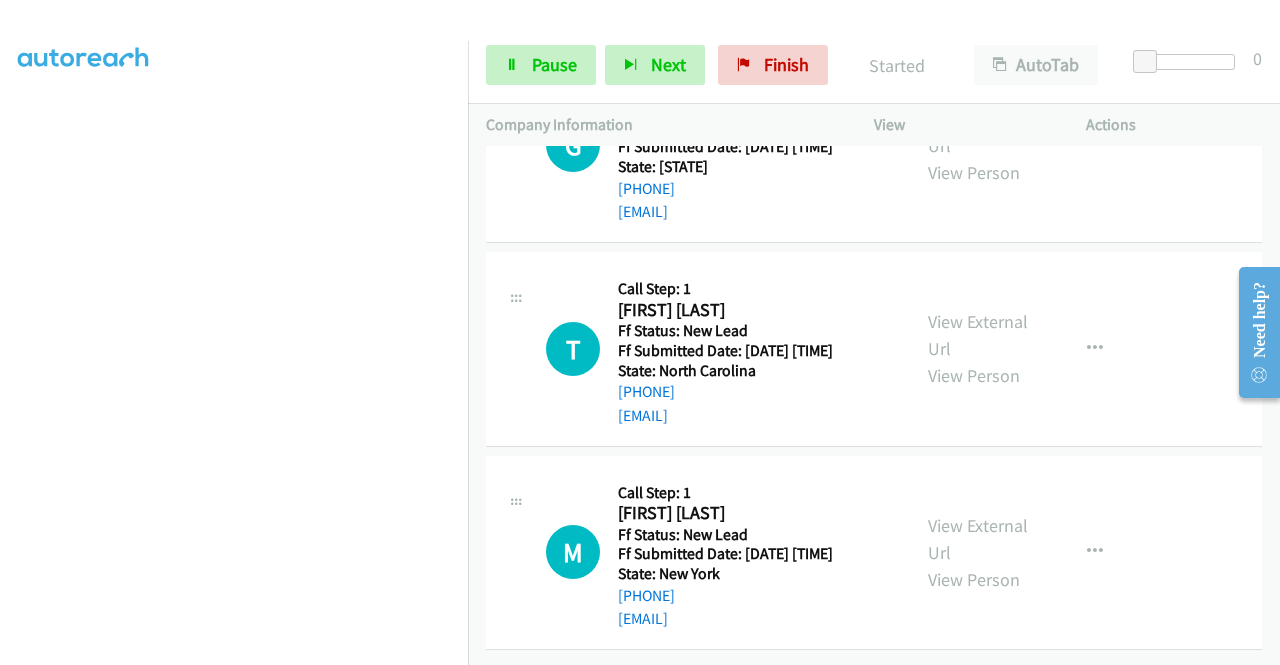 scroll, scrollTop: 1458, scrollLeft: 0, axis: vertical 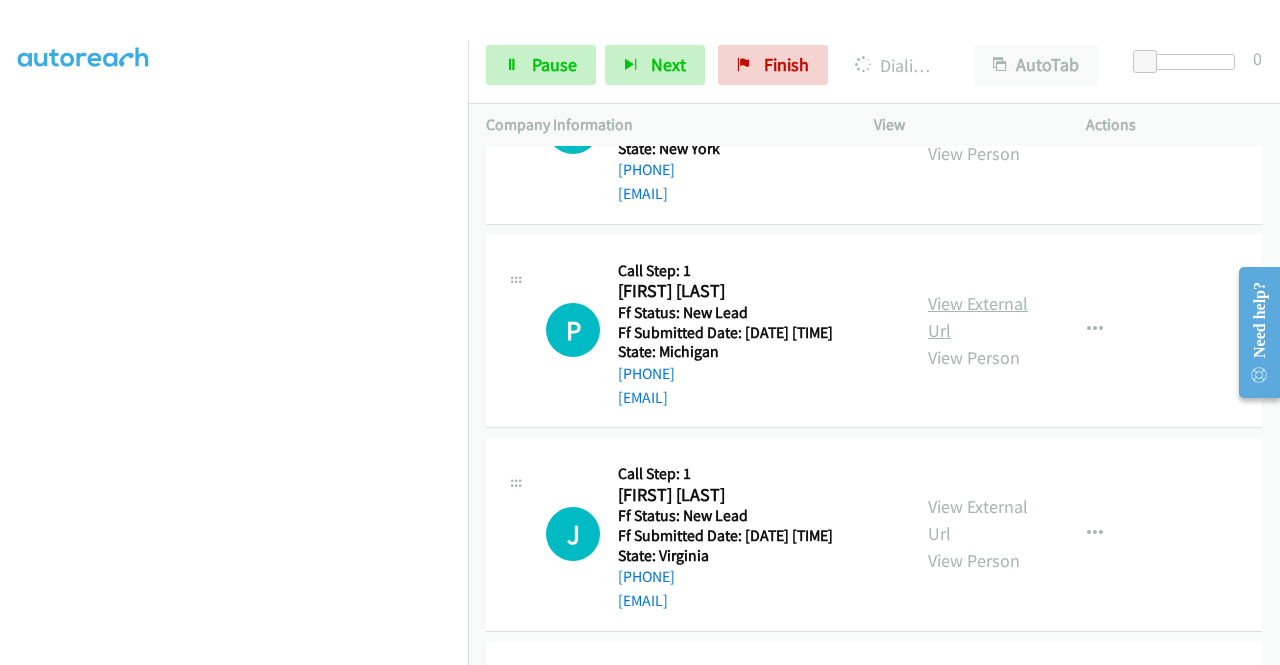 click on "View External Url" at bounding box center [978, 317] 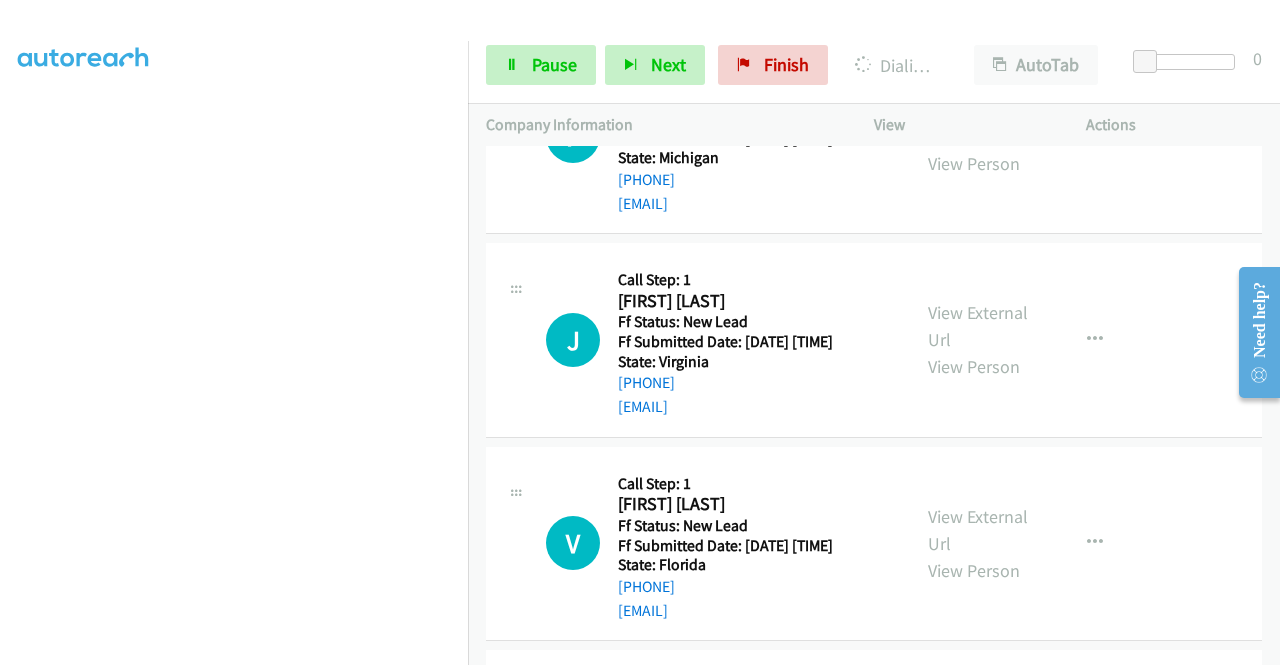scroll, scrollTop: 1958, scrollLeft: 0, axis: vertical 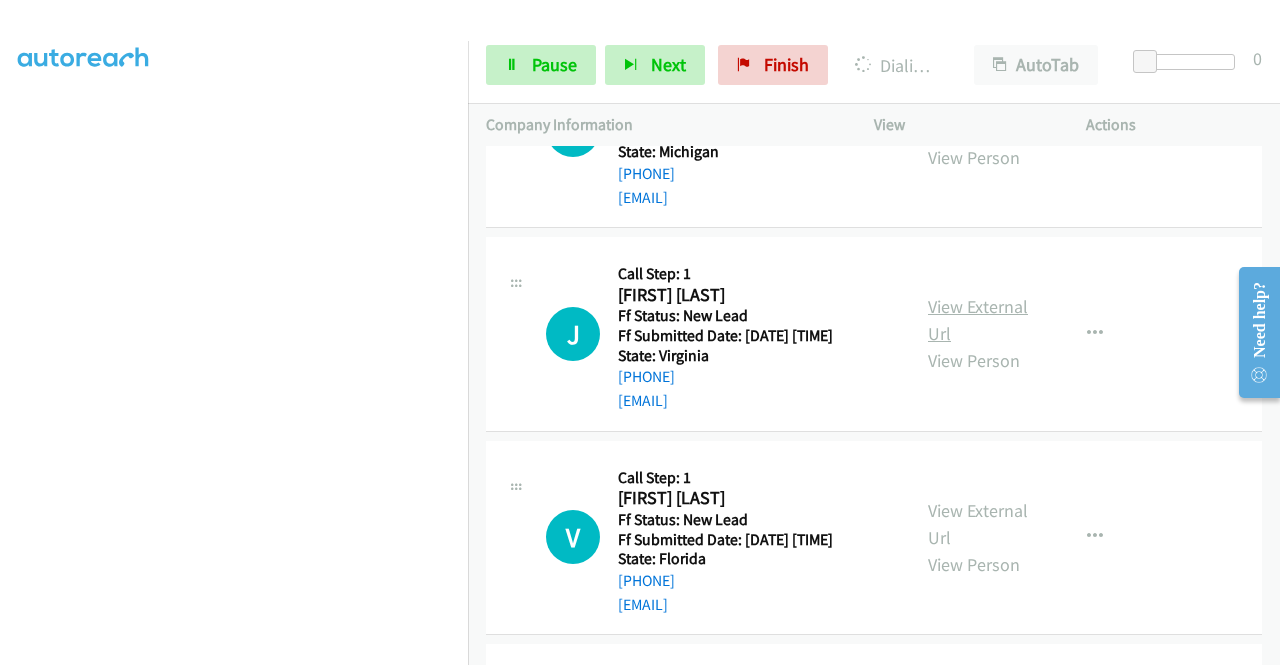 click on "View External Url" at bounding box center (978, 320) 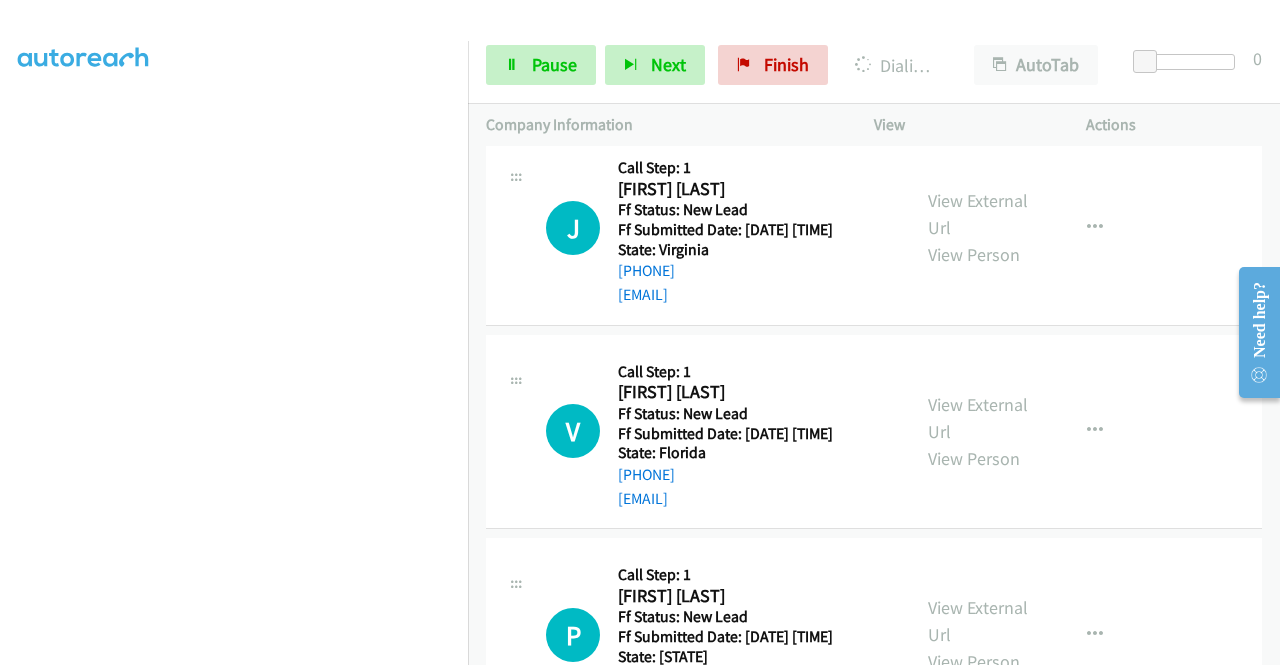 scroll, scrollTop: 2158, scrollLeft: 0, axis: vertical 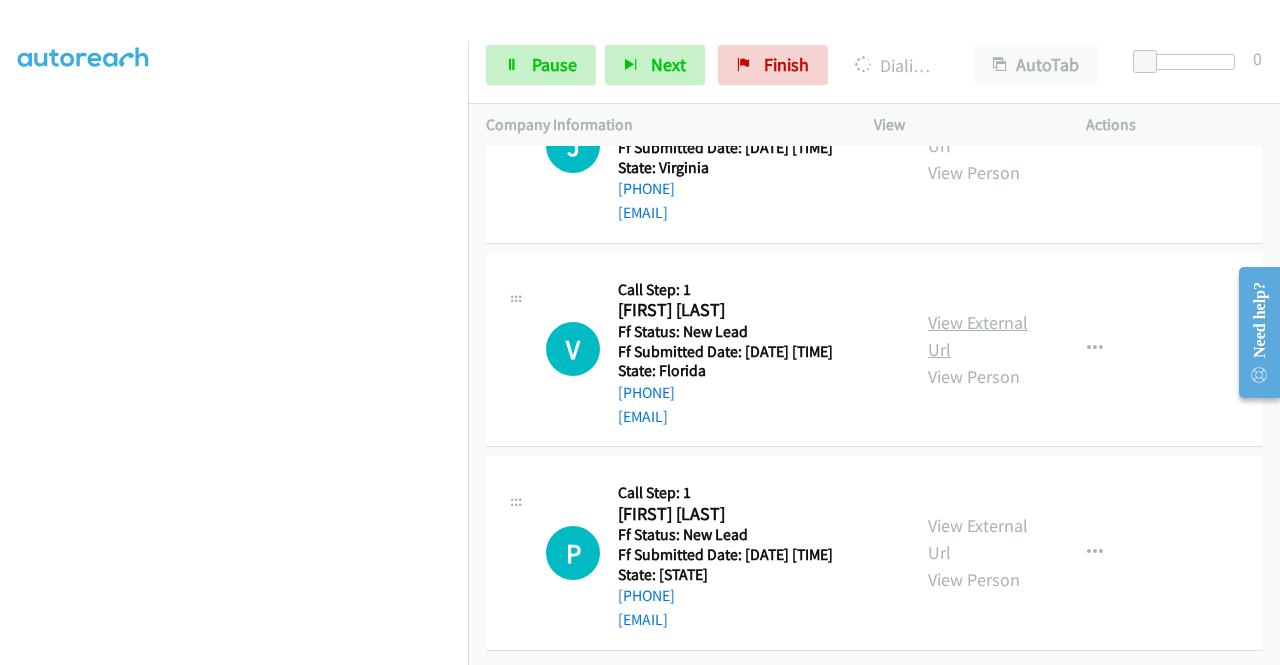 click on "View External Url" at bounding box center [978, 336] 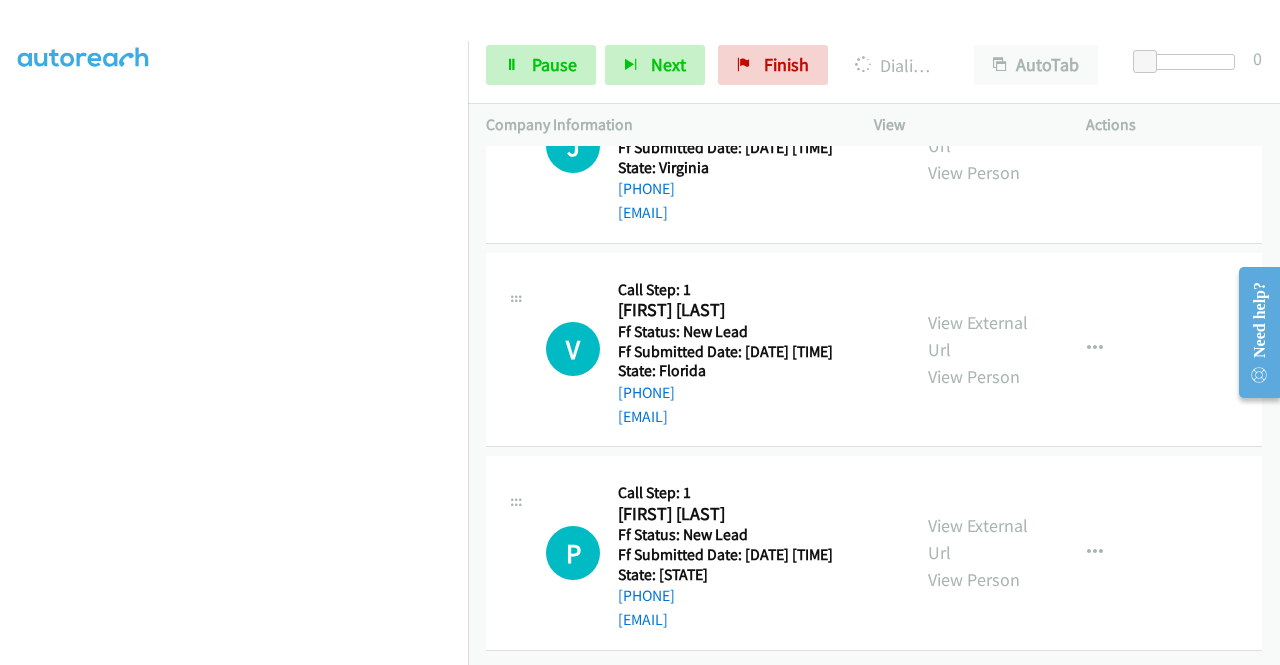 scroll, scrollTop: 2392, scrollLeft: 0, axis: vertical 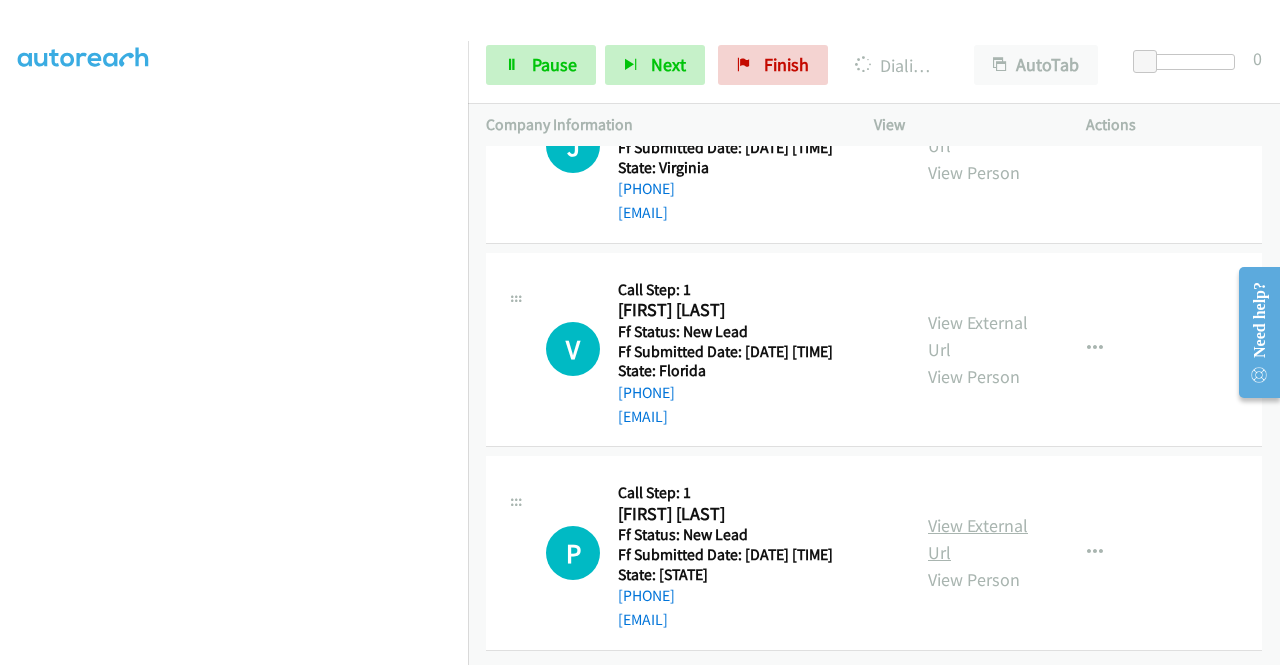 click on "View External Url" at bounding box center [978, 539] 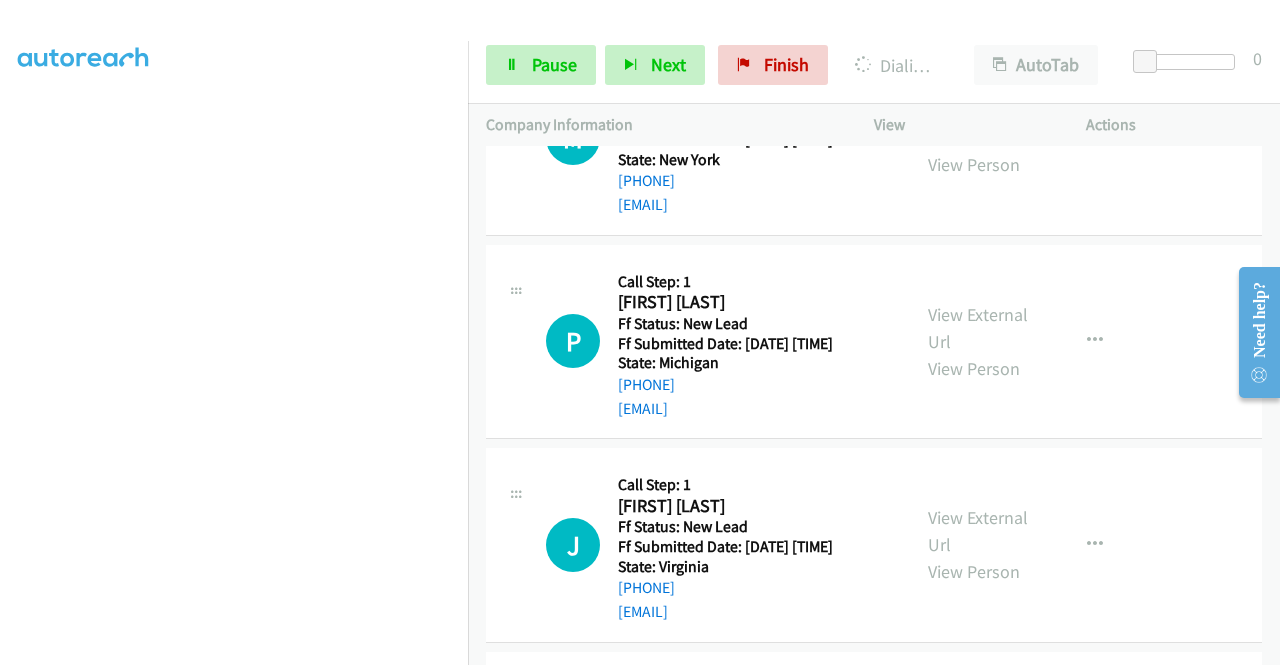 scroll, scrollTop: 1592, scrollLeft: 0, axis: vertical 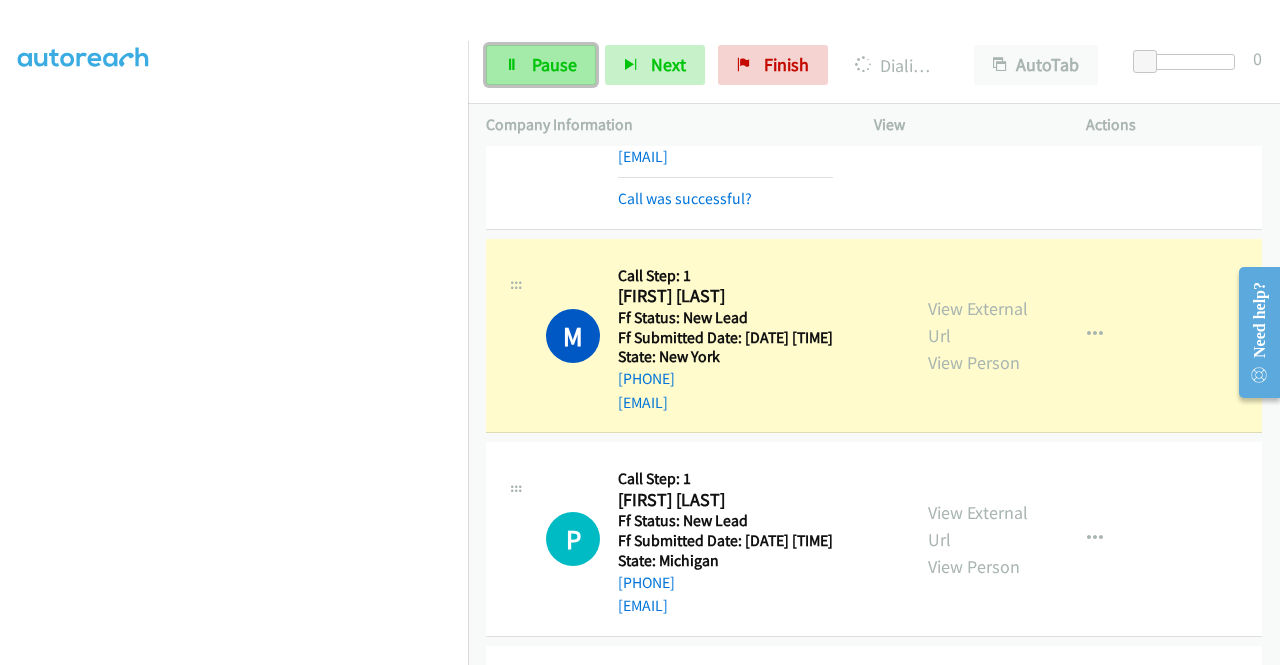 click at bounding box center [512, 66] 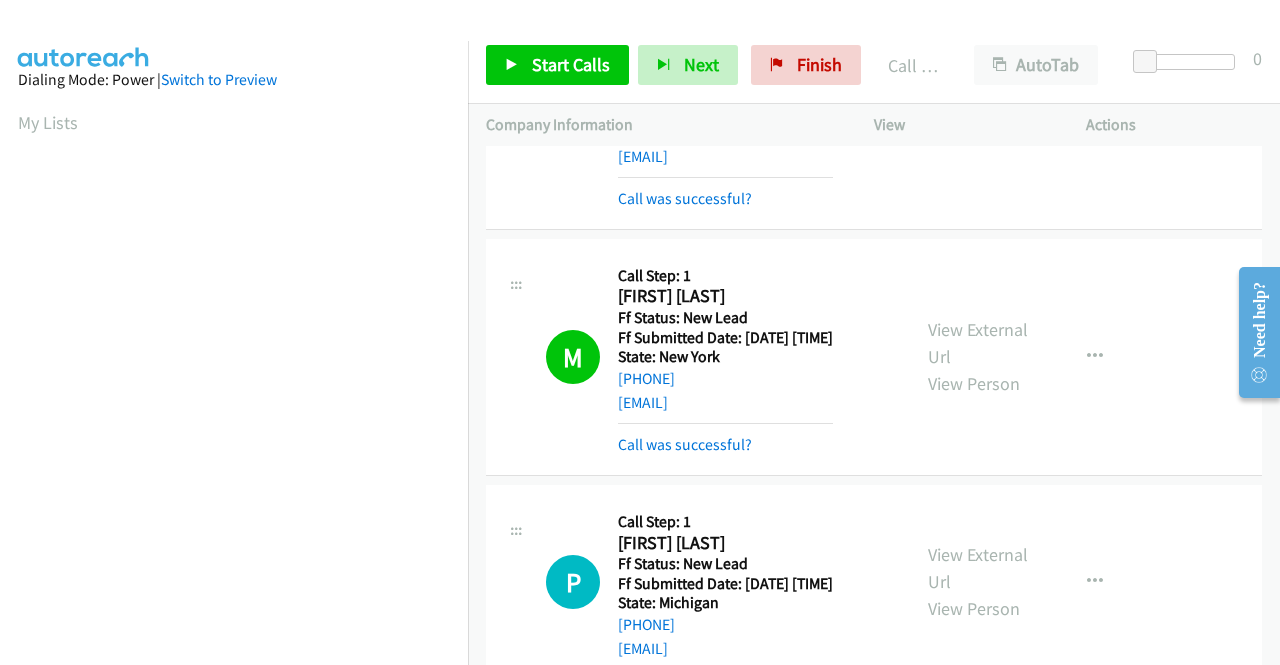 scroll, scrollTop: 456, scrollLeft: 0, axis: vertical 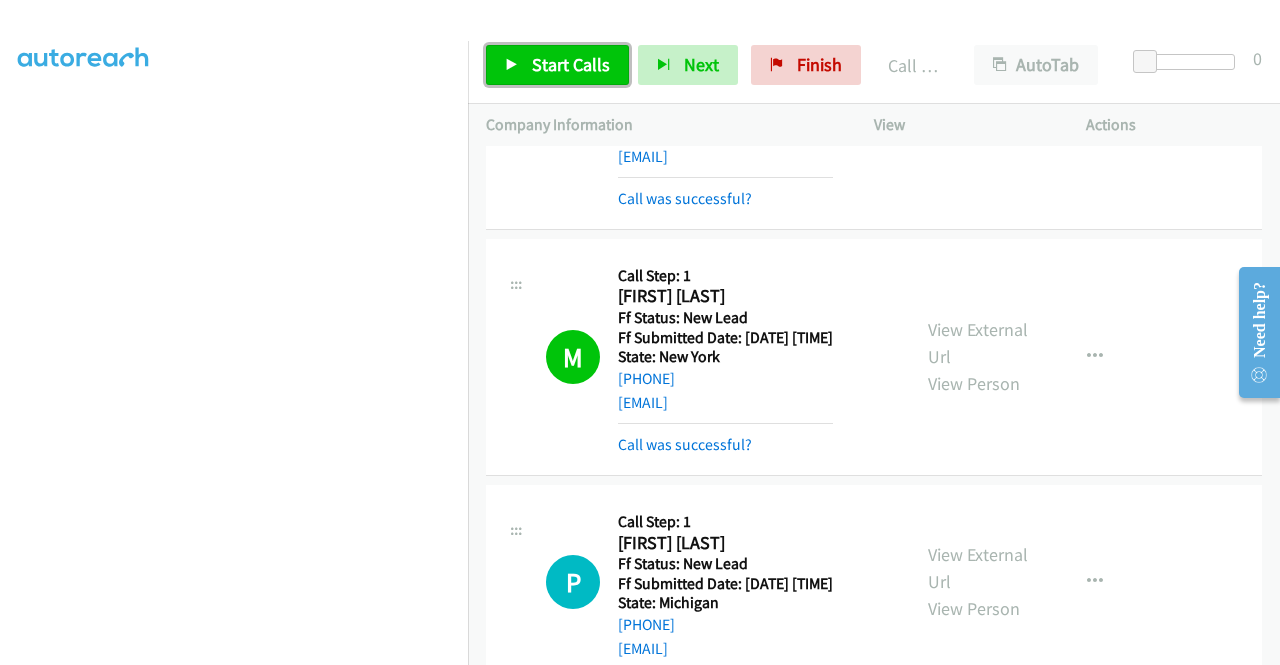 click on "Start Calls" at bounding box center [571, 64] 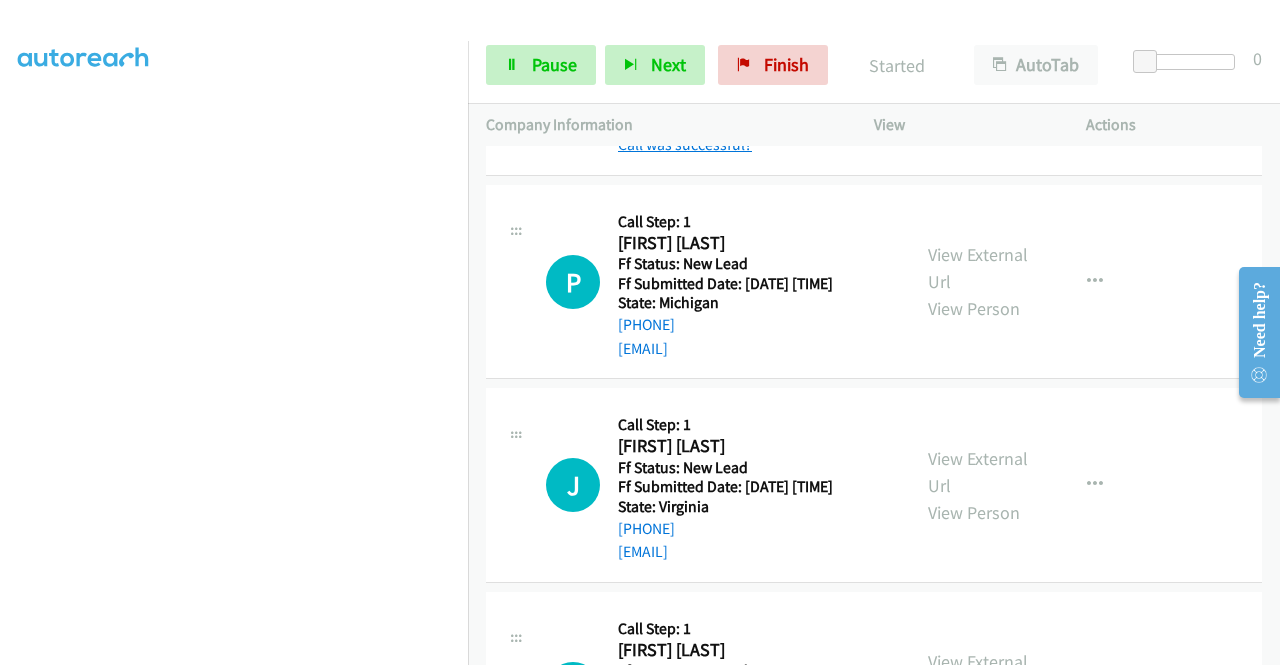 click on "Call was successful?" at bounding box center (685, 144) 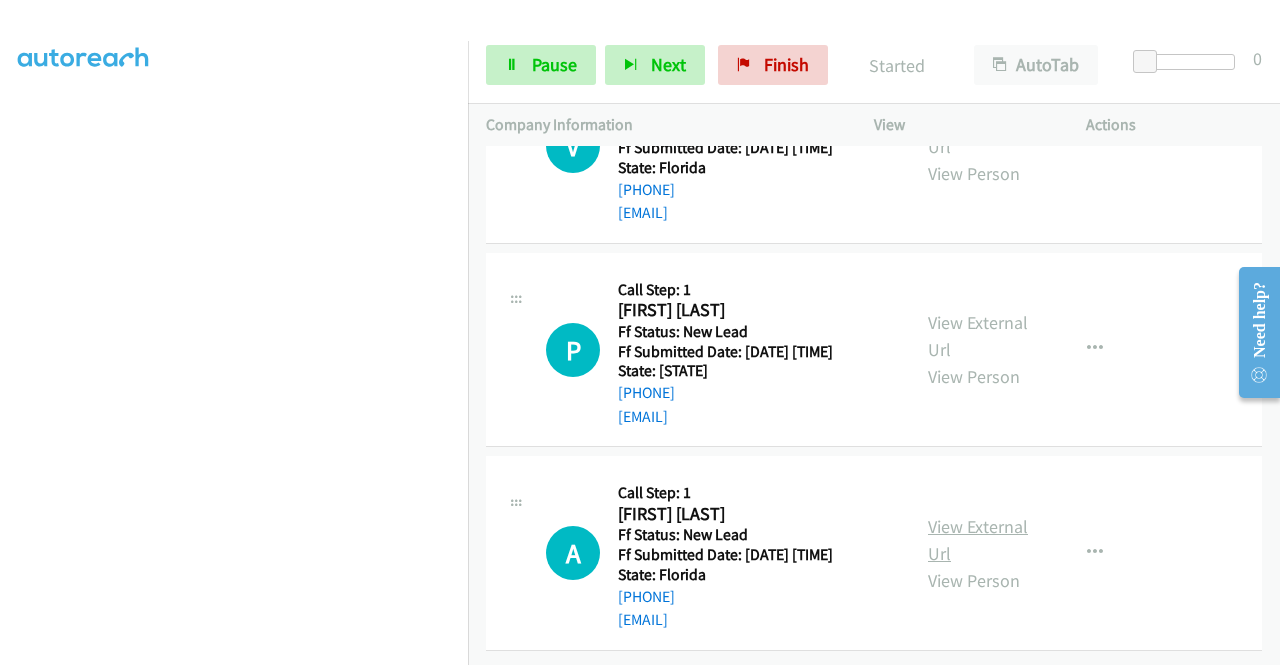 scroll, scrollTop: 2656, scrollLeft: 0, axis: vertical 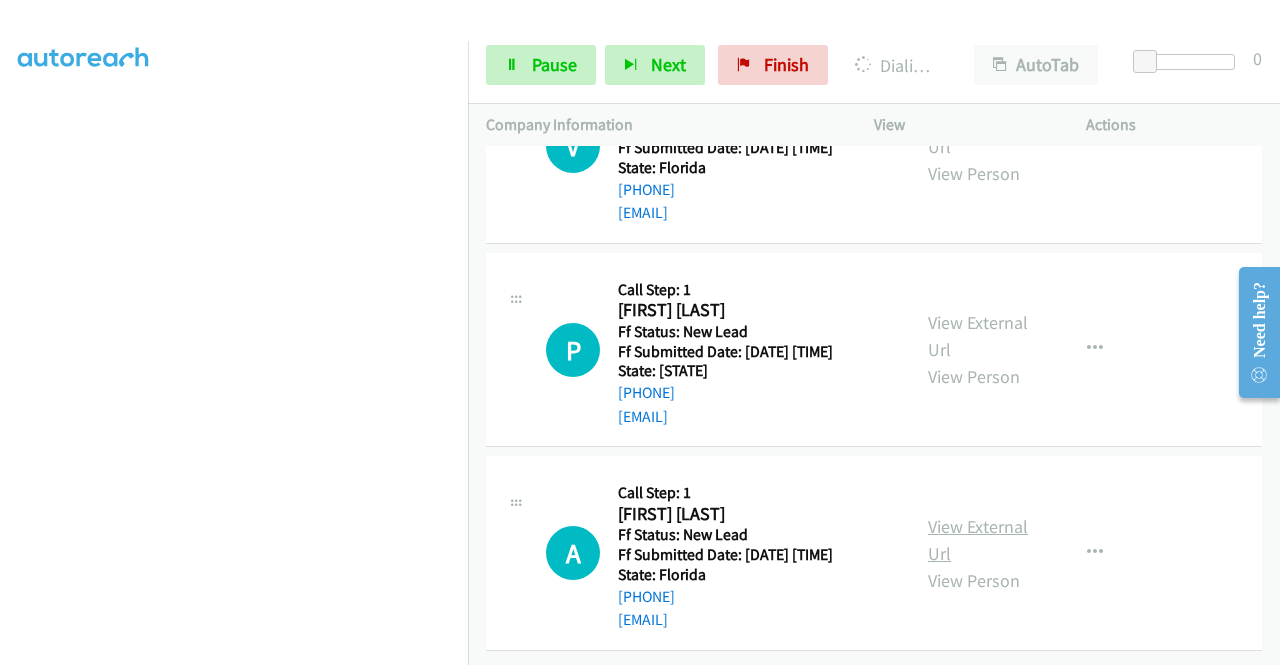 click on "View External Url" at bounding box center [978, 540] 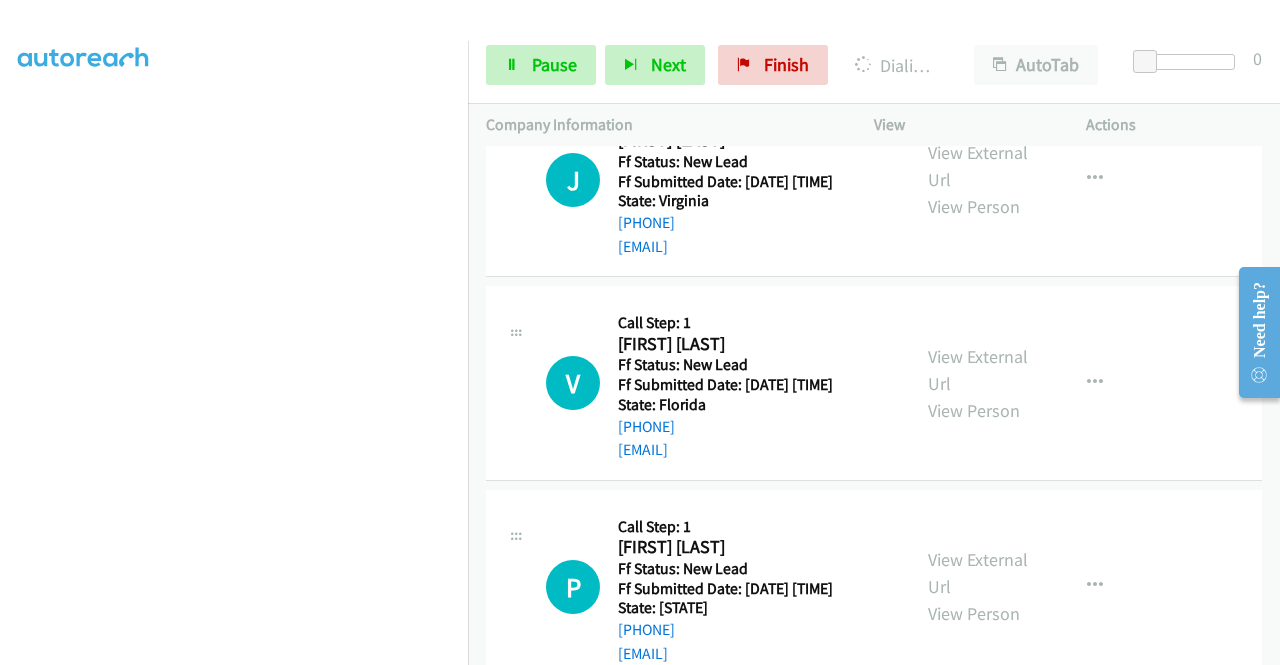 scroll, scrollTop: 2056, scrollLeft: 0, axis: vertical 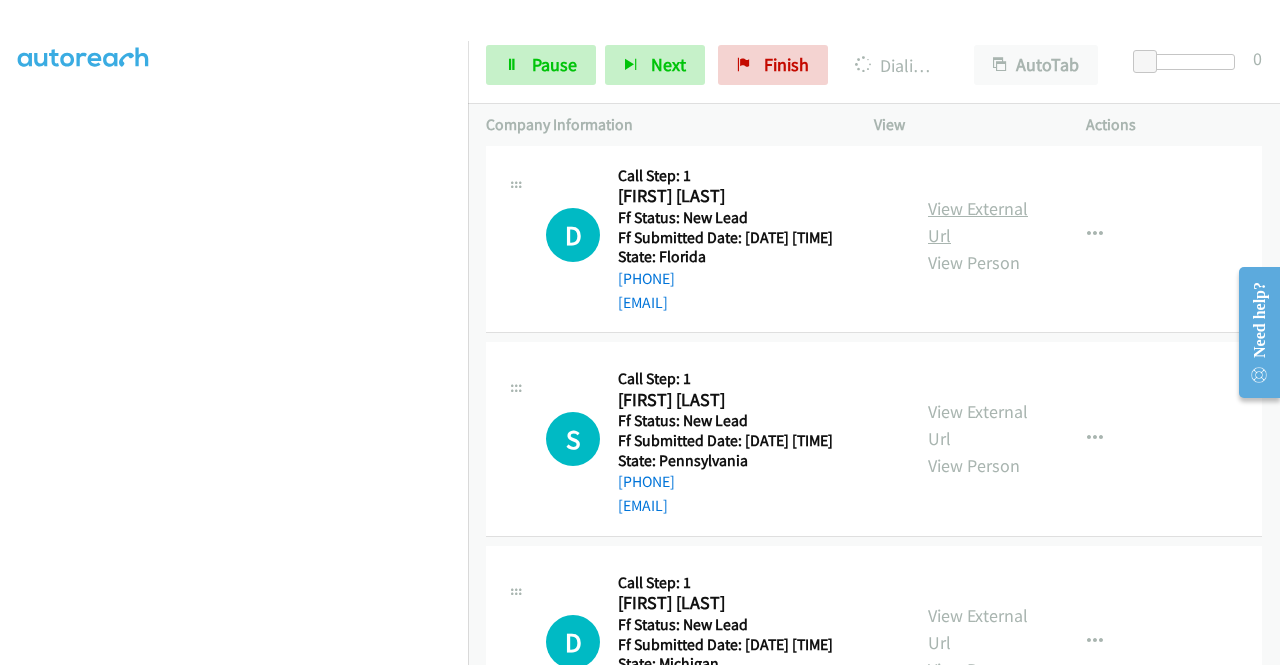 click on "View External Url" at bounding box center (978, 222) 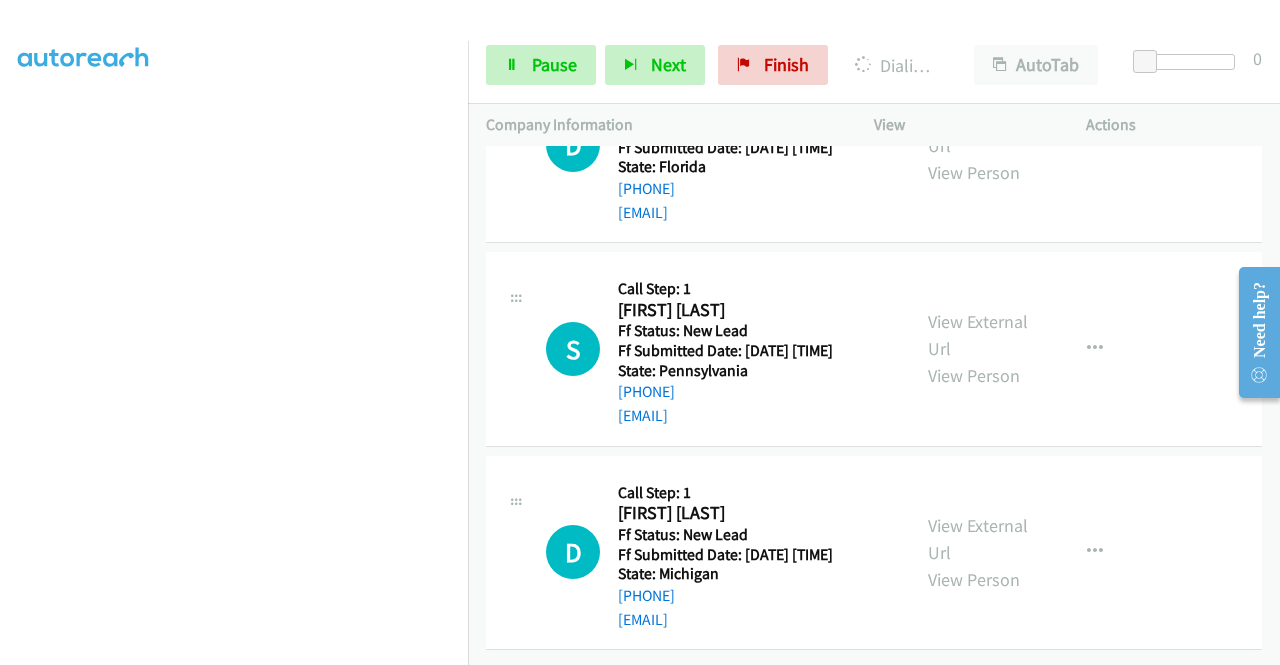 scroll, scrollTop: 3241, scrollLeft: 0, axis: vertical 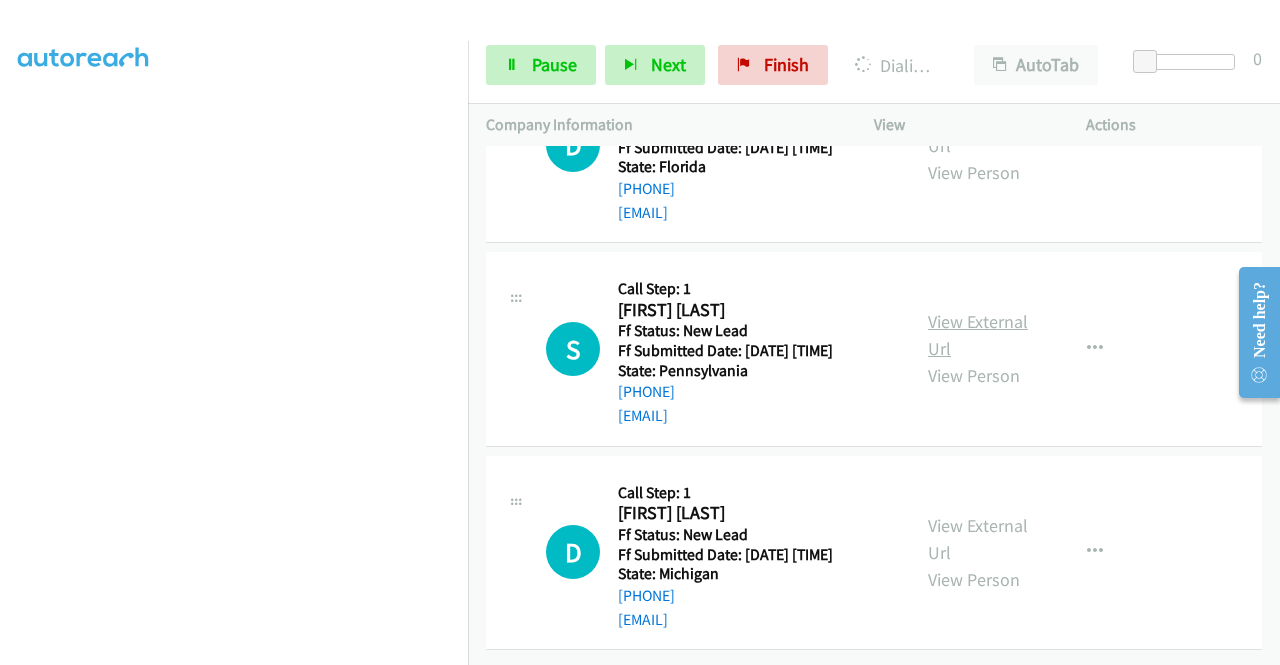 click on "View External Url" at bounding box center (978, 335) 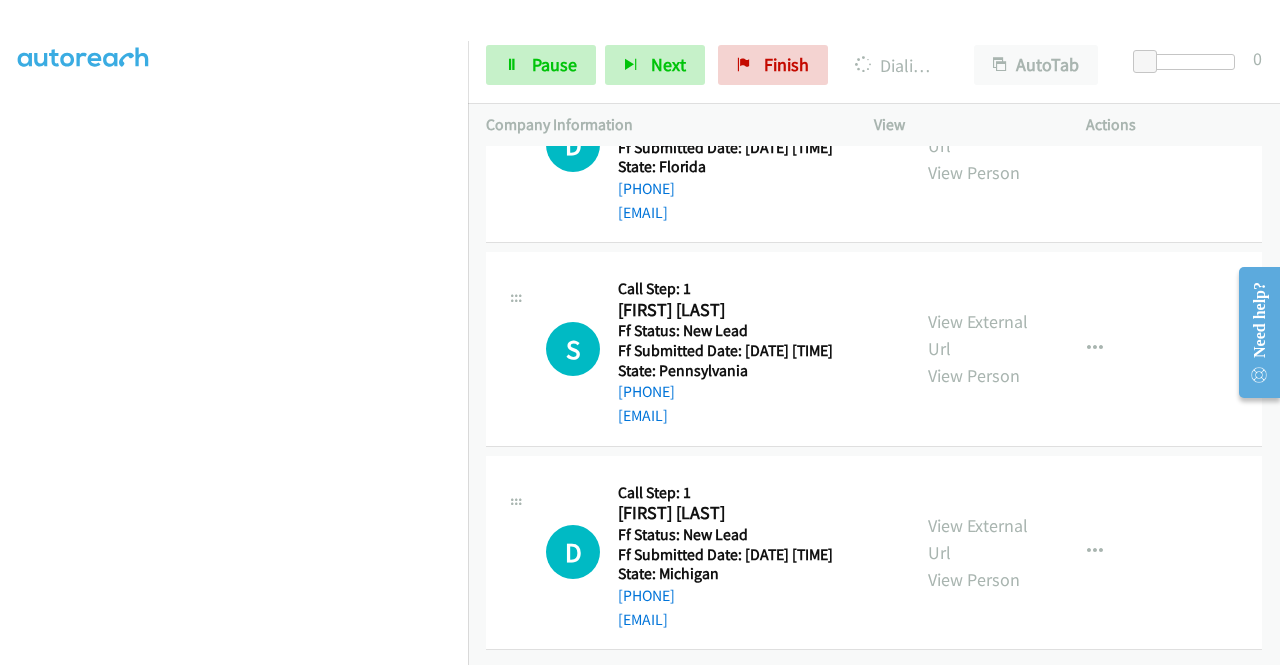 scroll, scrollTop: 3452, scrollLeft: 0, axis: vertical 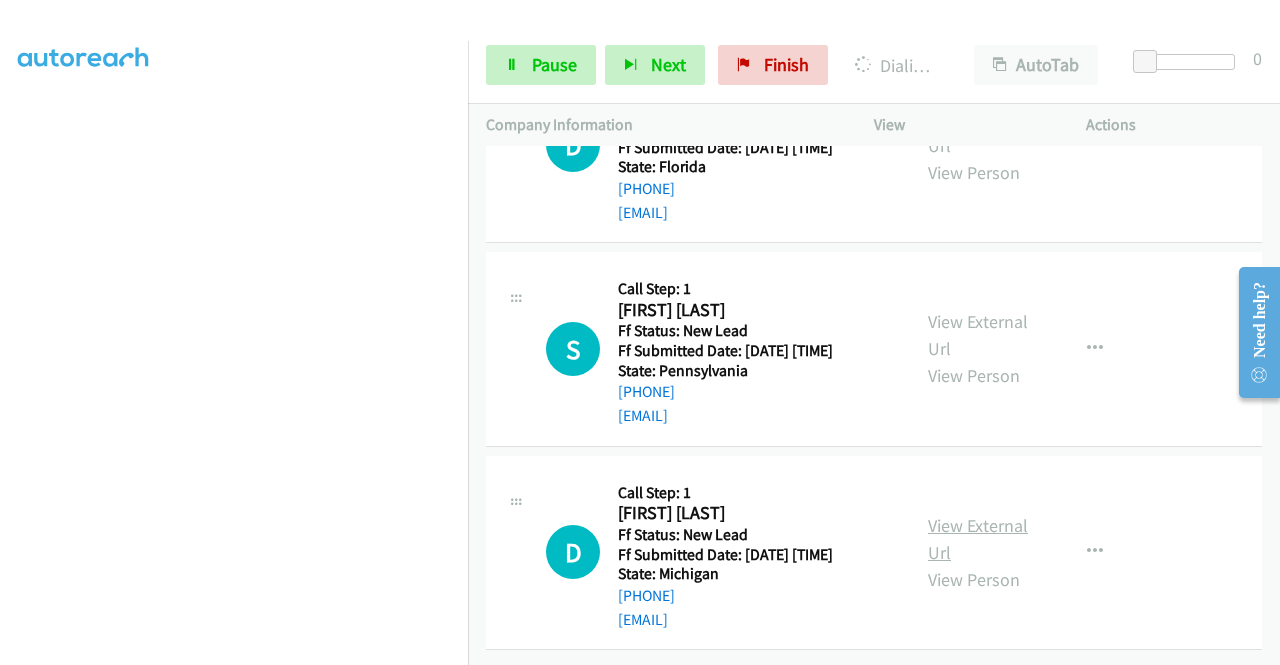 click on "View External Url" at bounding box center [978, 539] 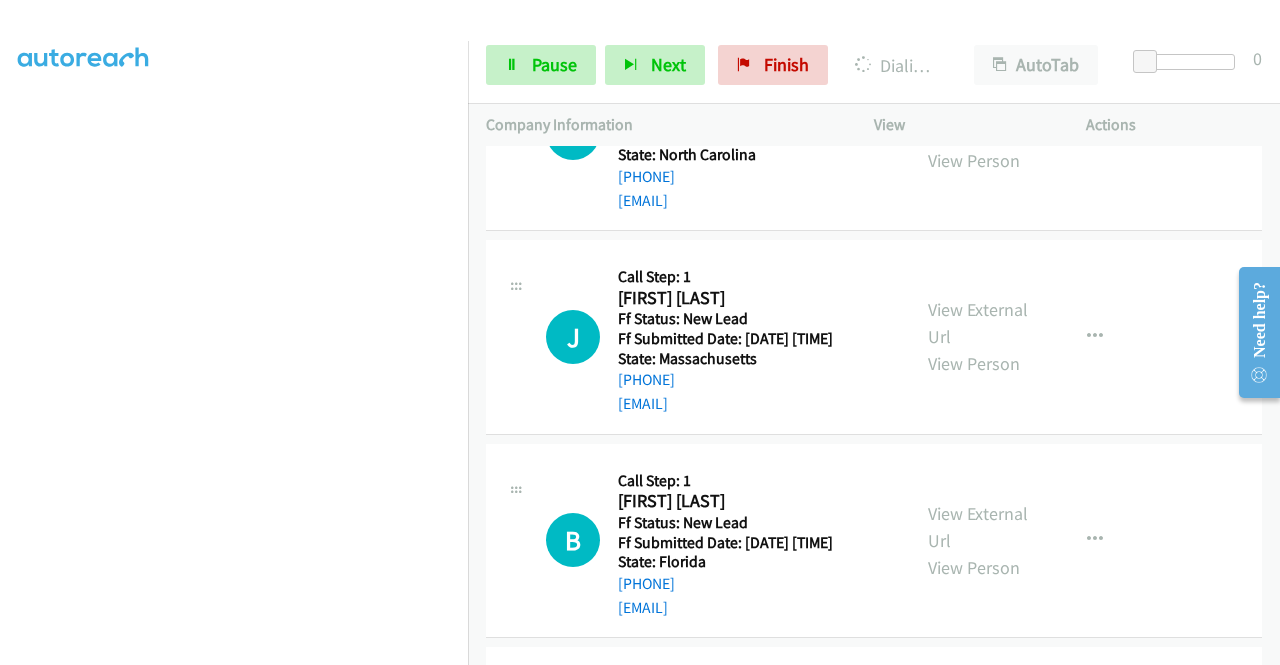 scroll, scrollTop: 3936, scrollLeft: 0, axis: vertical 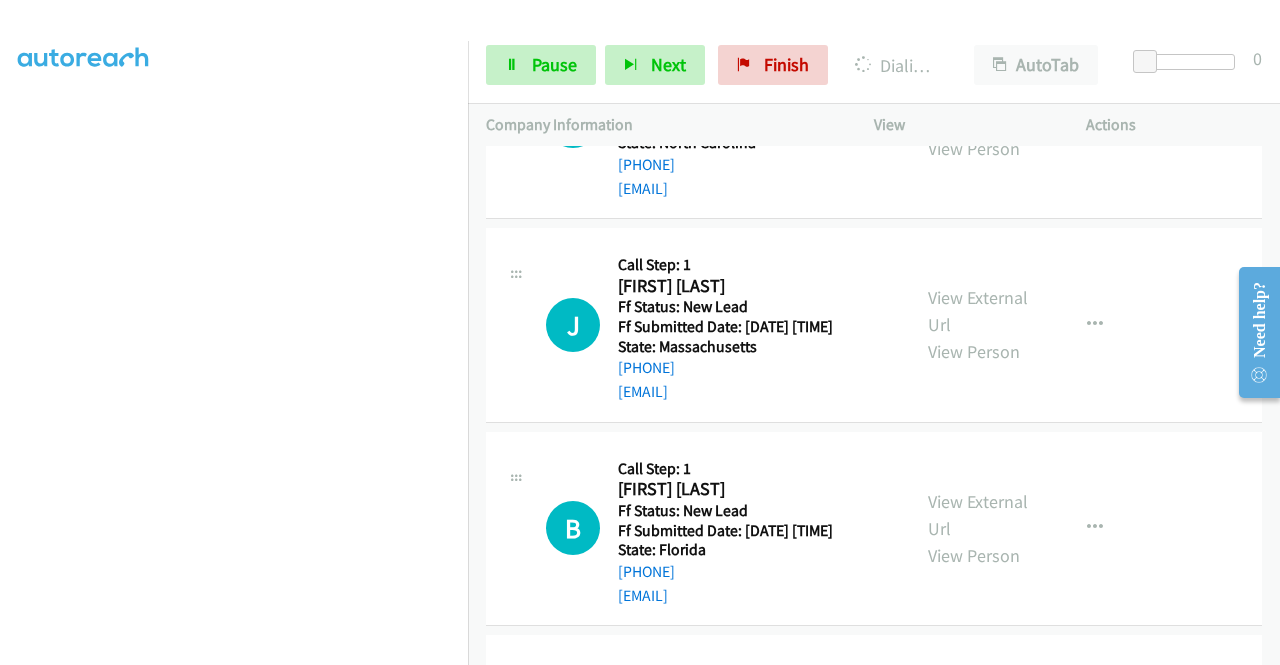 click on "View External Url" at bounding box center [978, 108] 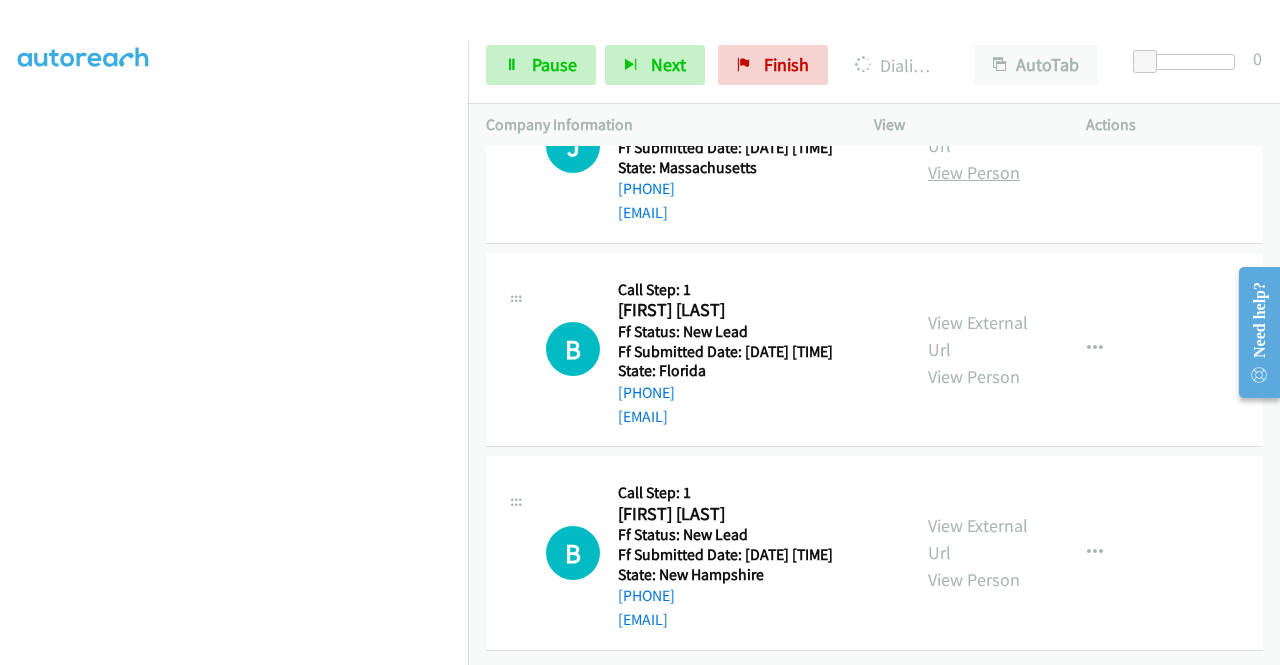 scroll, scrollTop: 4136, scrollLeft: 0, axis: vertical 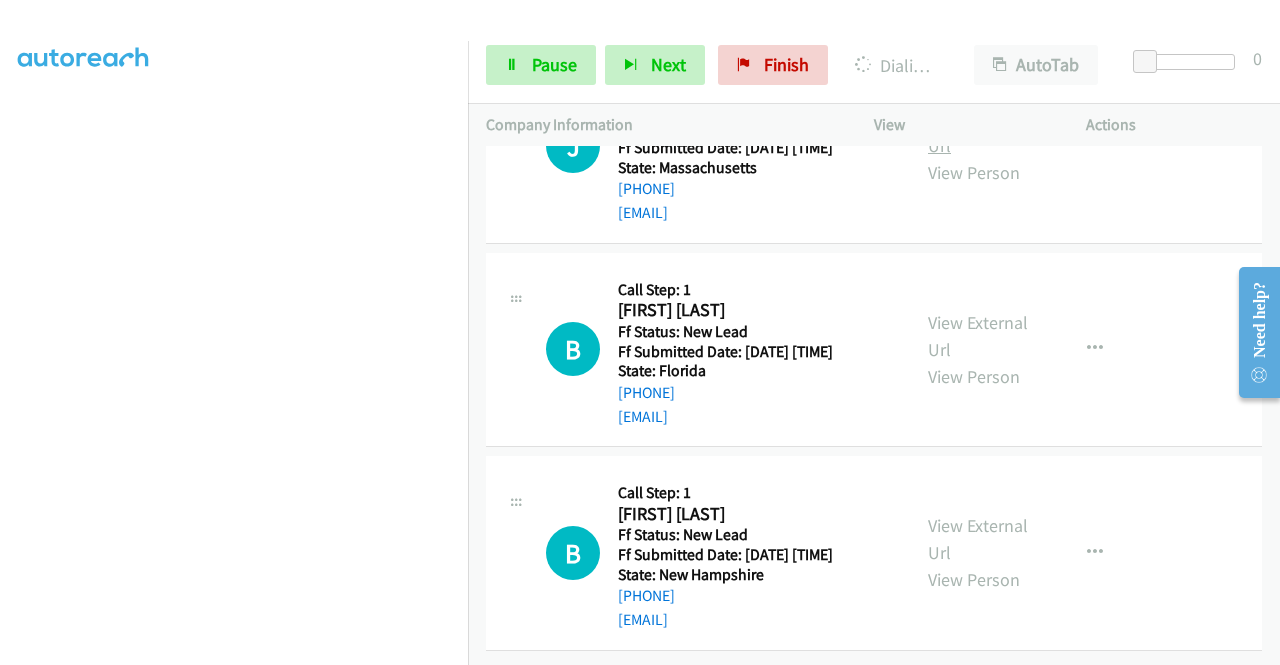 click on "View External Url" at bounding box center (978, 132) 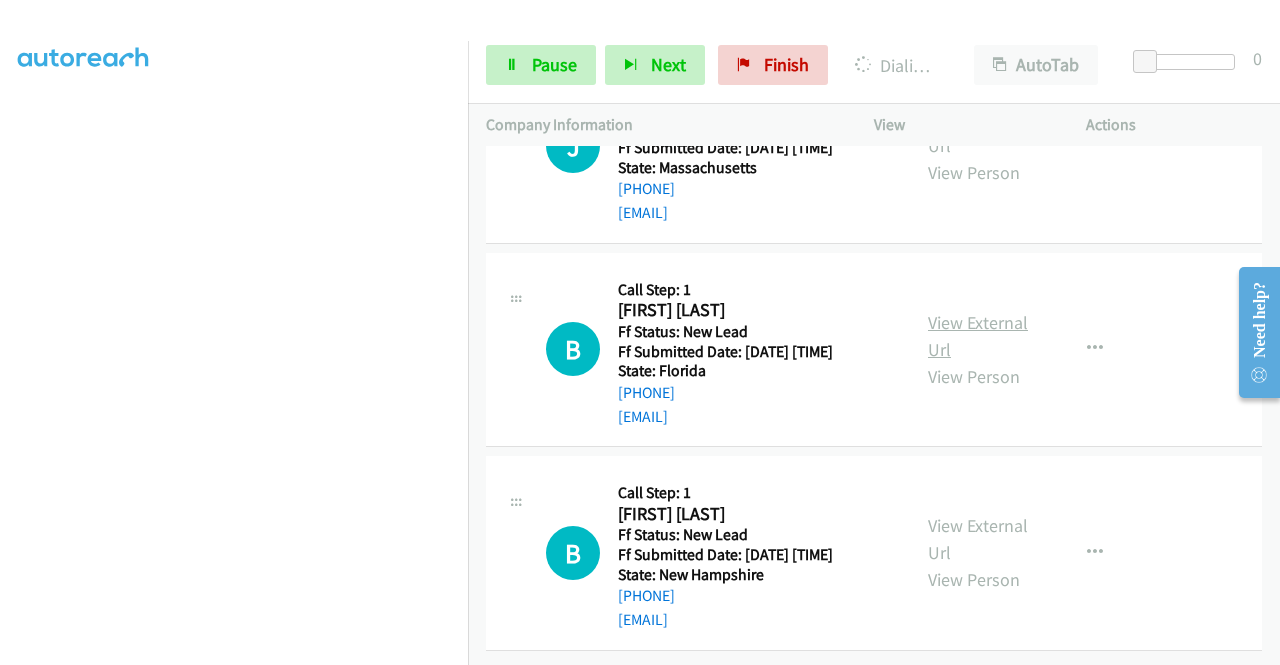 scroll, scrollTop: 4336, scrollLeft: 0, axis: vertical 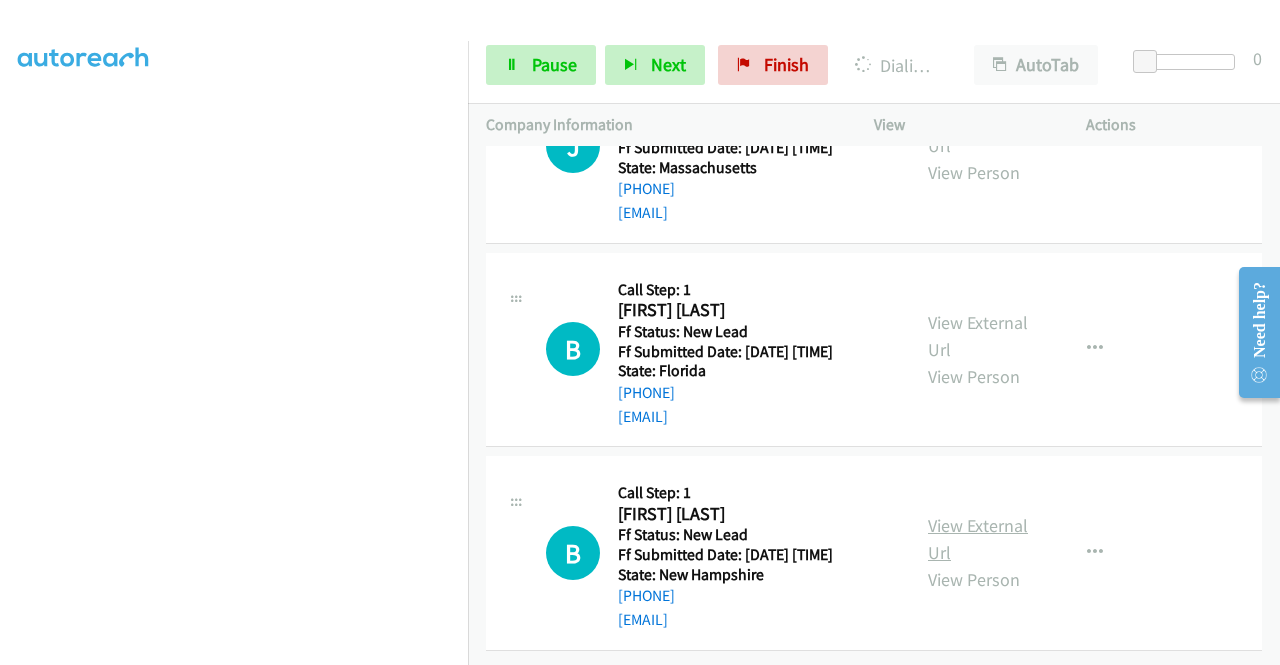 click on "View External Url" at bounding box center (978, 539) 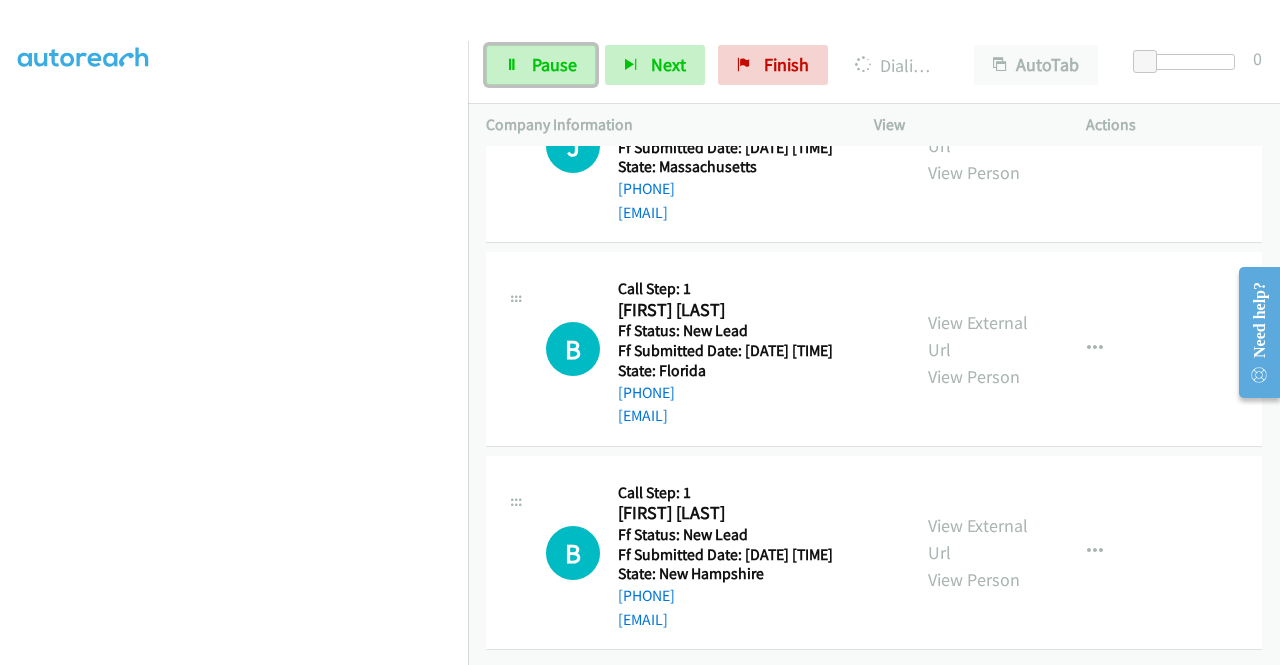 click on "Pause" at bounding box center (541, 65) 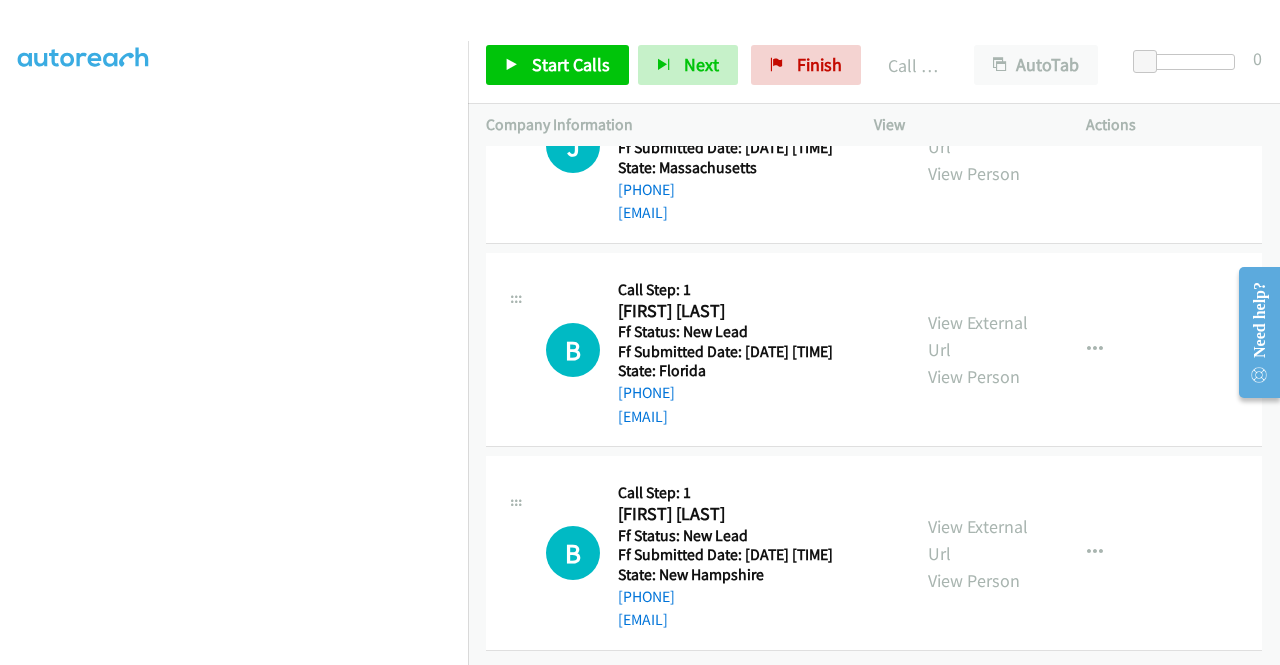 scroll, scrollTop: 4355, scrollLeft: 0, axis: vertical 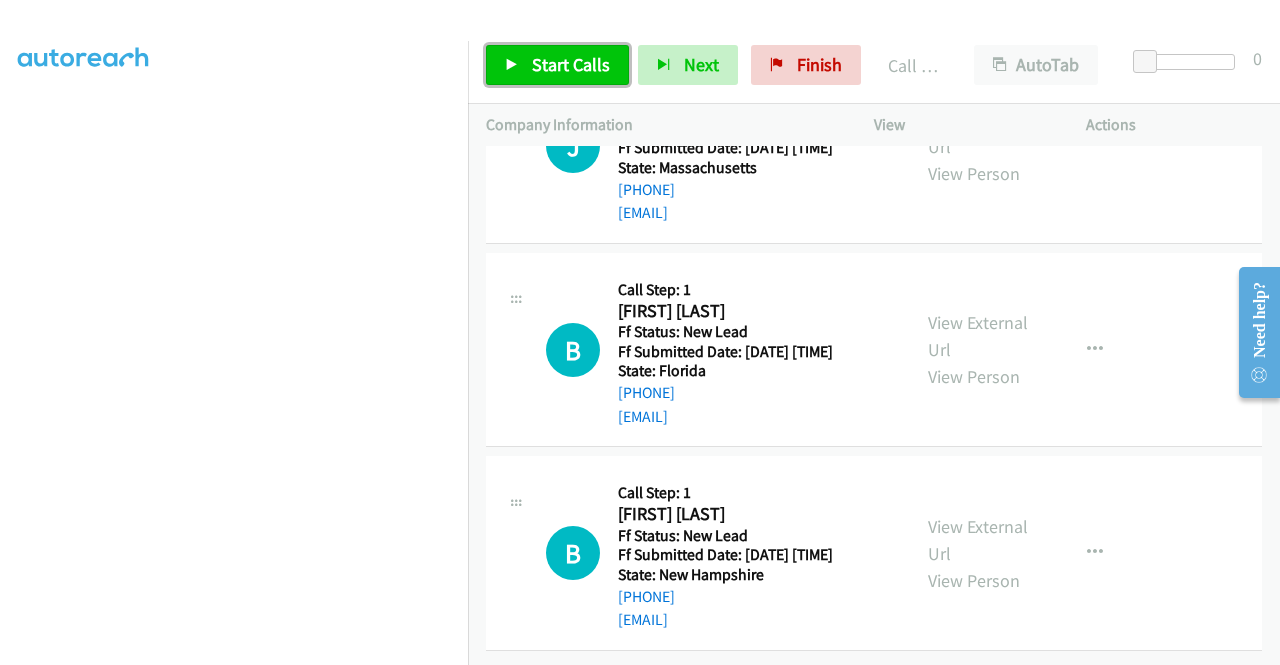 click on "Start Calls" at bounding box center [571, 64] 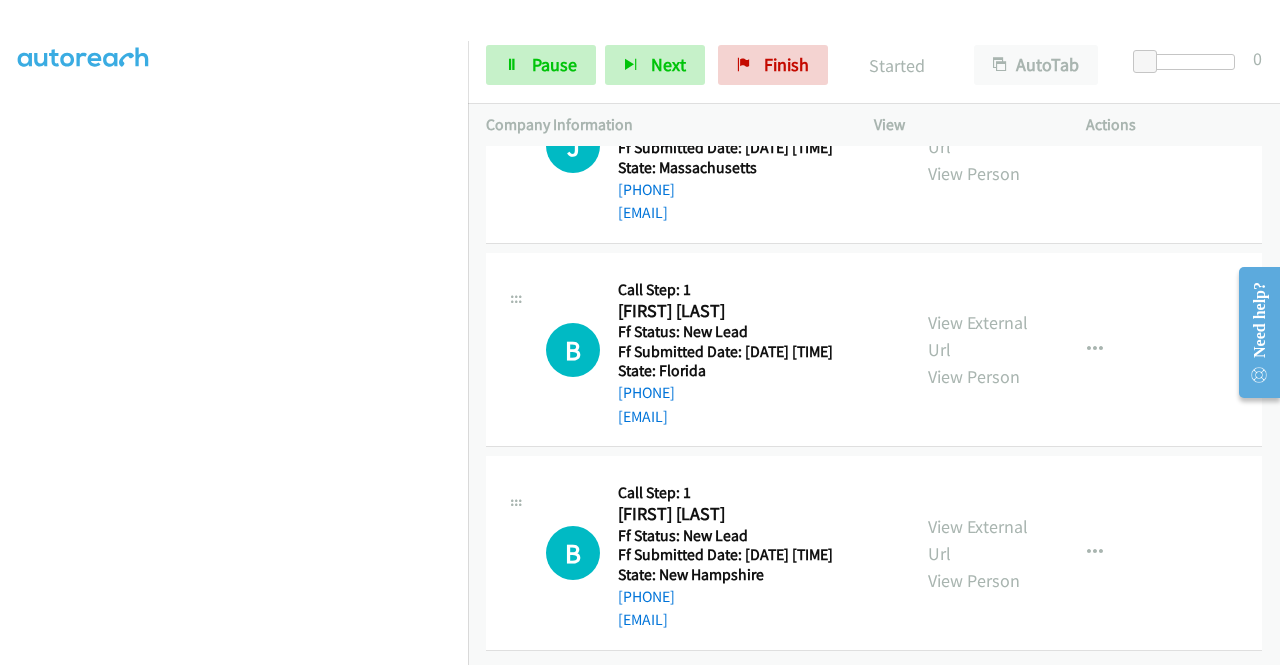 scroll, scrollTop: 4397, scrollLeft: 0, axis: vertical 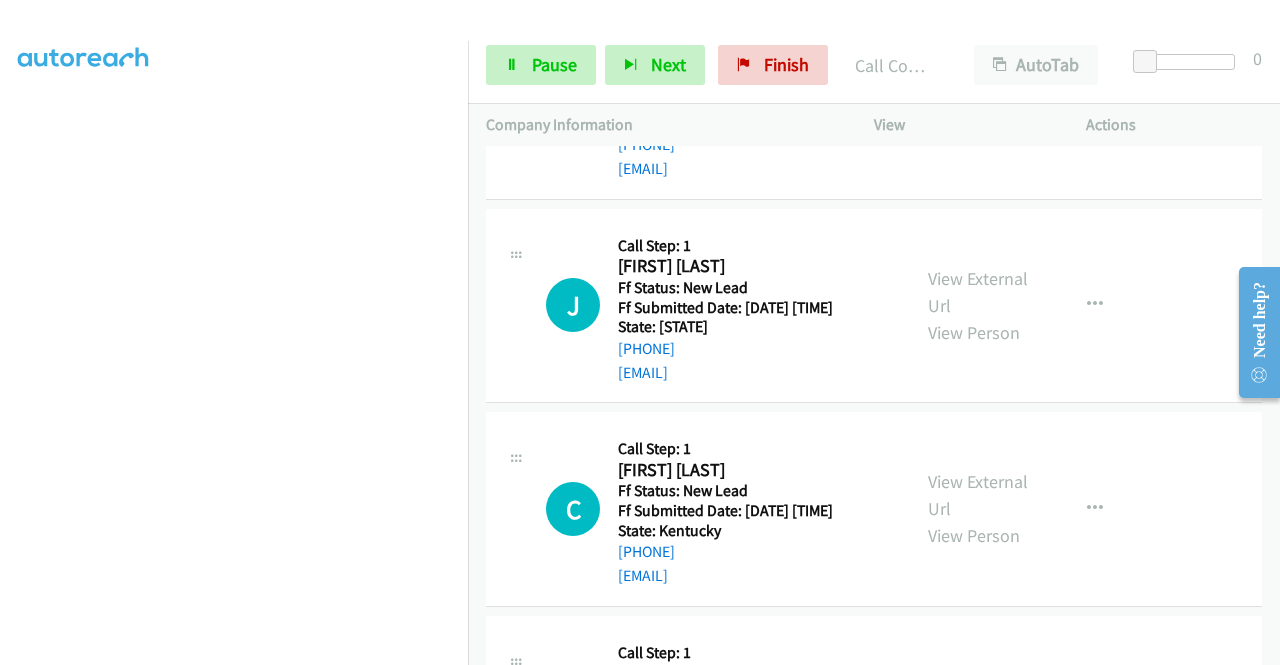 click on "View External Url" at bounding box center (978, 88) 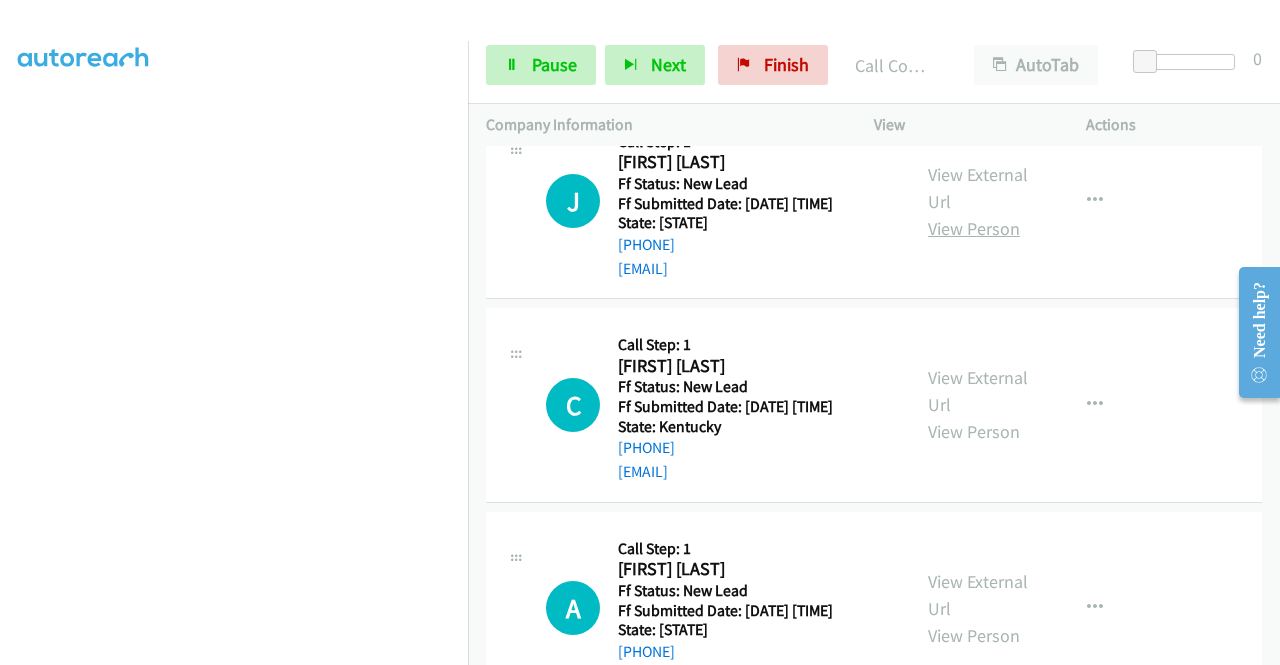 scroll, scrollTop: 5140, scrollLeft: 0, axis: vertical 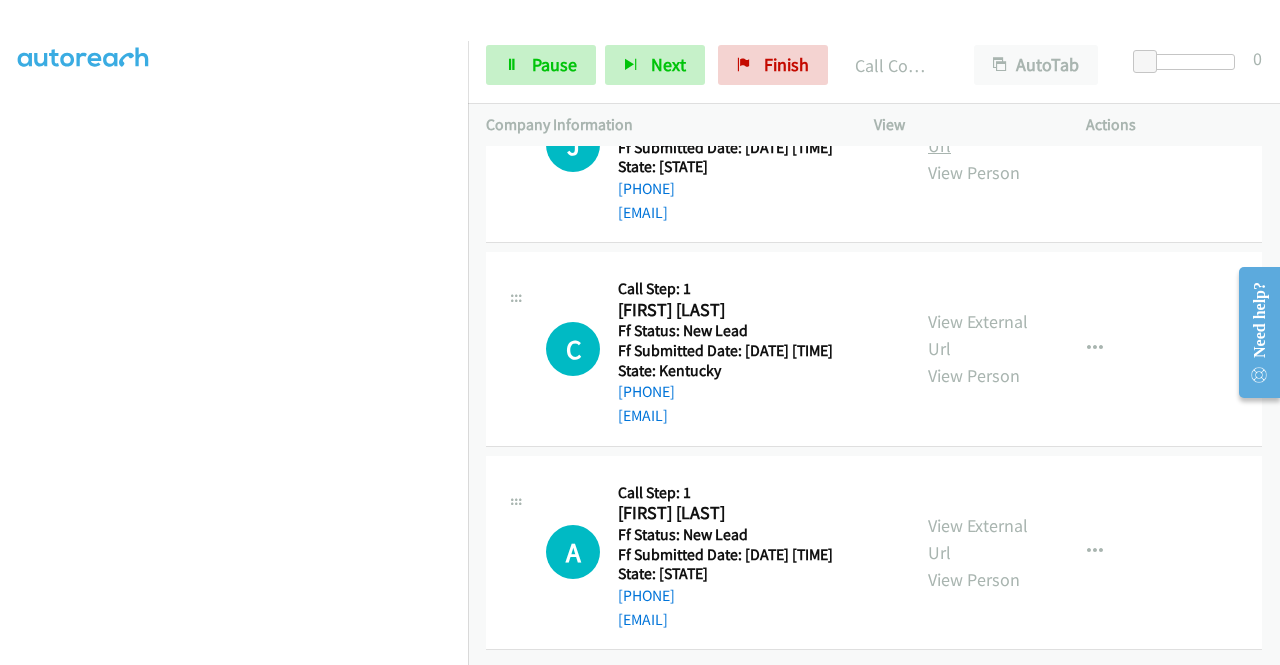 click on "View External Url" at bounding box center [978, 132] 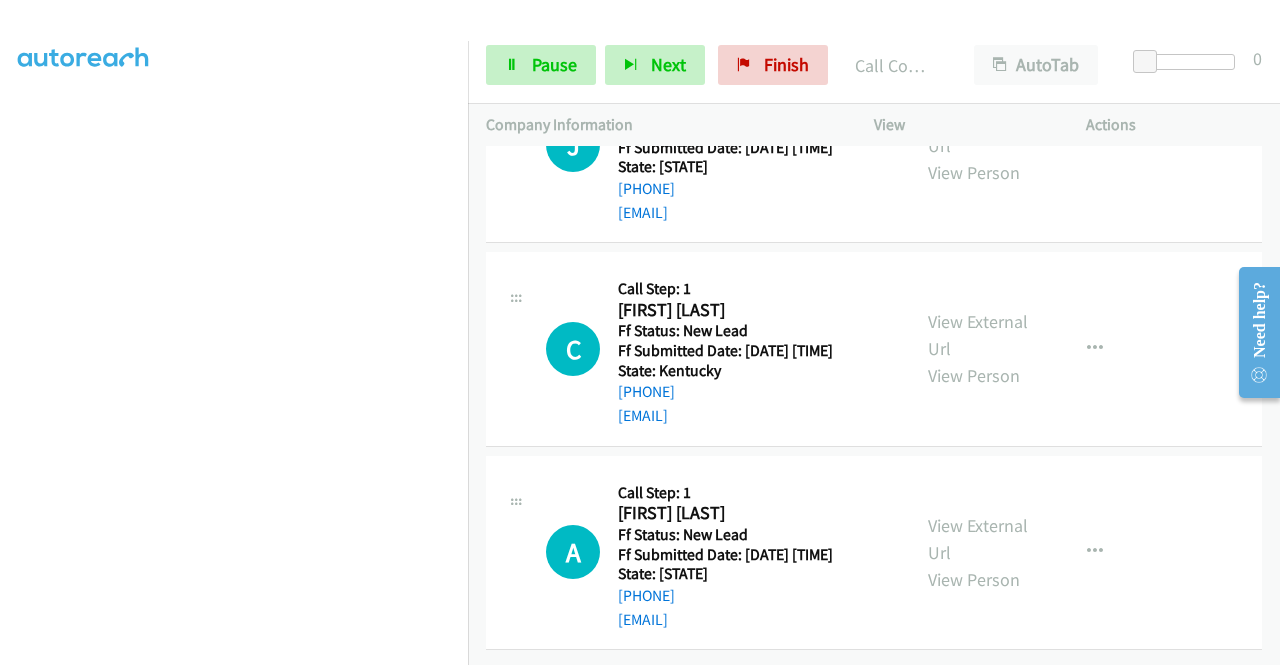 scroll, scrollTop: 5440, scrollLeft: 0, axis: vertical 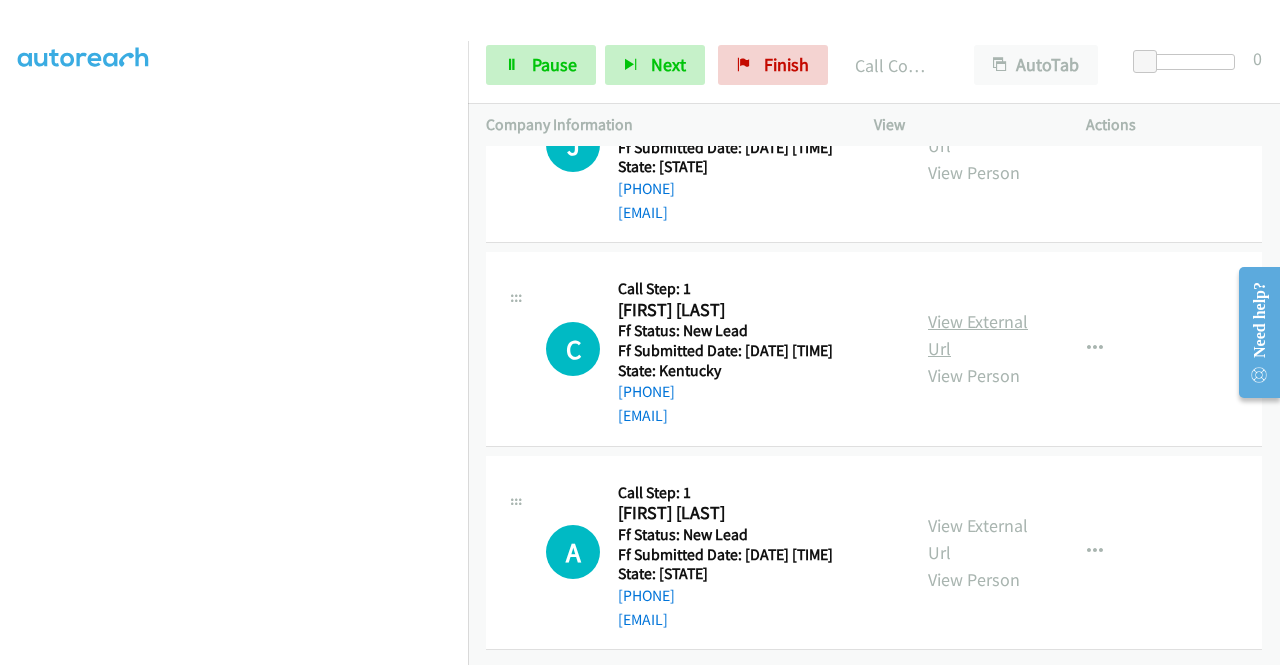 click on "View External Url" at bounding box center (978, 335) 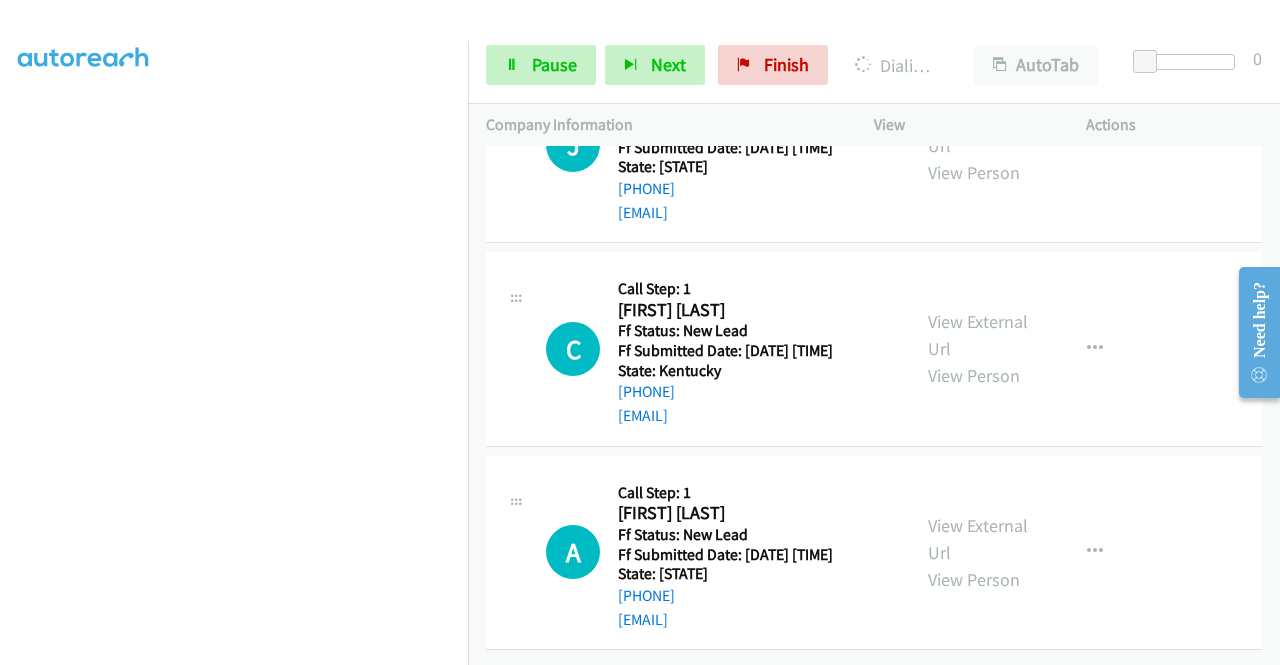 scroll, scrollTop: 5573, scrollLeft: 0, axis: vertical 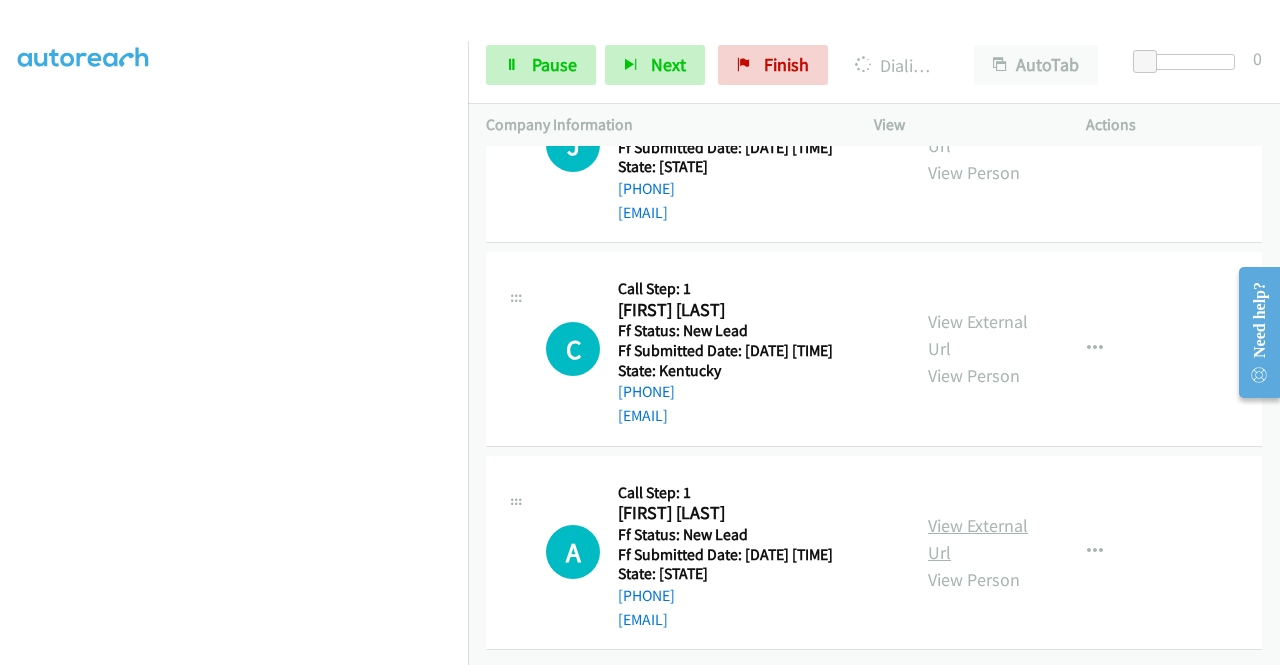 click on "View External Url" at bounding box center (978, 539) 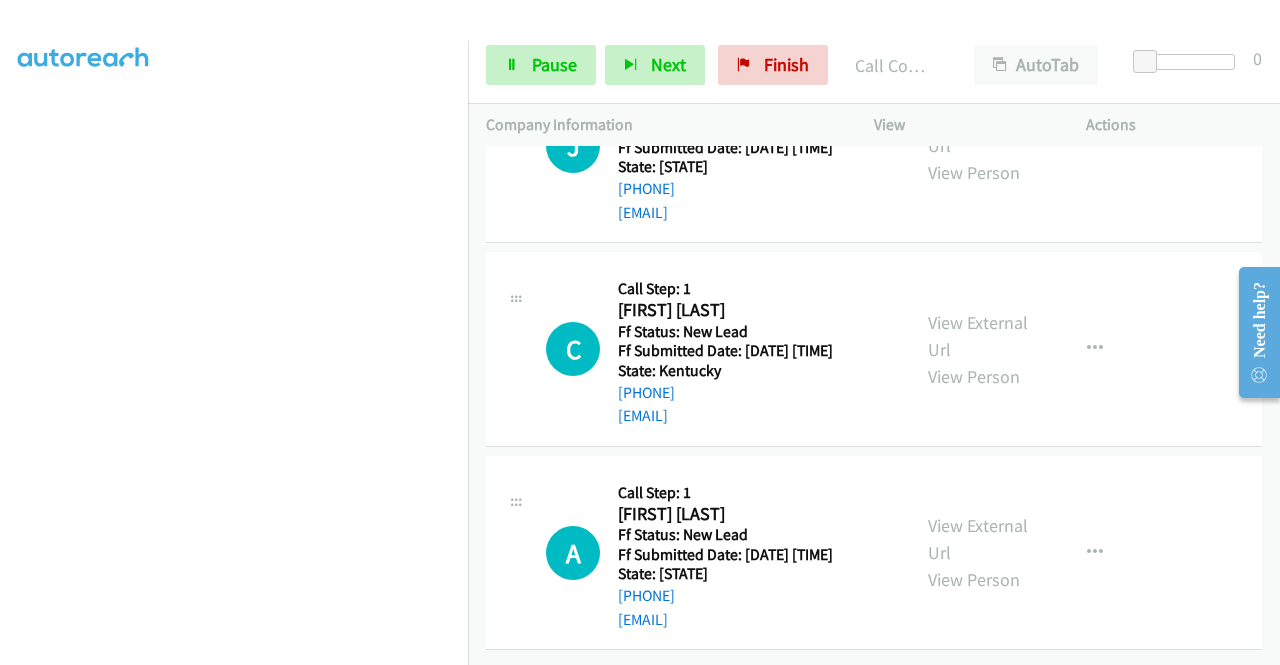scroll, scrollTop: 5373, scrollLeft: 0, axis: vertical 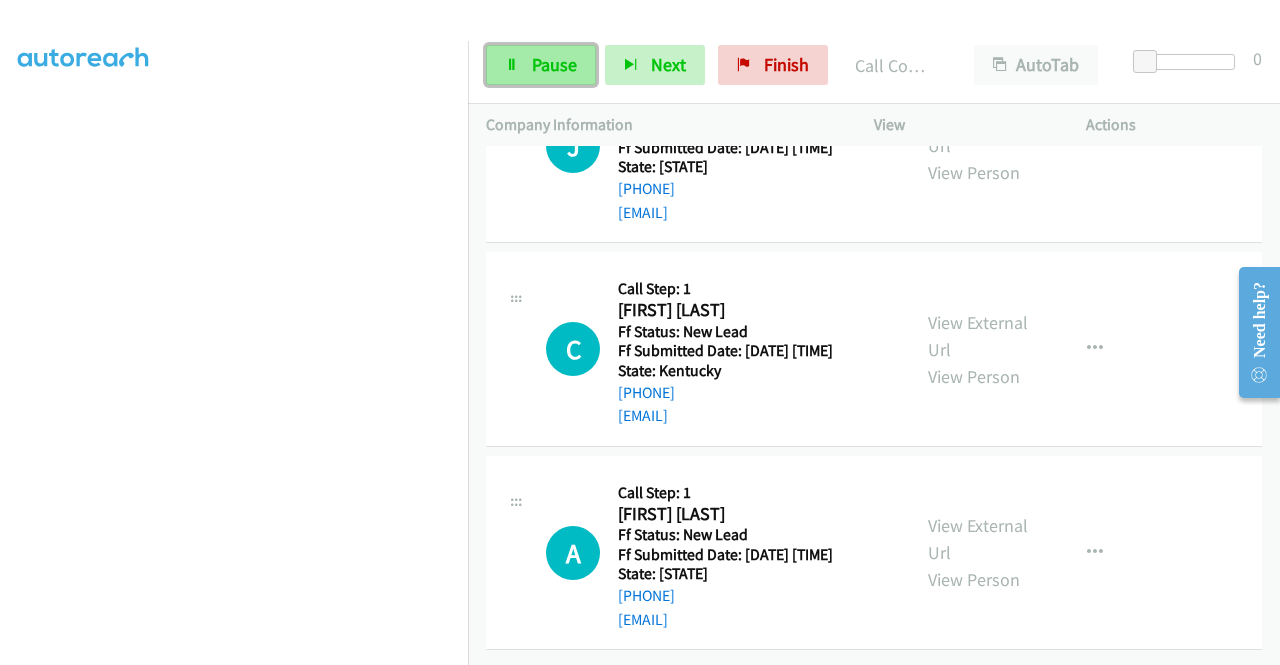 click on "Pause" at bounding box center (554, 64) 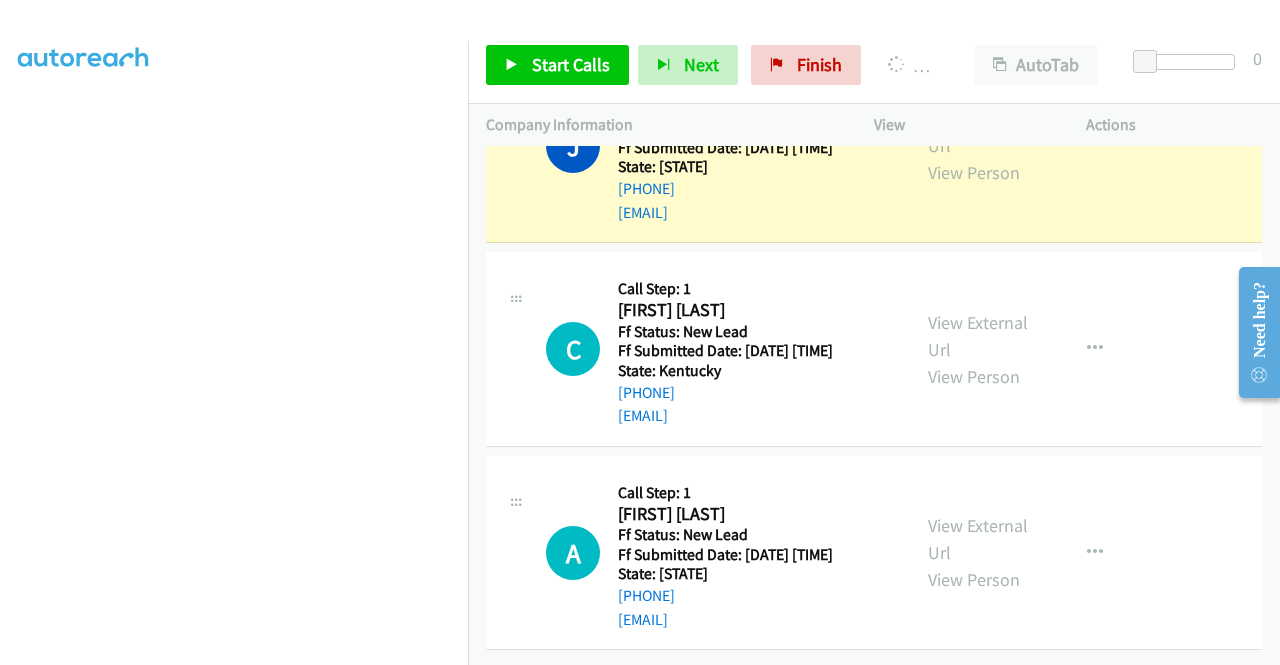 scroll, scrollTop: 5473, scrollLeft: 0, axis: vertical 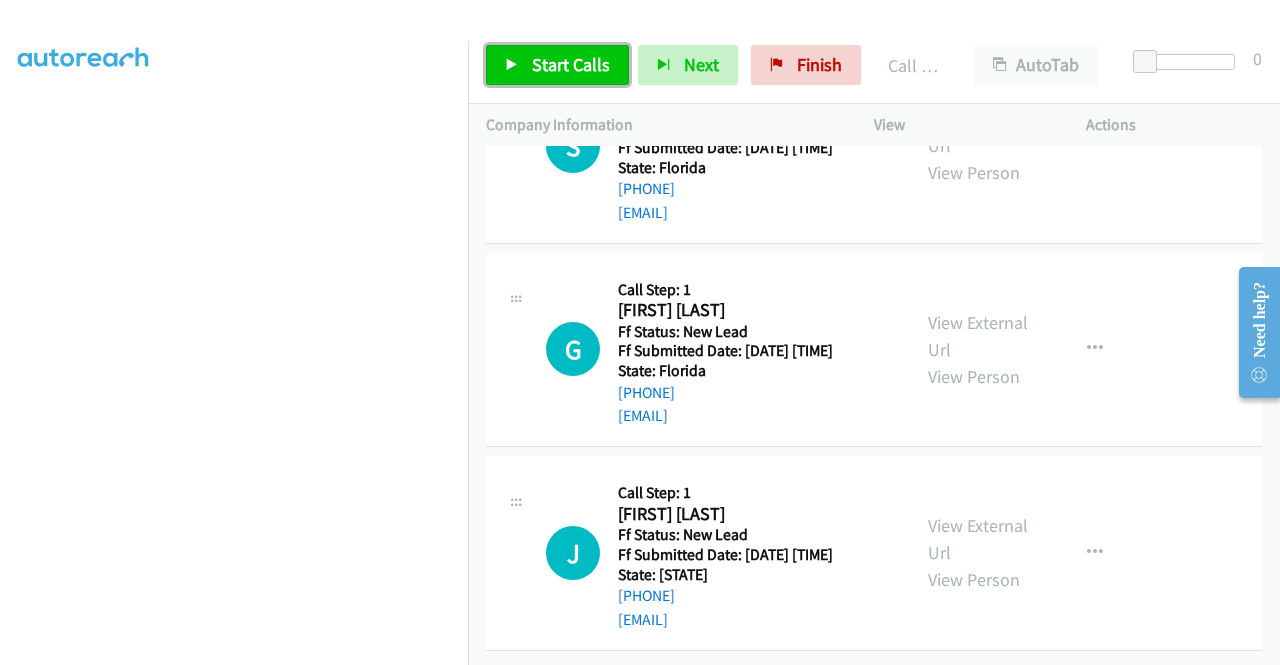click on "Start Calls" at bounding box center (571, 64) 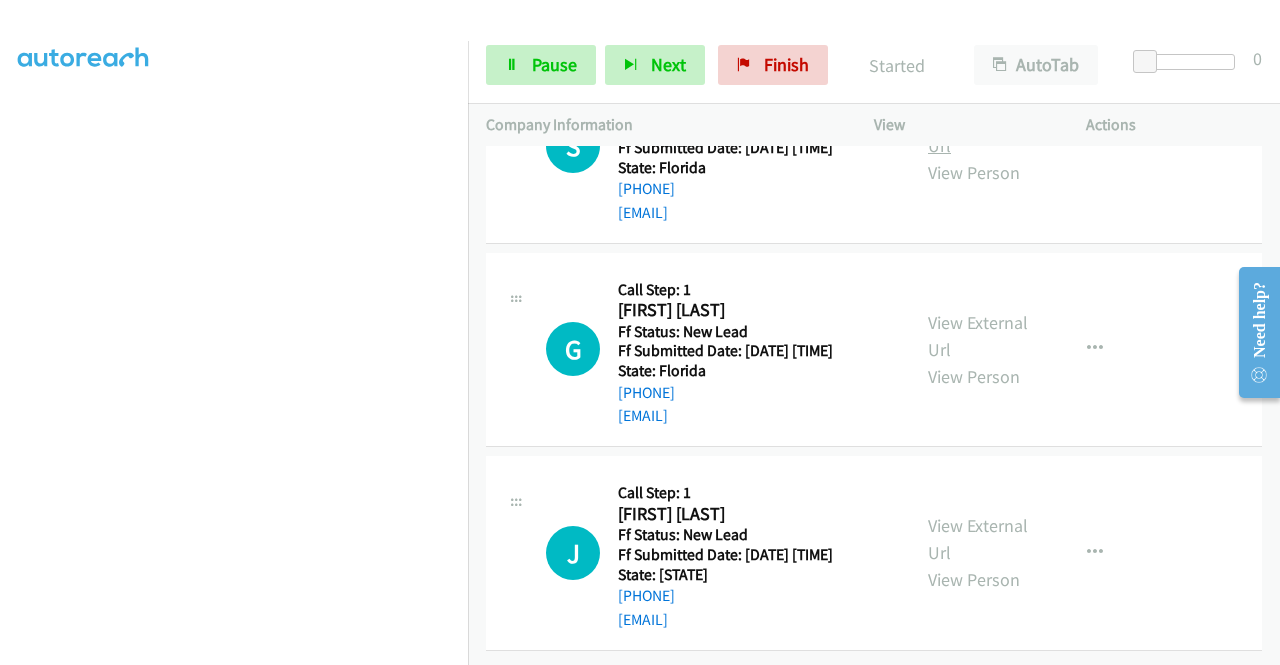 click on "View External Url" at bounding box center (978, 132) 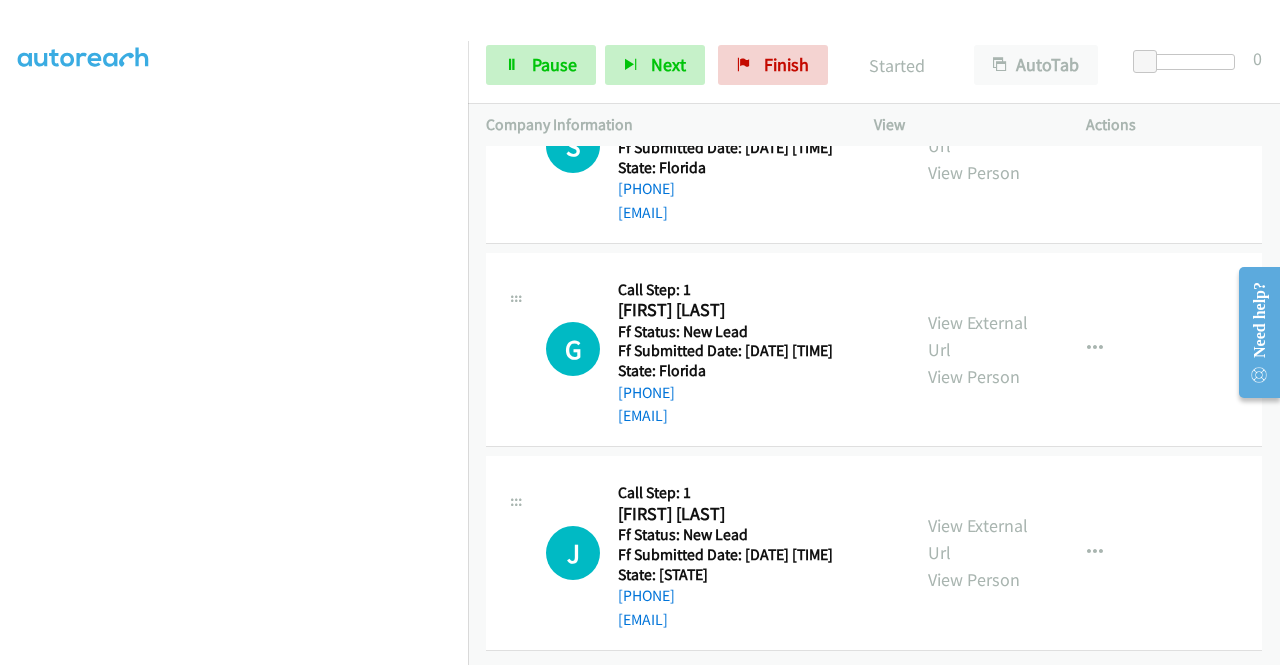 scroll, scrollTop: 6173, scrollLeft: 0, axis: vertical 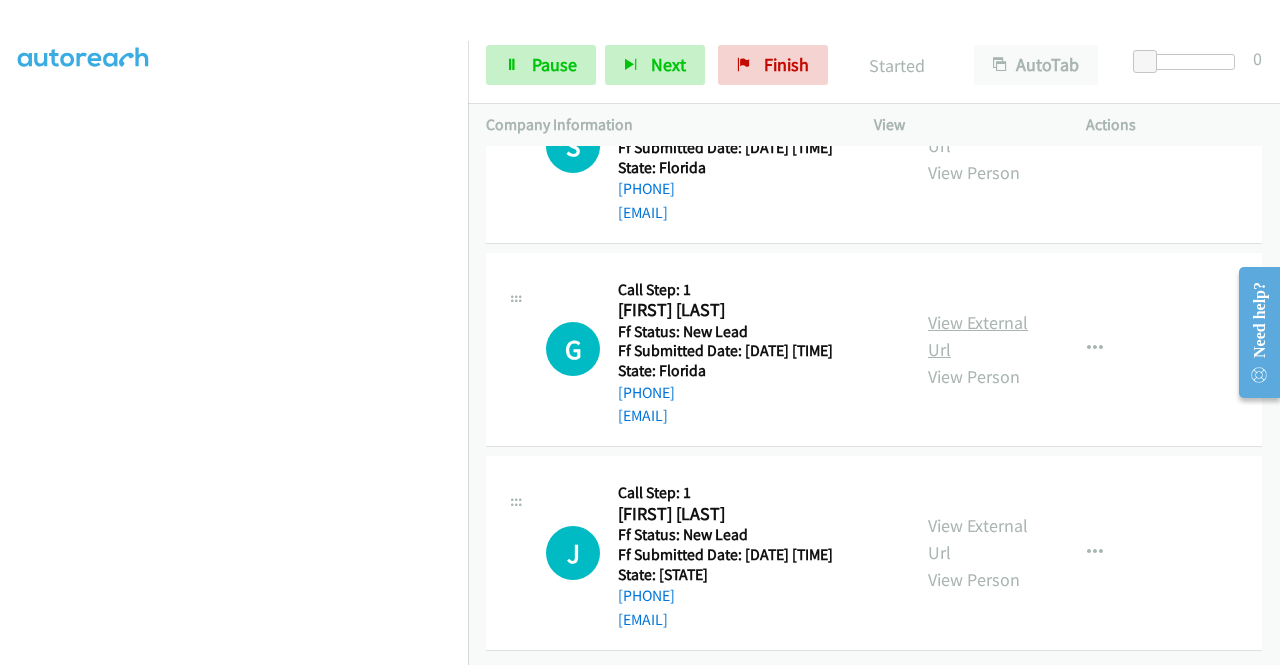 click on "View External Url" at bounding box center [978, 336] 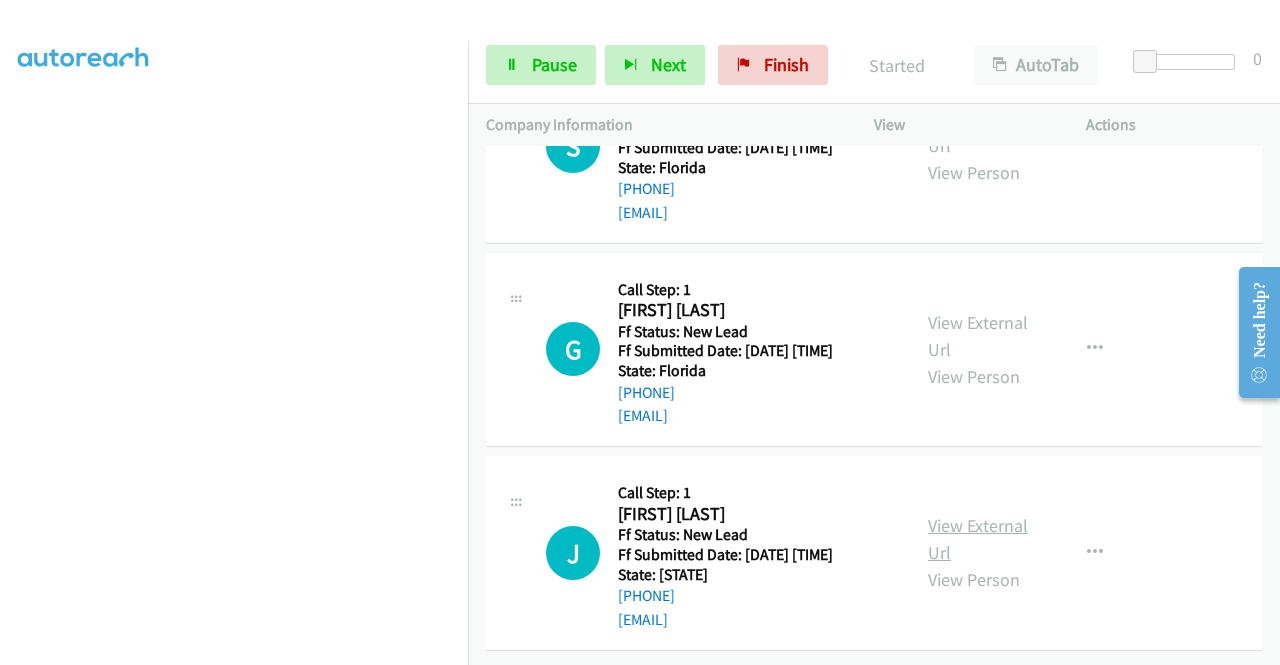 scroll, scrollTop: 6368, scrollLeft: 0, axis: vertical 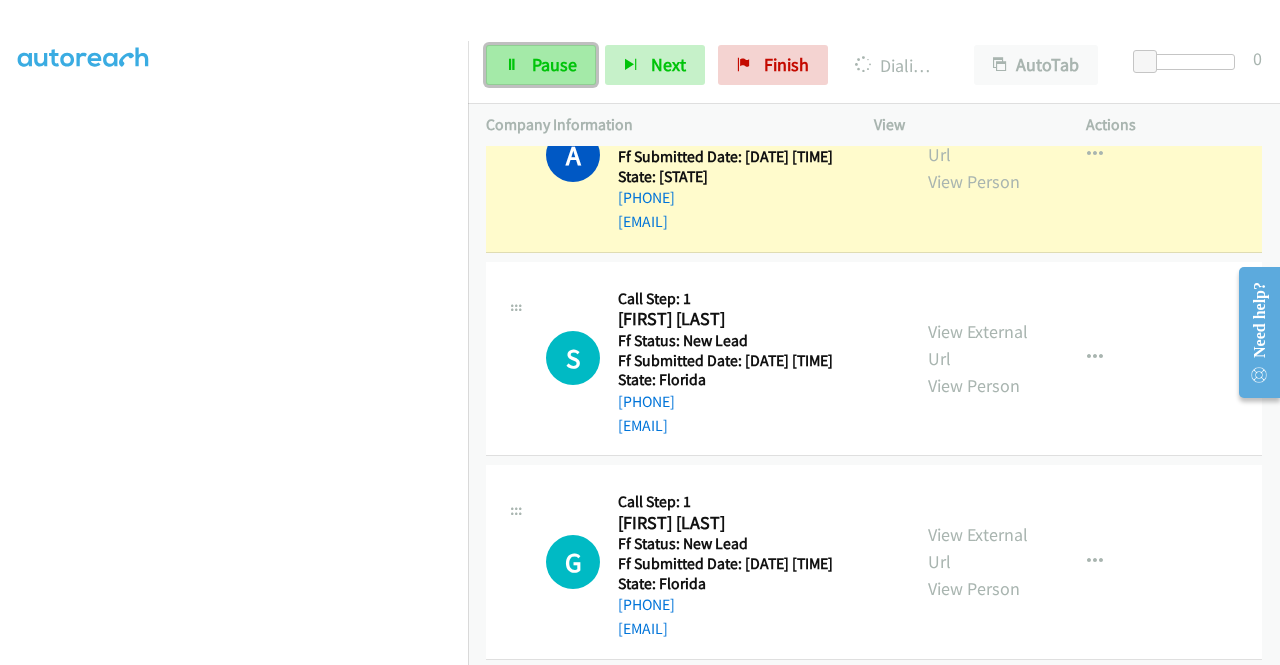 click on "Pause" at bounding box center (554, 64) 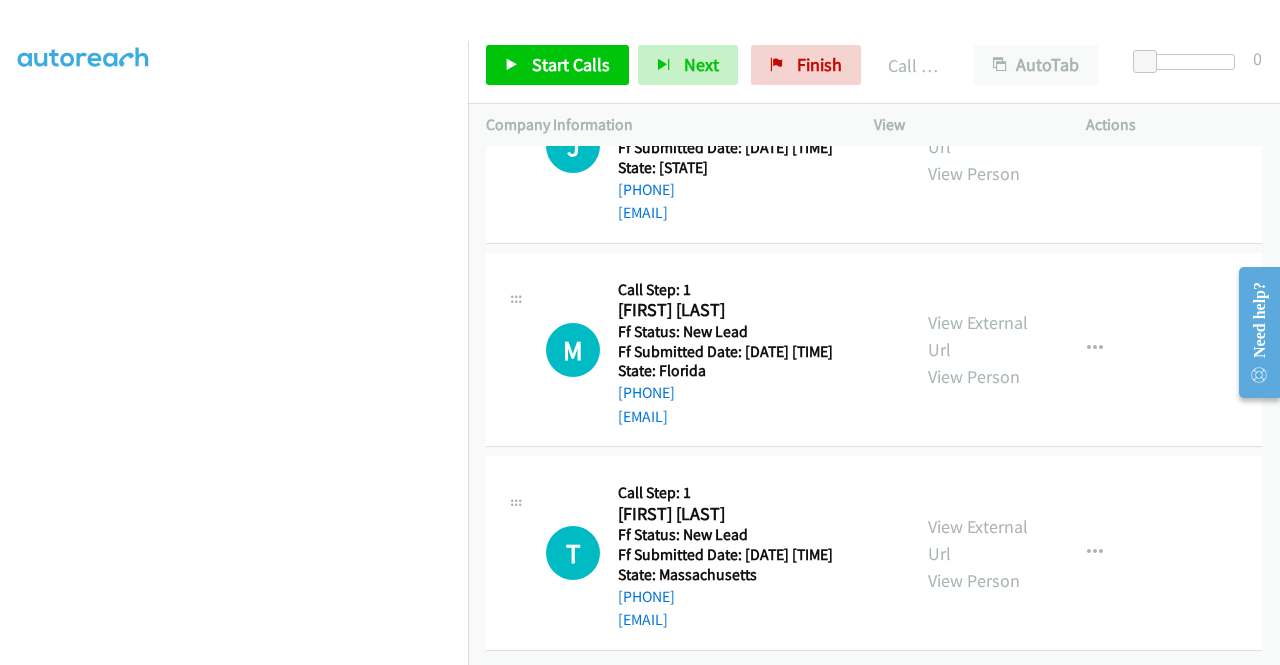 scroll, scrollTop: 6768, scrollLeft: 0, axis: vertical 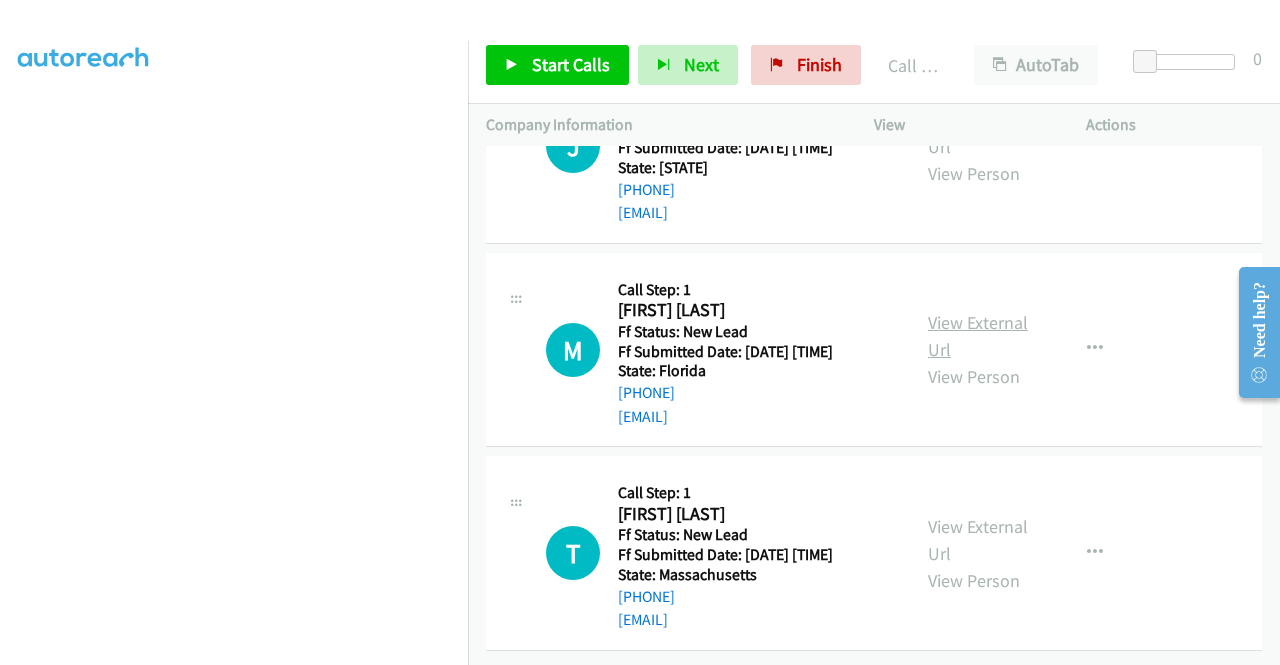 click on "View External Url" at bounding box center [978, 336] 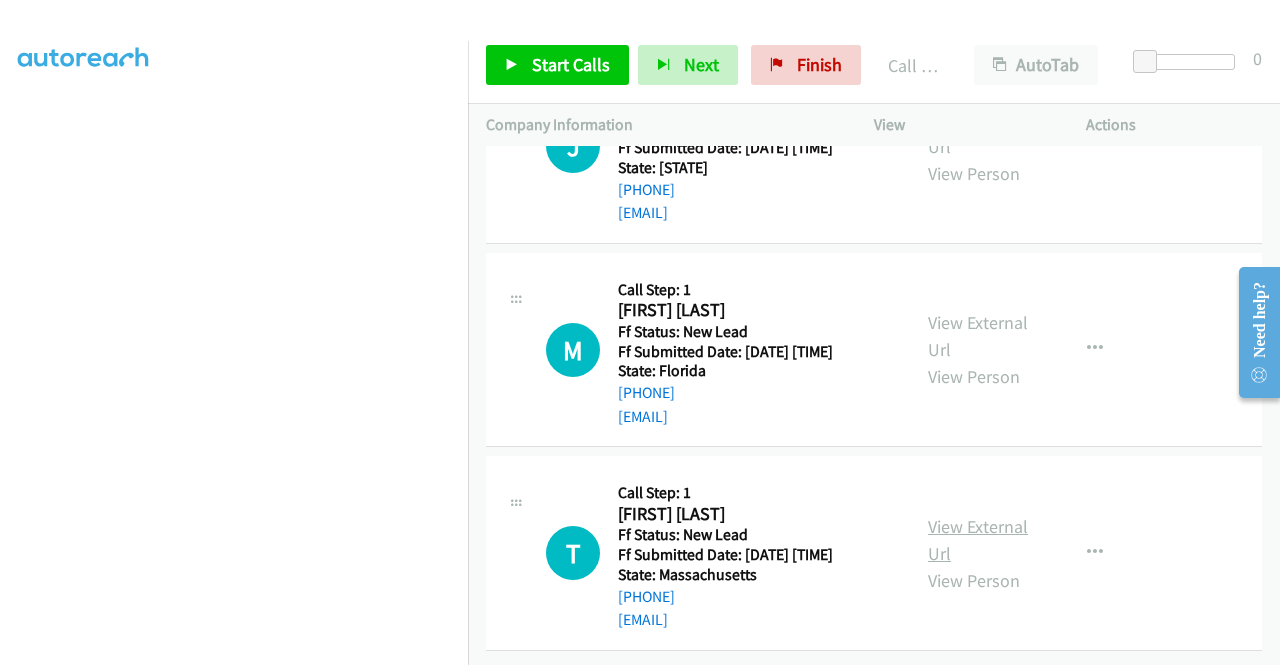 click on "View External Url" at bounding box center [978, 540] 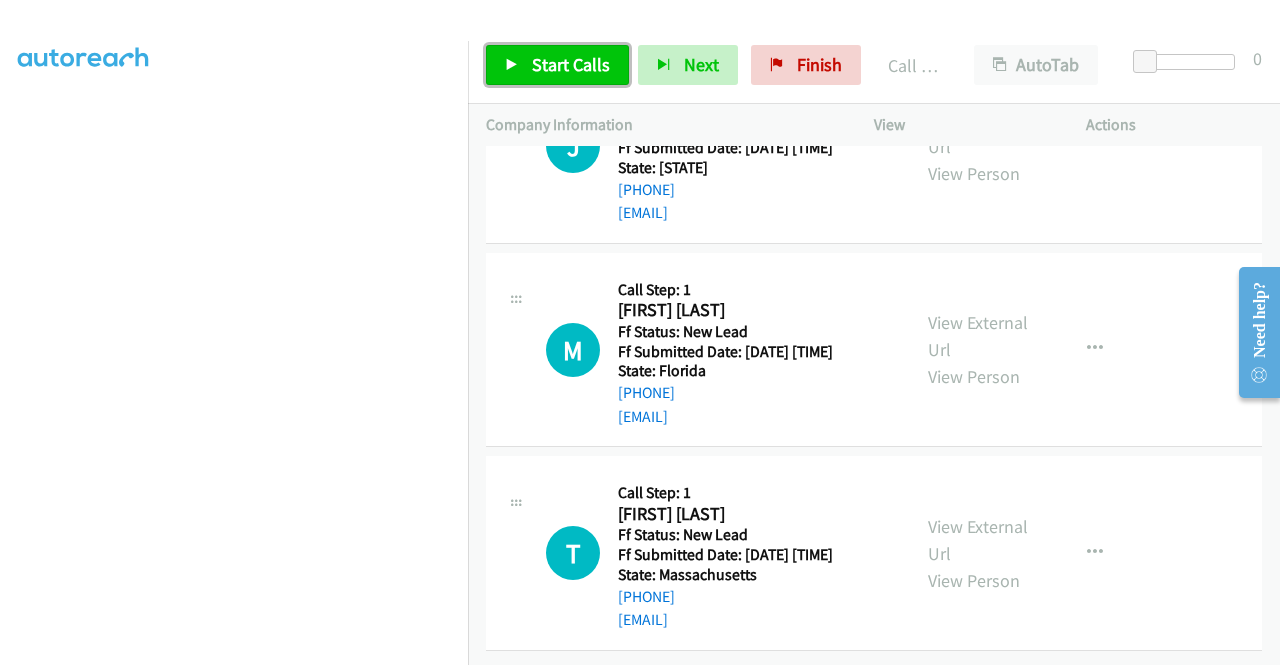 click on "Start Calls" at bounding box center [571, 64] 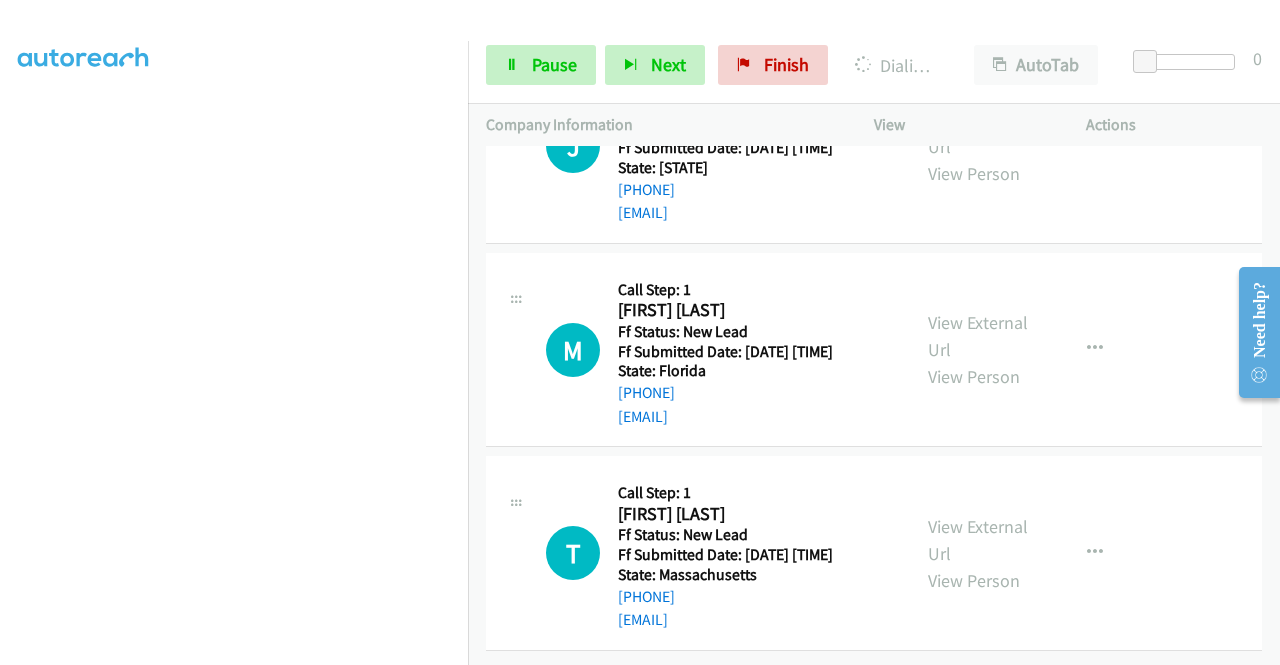 scroll, scrollTop: 6199, scrollLeft: 0, axis: vertical 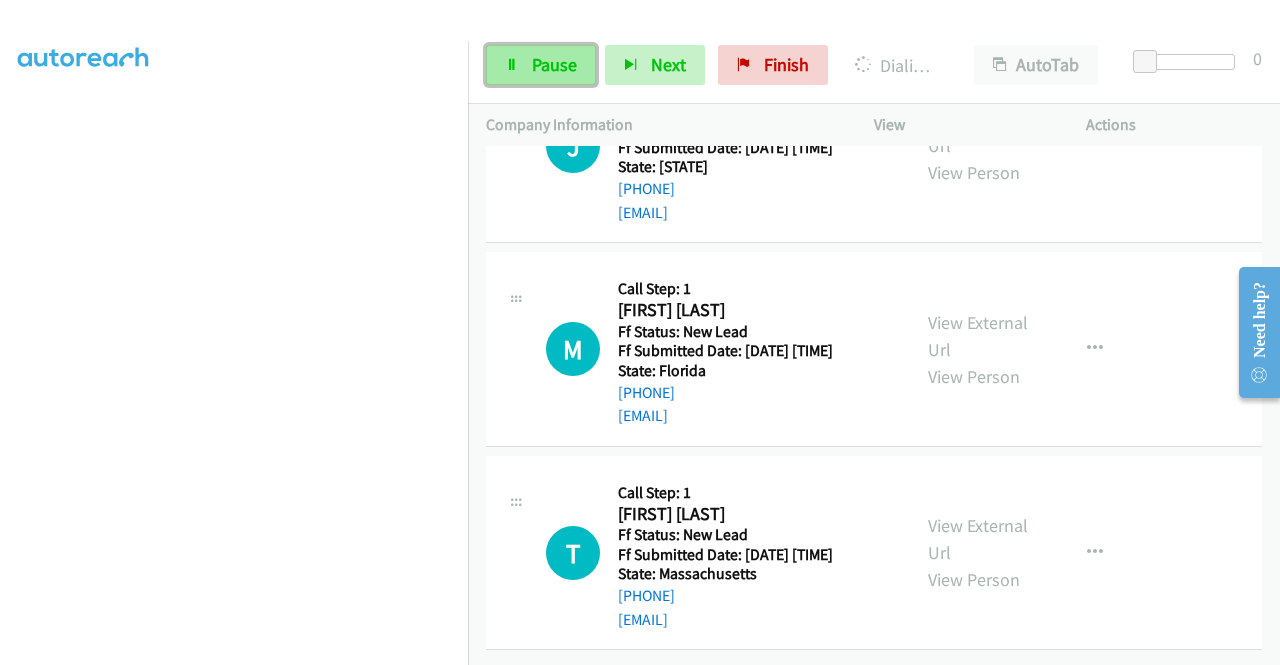 click on "Pause" at bounding box center (554, 64) 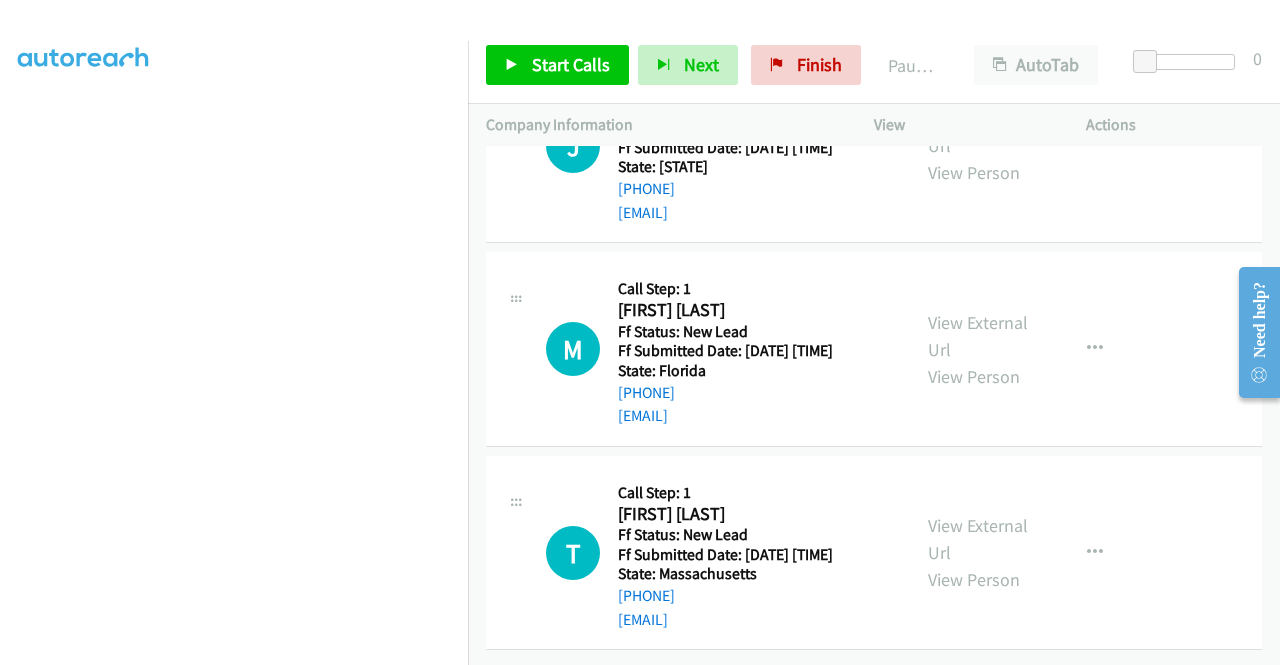 scroll, scrollTop: 400, scrollLeft: 0, axis: vertical 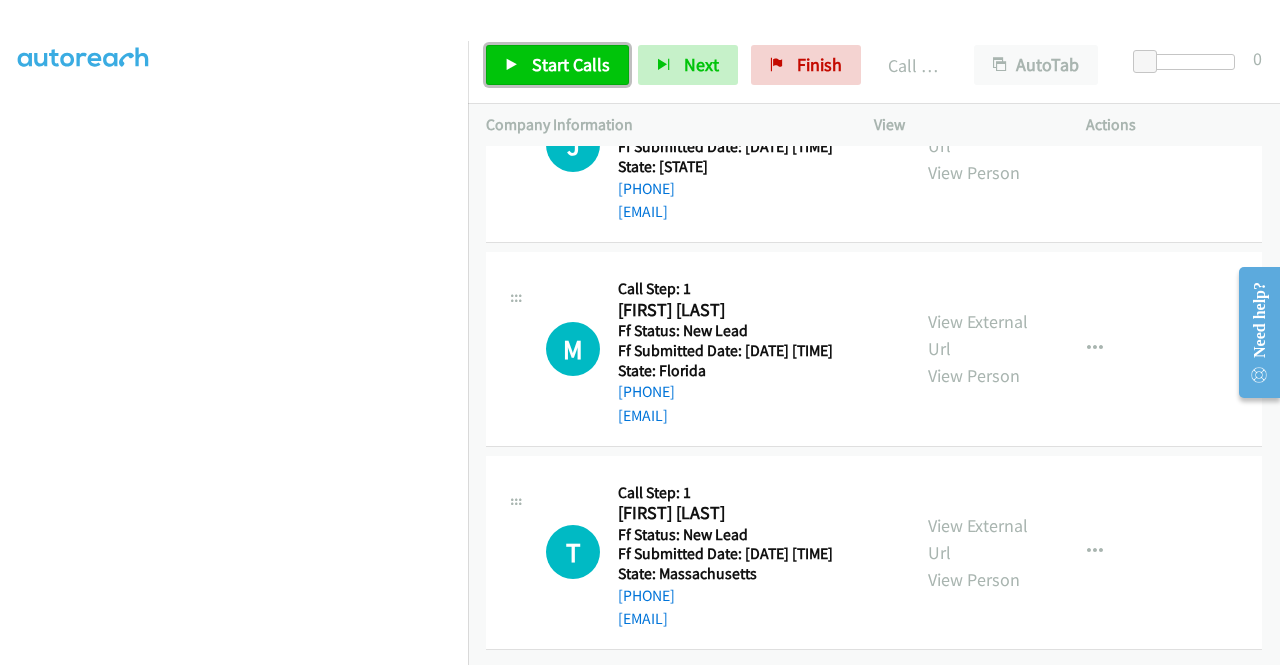 click on "Start Calls" at bounding box center (571, 64) 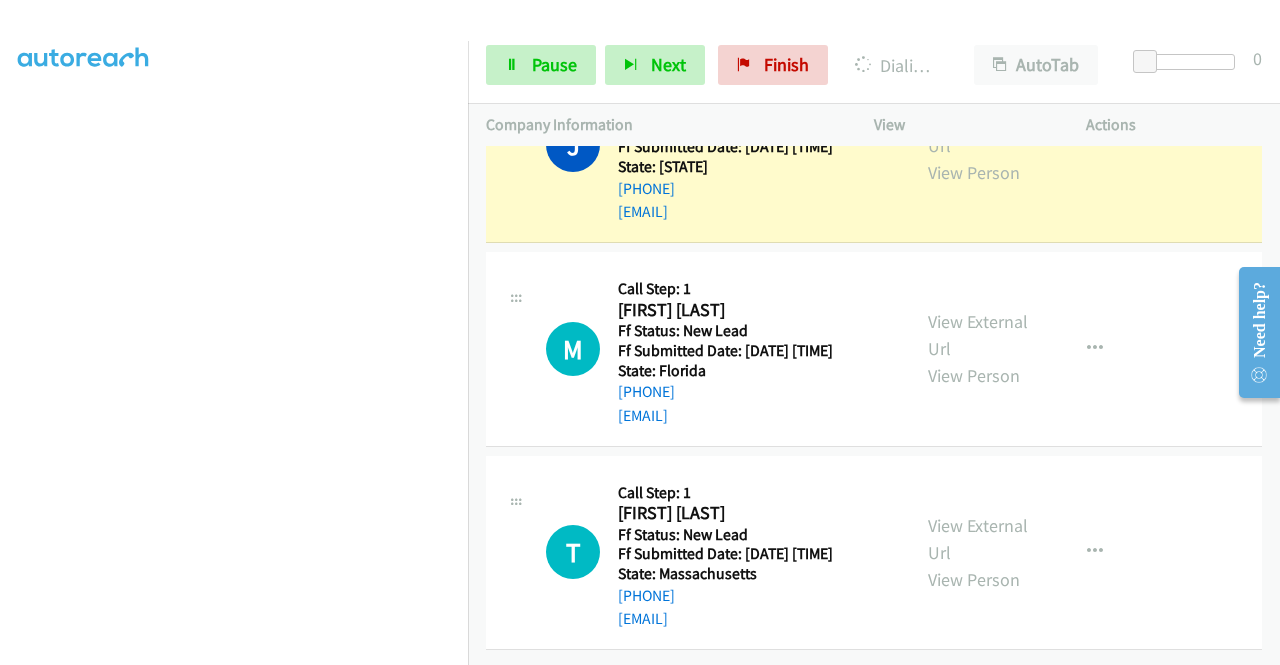 scroll, scrollTop: 6784, scrollLeft: 0, axis: vertical 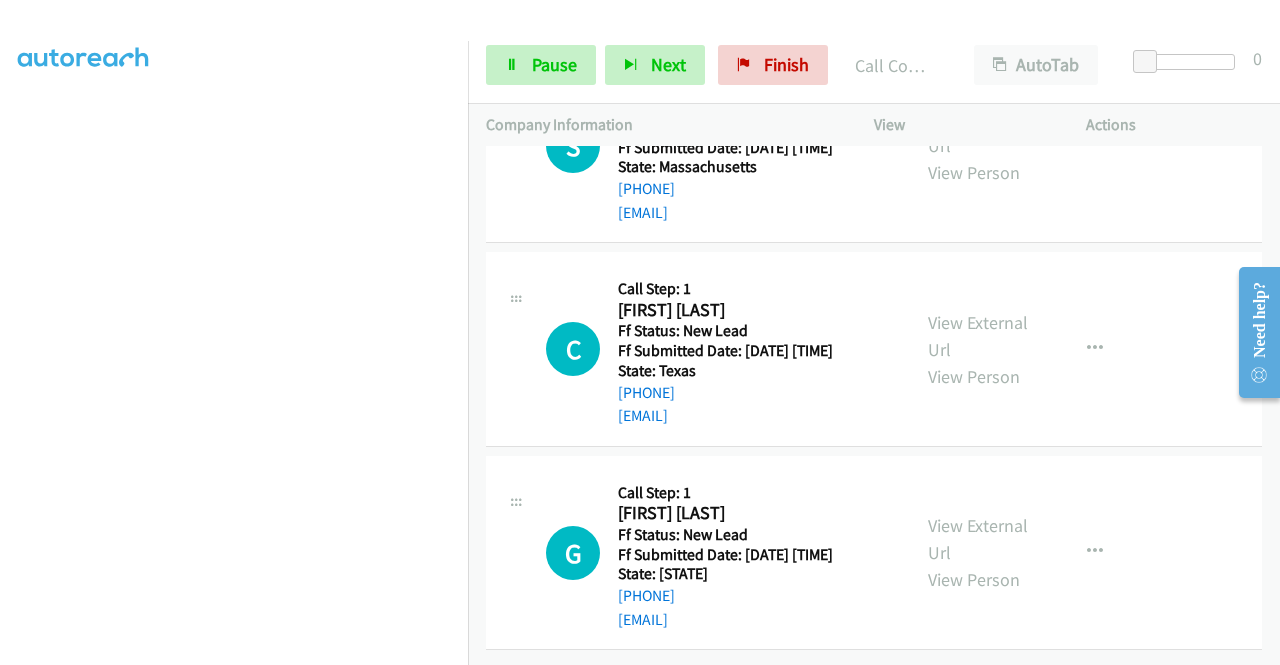 click on "View External Url" at bounding box center (978, -71) 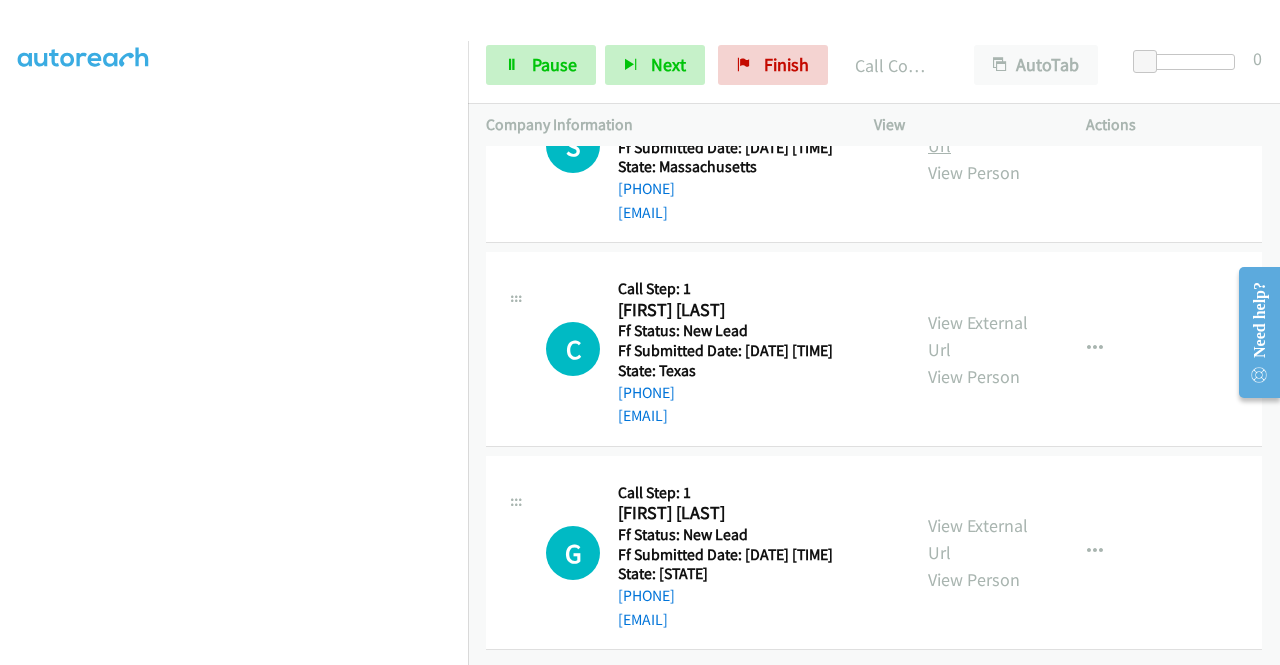 click on "View External Url" at bounding box center (978, 132) 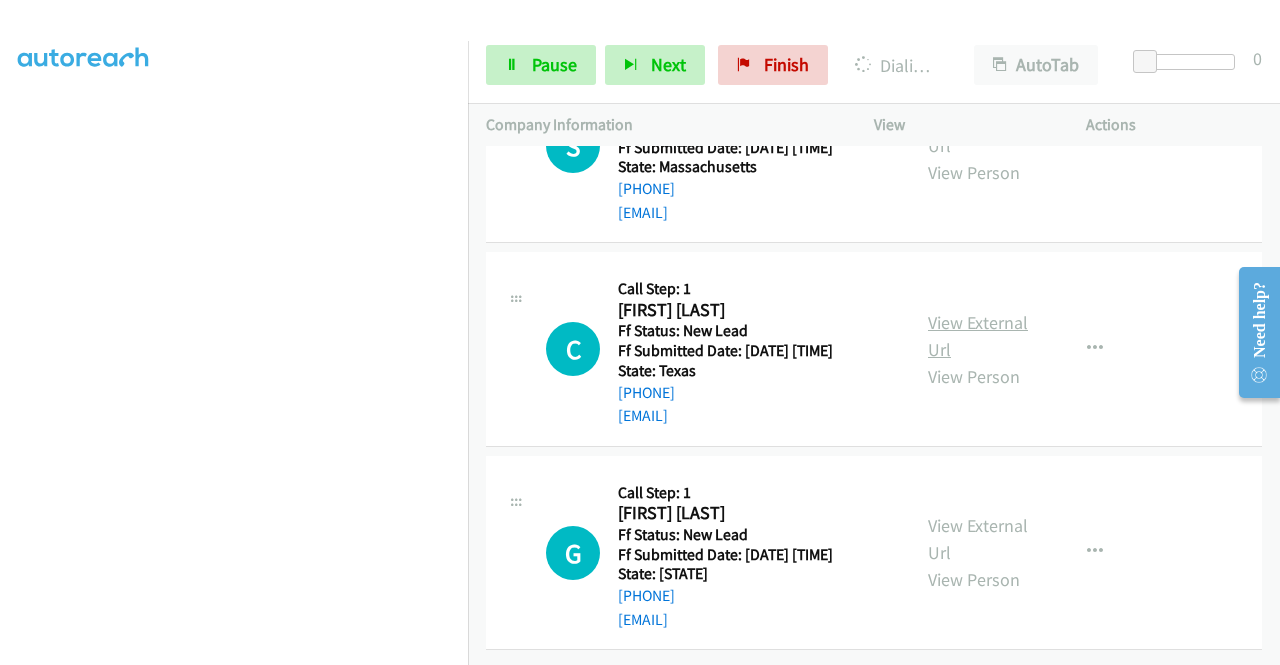scroll, scrollTop: 7726, scrollLeft: 0, axis: vertical 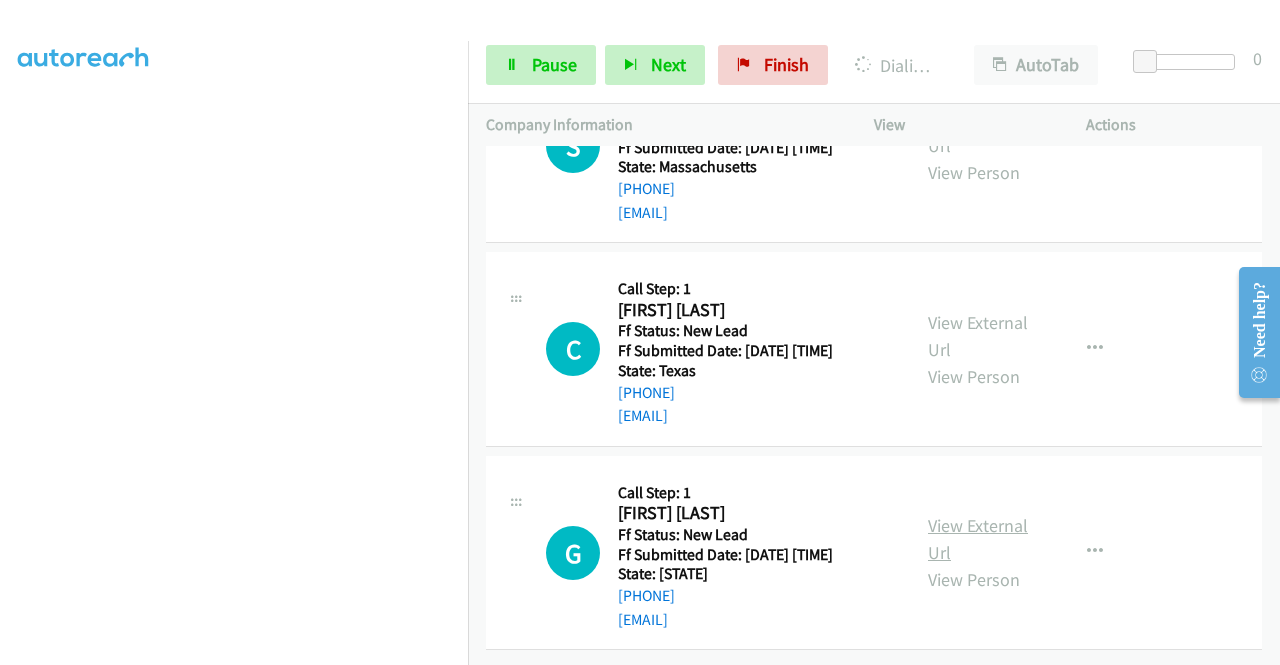click on "View External Url" at bounding box center [978, 539] 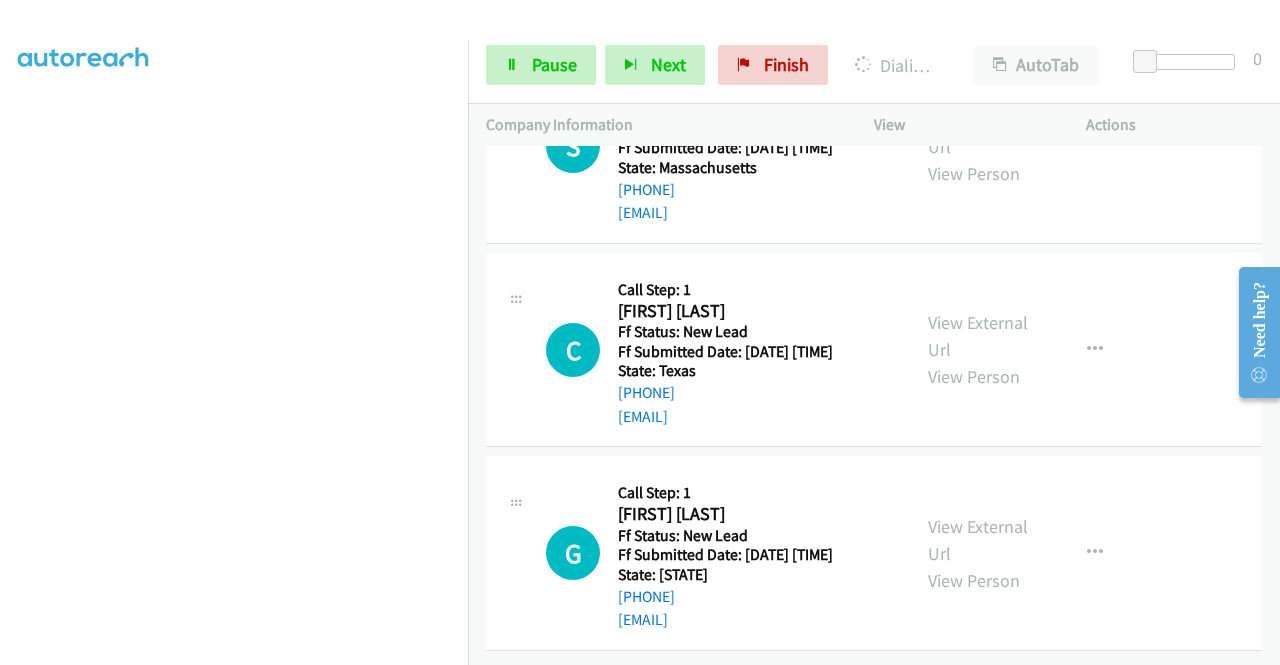 scroll, scrollTop: 7502, scrollLeft: 0, axis: vertical 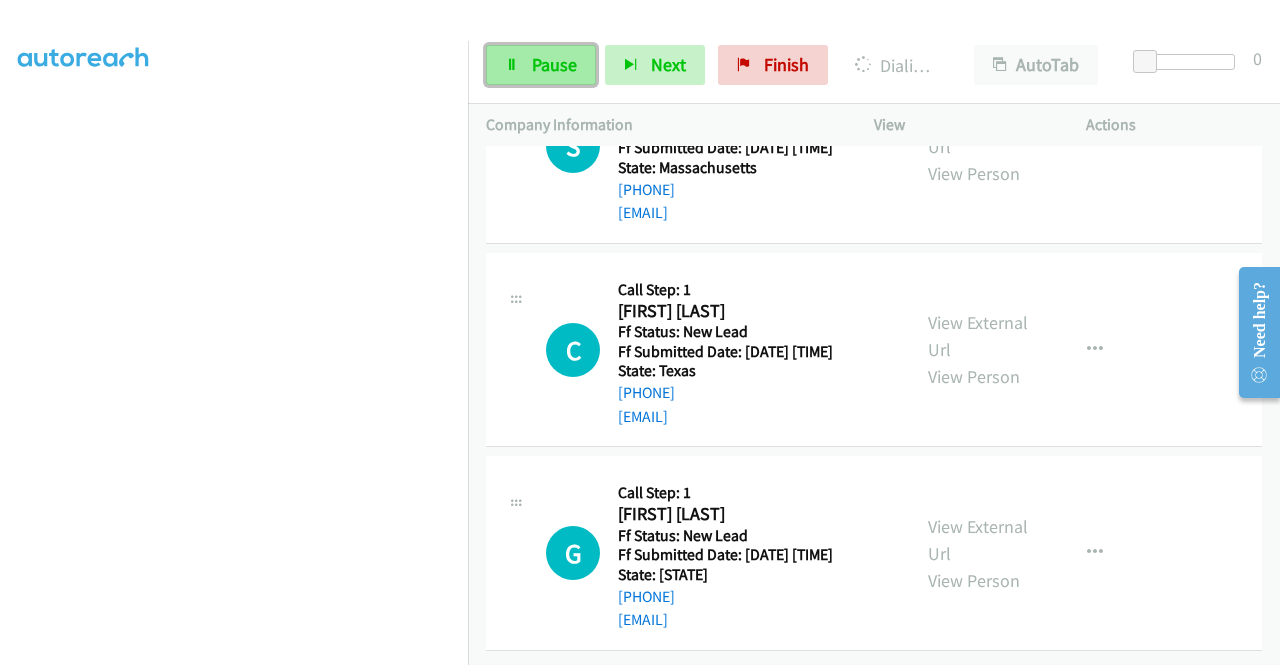 click on "Pause" at bounding box center (554, 64) 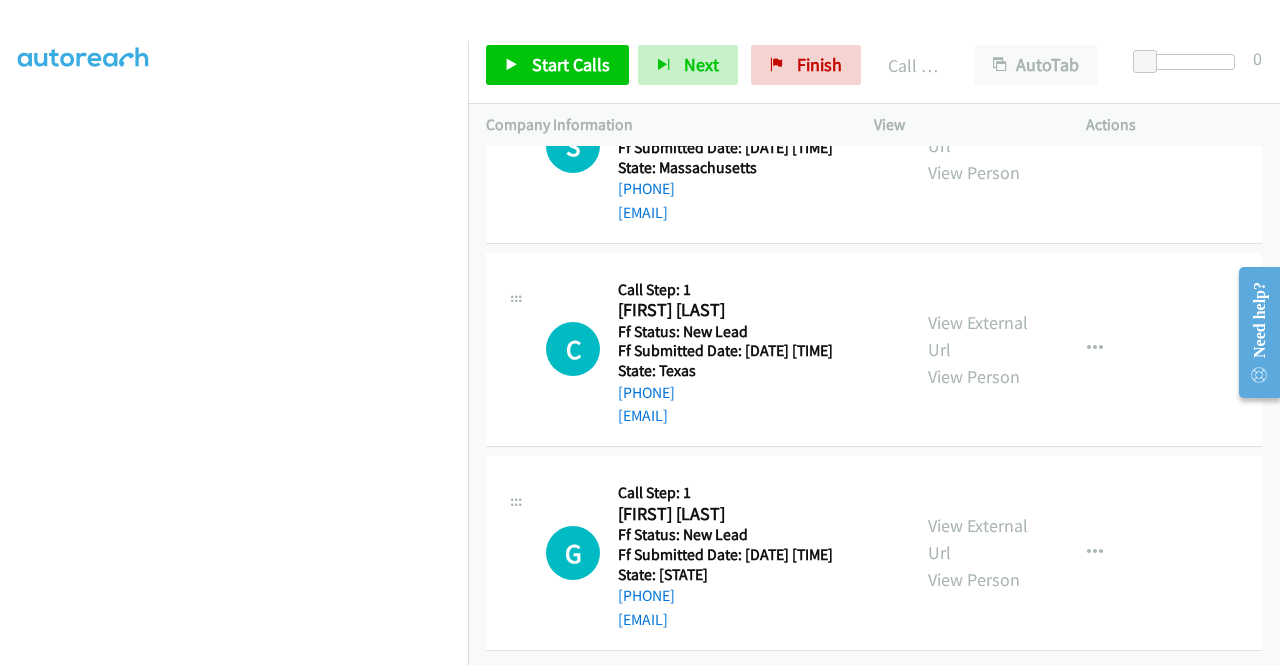 scroll, scrollTop: 8044, scrollLeft: 0, axis: vertical 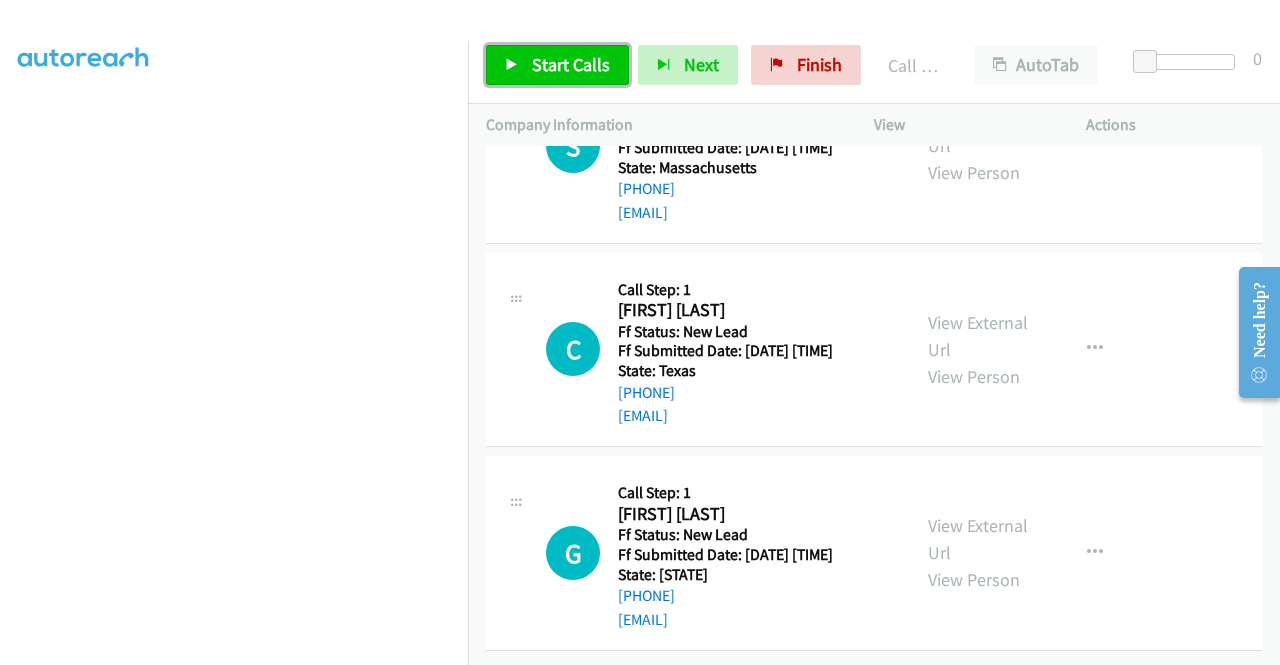 click on "Start Calls" at bounding box center [571, 64] 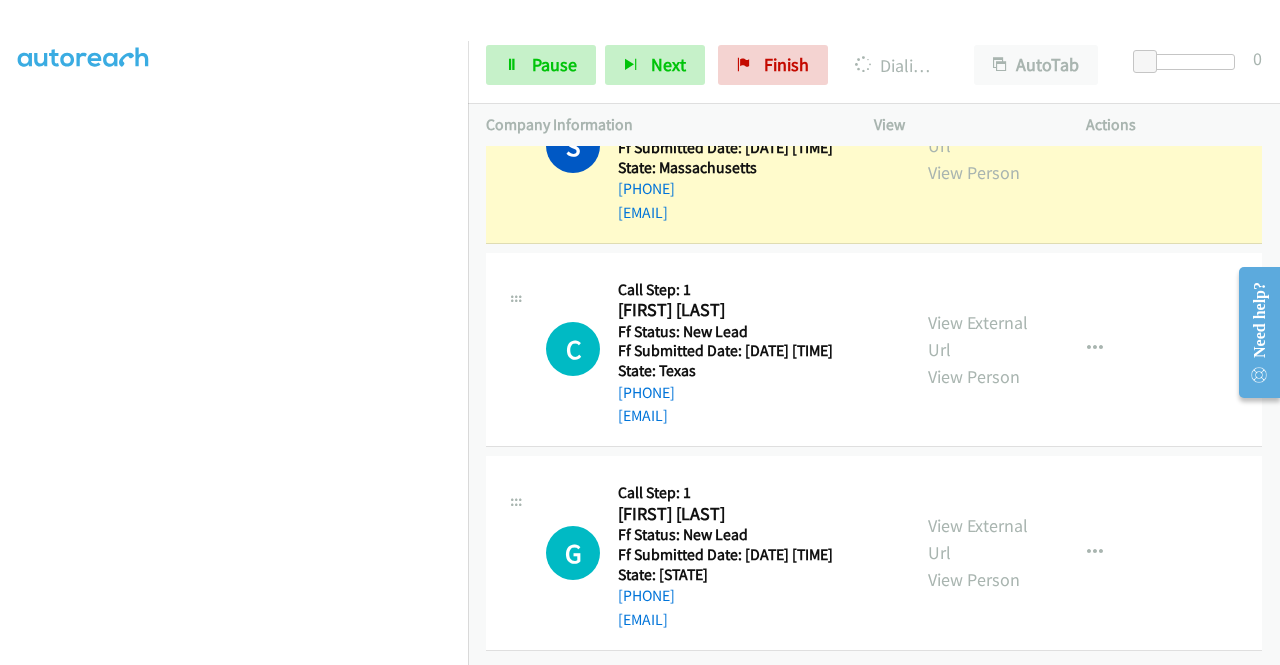 scroll, scrollTop: 7544, scrollLeft: 0, axis: vertical 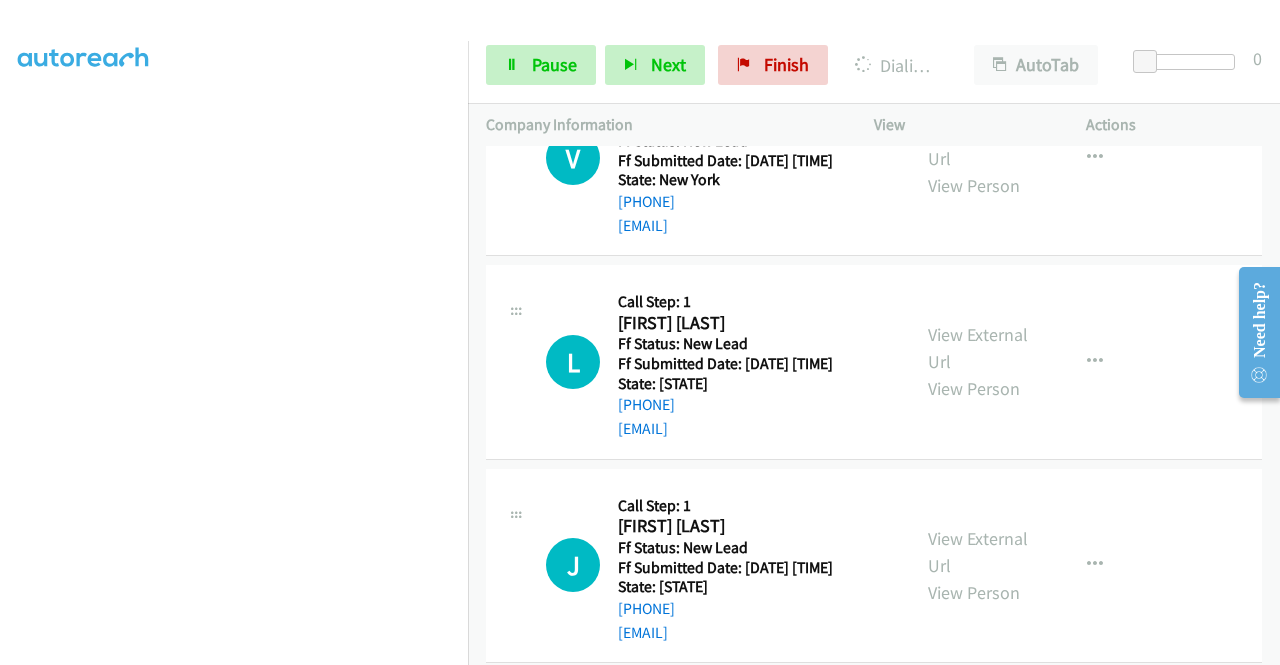 click on "View External Url" at bounding box center [978, -59] 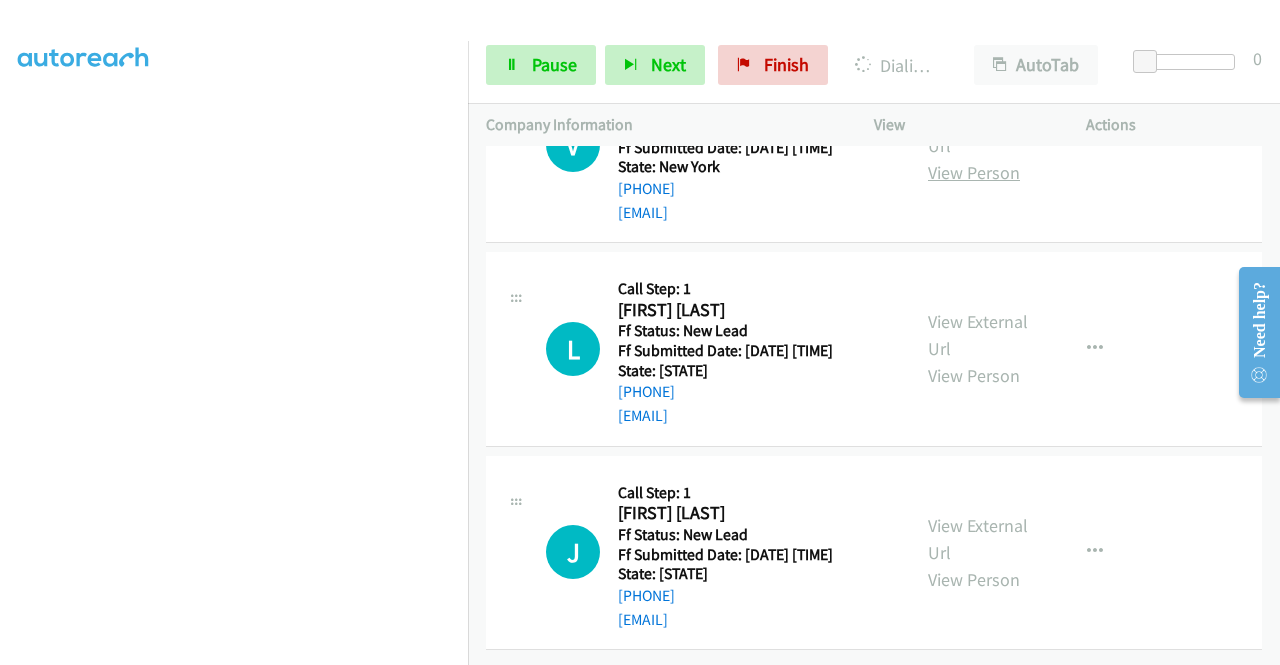 scroll, scrollTop: 8644, scrollLeft: 0, axis: vertical 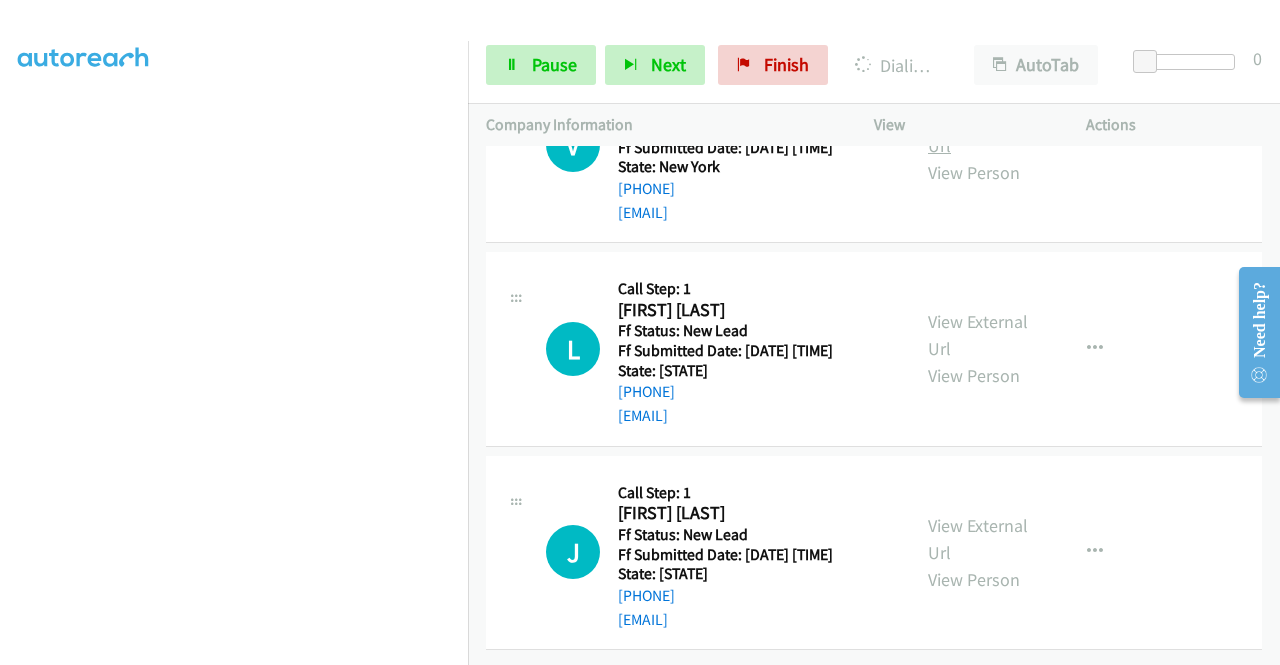 click on "View External Url" at bounding box center [978, 132] 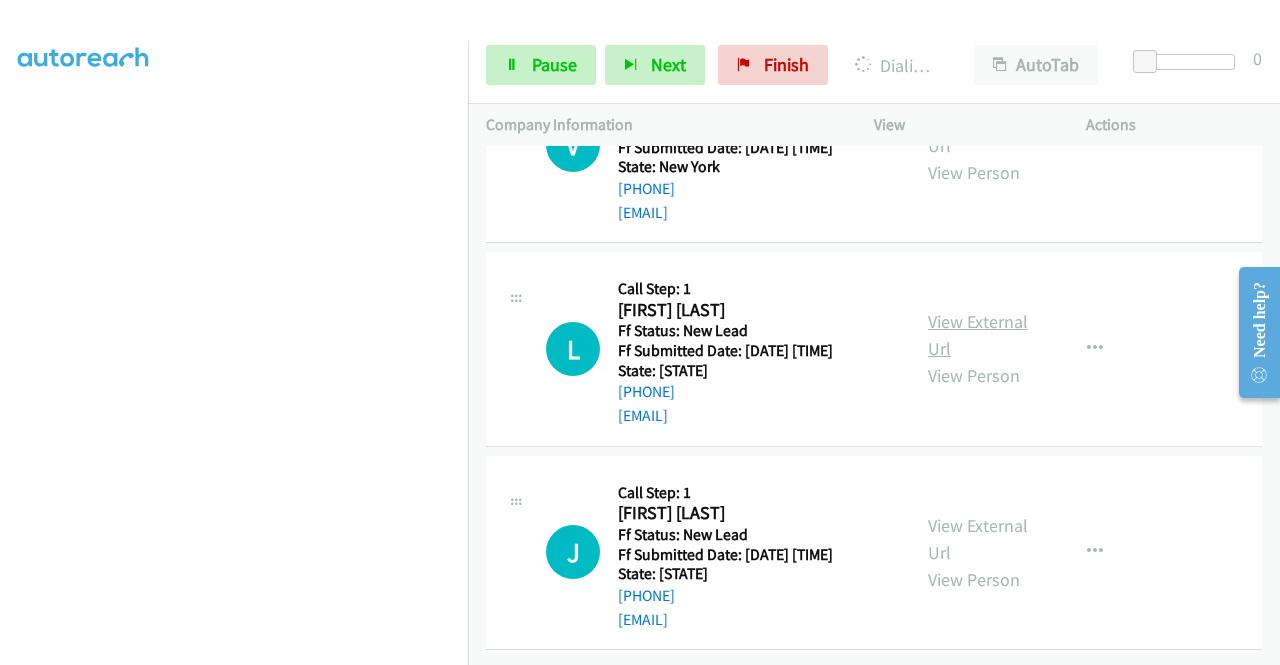 scroll, scrollTop: 8844, scrollLeft: 0, axis: vertical 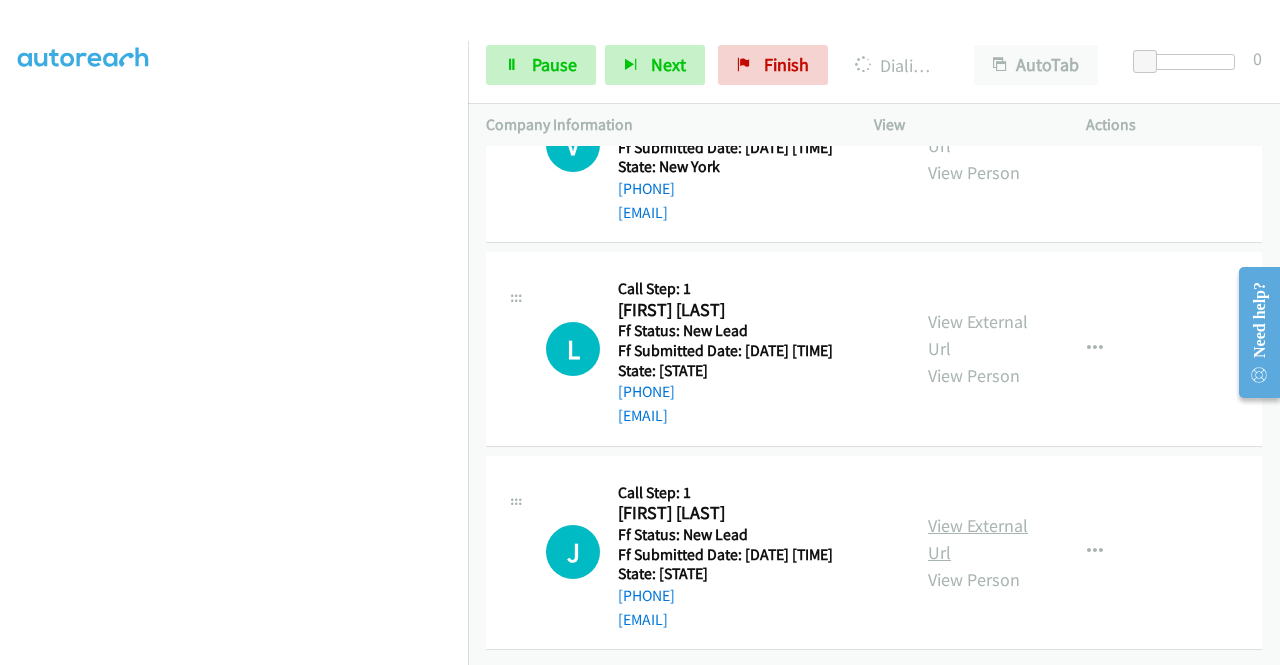 click on "View External Url" at bounding box center [978, 539] 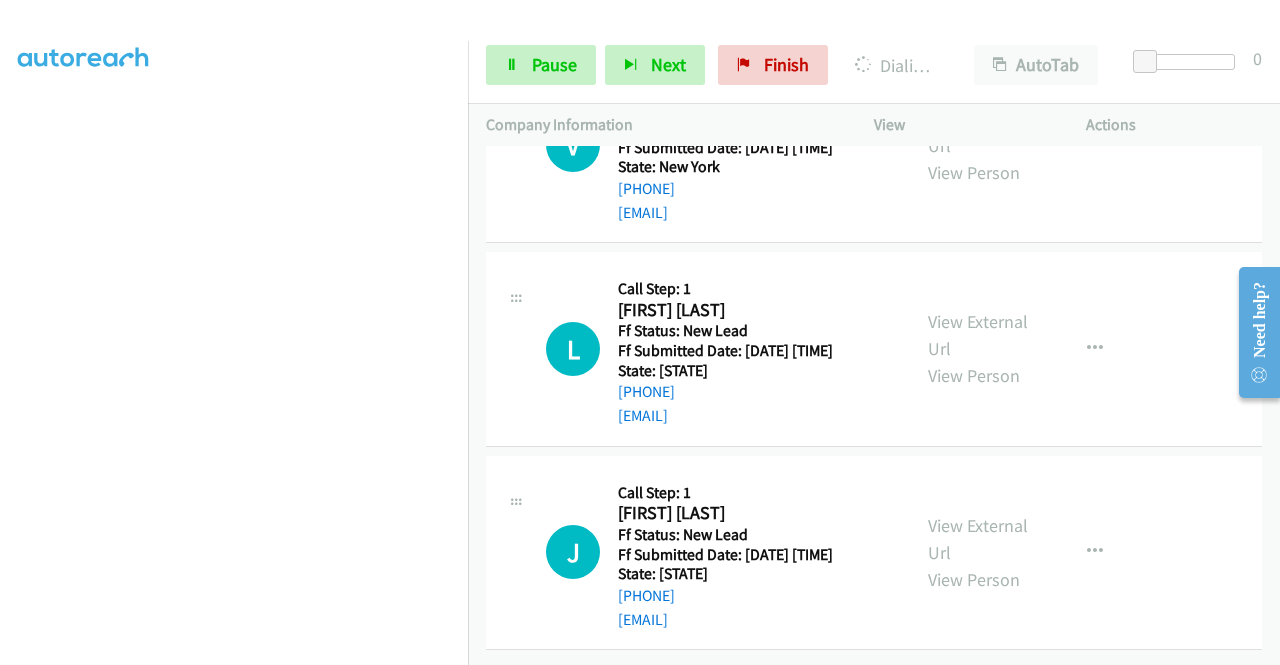 scroll, scrollTop: 456, scrollLeft: 0, axis: vertical 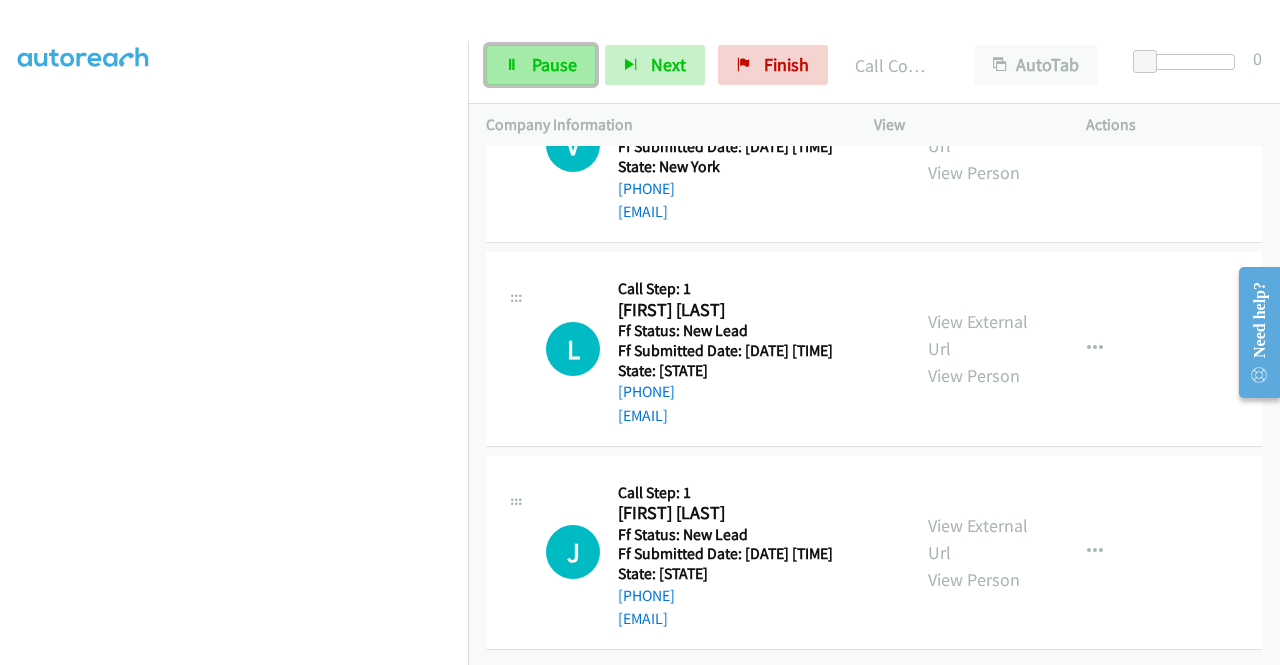 click on "Pause" at bounding box center [554, 64] 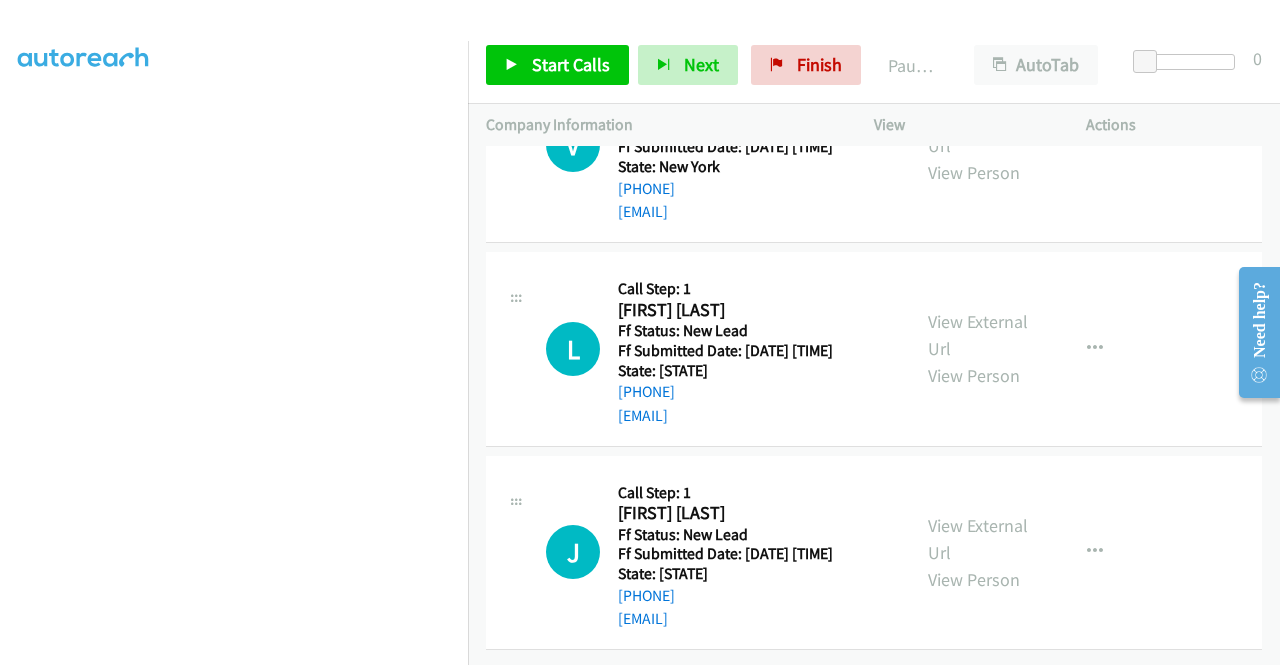 scroll, scrollTop: 8487, scrollLeft: 0, axis: vertical 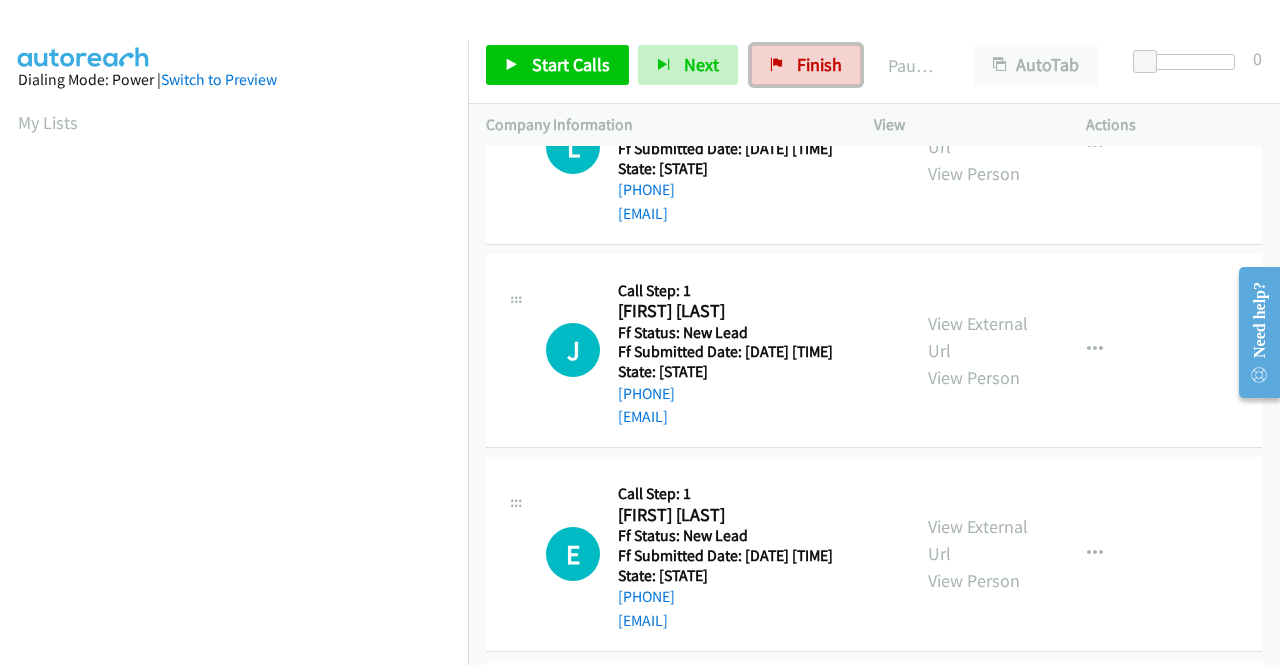 drag, startPoint x: 810, startPoint y: 51, endPoint x: 738, endPoint y: 105, distance: 90 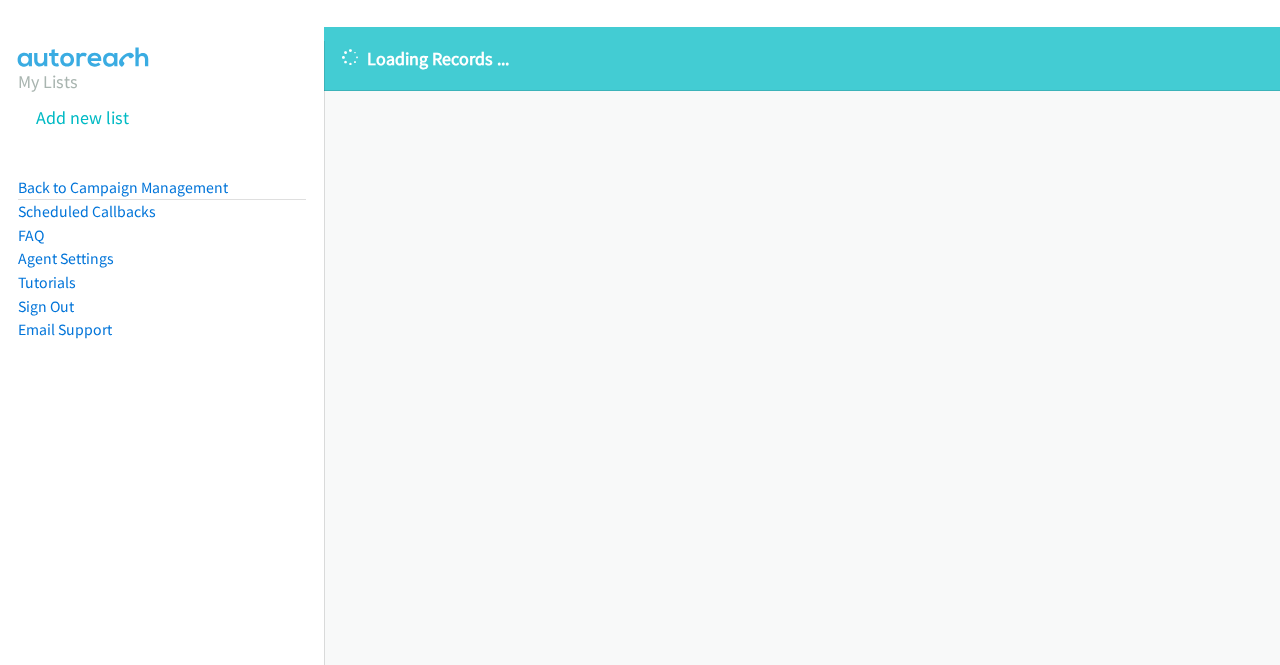 scroll, scrollTop: 0, scrollLeft: 0, axis: both 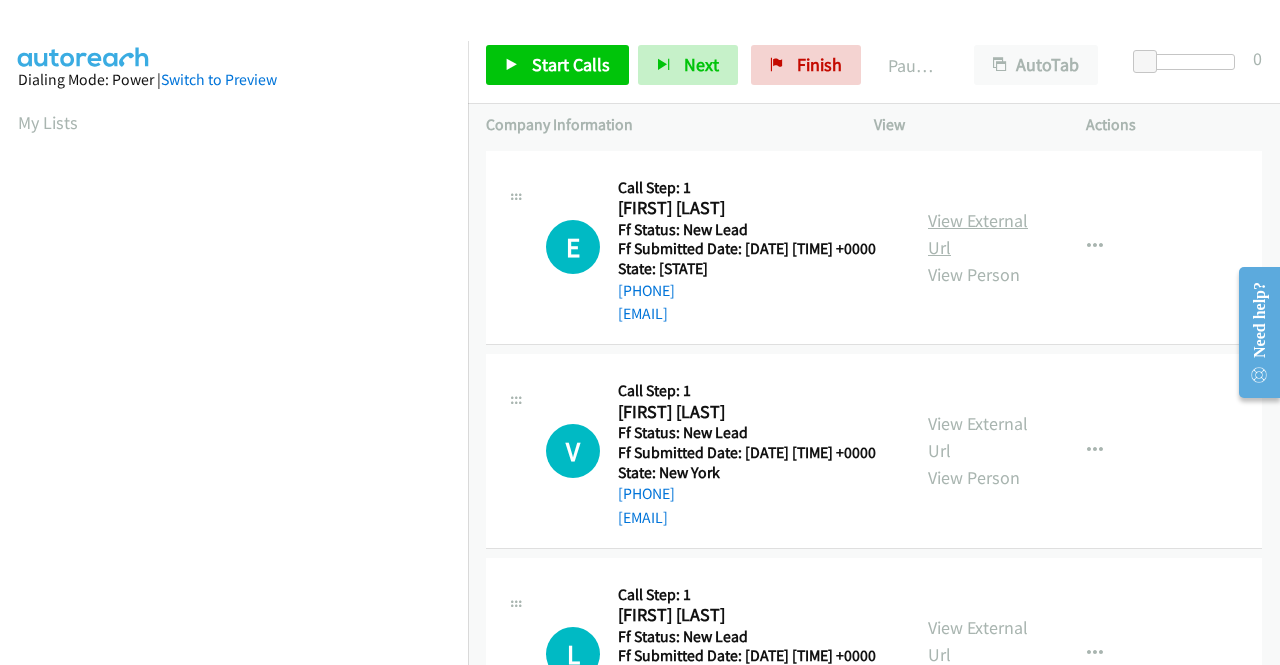 click on "View External Url" at bounding box center (978, 234) 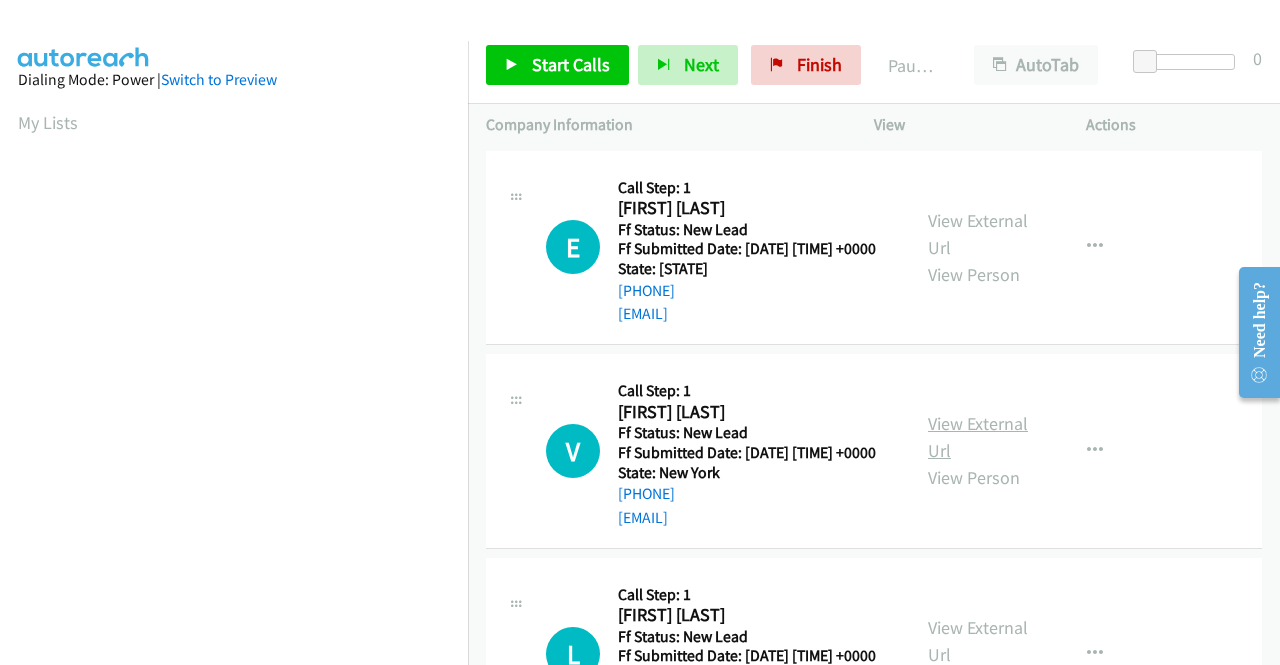click on "View External Url" at bounding box center [978, 437] 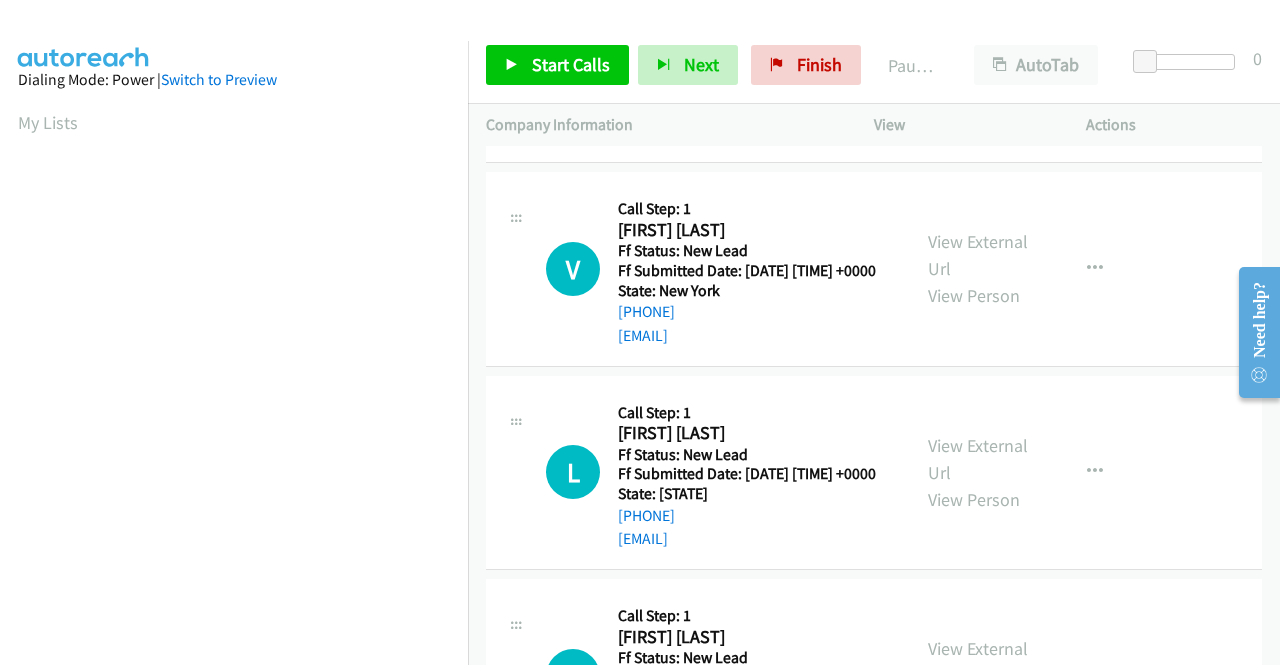 scroll, scrollTop: 200, scrollLeft: 0, axis: vertical 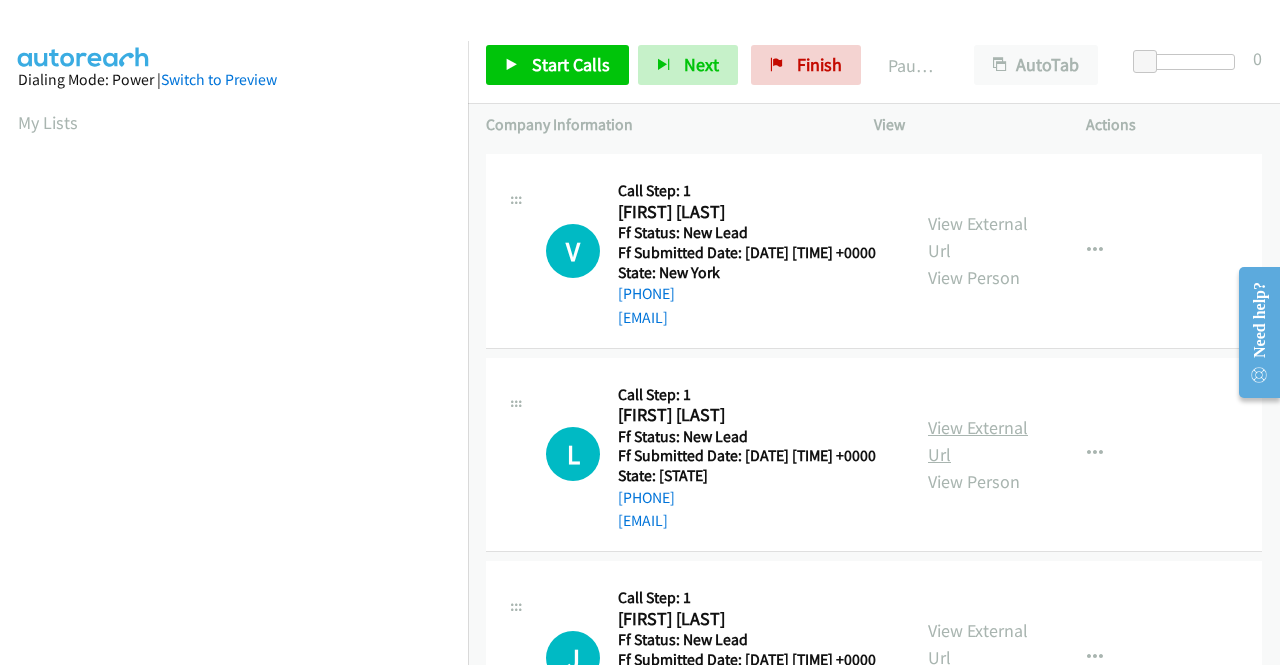click on "View External Url" at bounding box center [978, 441] 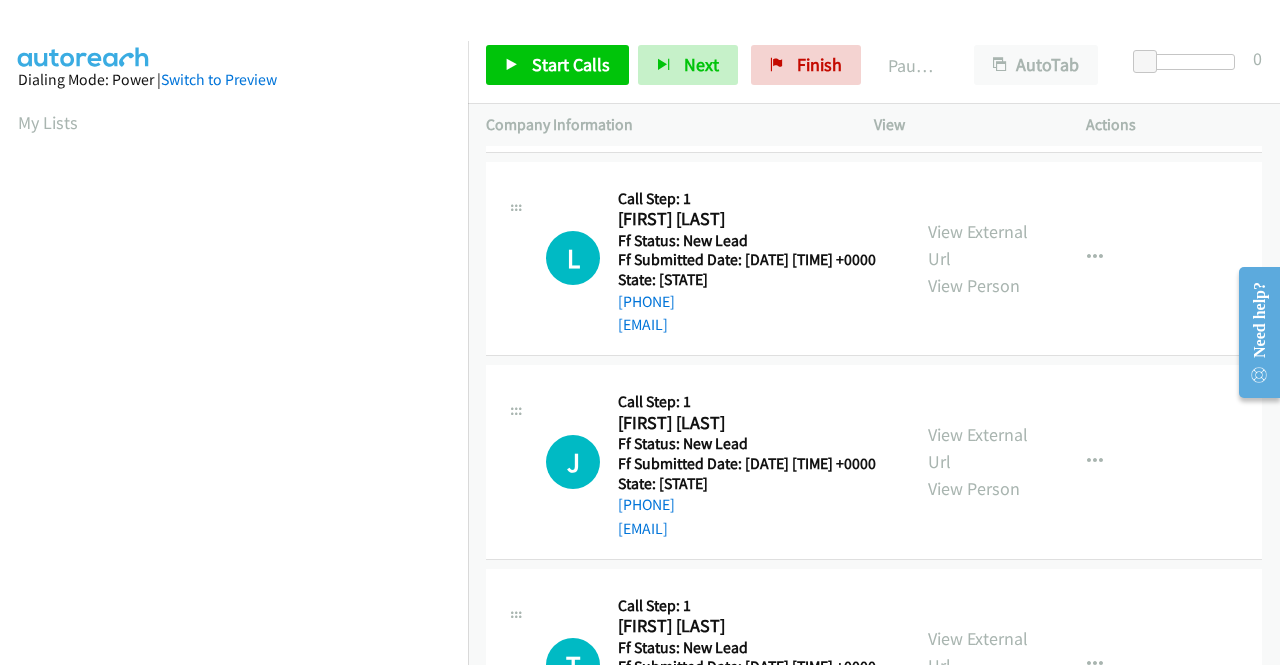 scroll, scrollTop: 400, scrollLeft: 0, axis: vertical 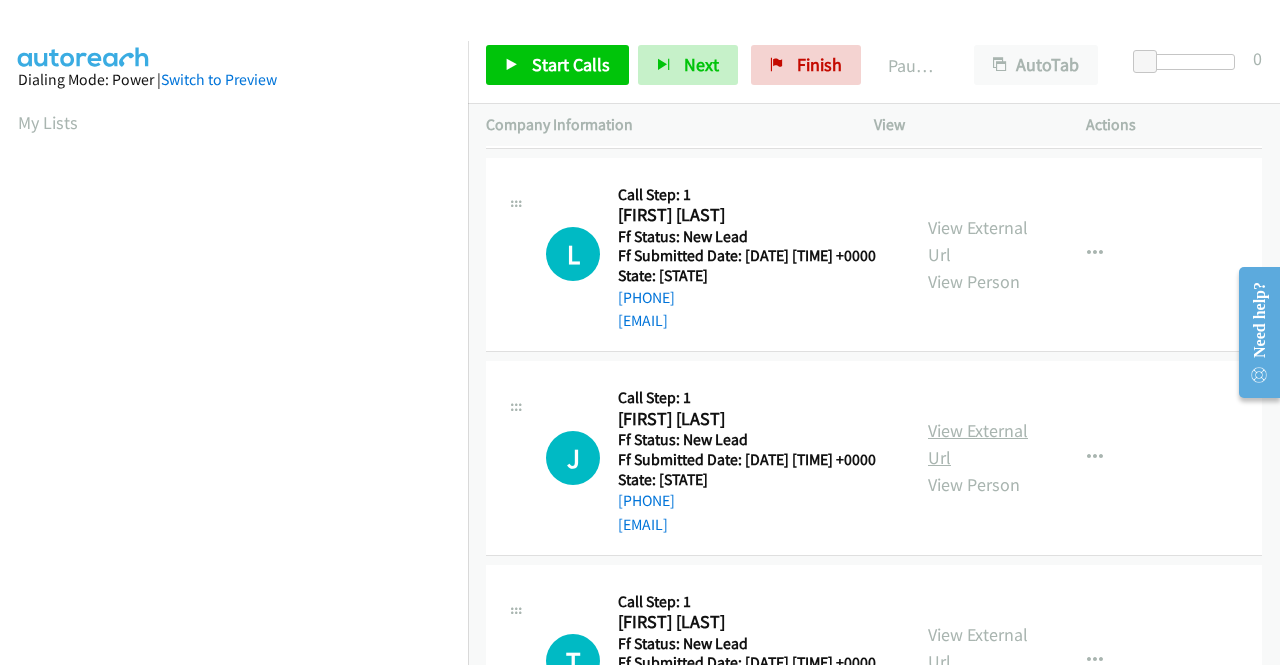 click on "View External Url" at bounding box center (978, 444) 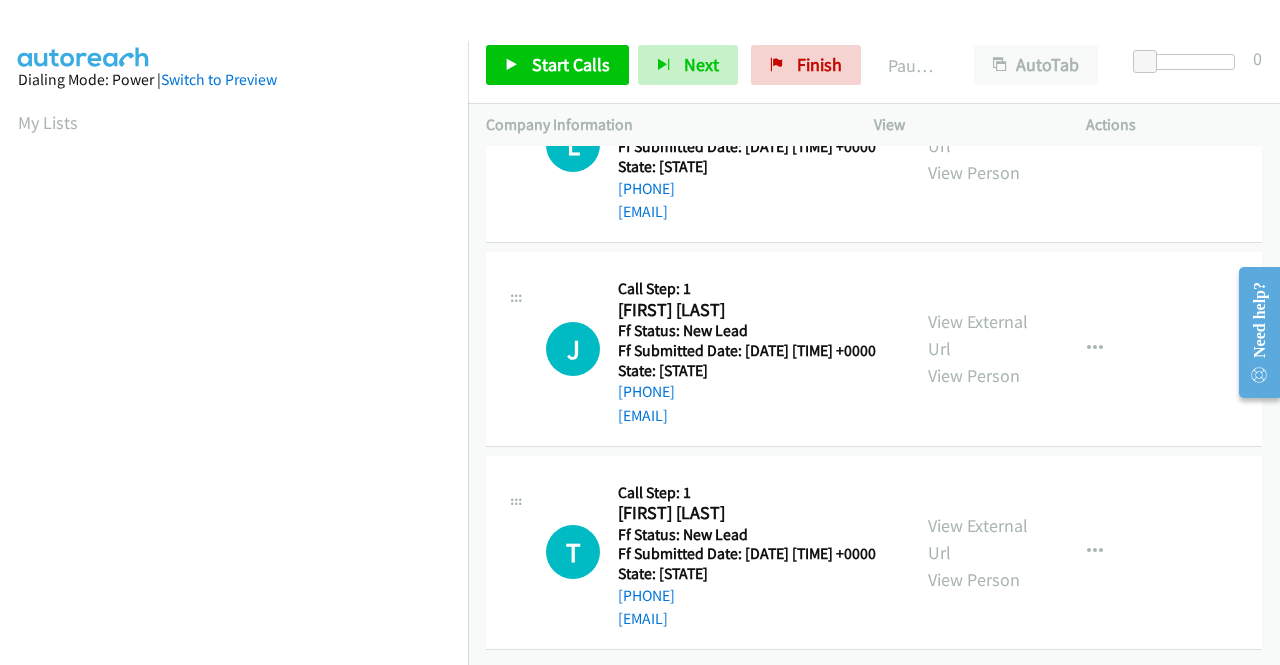 scroll, scrollTop: 620, scrollLeft: 0, axis: vertical 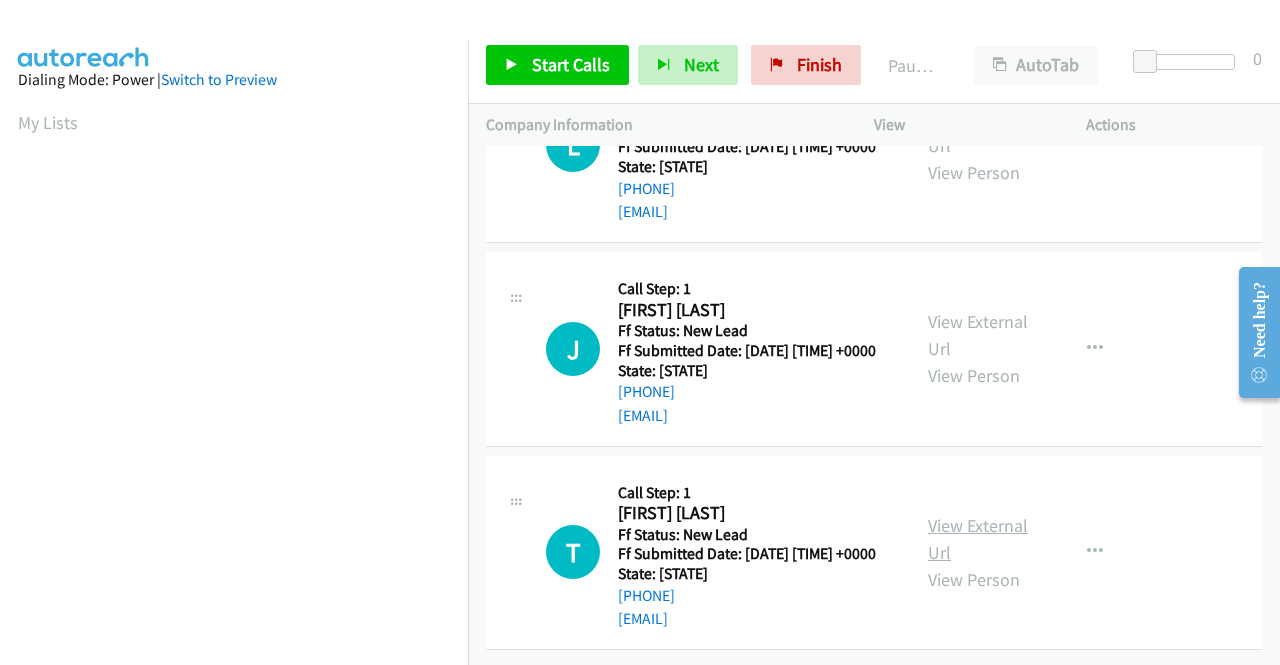 click on "View External Url" at bounding box center (978, 539) 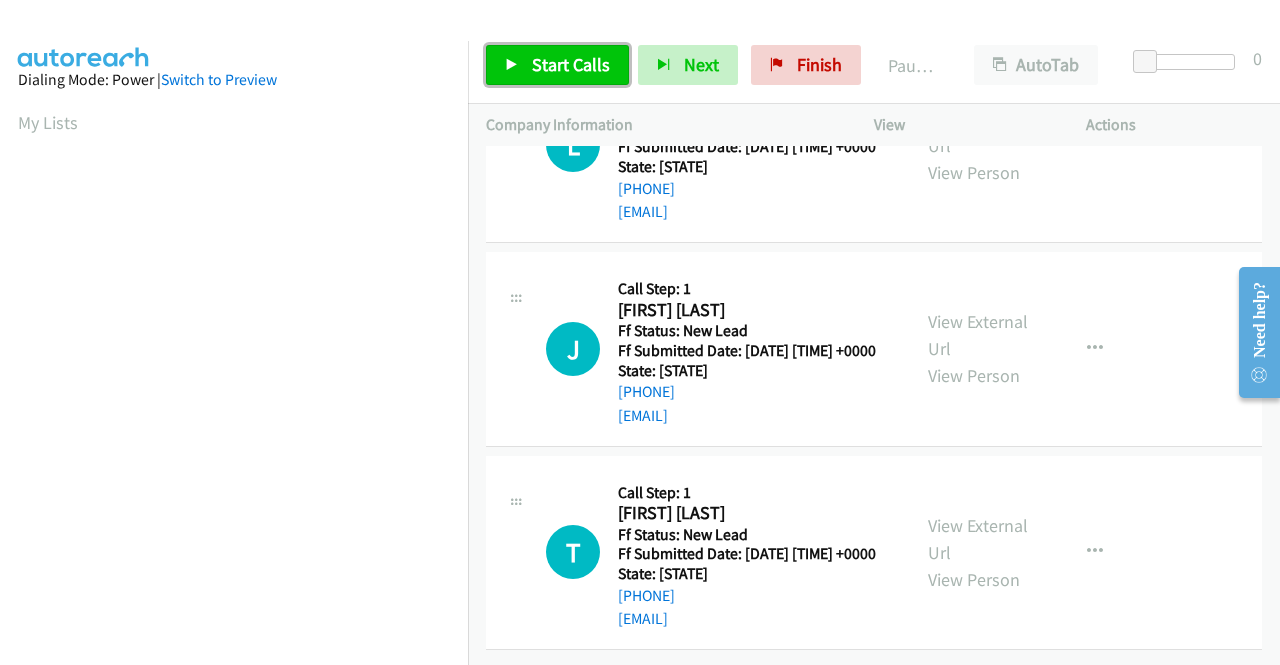 click on "Start Calls" at bounding box center (557, 65) 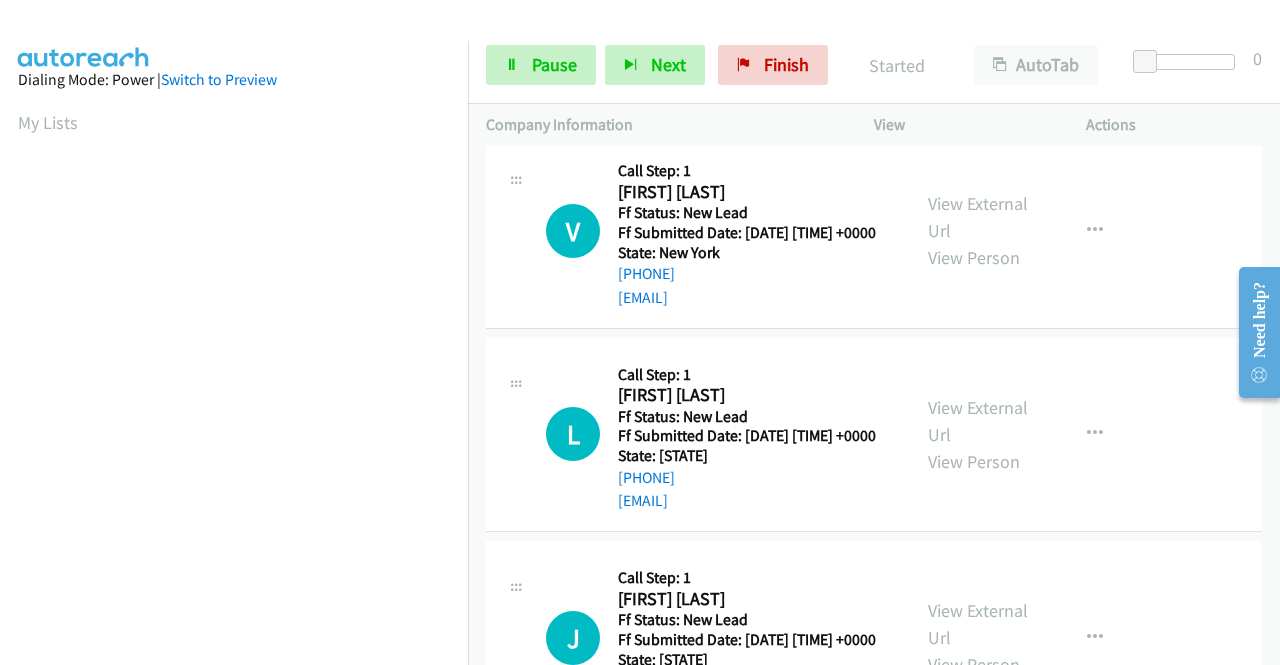 scroll, scrollTop: 0, scrollLeft: 0, axis: both 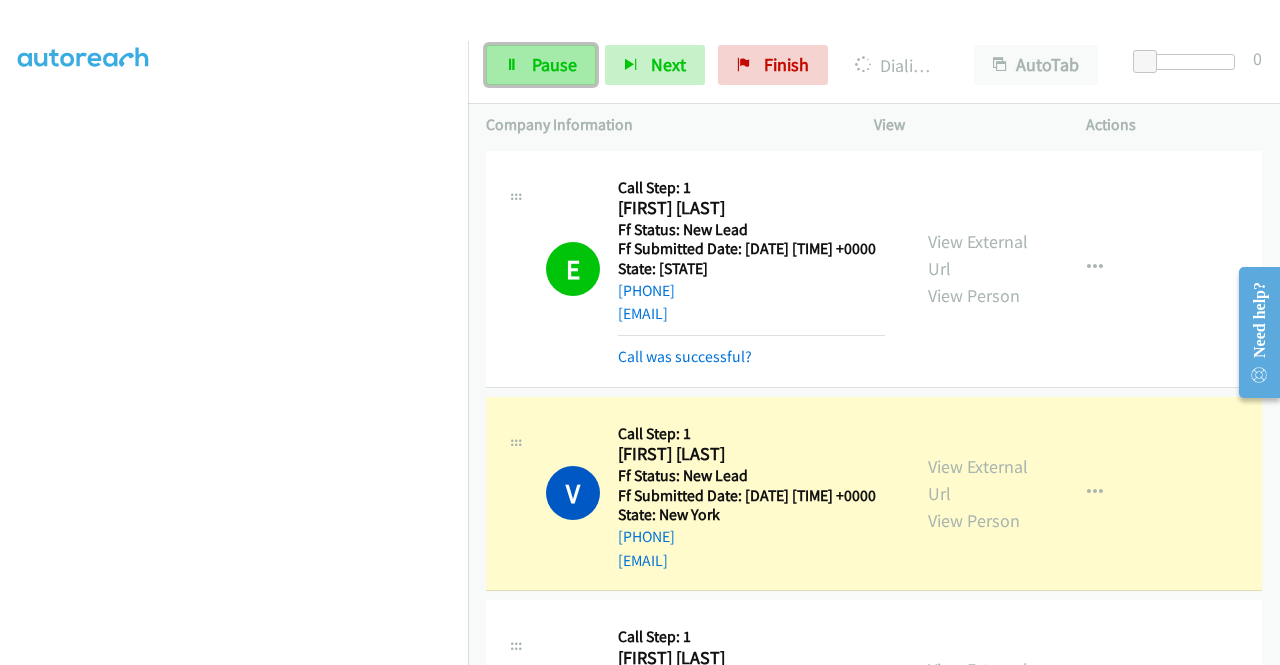 click on "Pause" at bounding box center (554, 64) 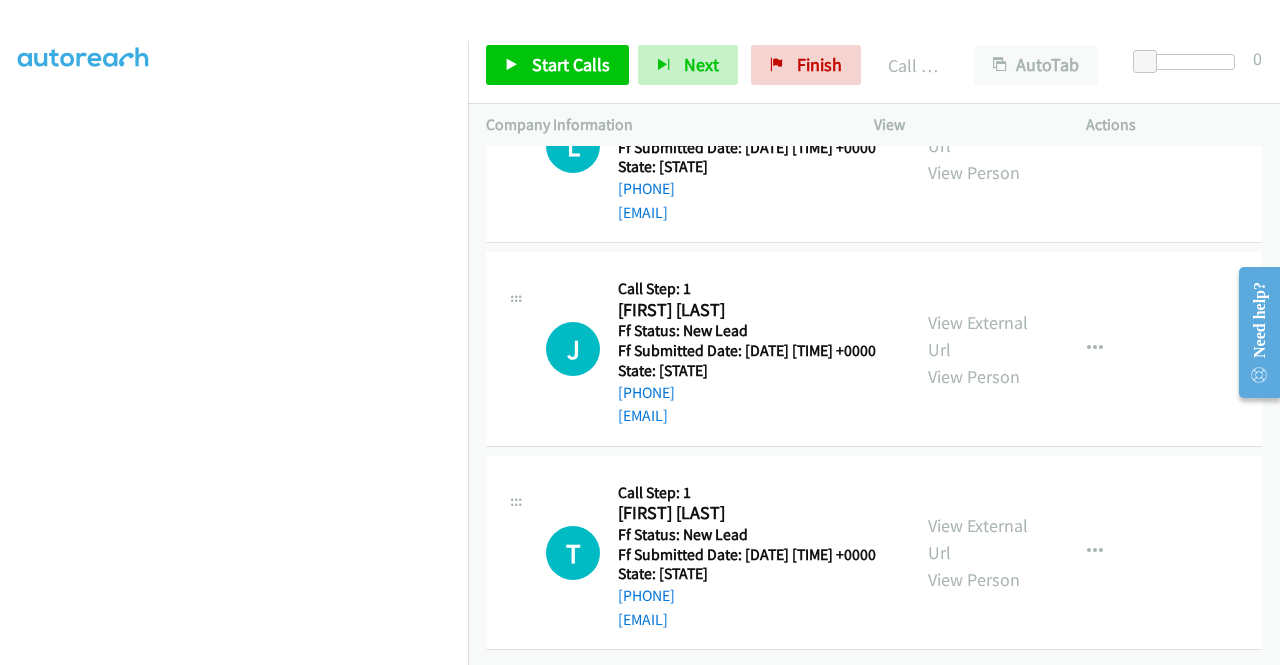 scroll, scrollTop: 704, scrollLeft: 0, axis: vertical 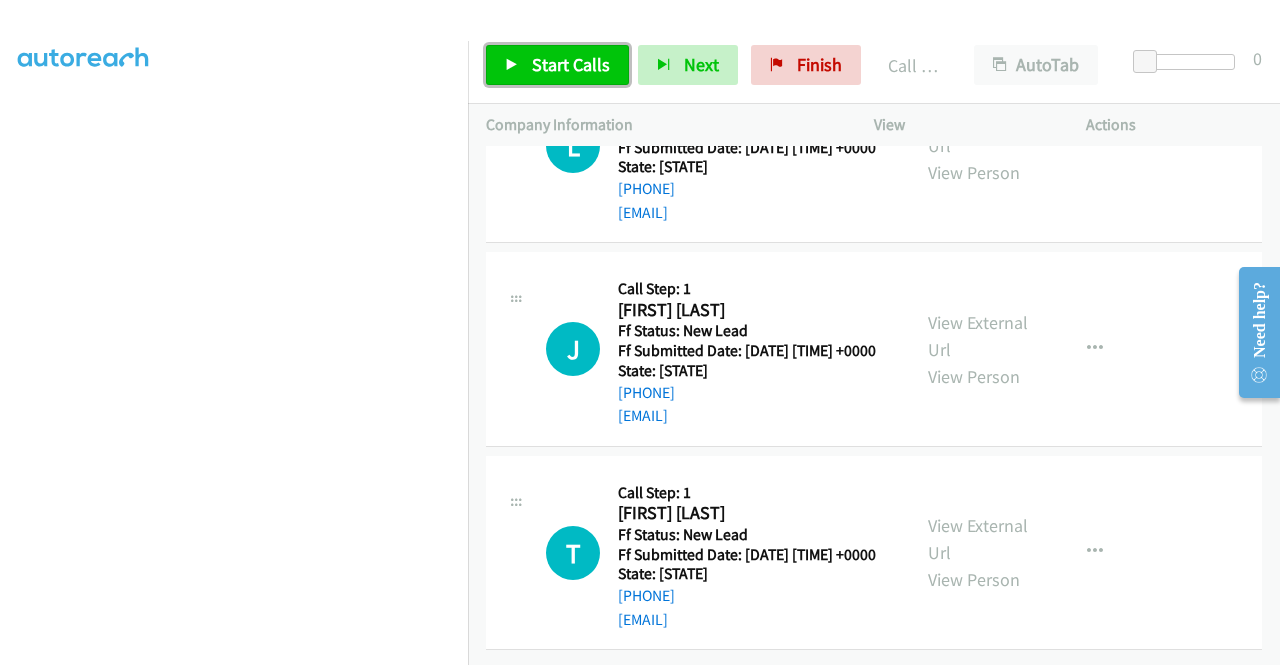 click on "Start Calls" at bounding box center [571, 64] 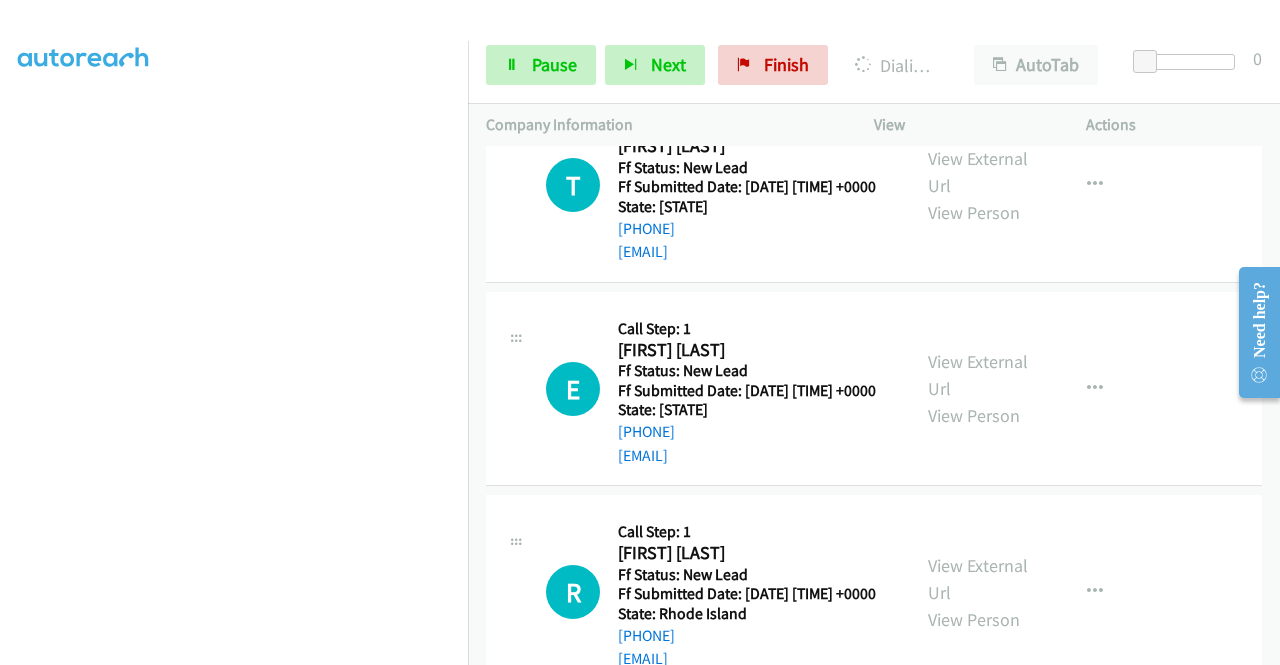 scroll, scrollTop: 1004, scrollLeft: 0, axis: vertical 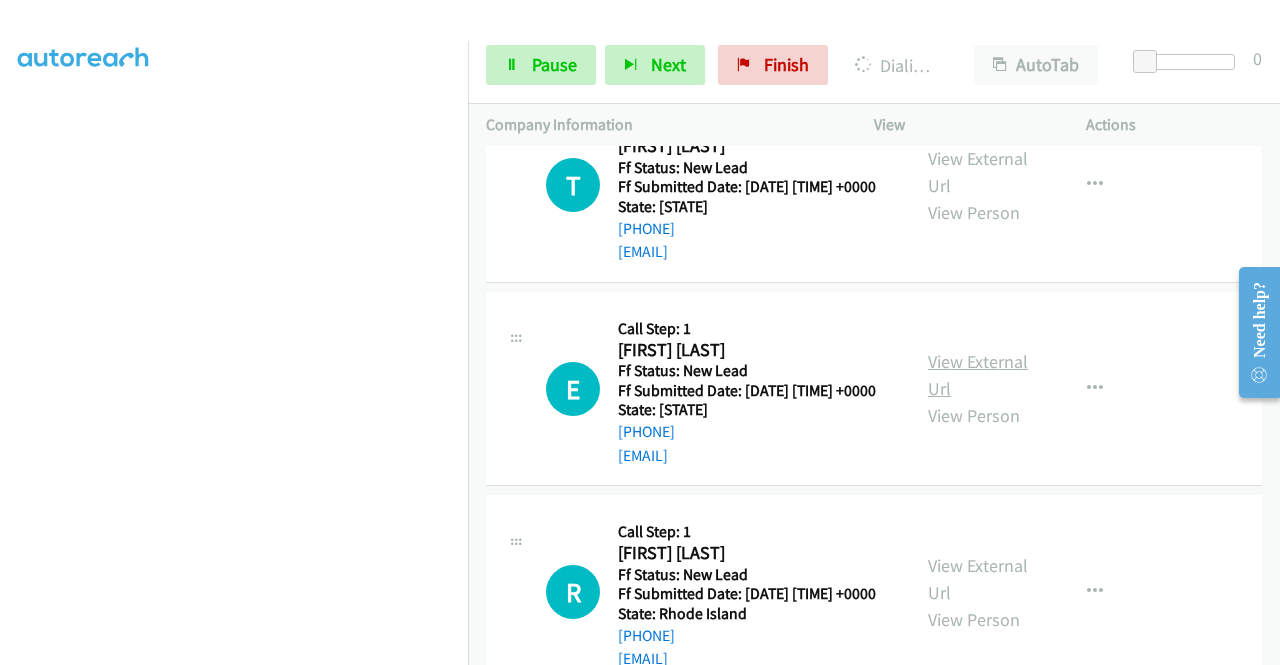click on "View External Url" at bounding box center [978, 375] 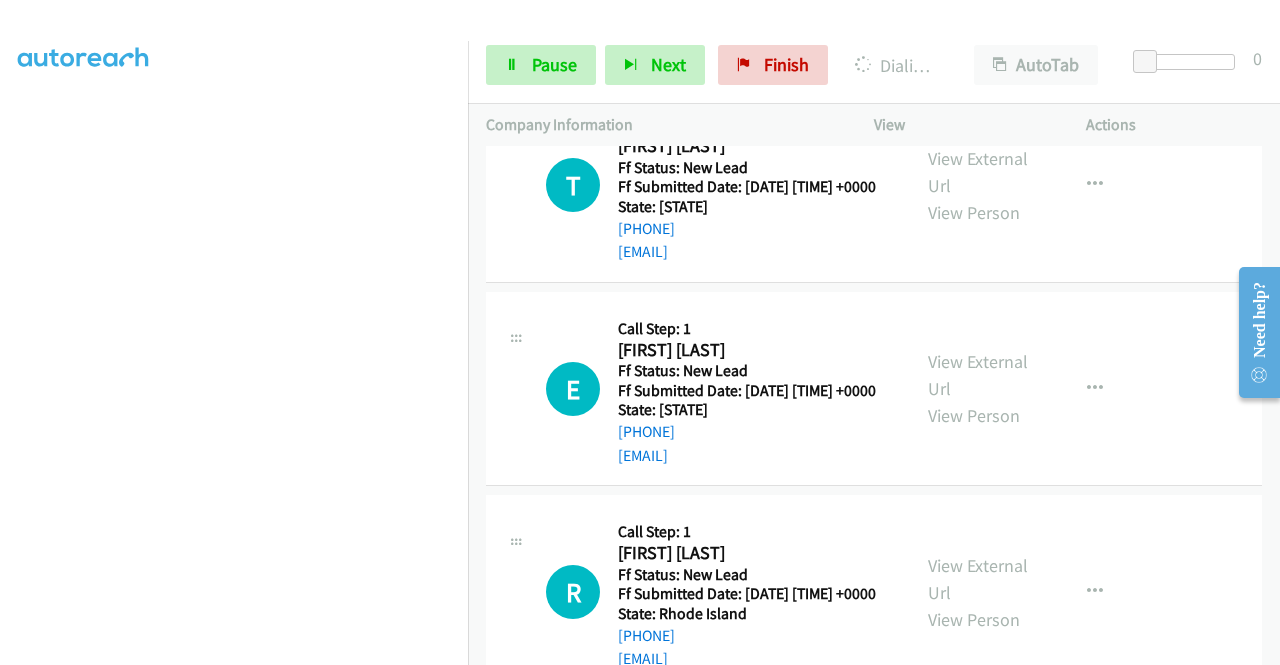scroll, scrollTop: 1204, scrollLeft: 0, axis: vertical 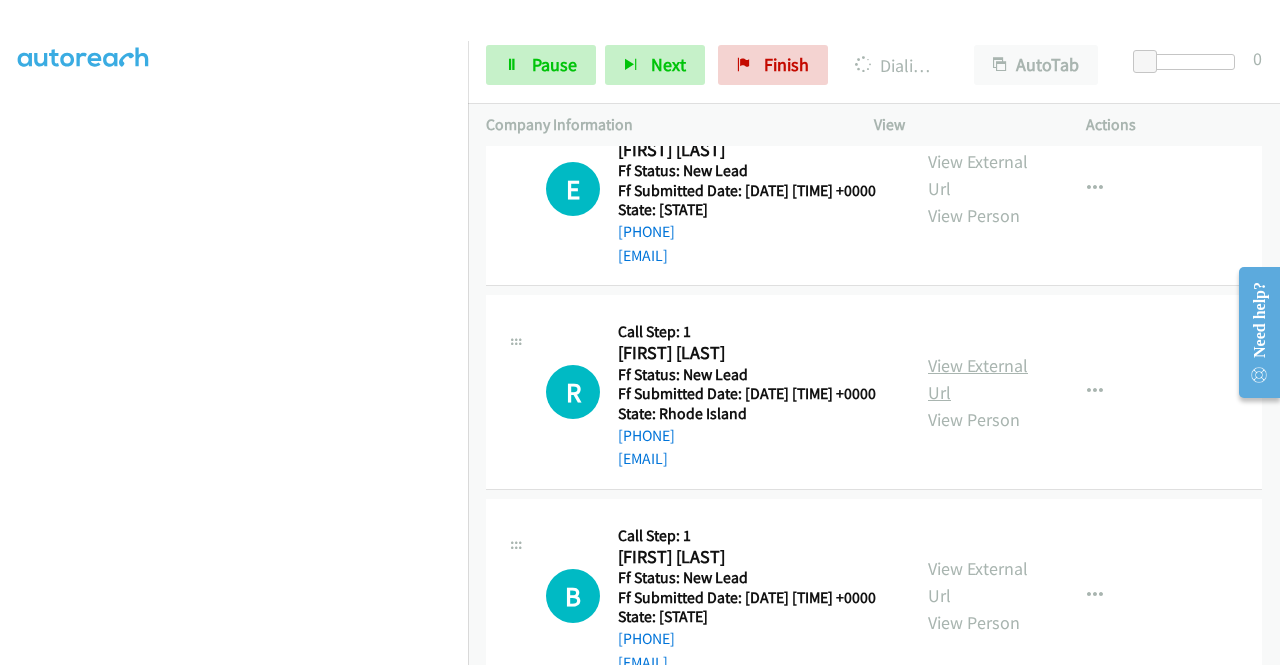 click on "View External Url" at bounding box center [978, 379] 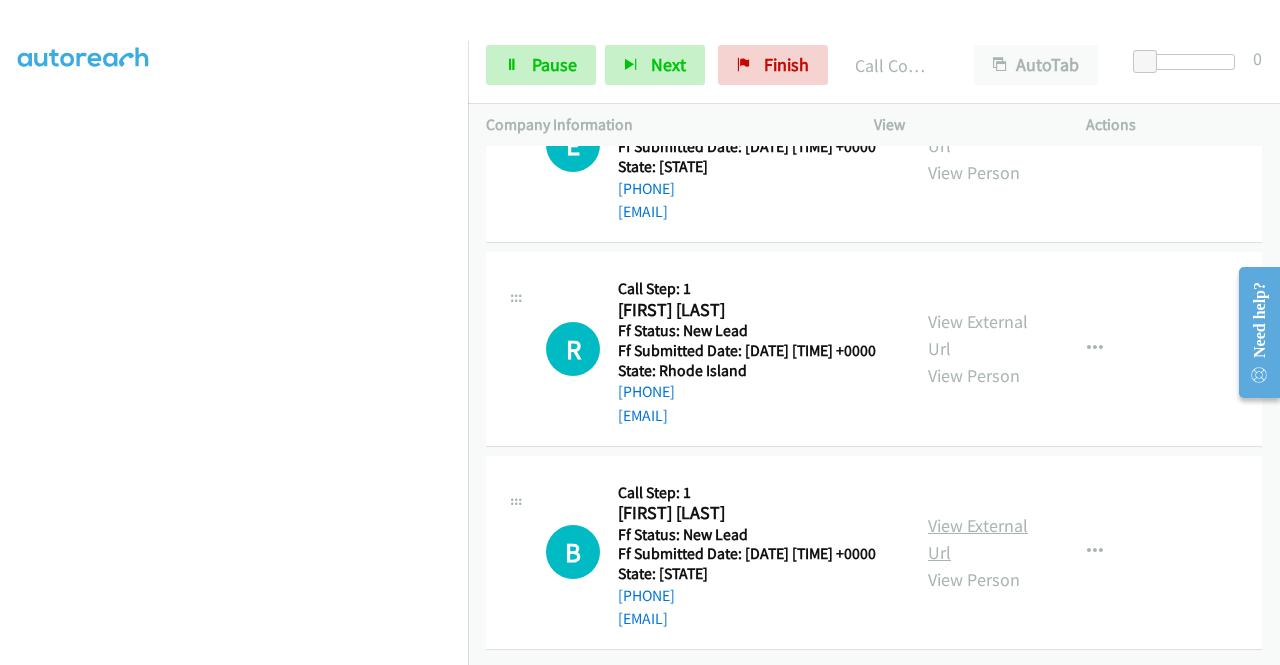 scroll, scrollTop: 1446, scrollLeft: 0, axis: vertical 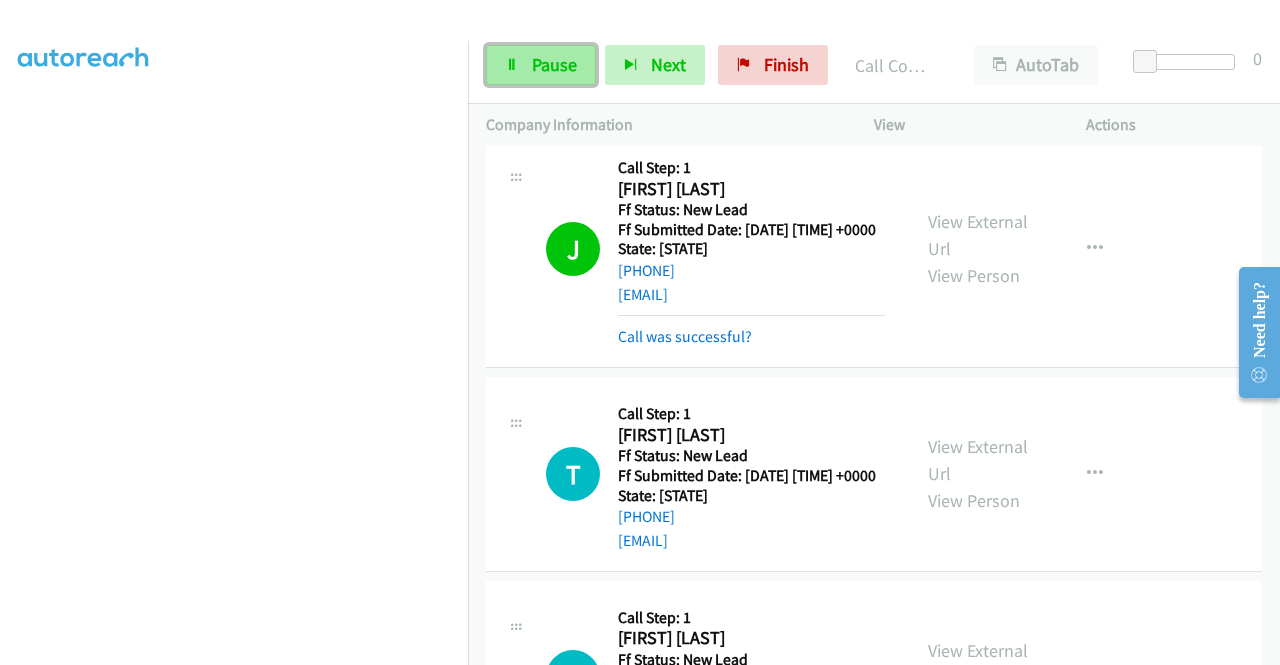 click on "Pause" at bounding box center (541, 65) 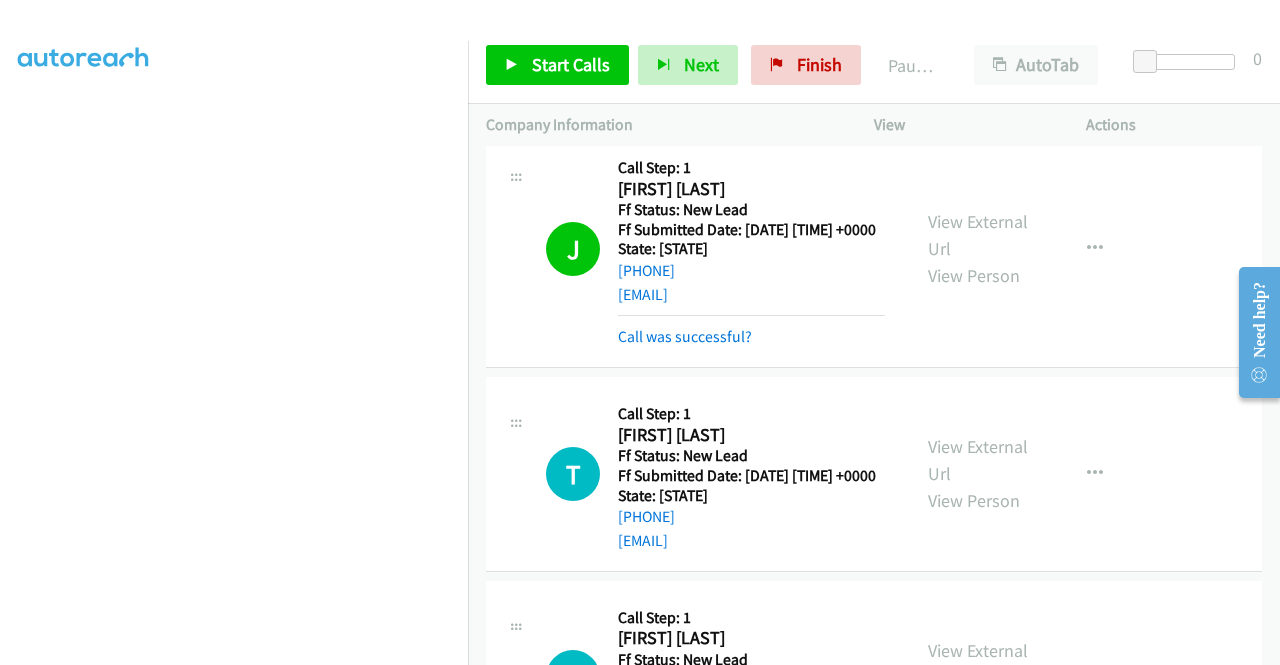 scroll, scrollTop: 113, scrollLeft: 0, axis: vertical 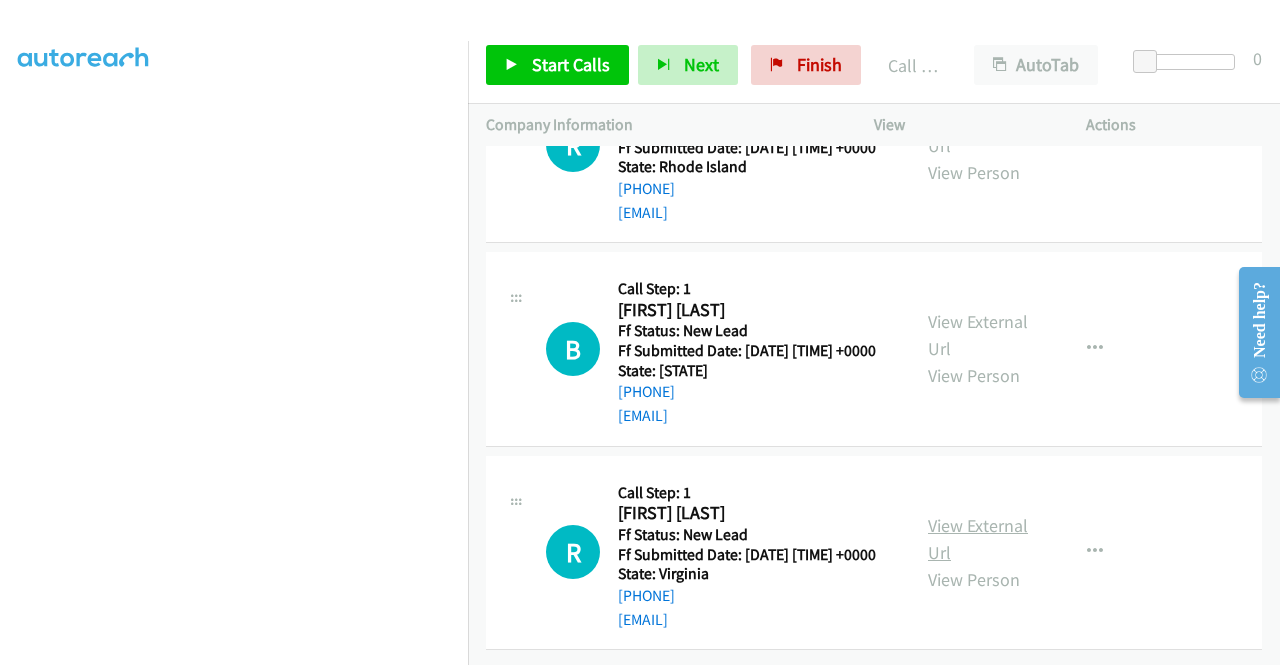 click on "View External Url" at bounding box center (978, 539) 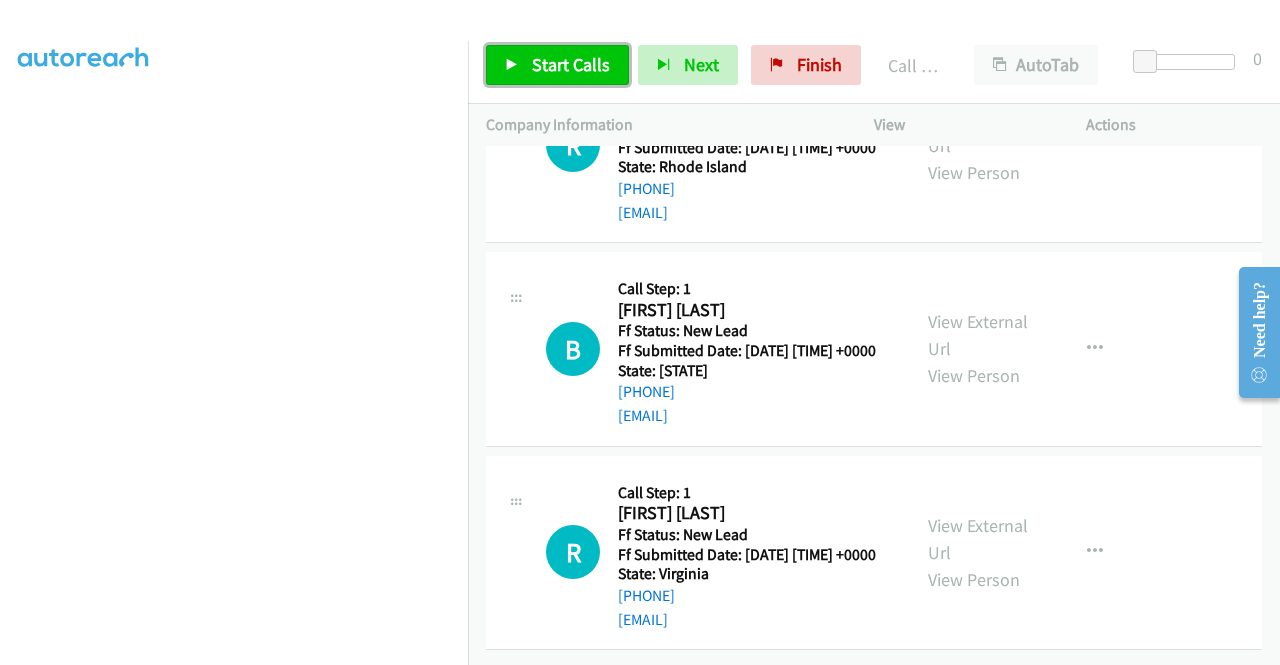 click on "Start Calls" at bounding box center [571, 64] 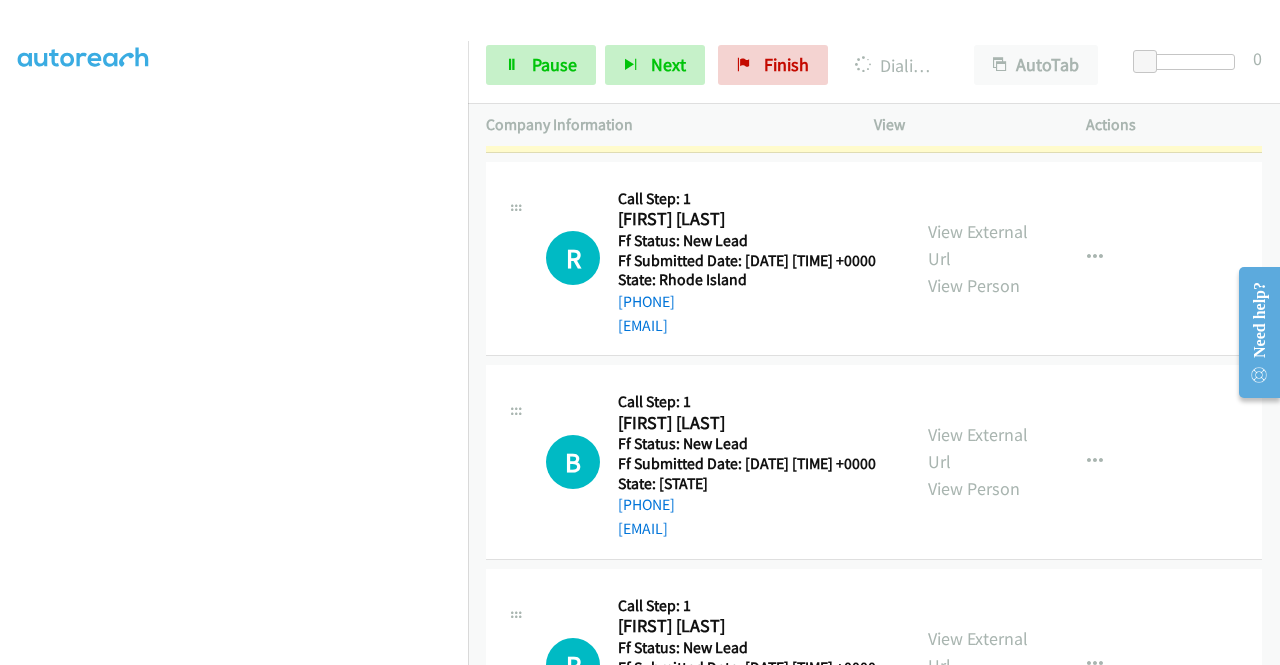 scroll, scrollTop: 1223, scrollLeft: 0, axis: vertical 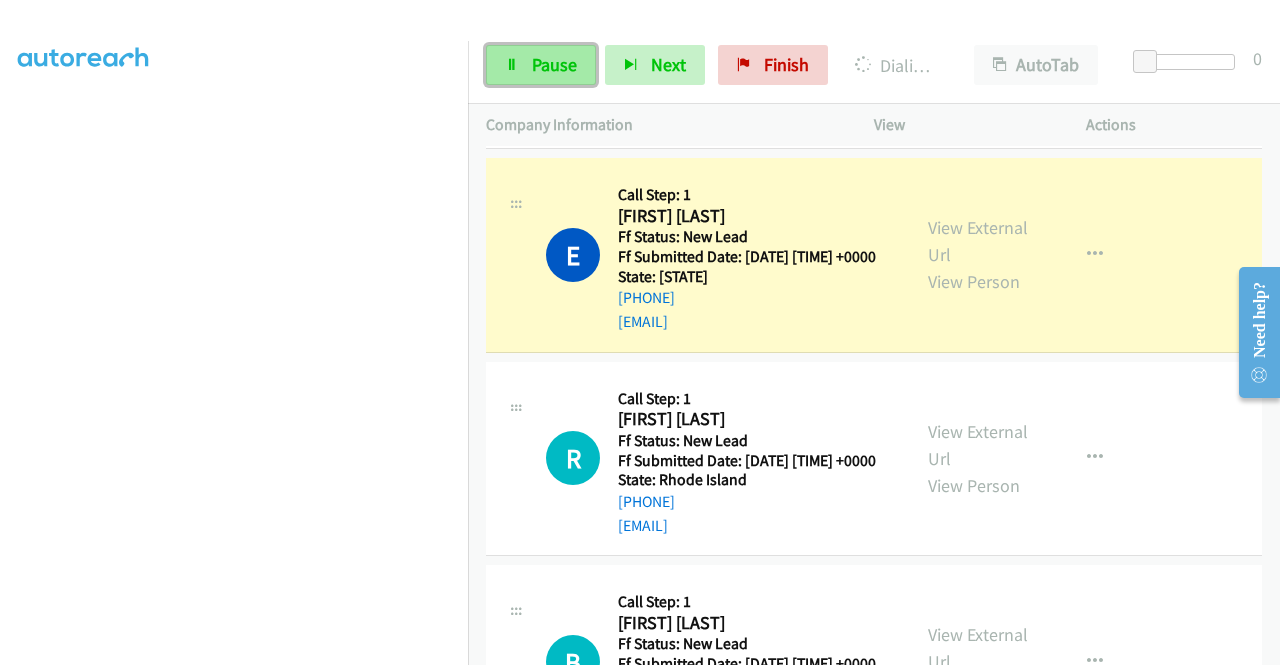 click on "Pause" at bounding box center [554, 64] 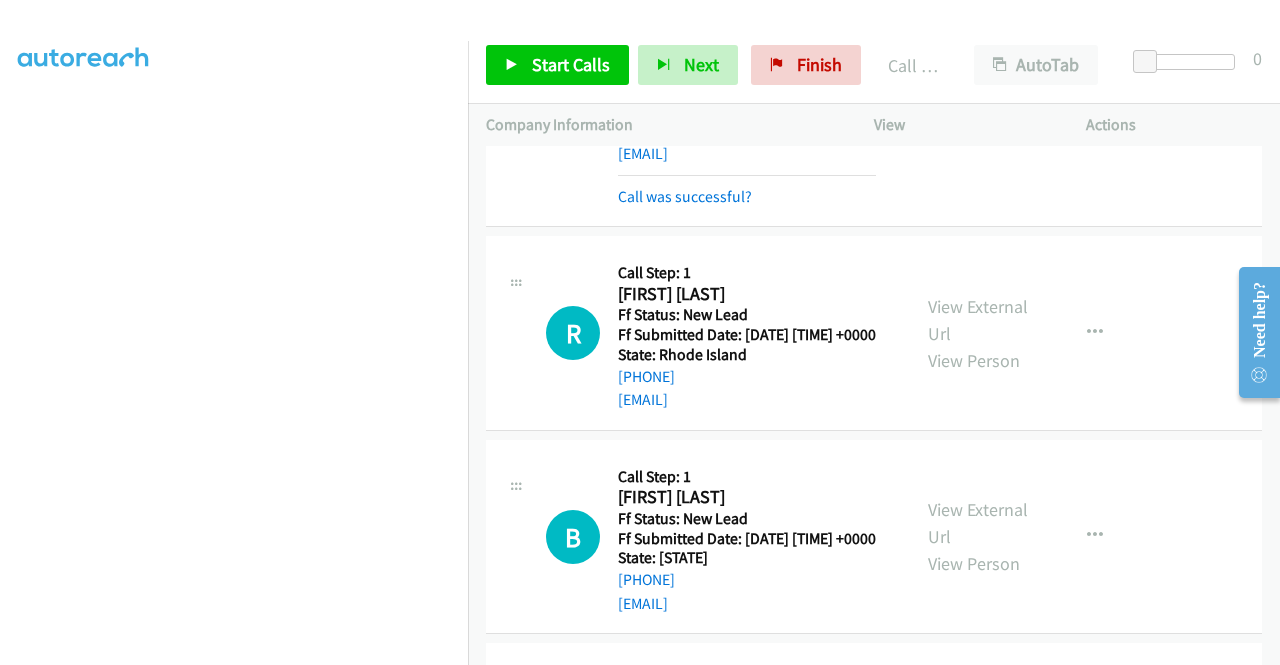scroll, scrollTop: 1423, scrollLeft: 0, axis: vertical 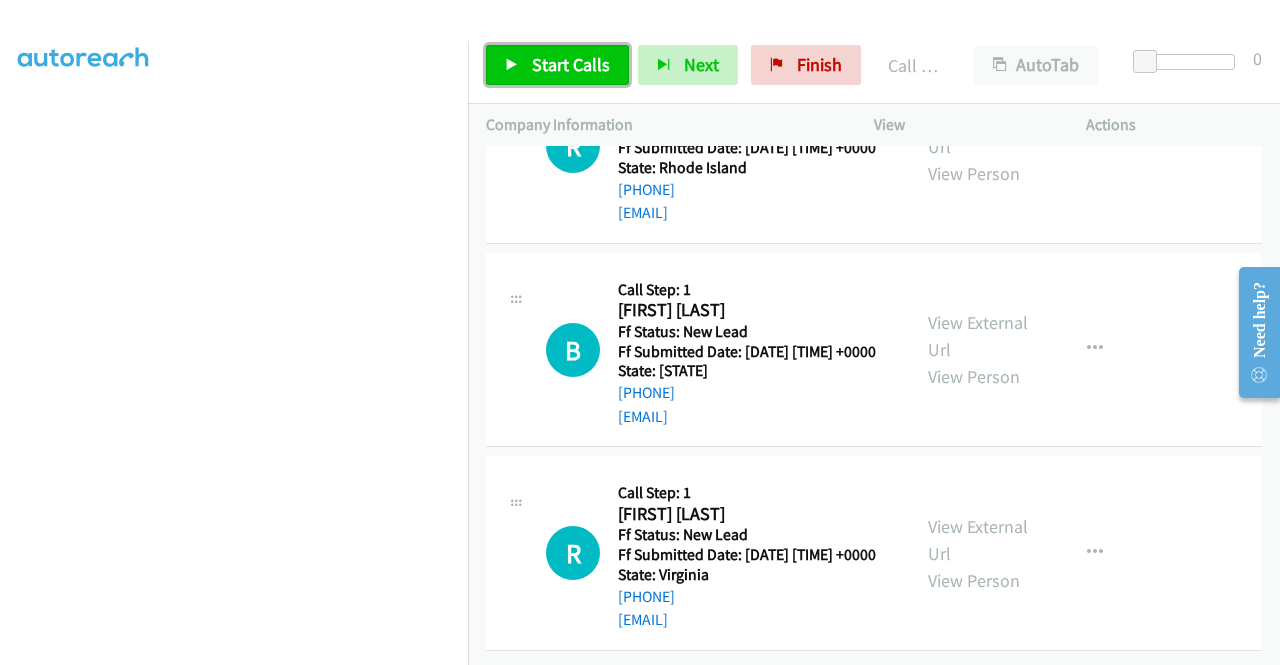 click on "Start Calls" at bounding box center (557, 65) 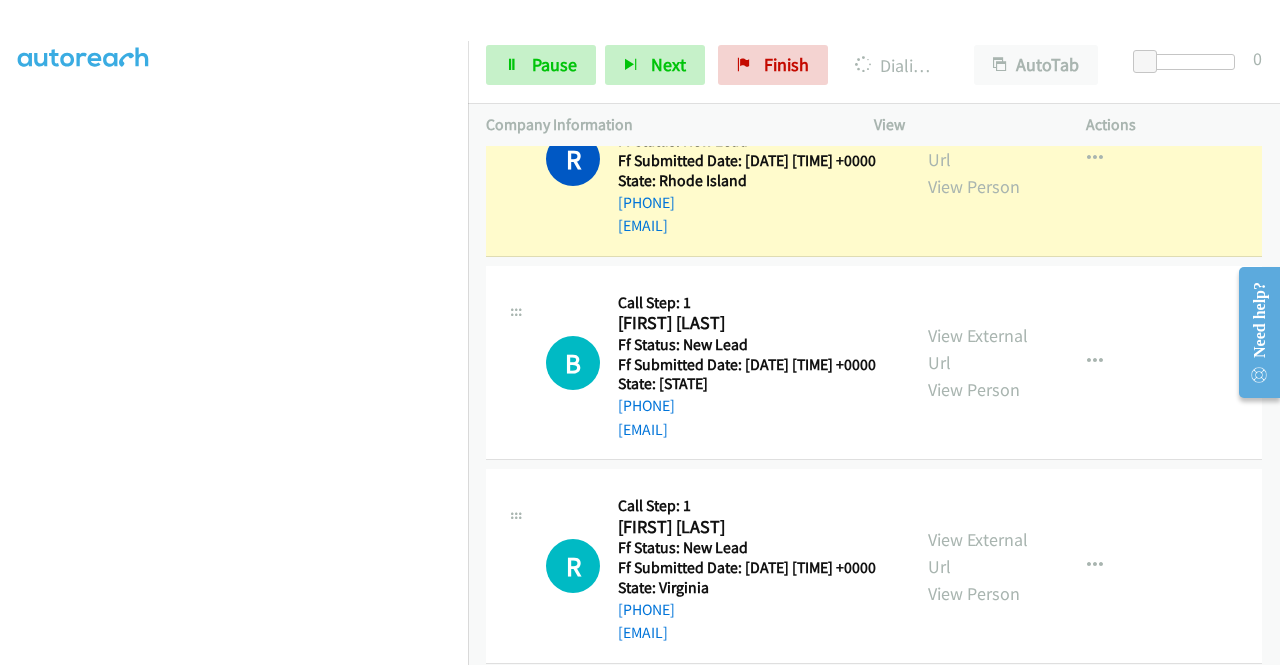 scroll, scrollTop: 1465, scrollLeft: 0, axis: vertical 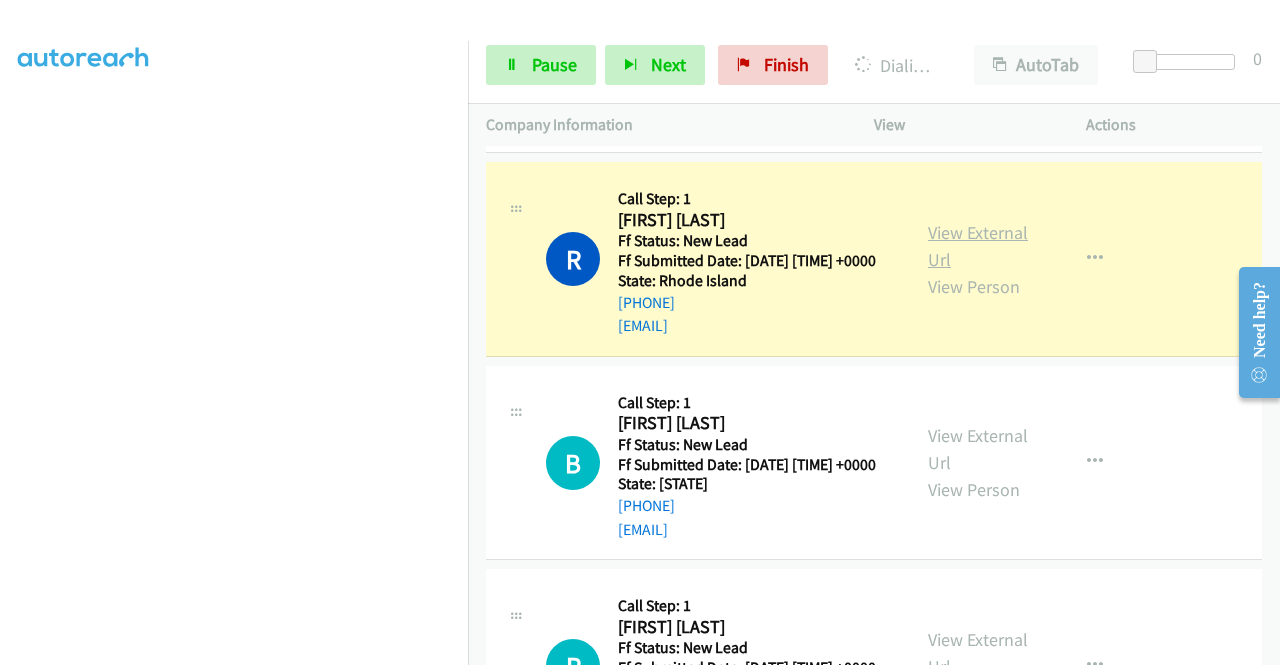 click on "View External Url" at bounding box center [978, 246] 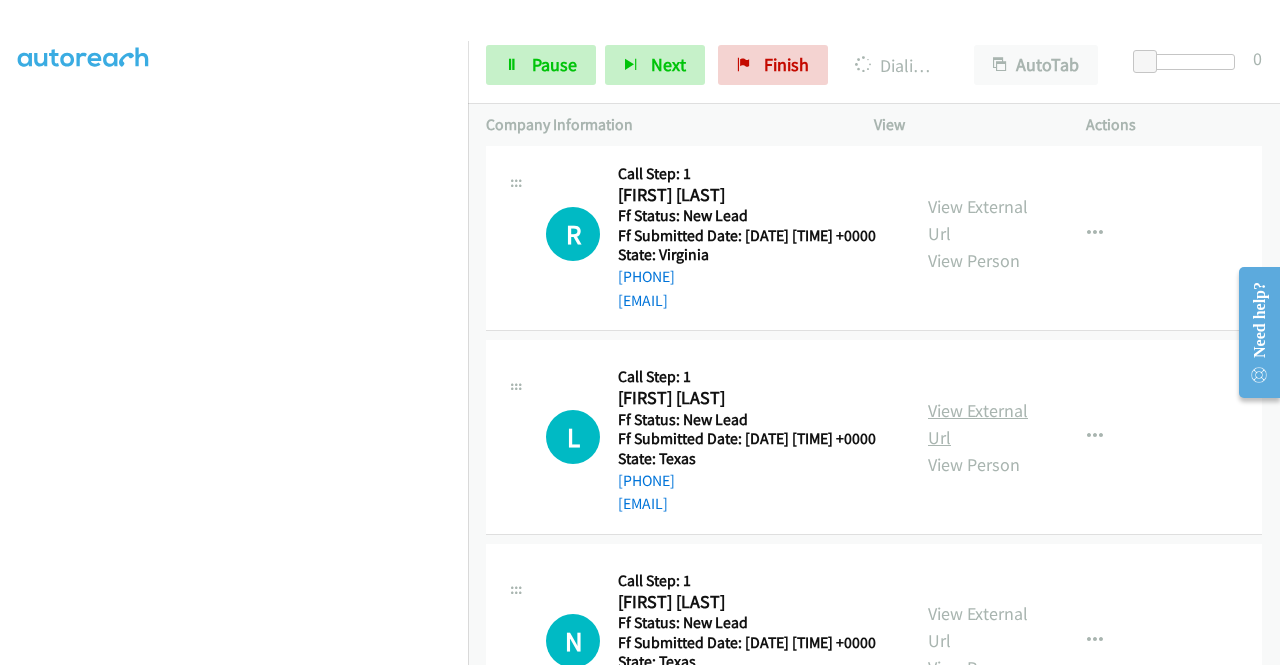 scroll, scrollTop: 2065, scrollLeft: 0, axis: vertical 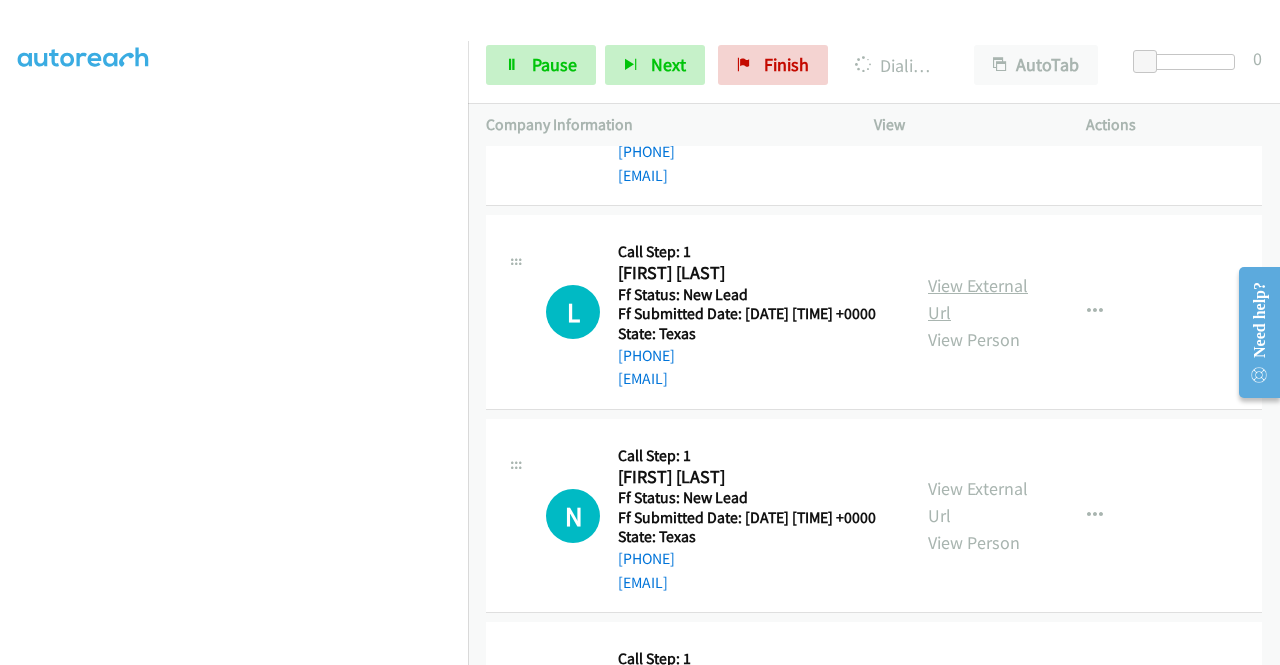 click on "View External Url" at bounding box center [978, 299] 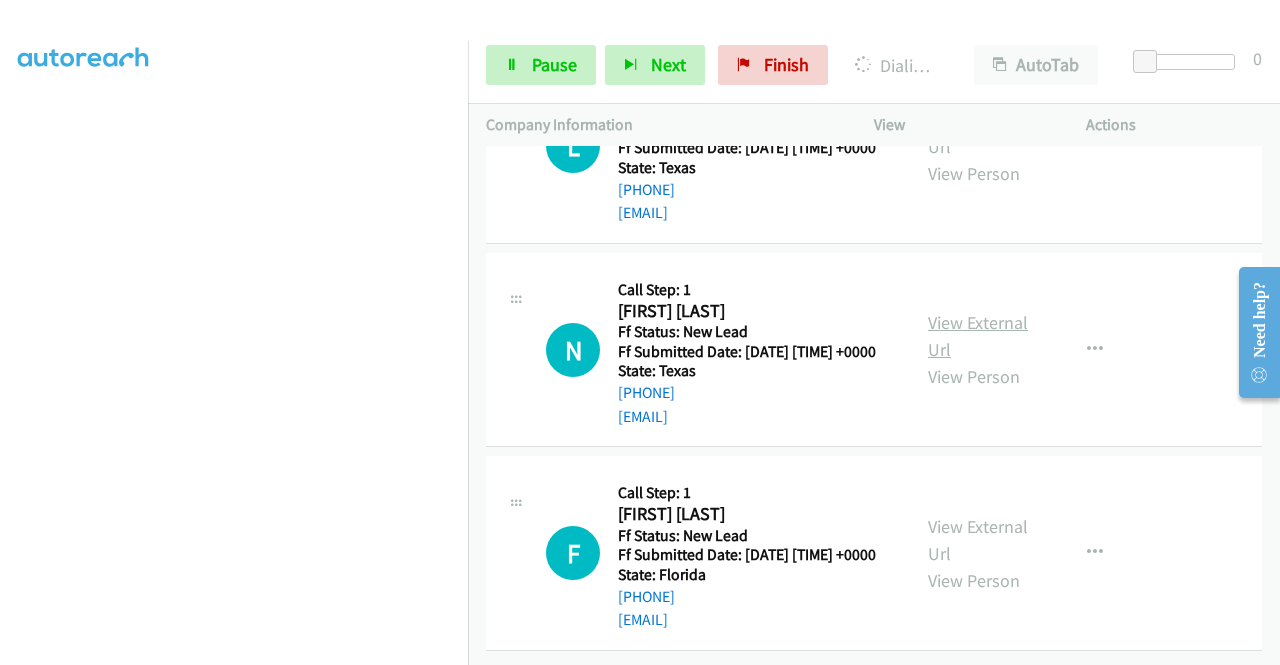 scroll, scrollTop: 2308, scrollLeft: 0, axis: vertical 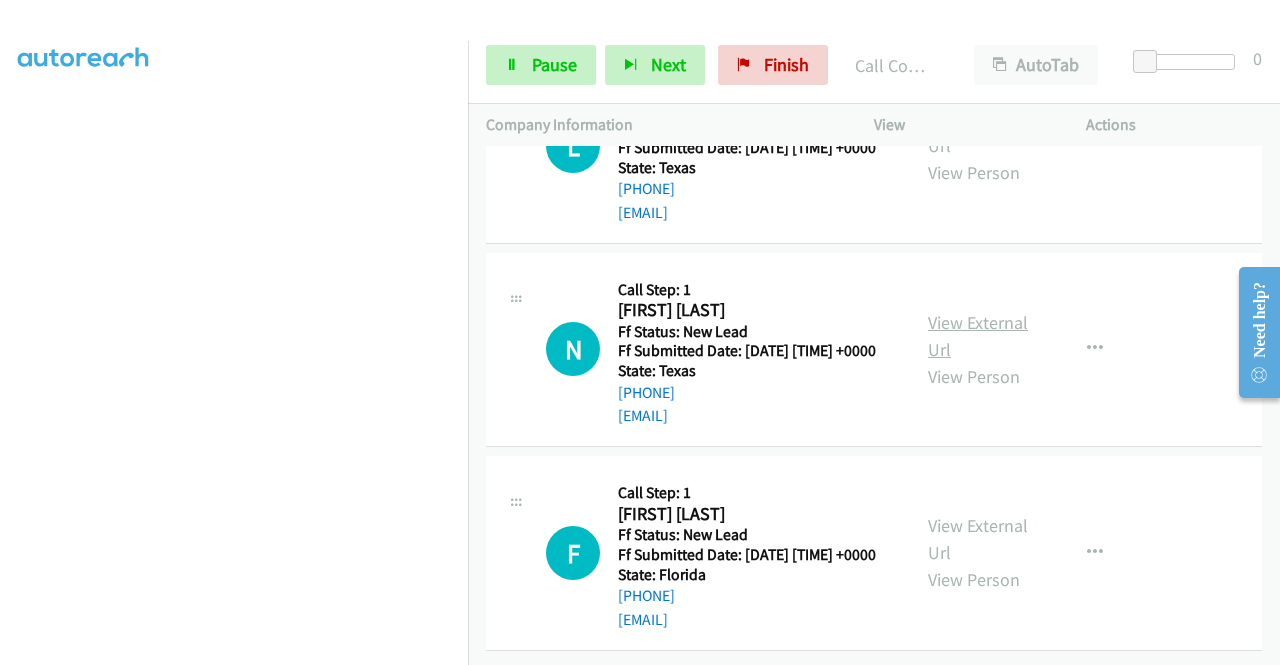 click on "View External Url" at bounding box center (978, 336) 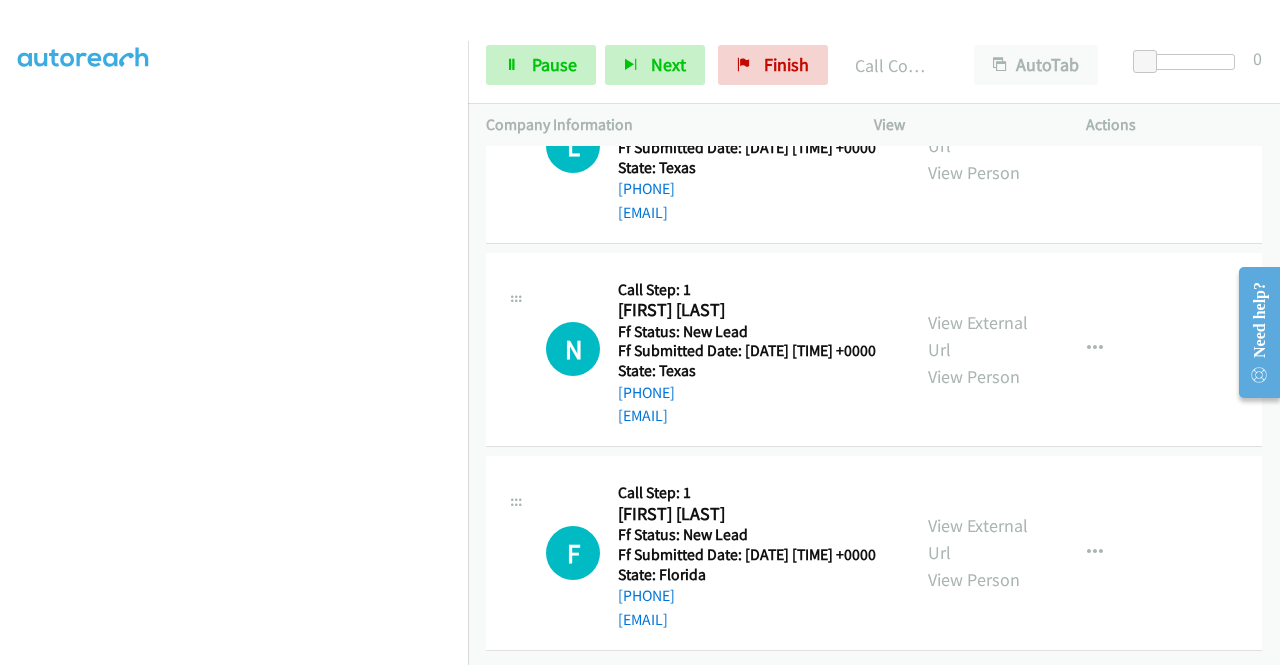 scroll, scrollTop: 2508, scrollLeft: 0, axis: vertical 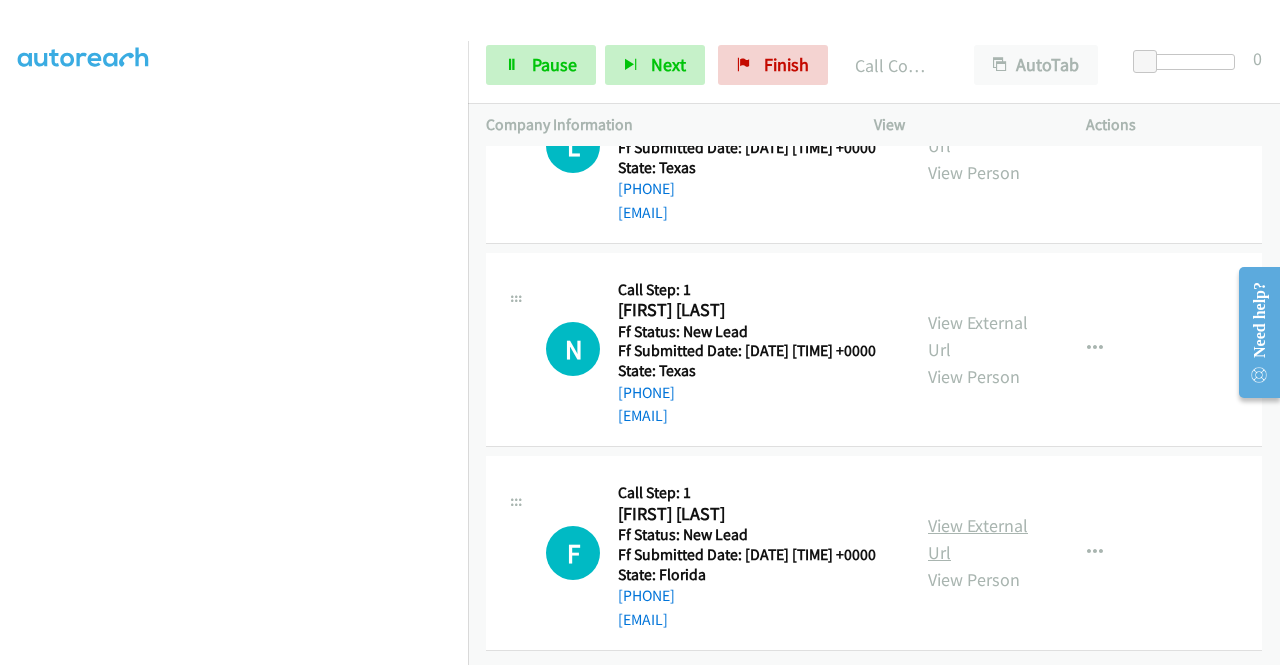 click on "View External Url" at bounding box center [978, 539] 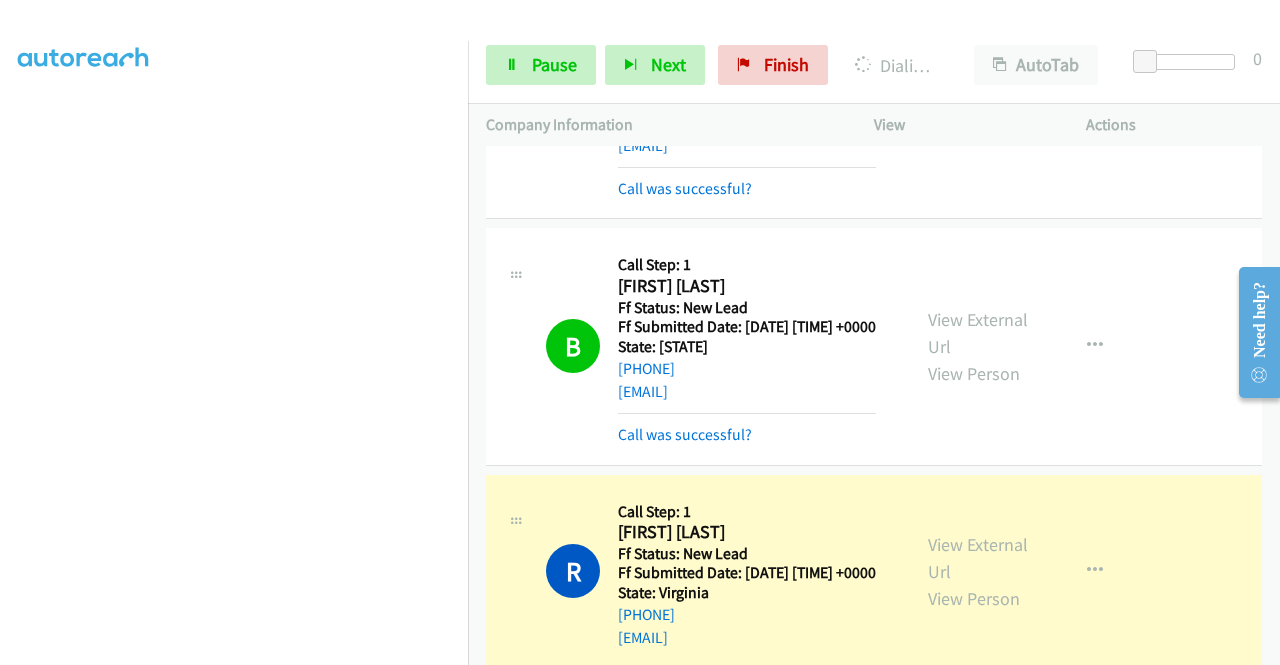 scroll, scrollTop: 1618, scrollLeft: 0, axis: vertical 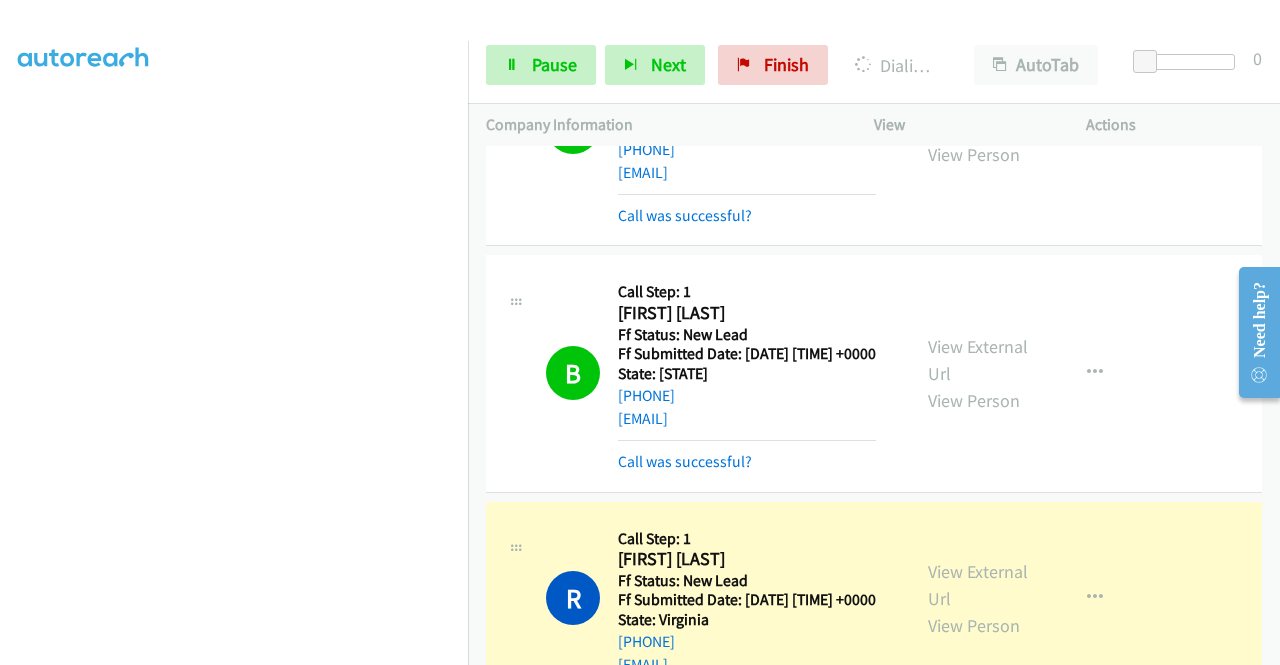 click on "View External Url" at bounding box center [978, 114] 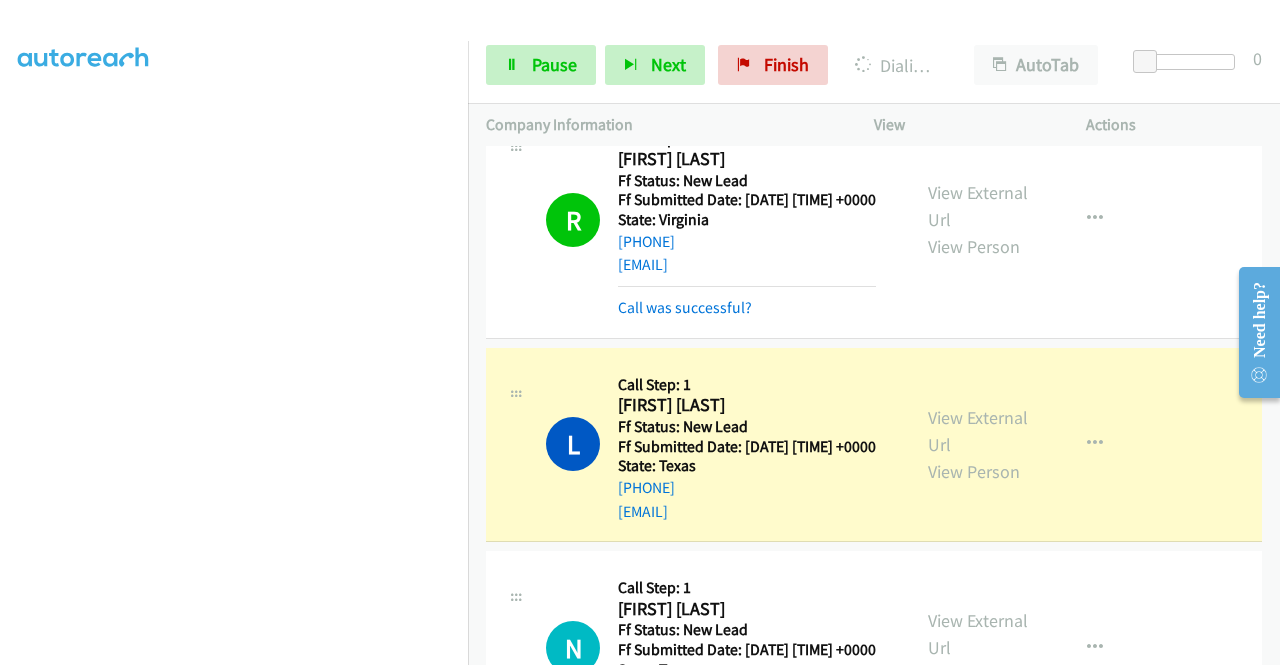 scroll, scrollTop: 2118, scrollLeft: 0, axis: vertical 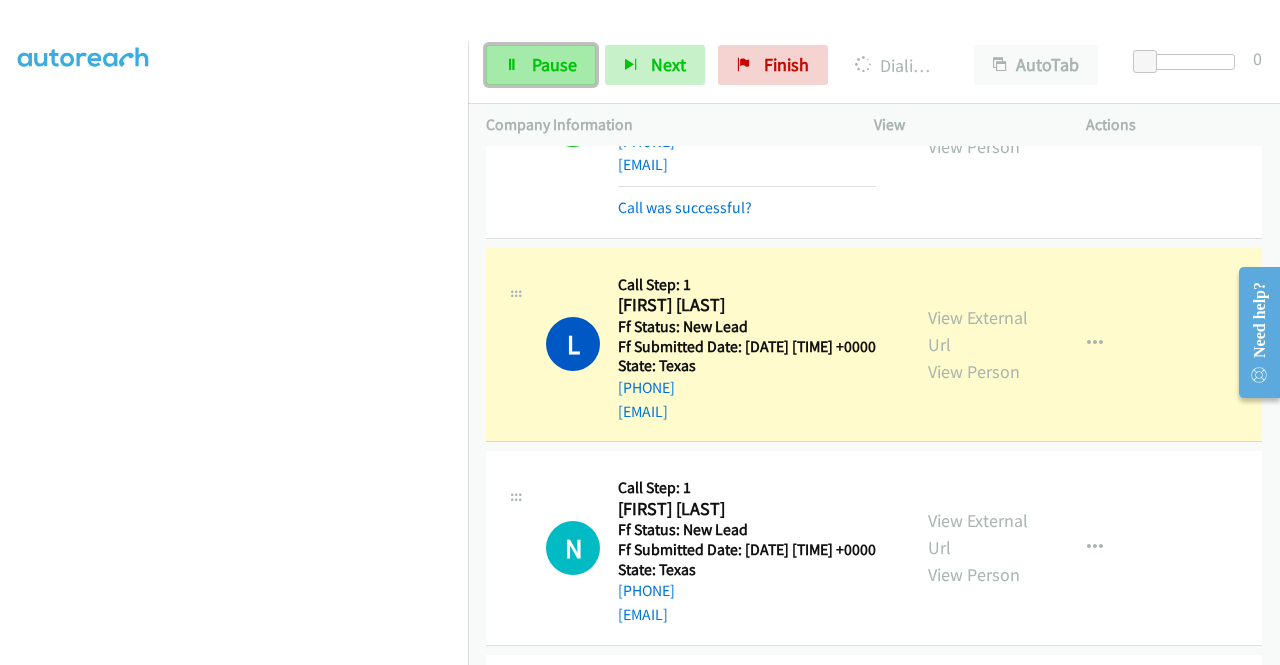 click on "Pause" at bounding box center [541, 65] 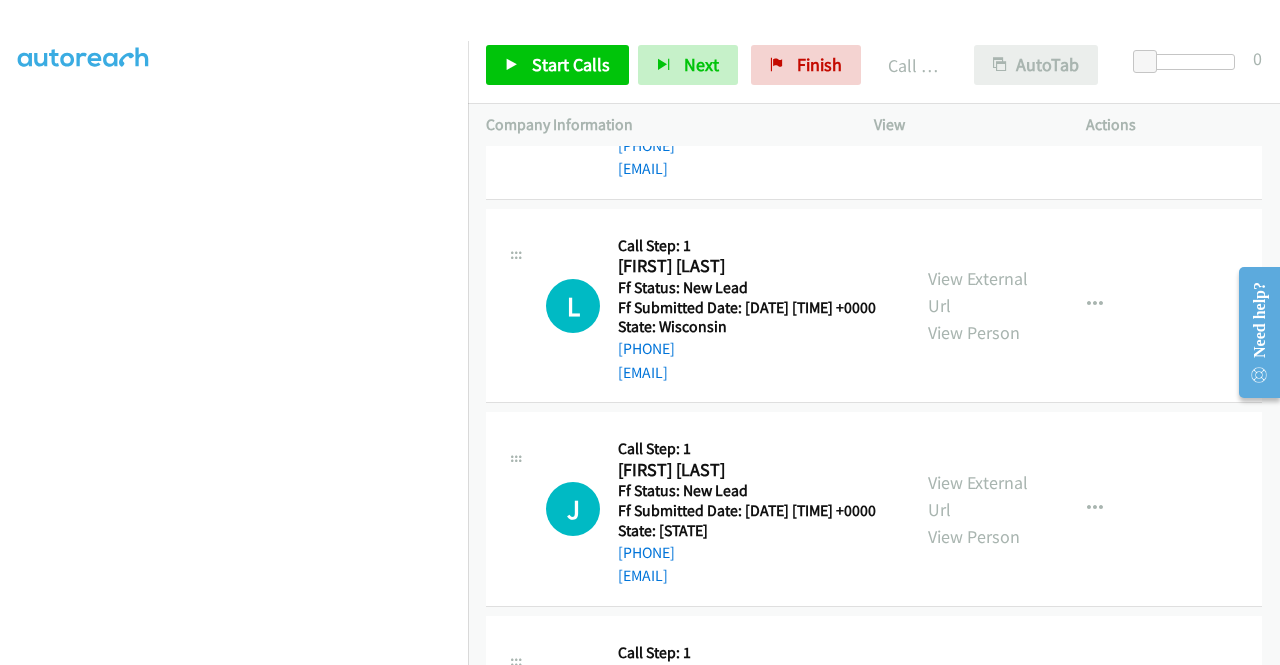 scroll, scrollTop: 2918, scrollLeft: 0, axis: vertical 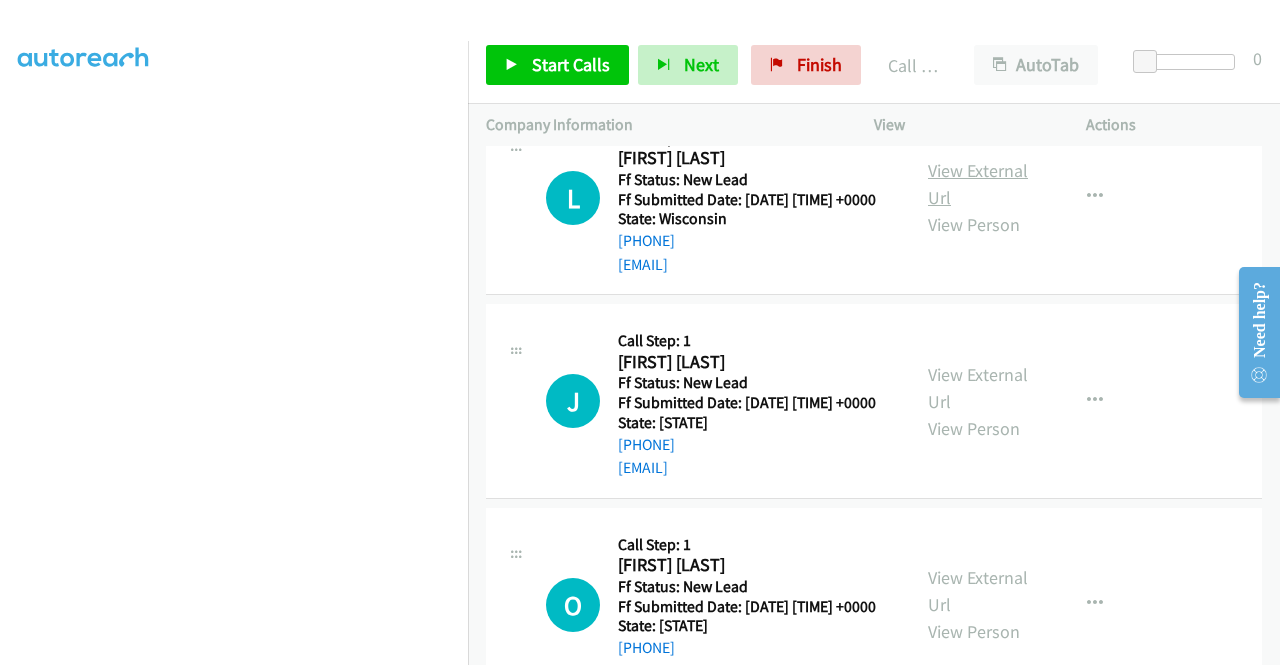 click on "View External Url" at bounding box center [978, 184] 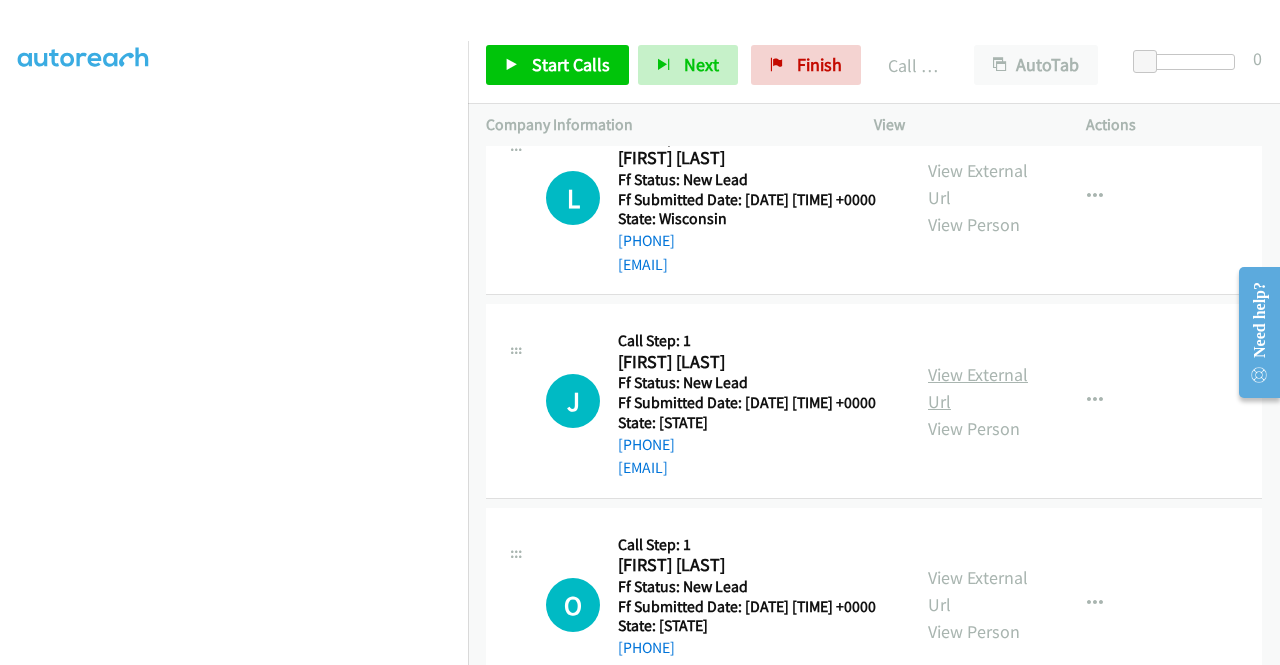 click on "View External Url" at bounding box center [978, 388] 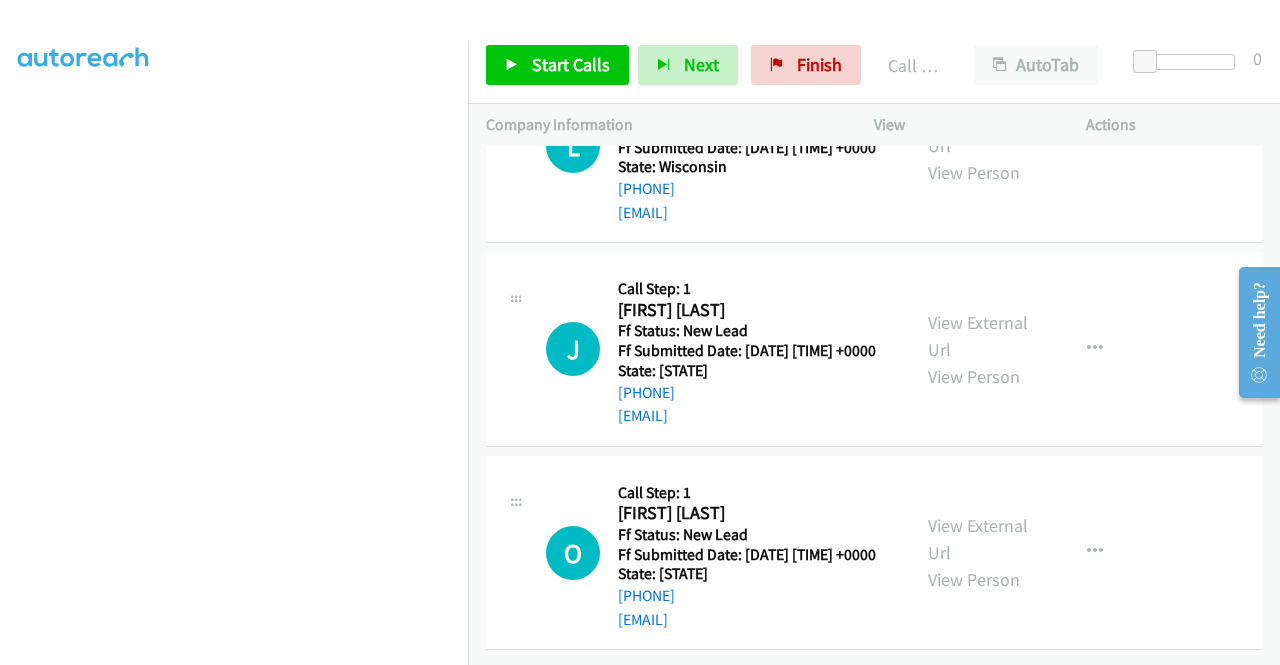 scroll, scrollTop: 3218, scrollLeft: 0, axis: vertical 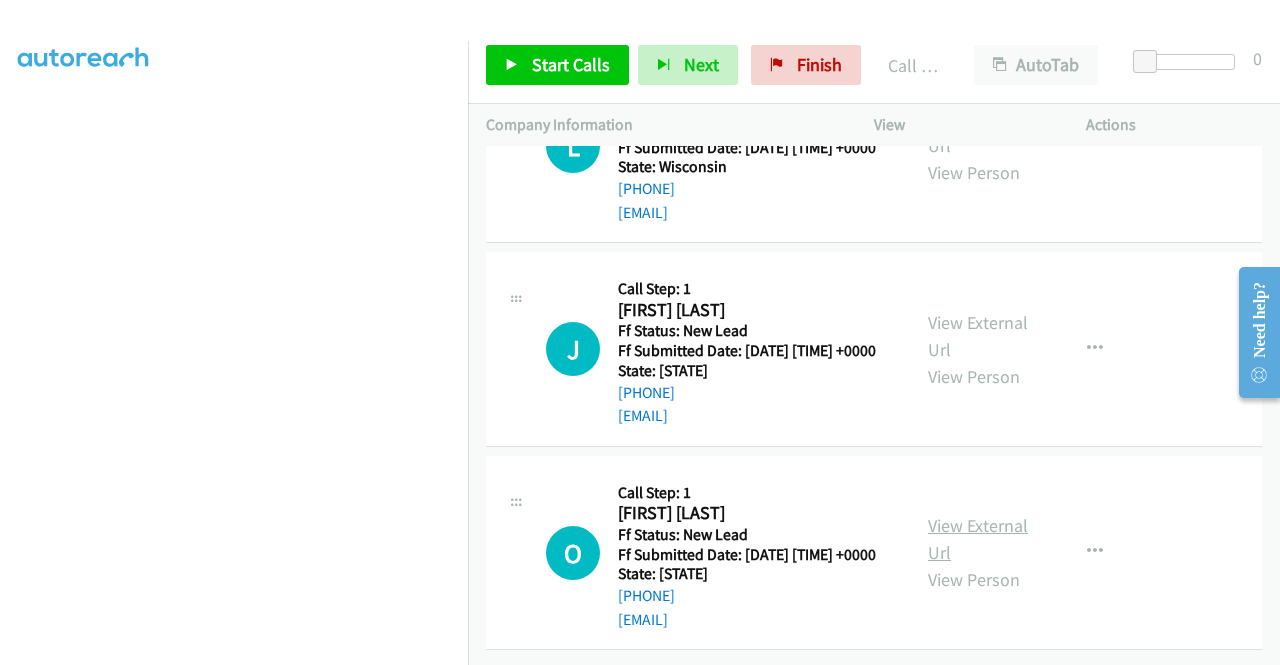 click on "View External Url" at bounding box center (978, 539) 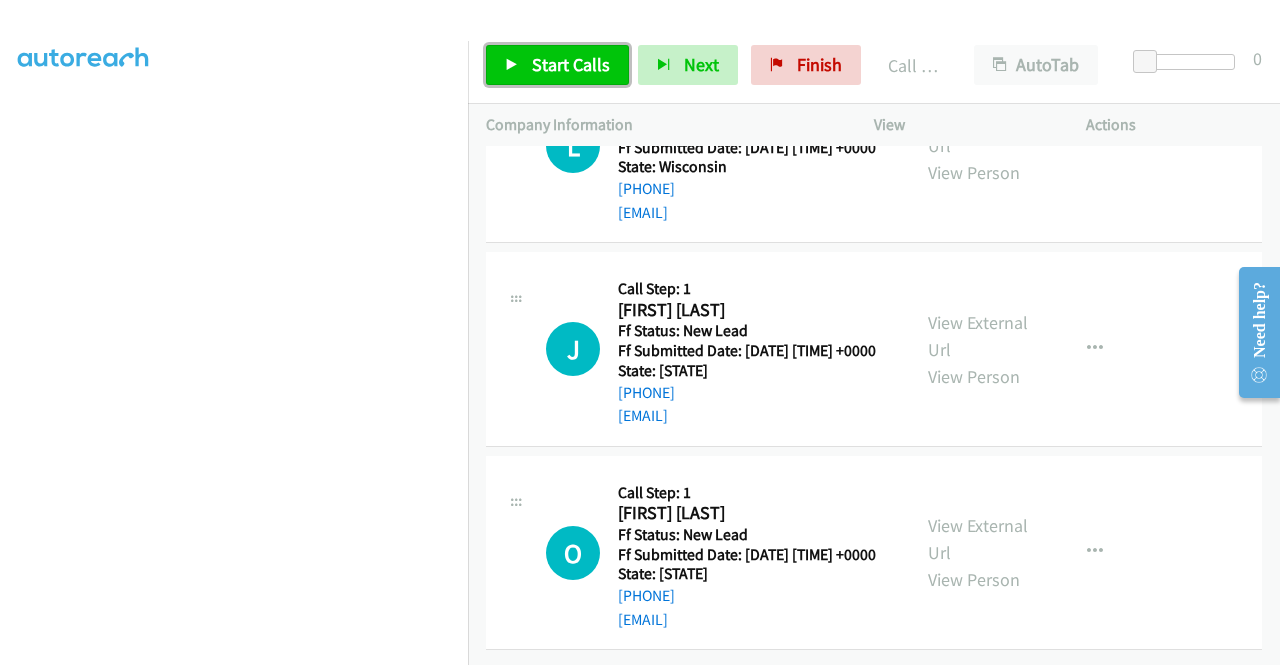 click on "Start Calls" at bounding box center [571, 64] 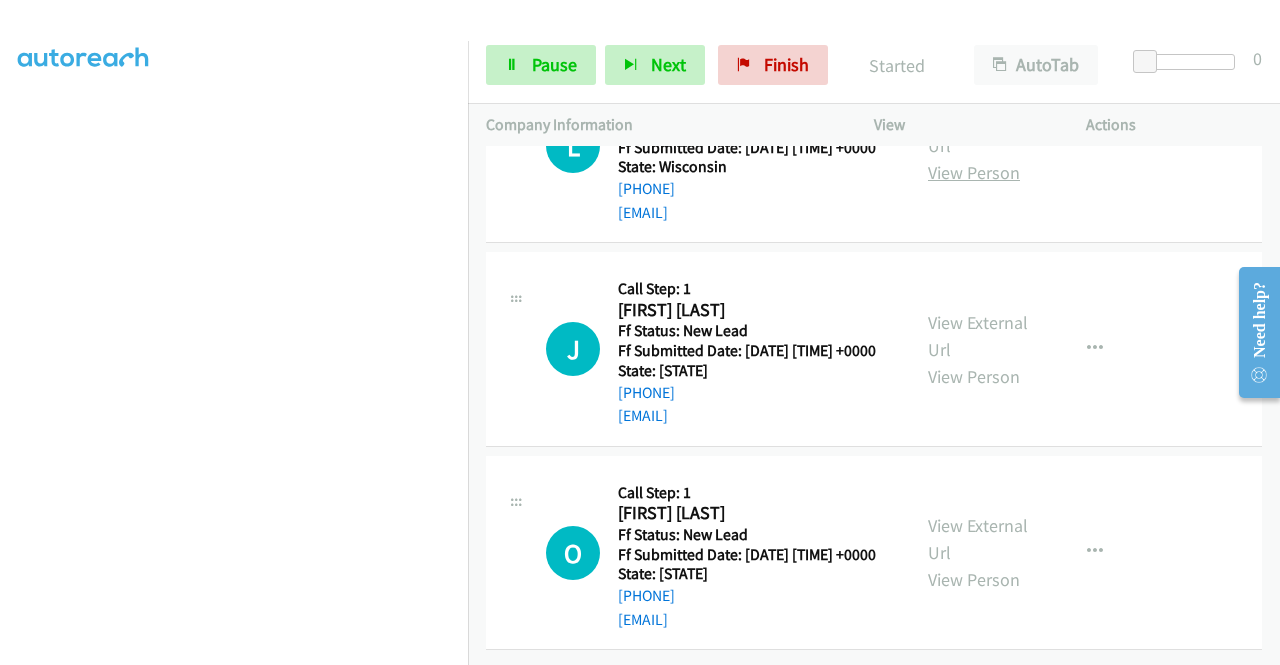 scroll, scrollTop: 2872, scrollLeft: 0, axis: vertical 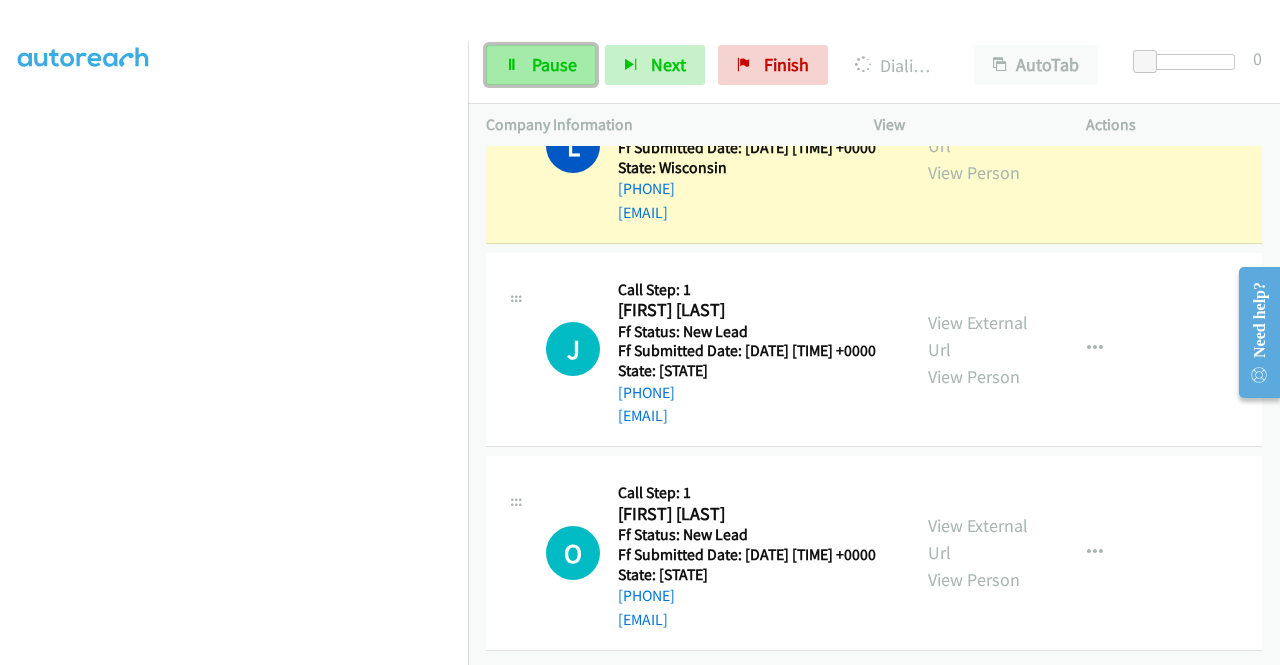 click on "Pause" at bounding box center (541, 65) 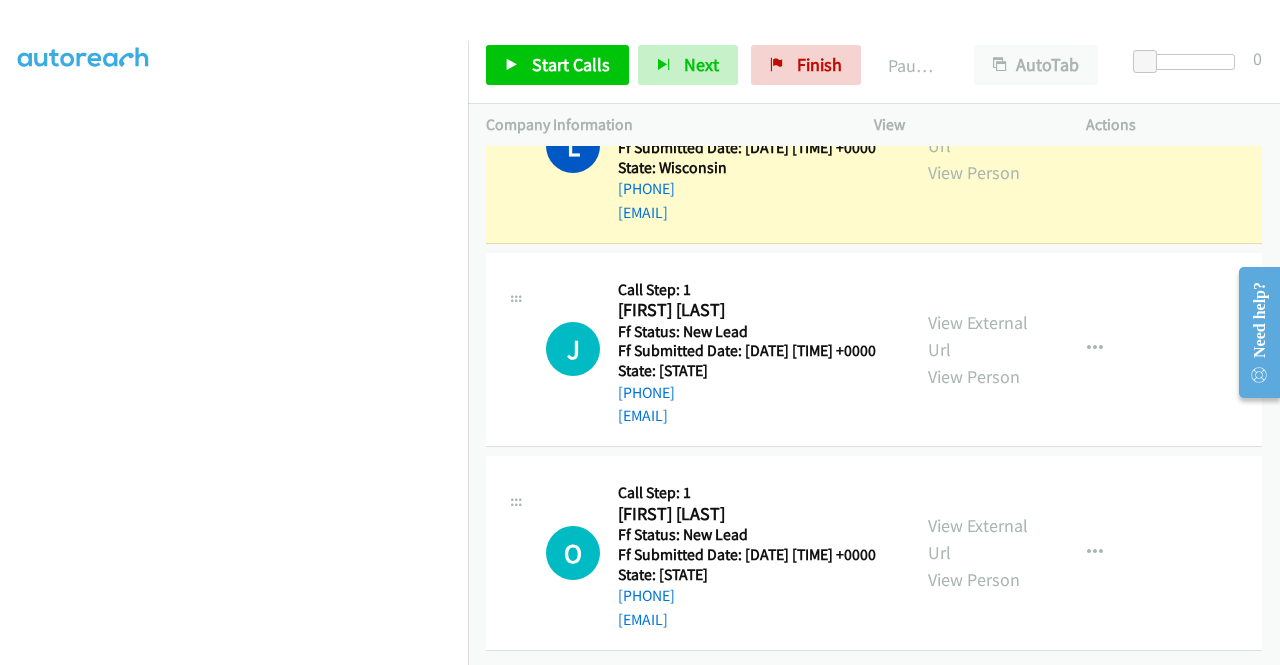 scroll, scrollTop: 456, scrollLeft: 0, axis: vertical 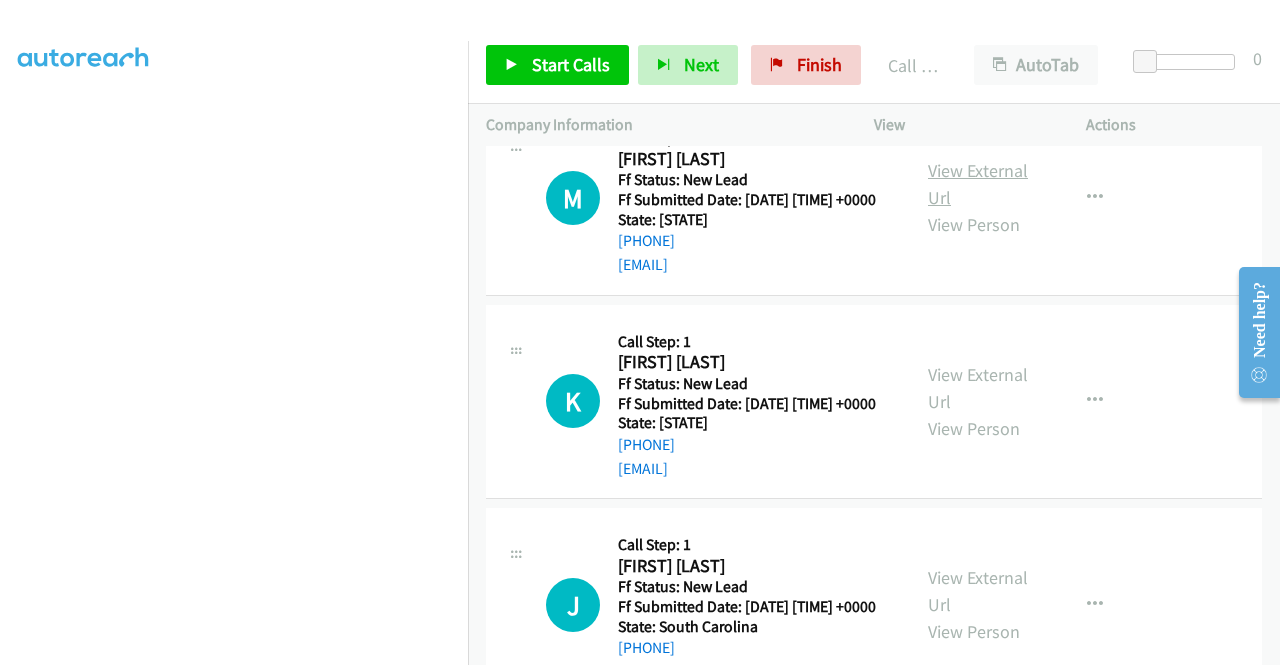 click on "View External Url" at bounding box center (978, 184) 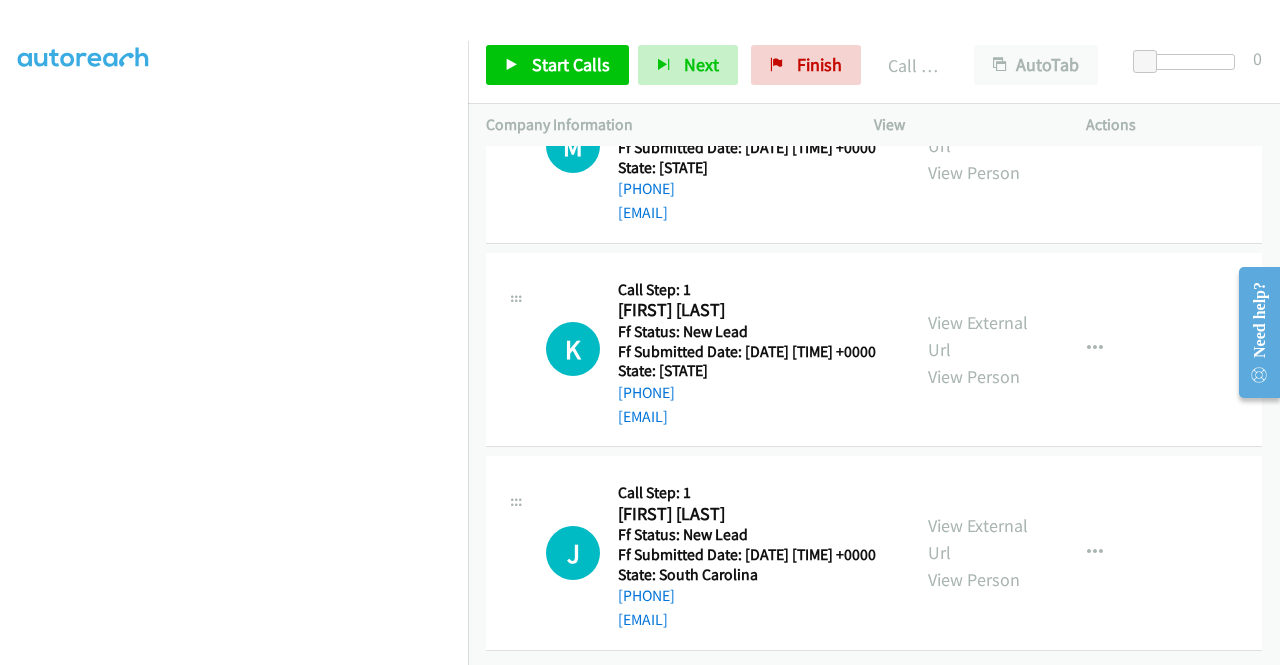 scroll, scrollTop: 3856, scrollLeft: 0, axis: vertical 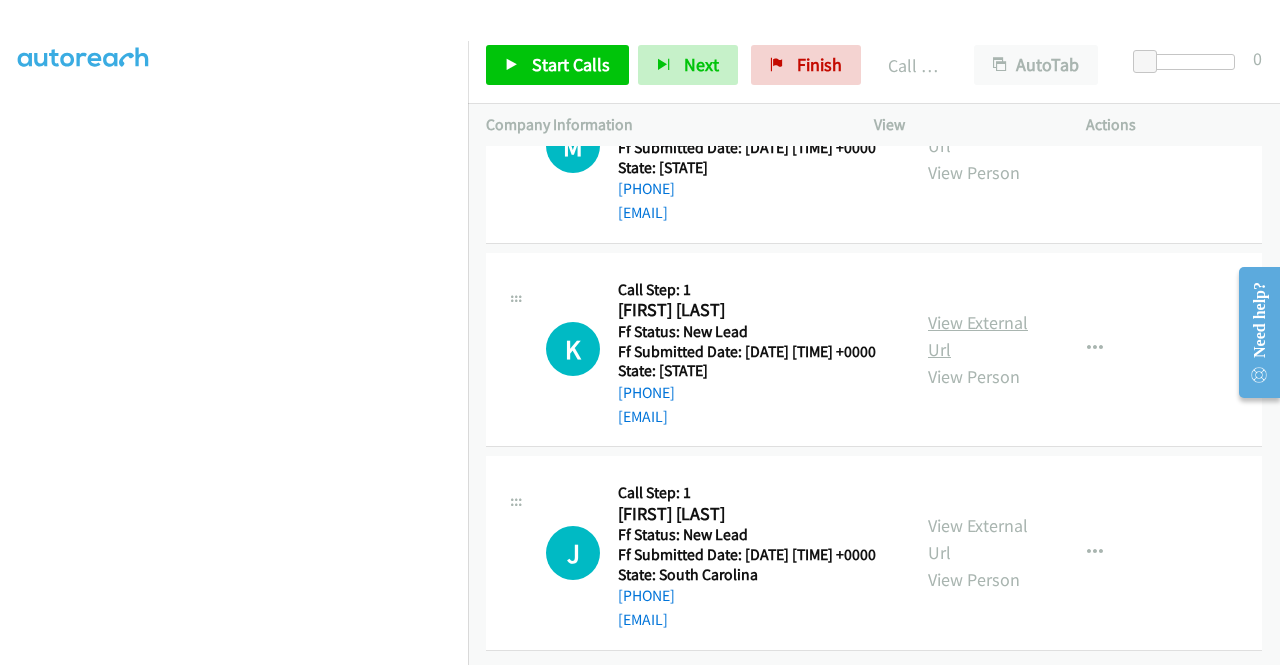 click on "View External Url" at bounding box center [978, 336] 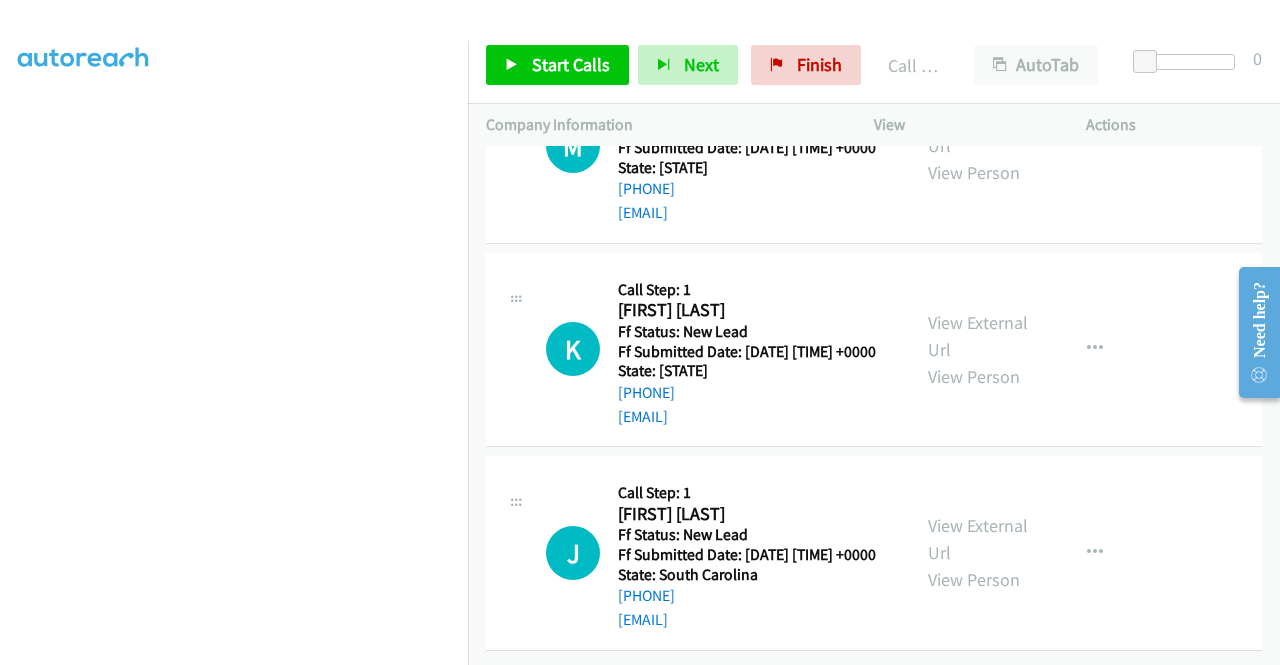 scroll, scrollTop: 3956, scrollLeft: 0, axis: vertical 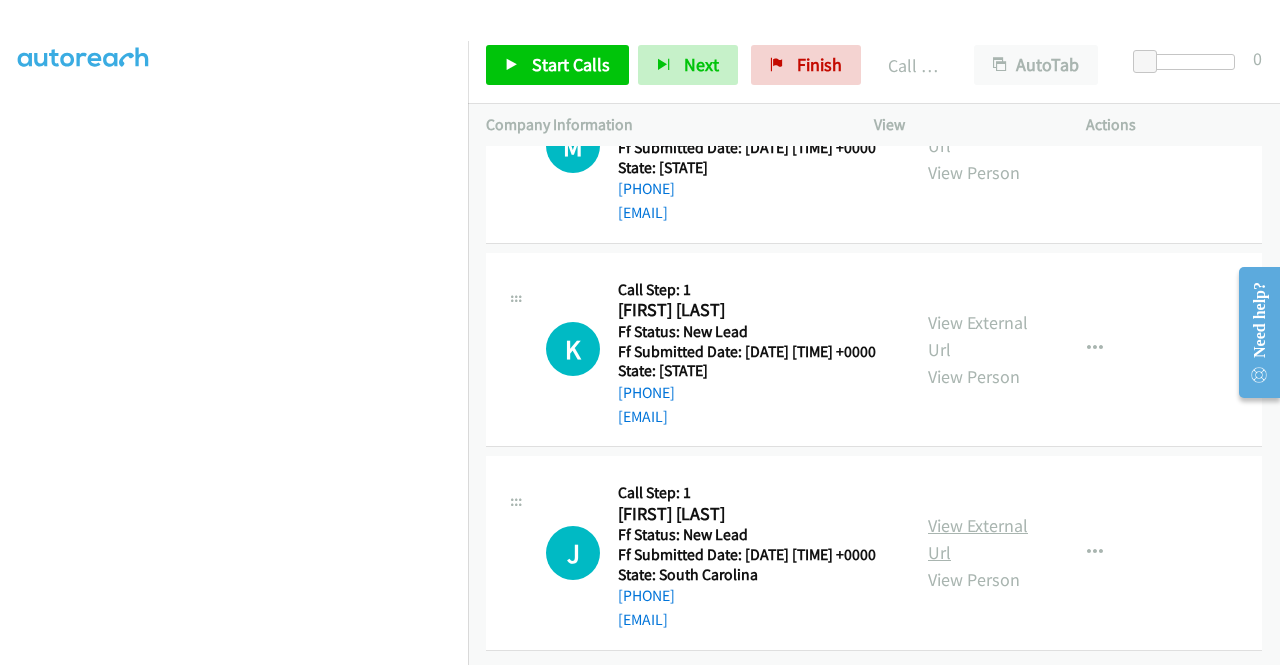 click on "View External Url" at bounding box center [978, 539] 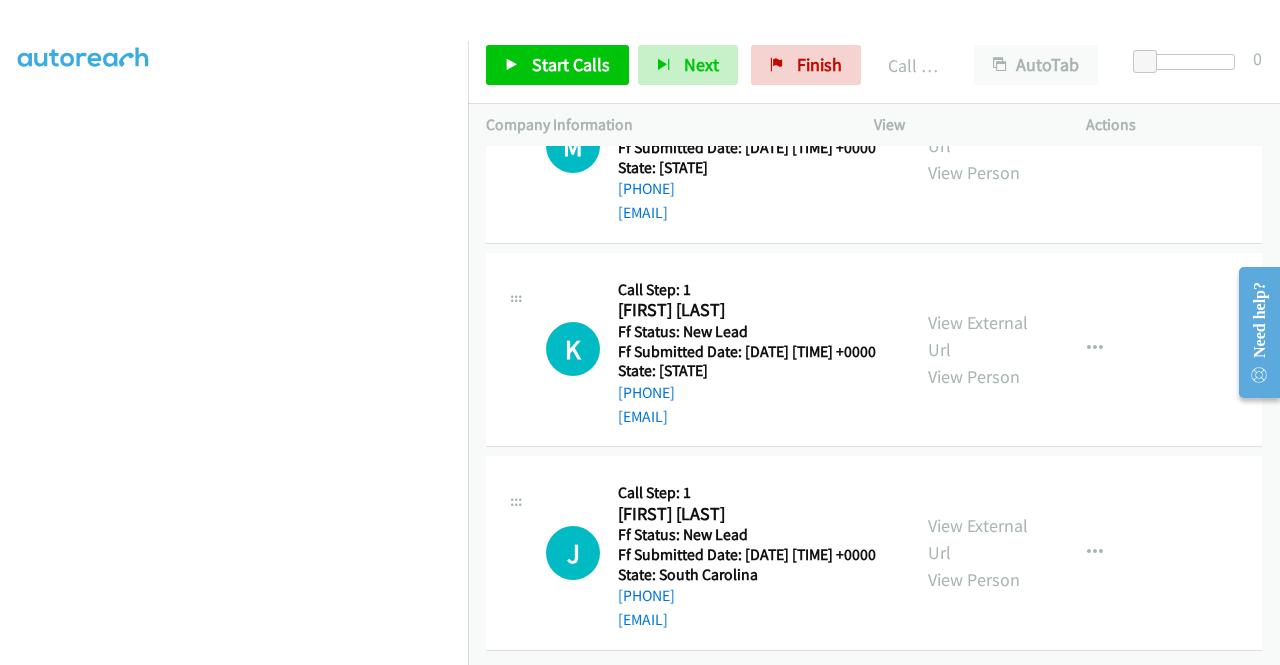 scroll, scrollTop: 4067, scrollLeft: 0, axis: vertical 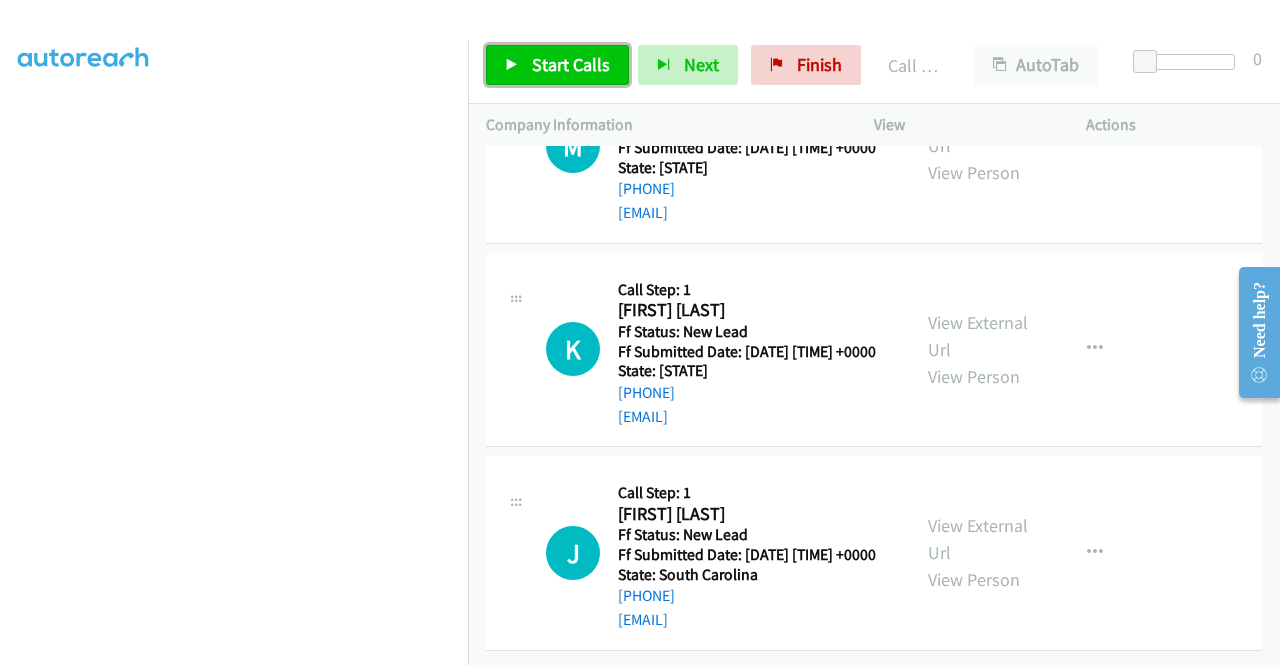 click on "Start Calls" at bounding box center [557, 65] 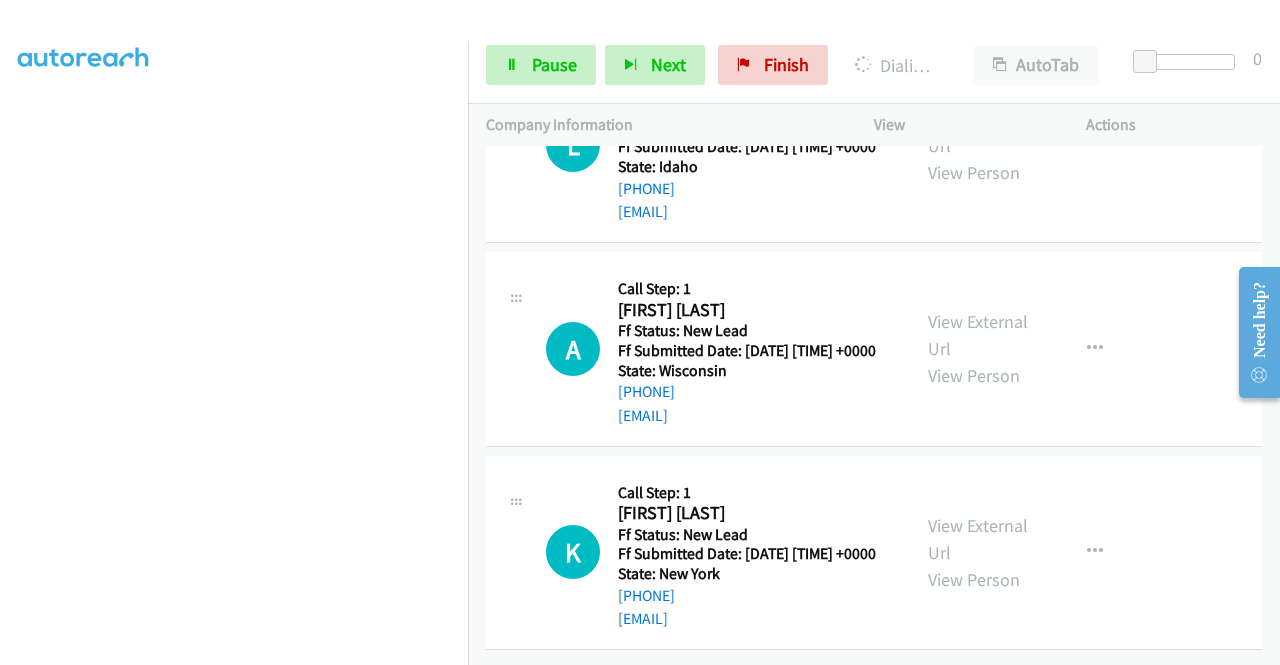 scroll, scrollTop: 4552, scrollLeft: 0, axis: vertical 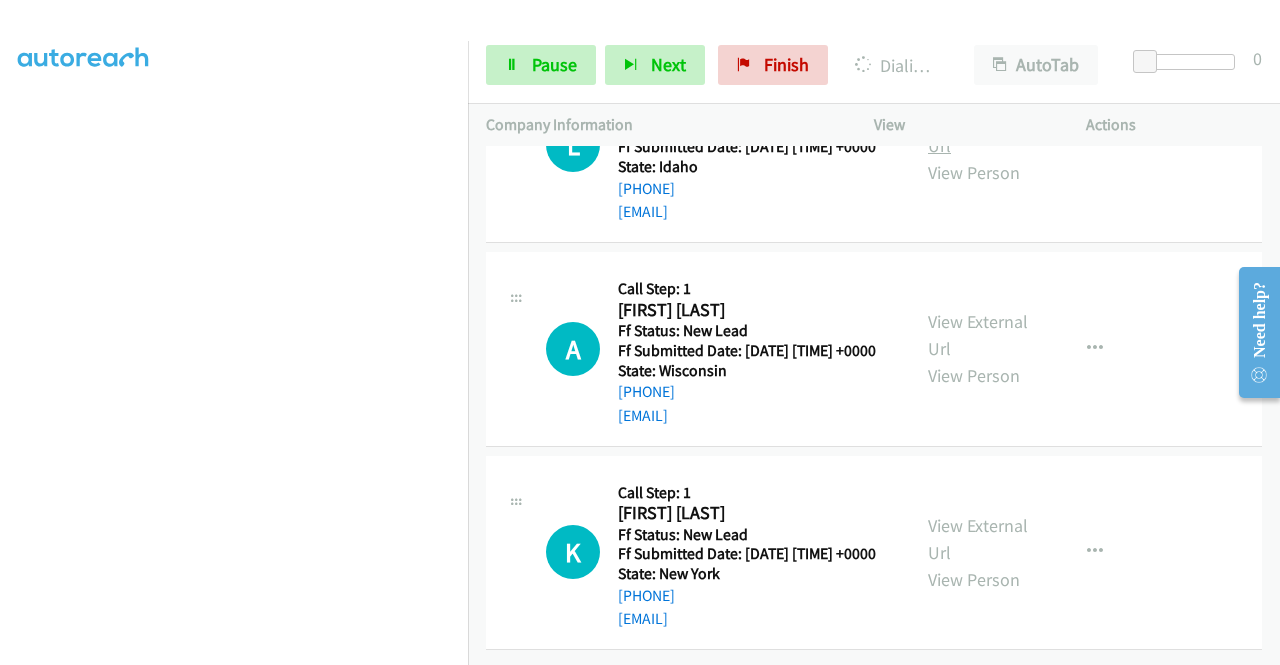 click on "View External Url" at bounding box center [978, 132] 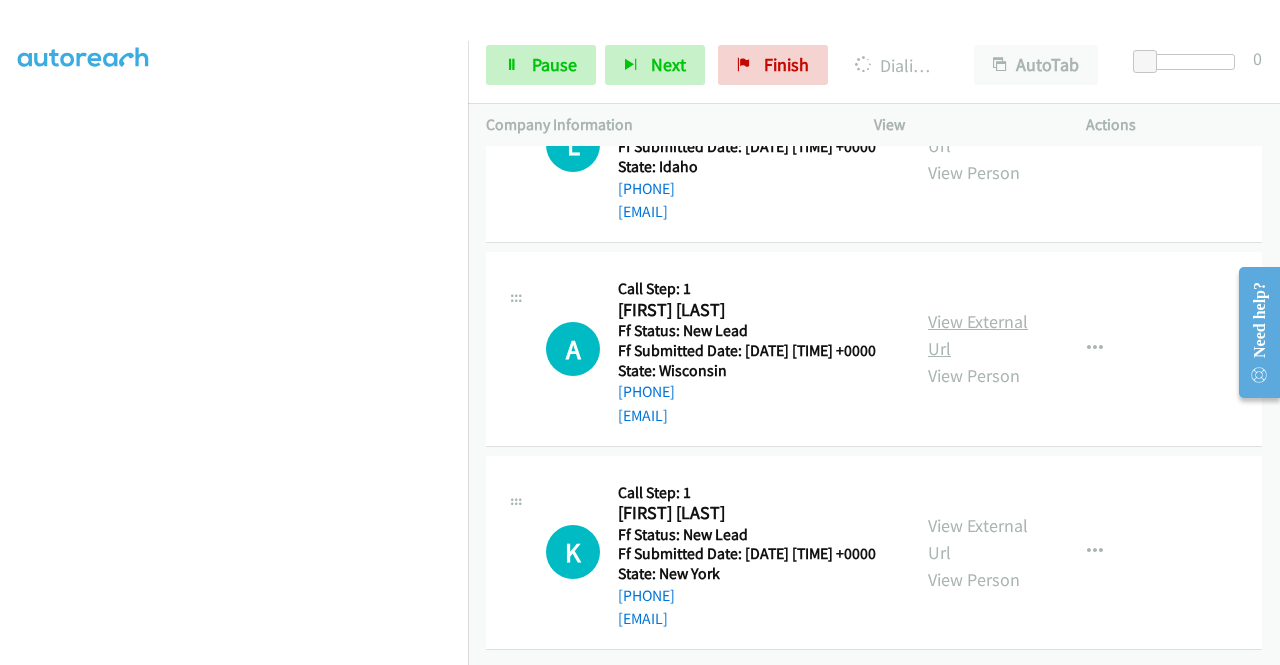 click on "View External Url" at bounding box center (978, 335) 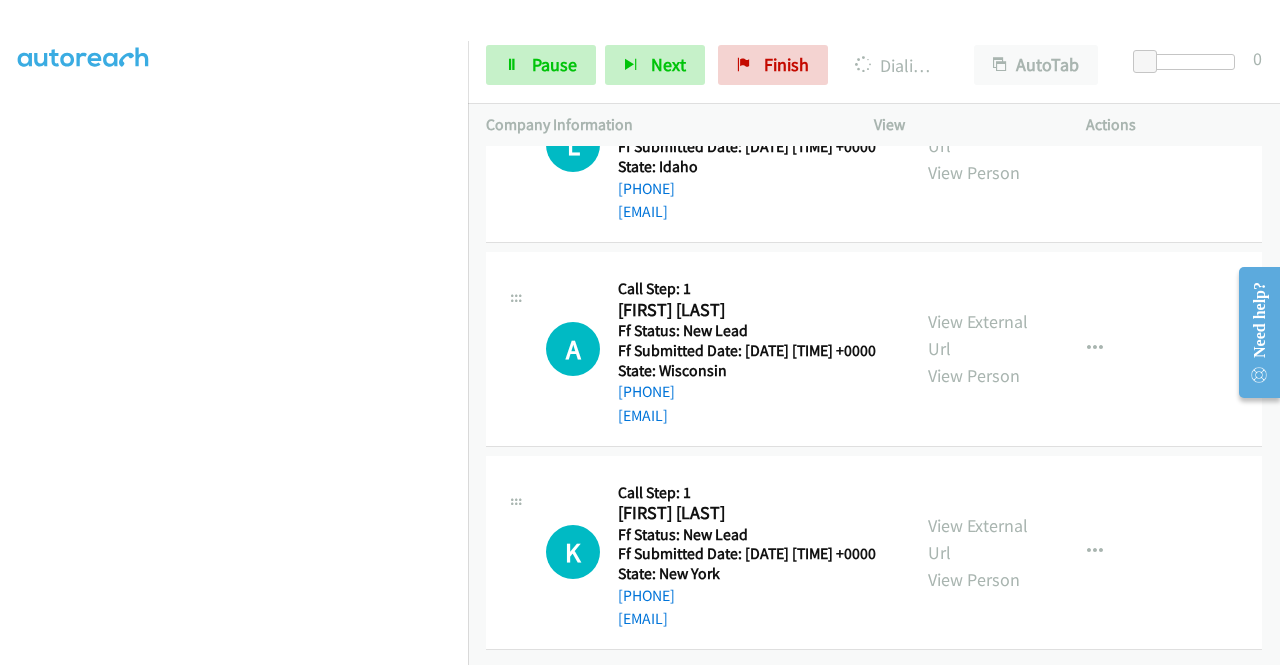 scroll, scrollTop: 4852, scrollLeft: 0, axis: vertical 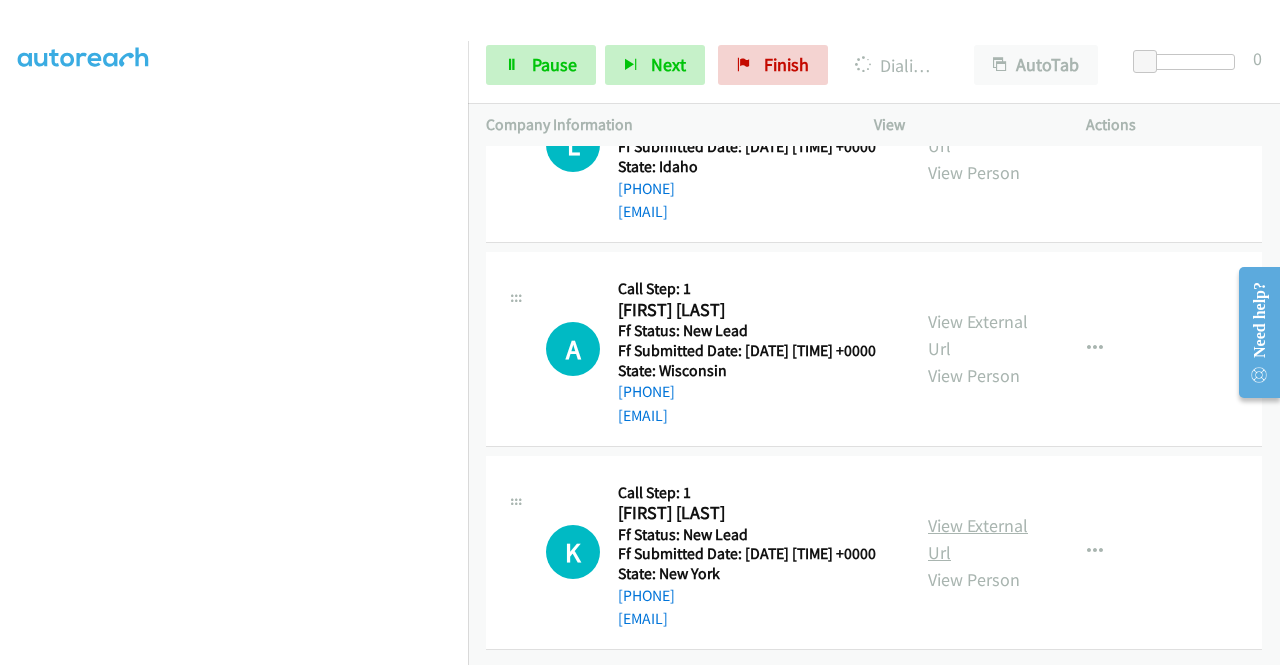 click on "View External Url" at bounding box center [978, 539] 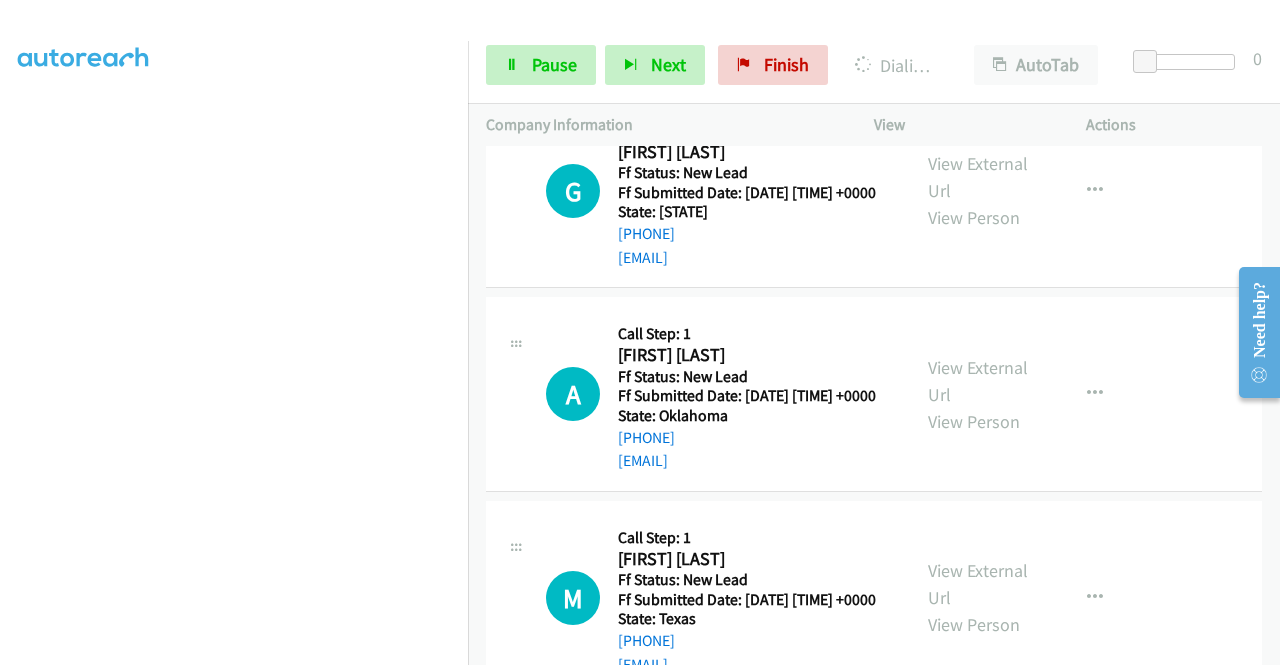 scroll, scrollTop: 5289, scrollLeft: 0, axis: vertical 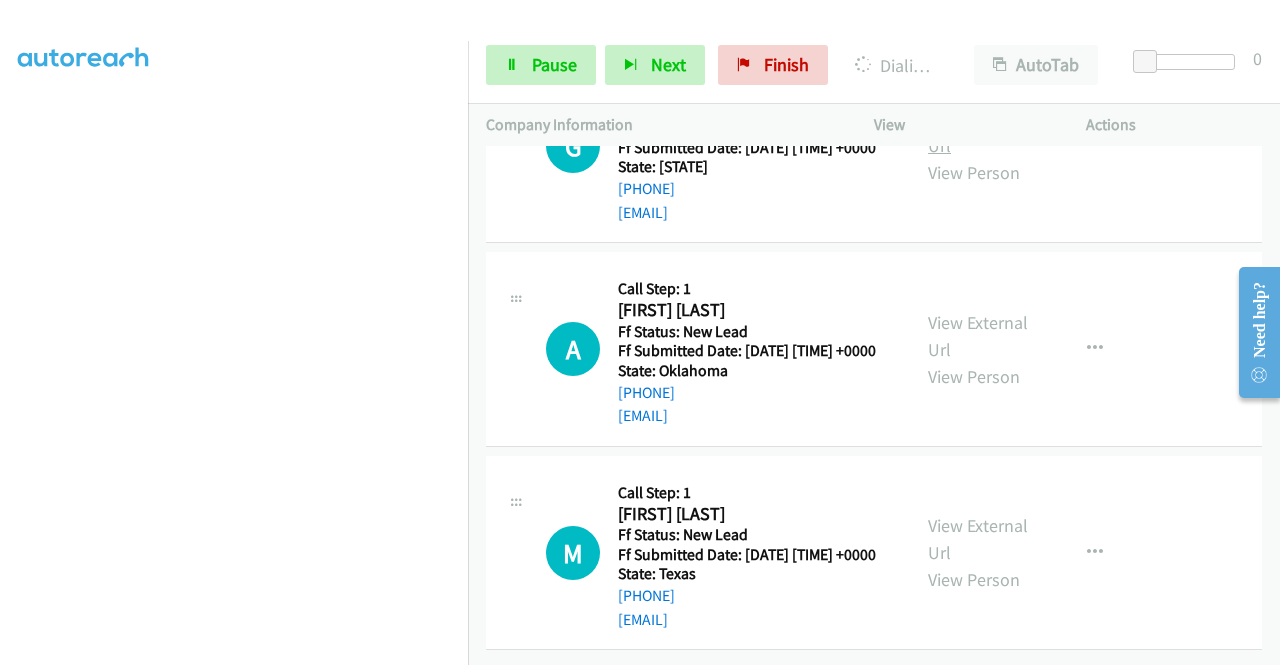 click on "View External Url" at bounding box center [978, 132] 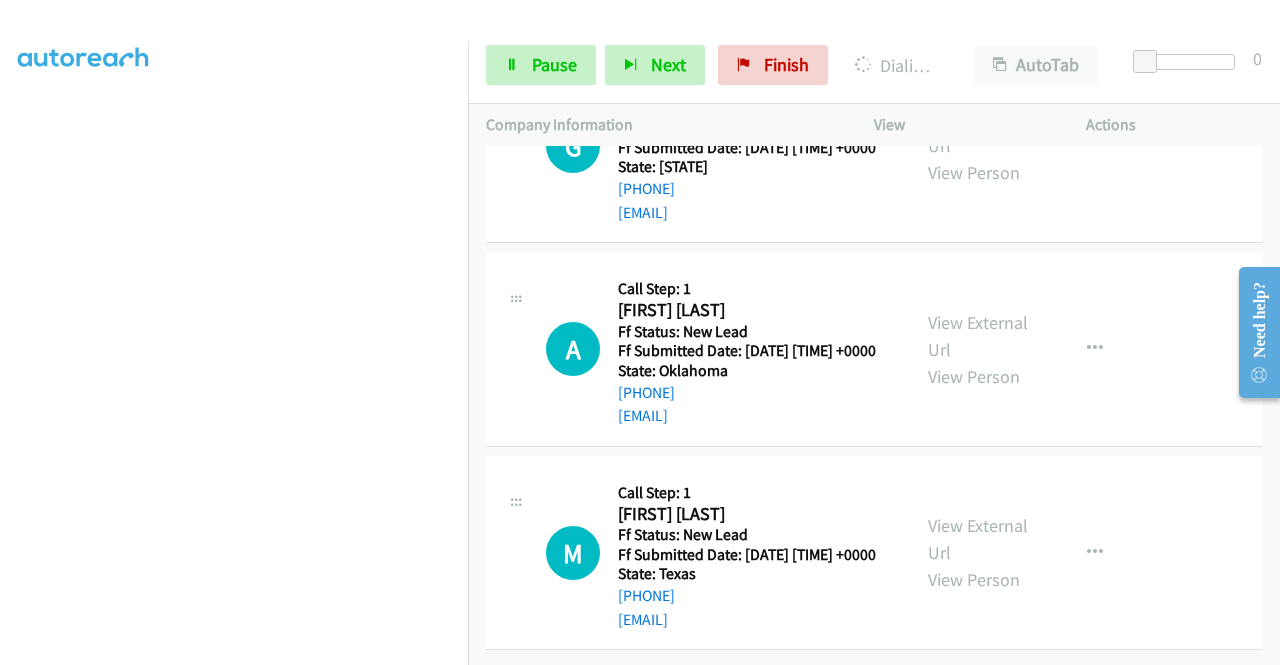 scroll, scrollTop: 5658, scrollLeft: 0, axis: vertical 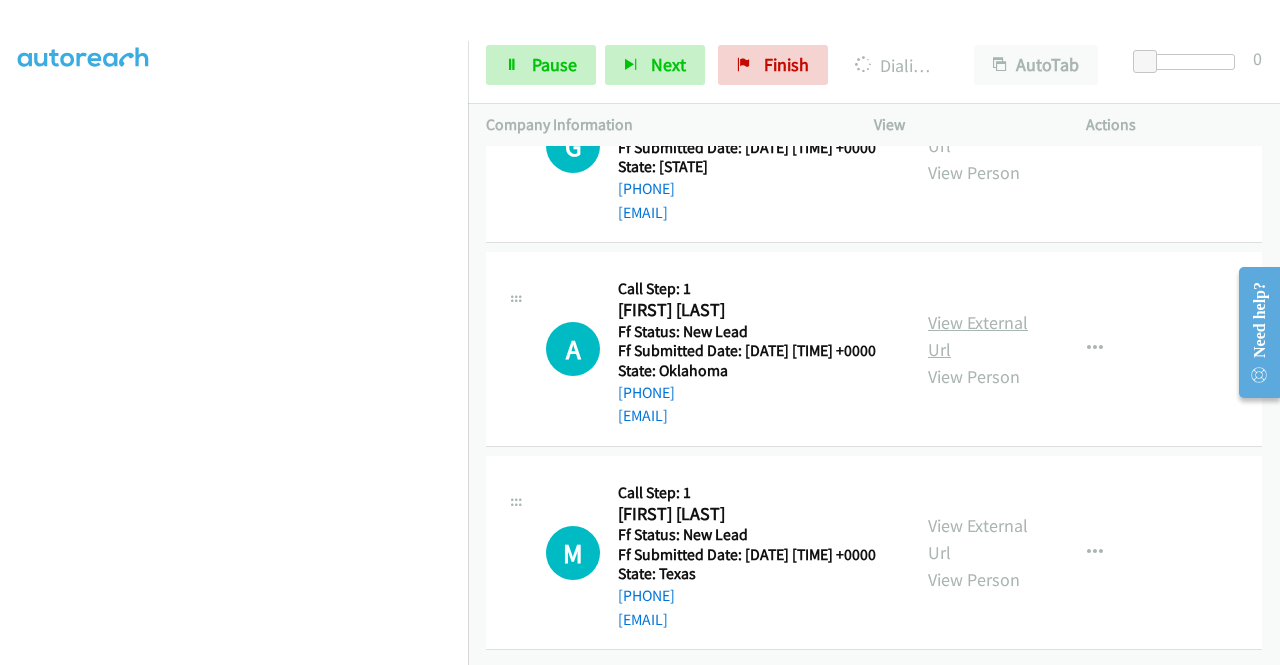 click on "View External Url" at bounding box center [978, 336] 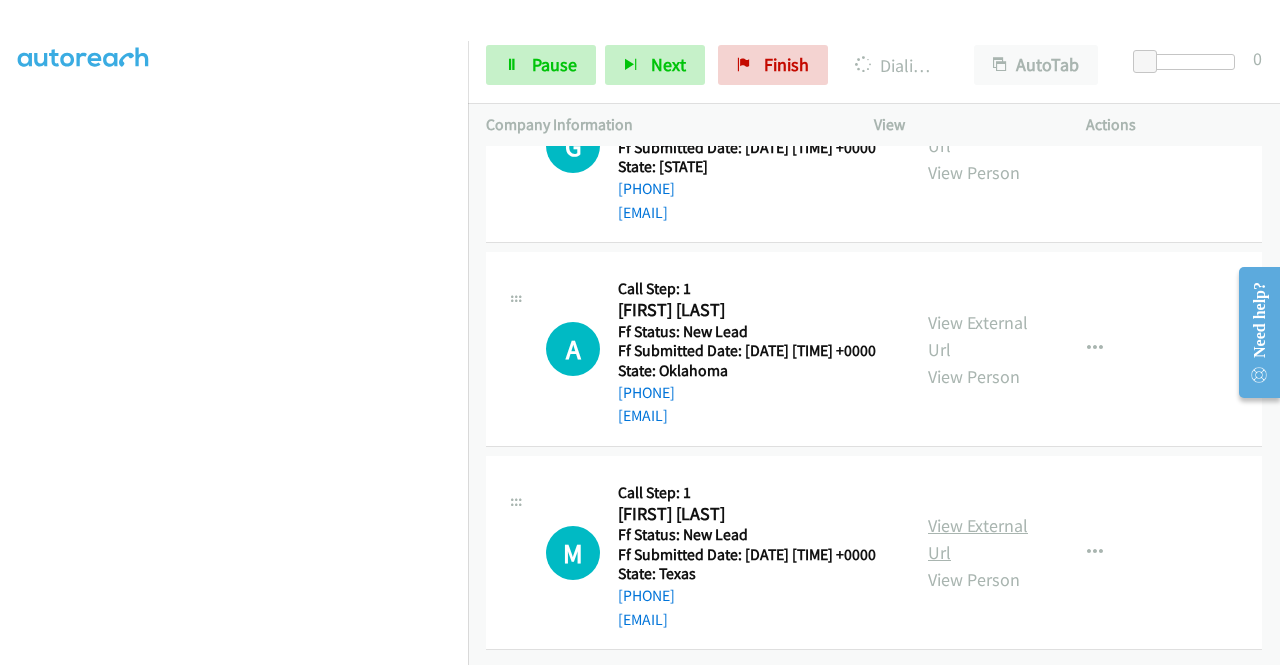 click on "View External Url" at bounding box center (978, 539) 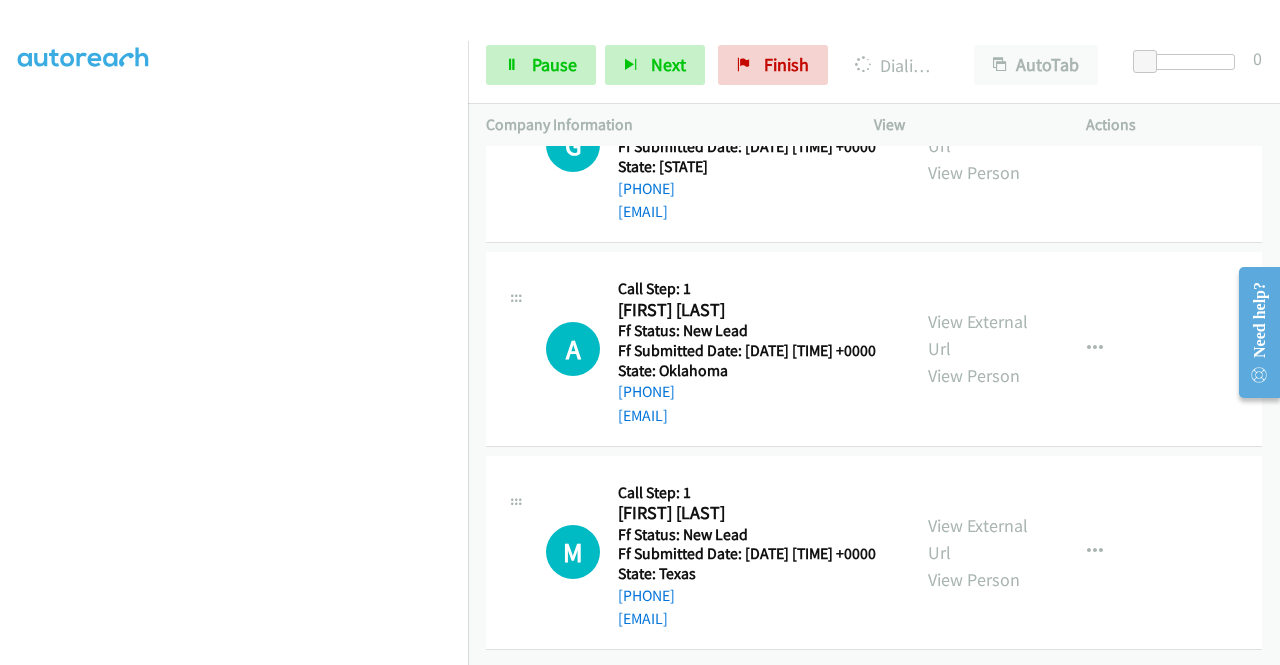 scroll, scrollTop: 5158, scrollLeft: 0, axis: vertical 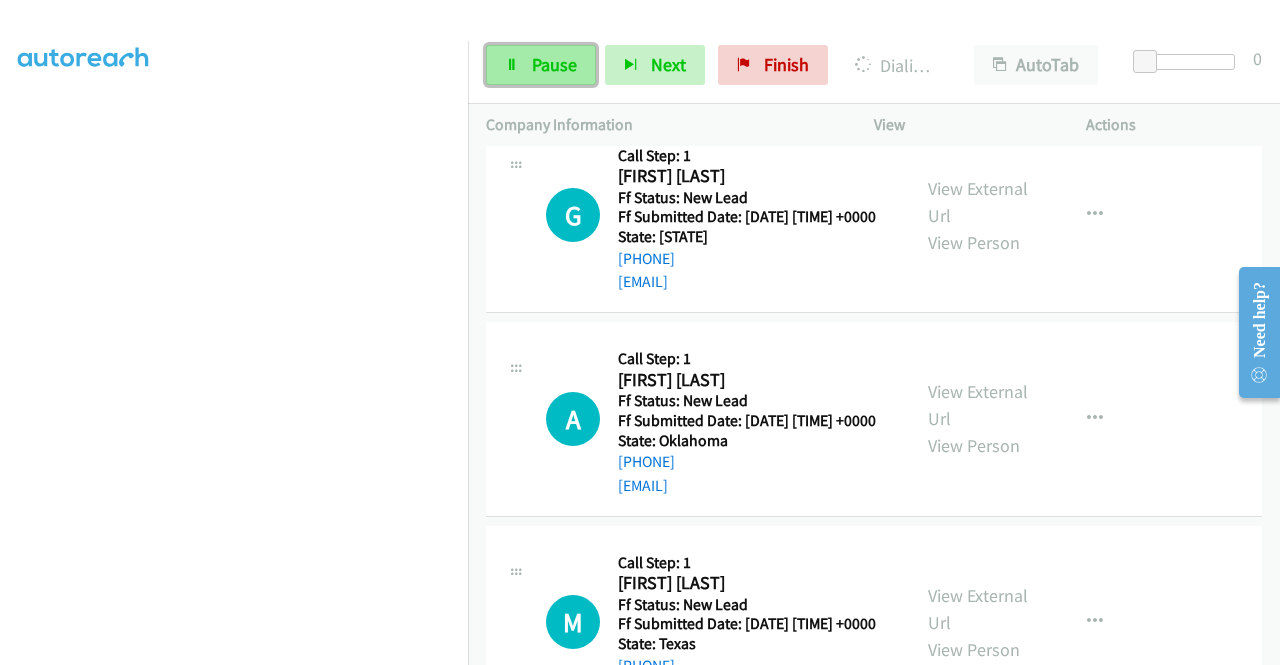 click on "Pause" at bounding box center [554, 64] 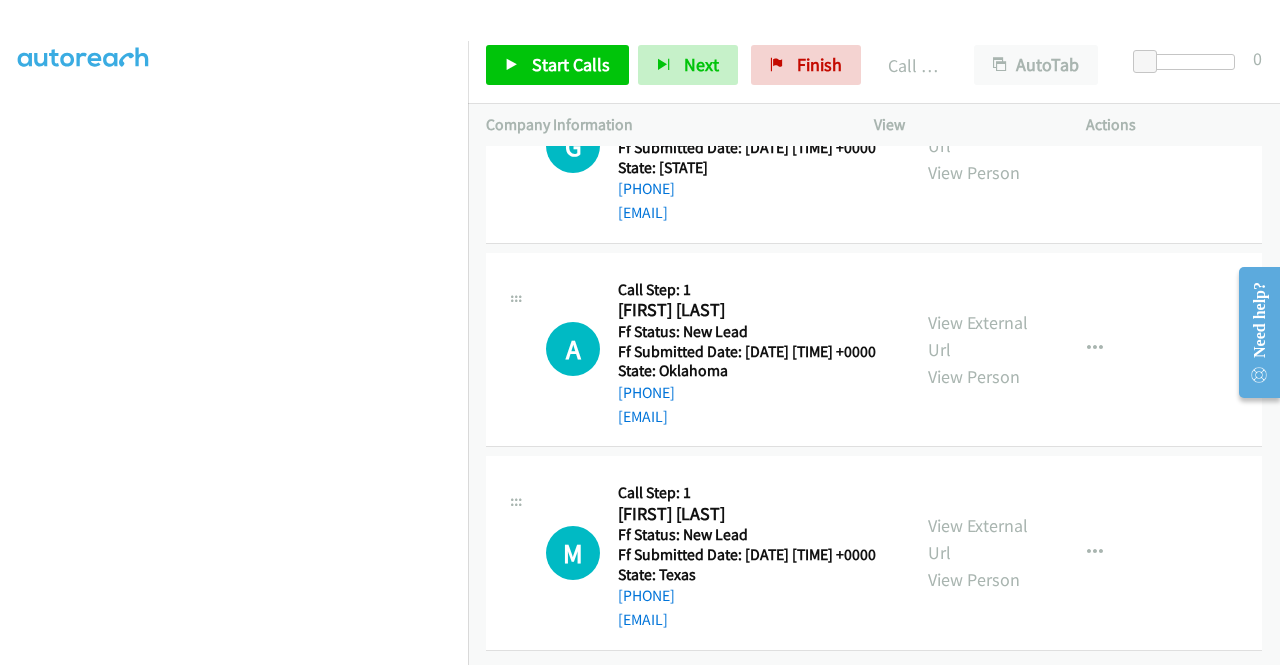 scroll, scrollTop: 5742, scrollLeft: 0, axis: vertical 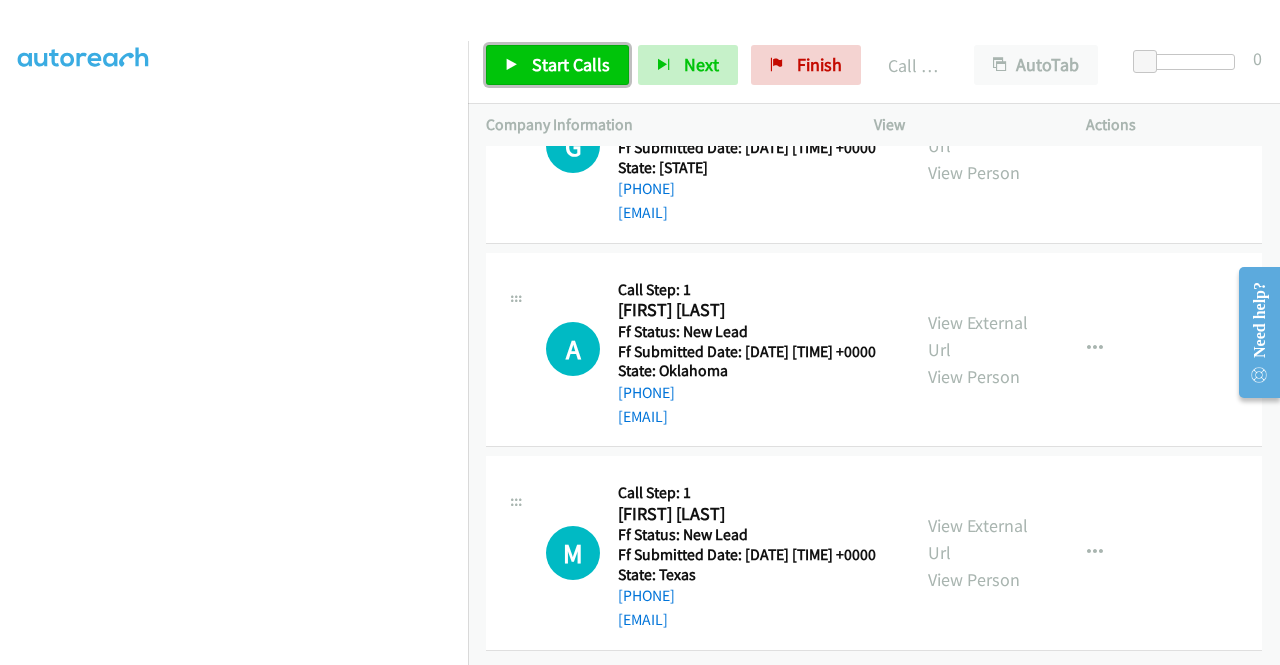 click on "Start Calls" at bounding box center [571, 64] 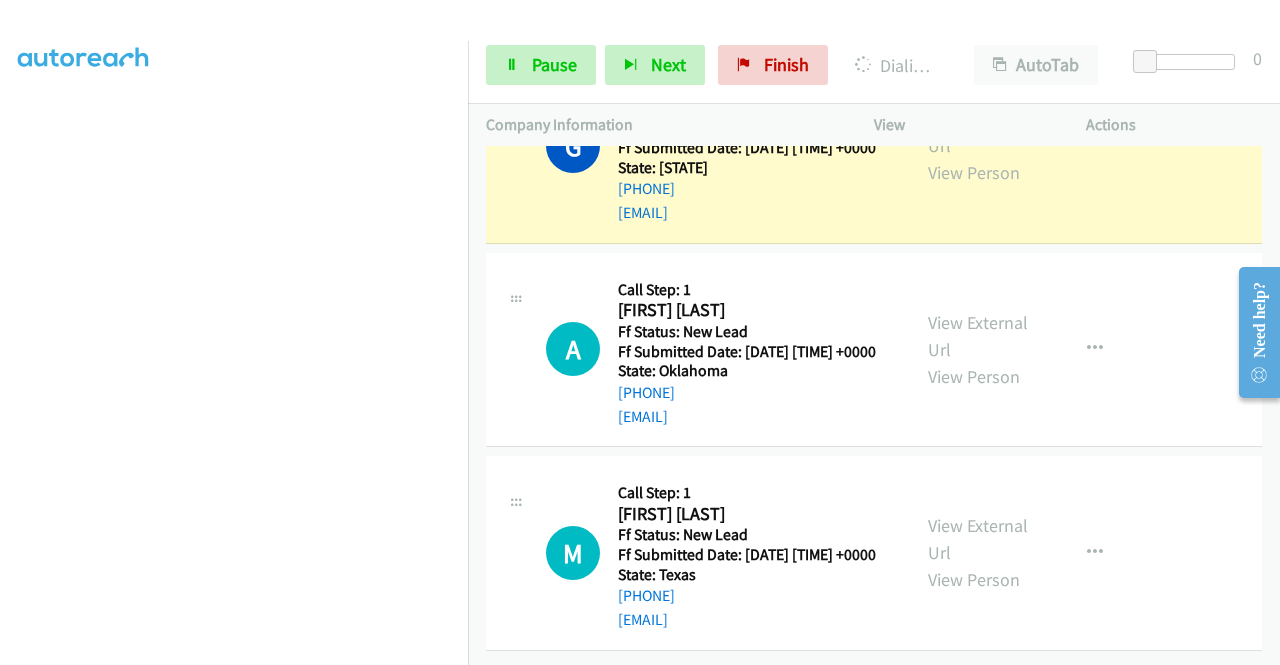 scroll, scrollTop: 5542, scrollLeft: 0, axis: vertical 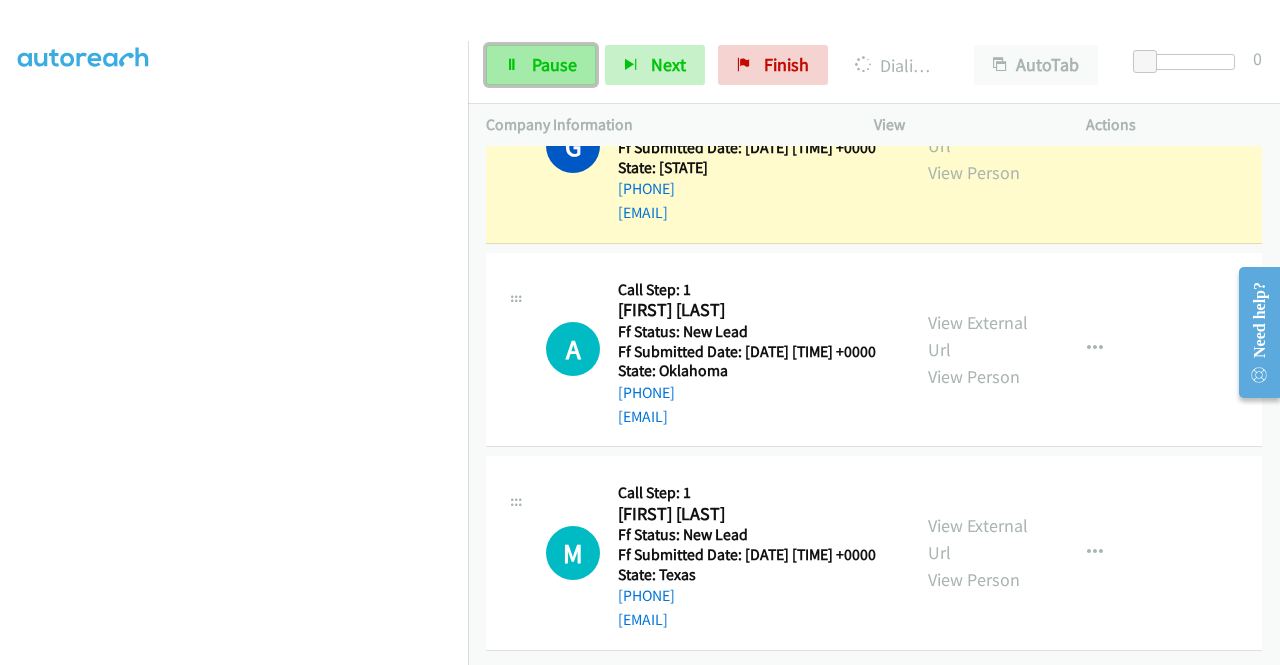 click on "Pause" at bounding box center (554, 64) 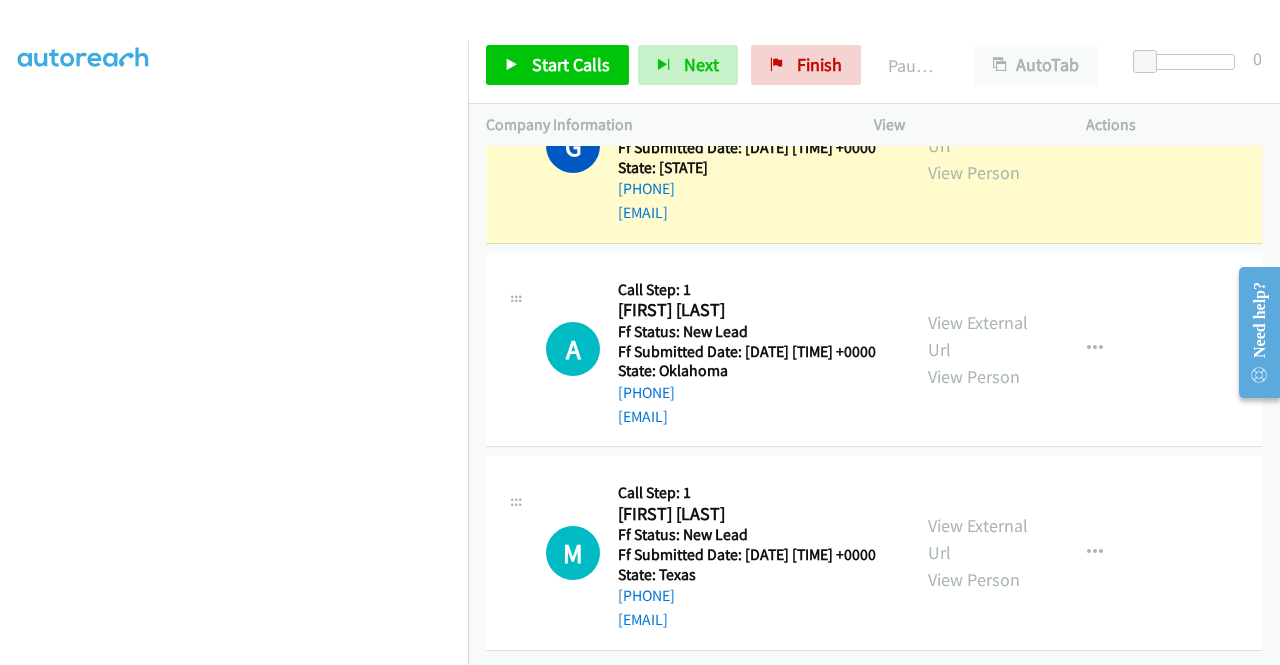 scroll, scrollTop: 5442, scrollLeft: 0, axis: vertical 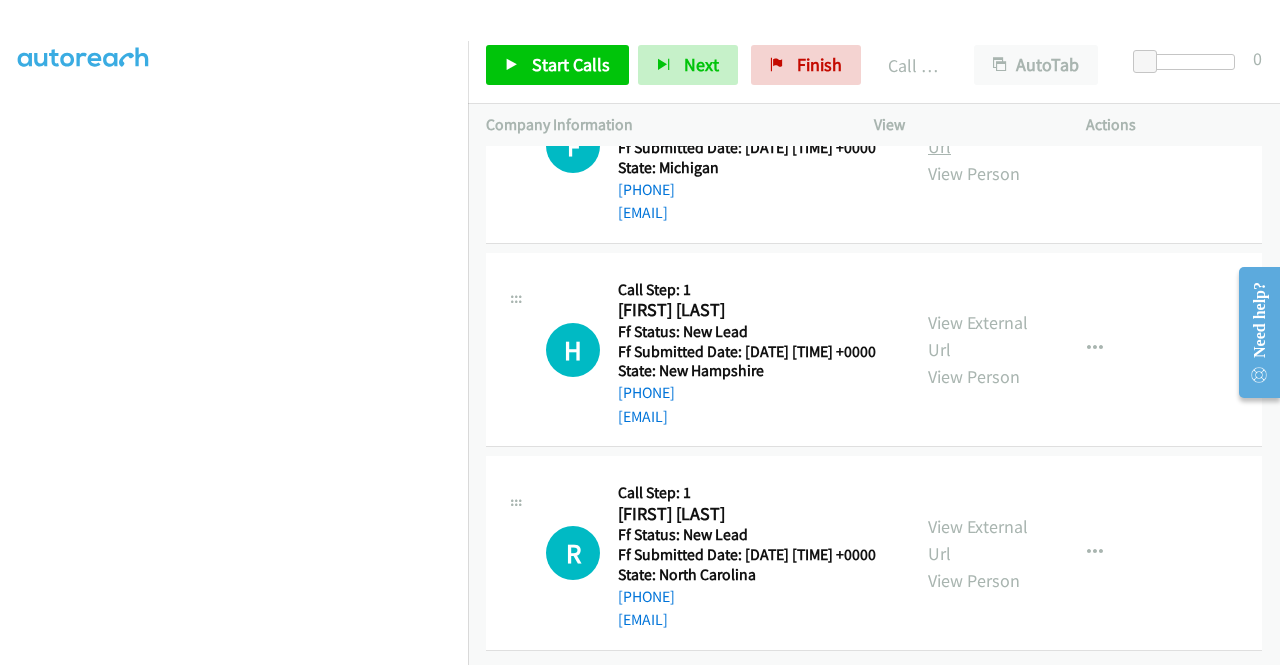click on "View External Url" at bounding box center (978, 133) 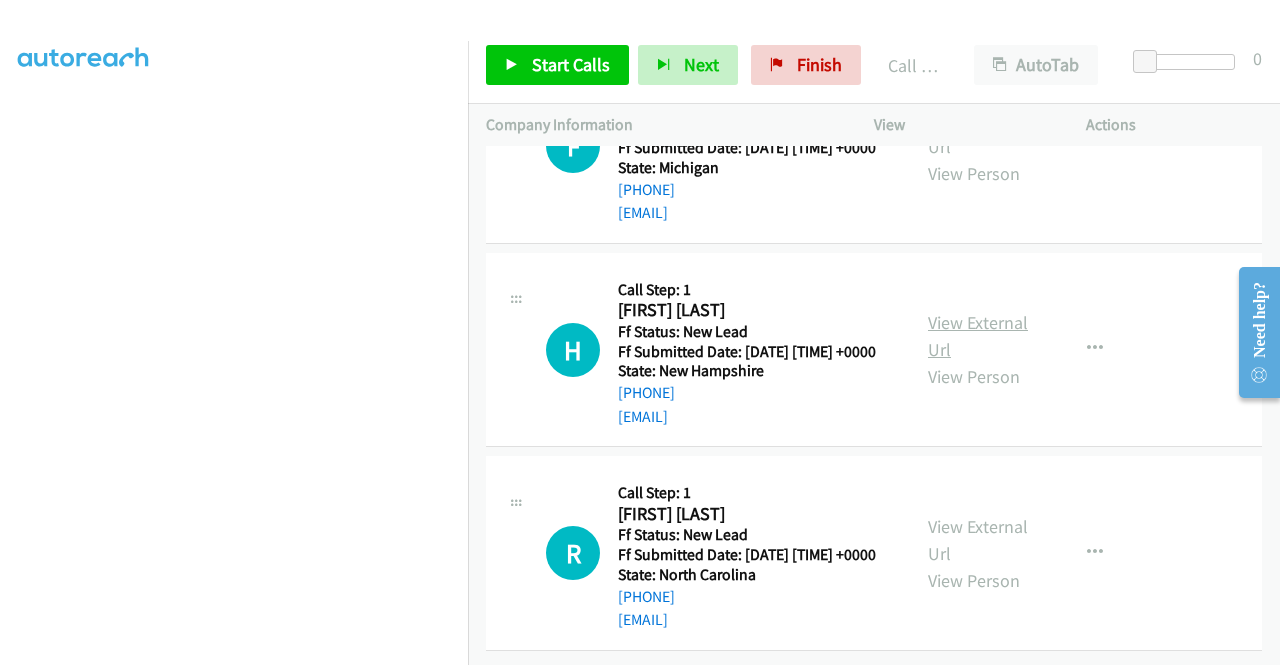 scroll, scrollTop: 6242, scrollLeft: 0, axis: vertical 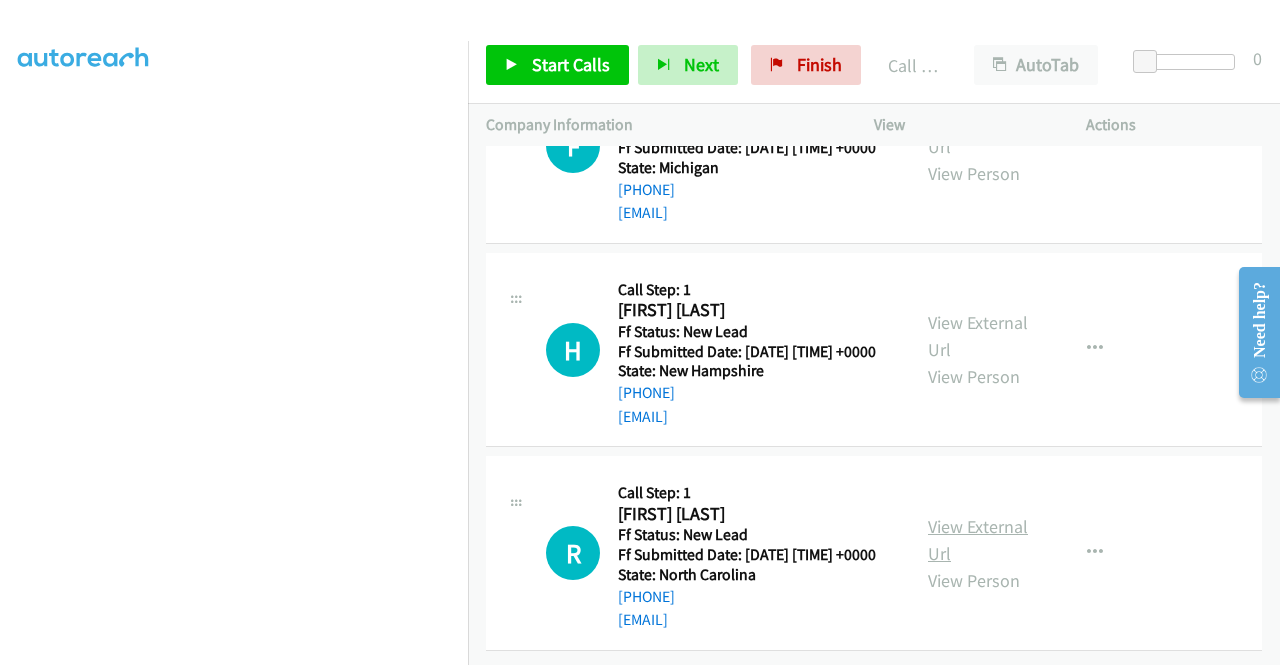 click on "View External Url" at bounding box center (978, 540) 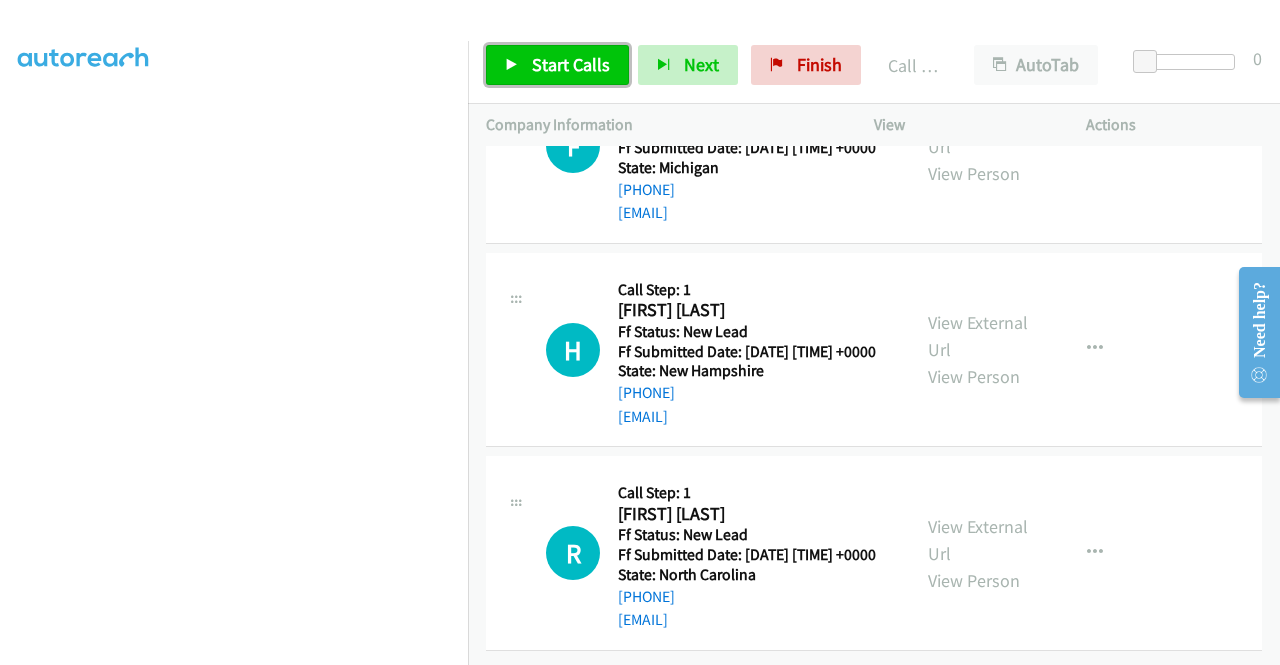 click on "Start Calls" at bounding box center (557, 65) 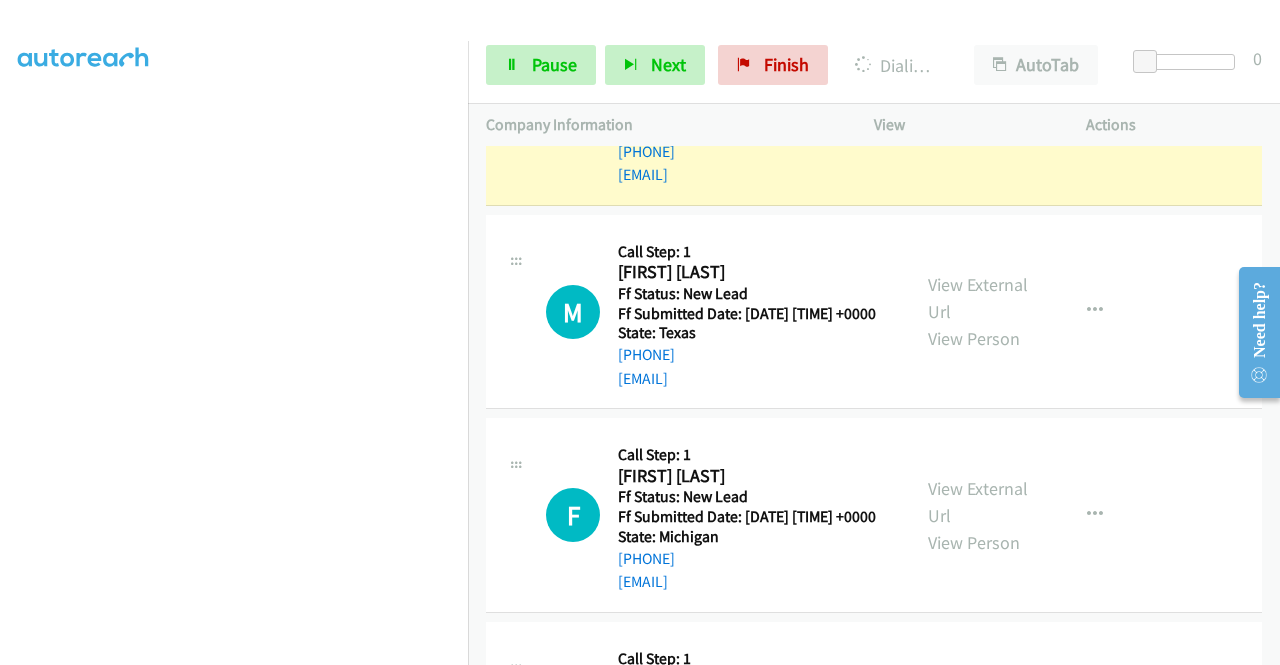 scroll, scrollTop: 5553, scrollLeft: 0, axis: vertical 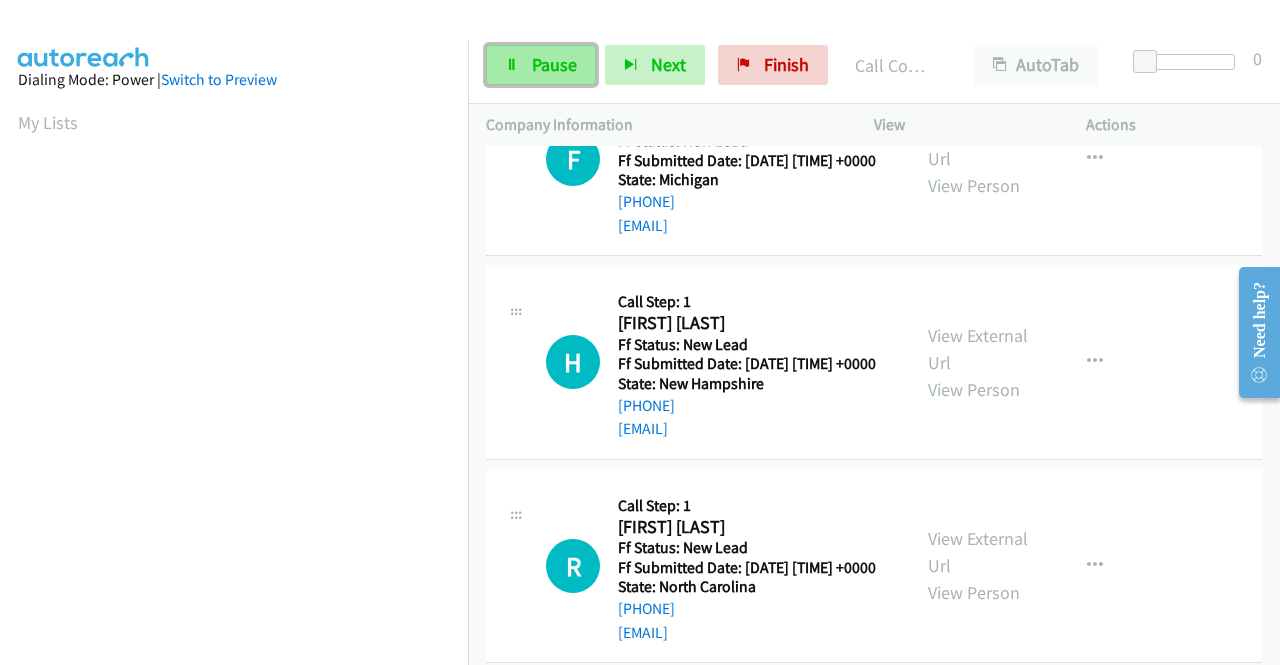 click on "Pause" at bounding box center (541, 65) 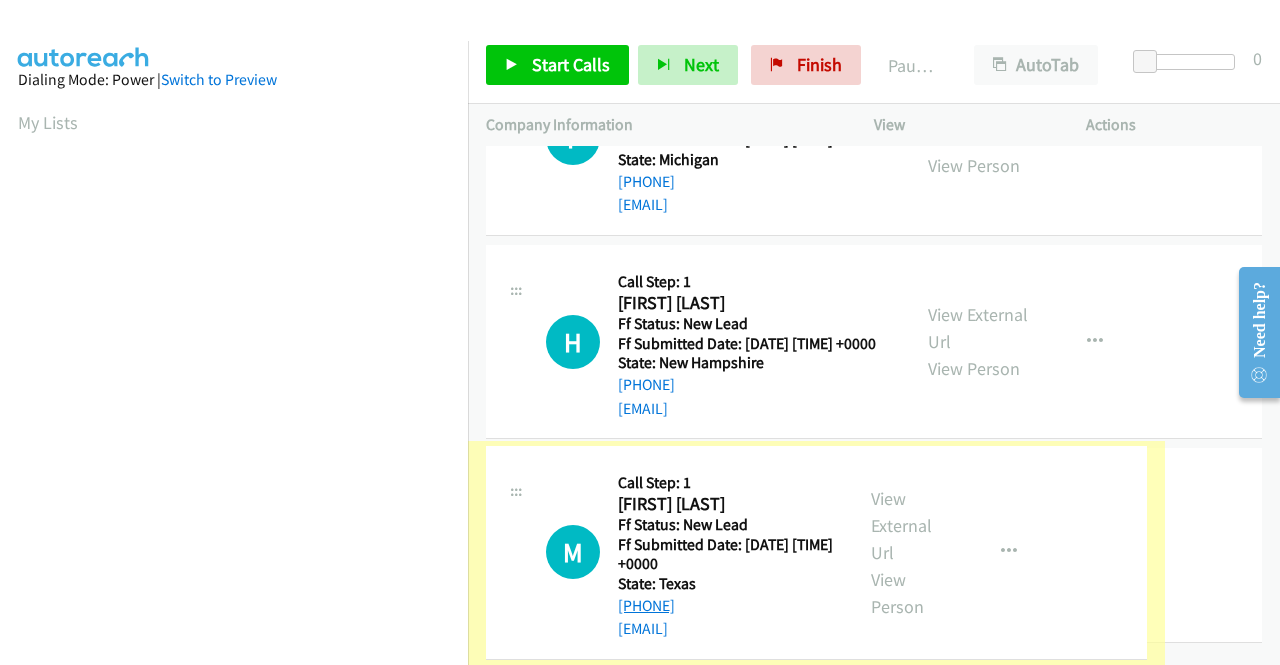 drag, startPoint x: 717, startPoint y: 455, endPoint x: 648, endPoint y: 457, distance: 69.02898 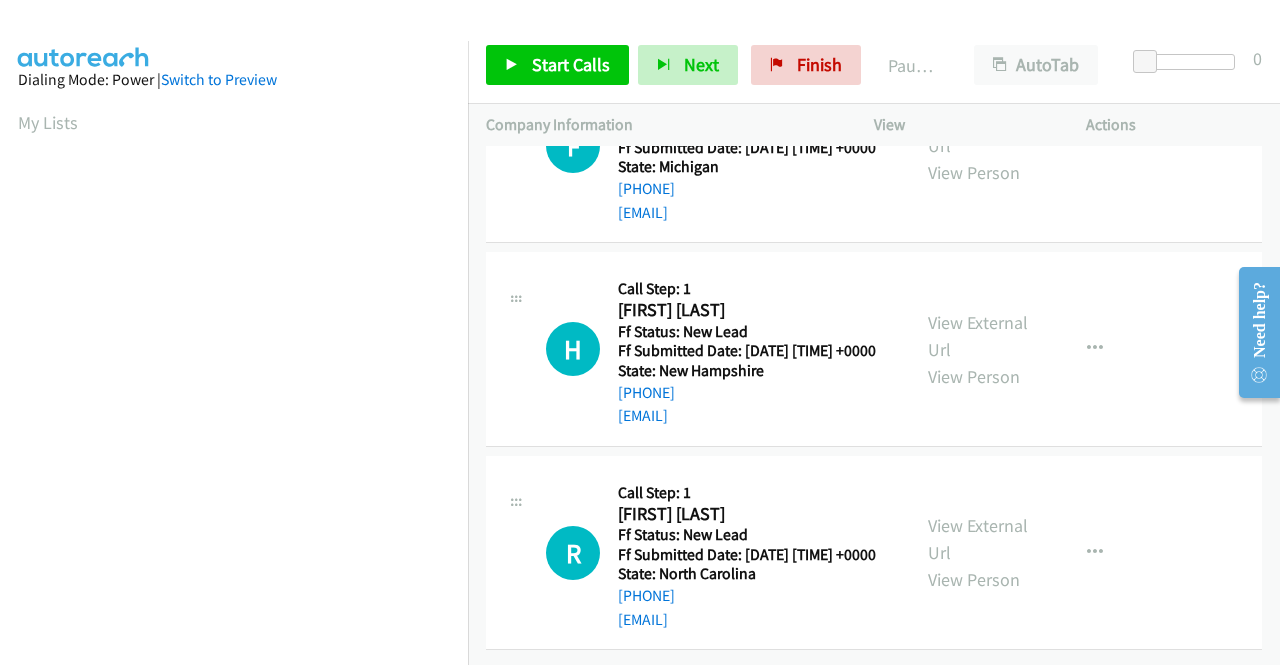 scroll, scrollTop: 6496, scrollLeft: 0, axis: vertical 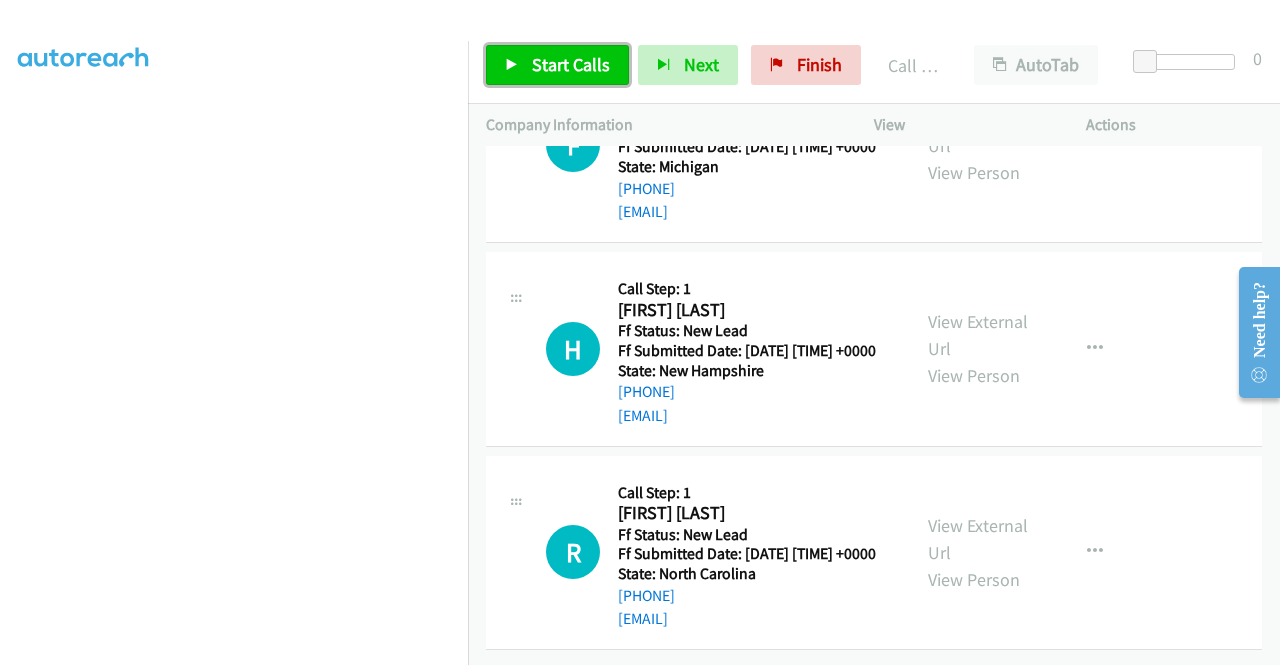 click on "Start Calls" at bounding box center (557, 65) 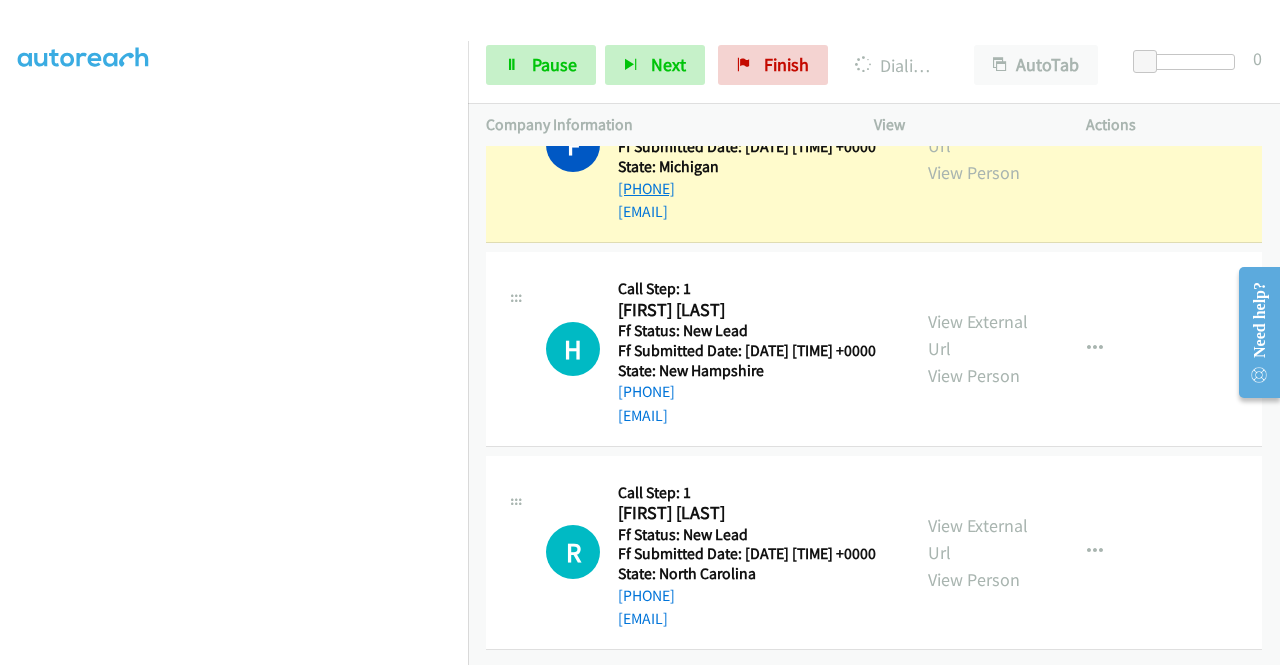 scroll, scrollTop: 6538, scrollLeft: 0, axis: vertical 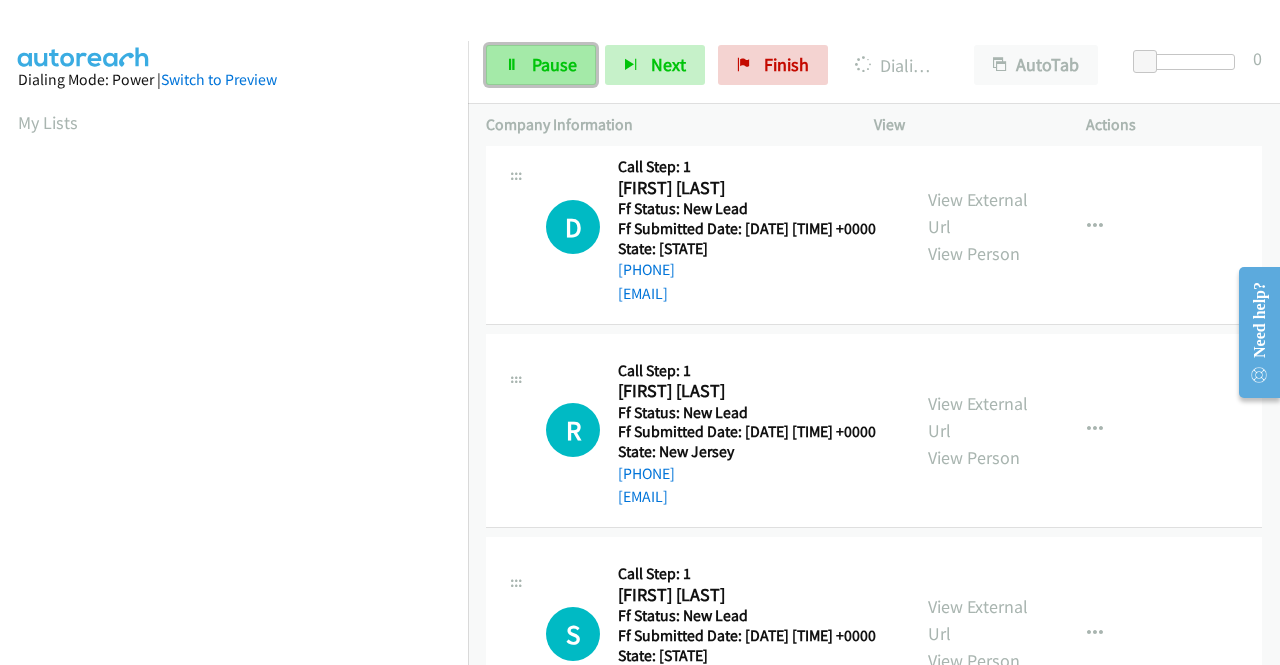 click on "Pause" at bounding box center [554, 64] 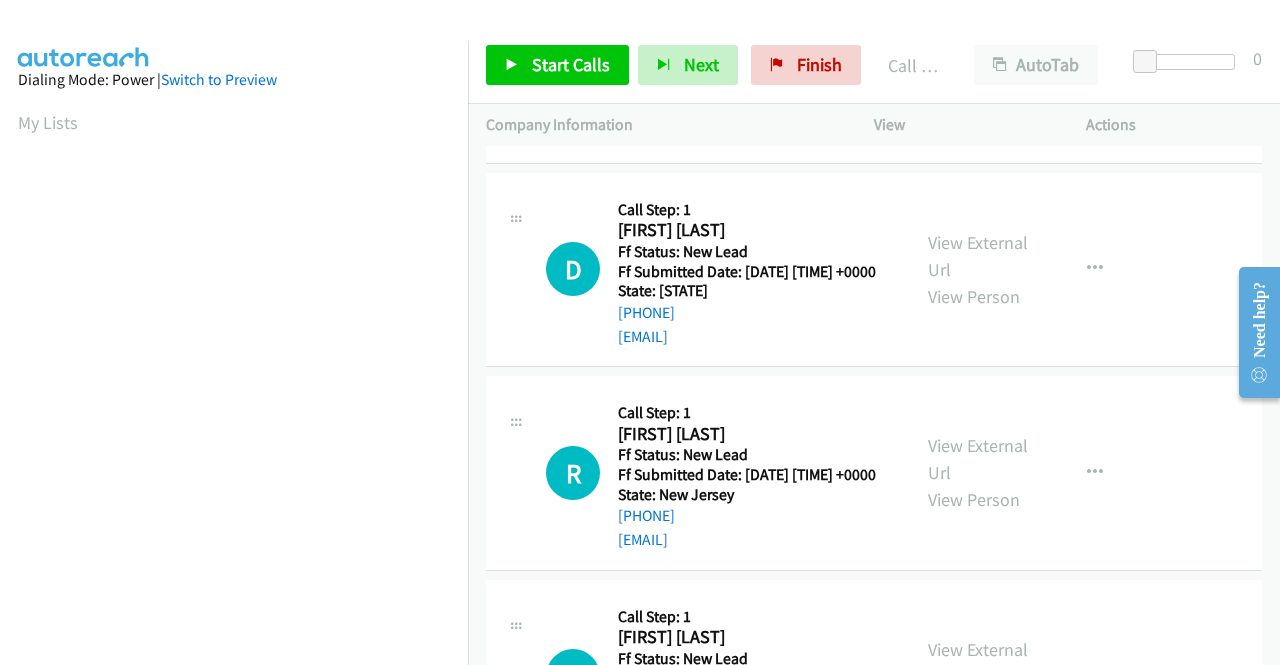 scroll, scrollTop: 456, scrollLeft: 0, axis: vertical 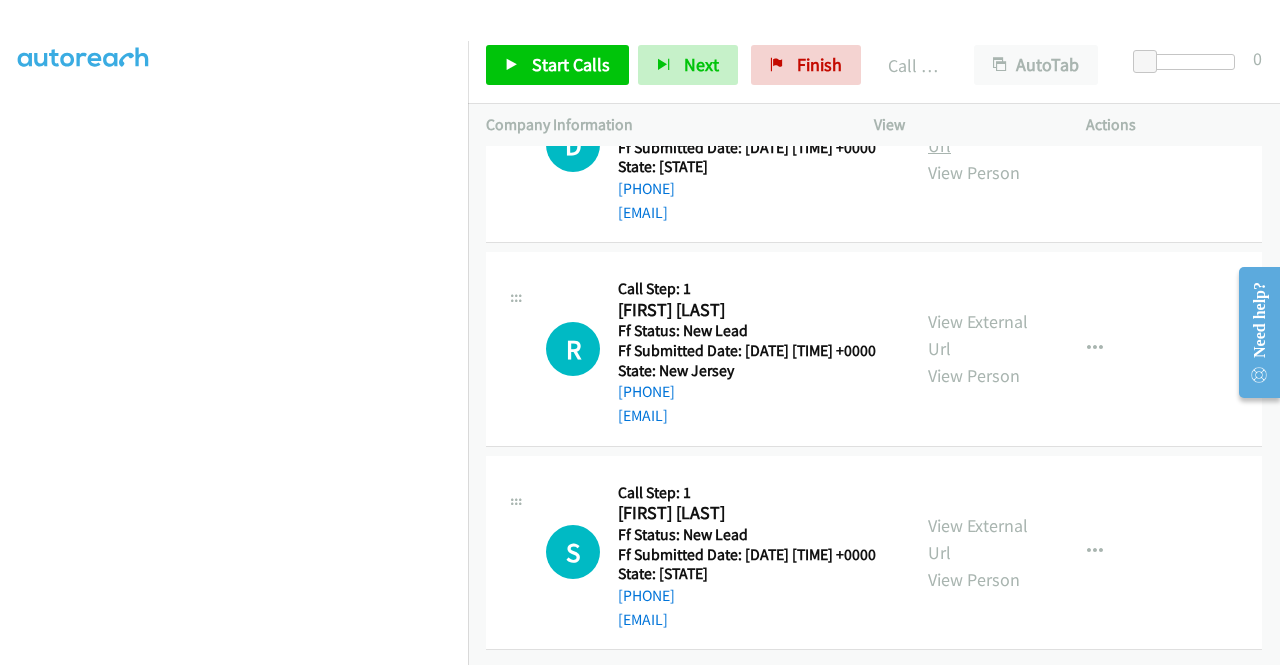 click on "View External Url" at bounding box center [978, 132] 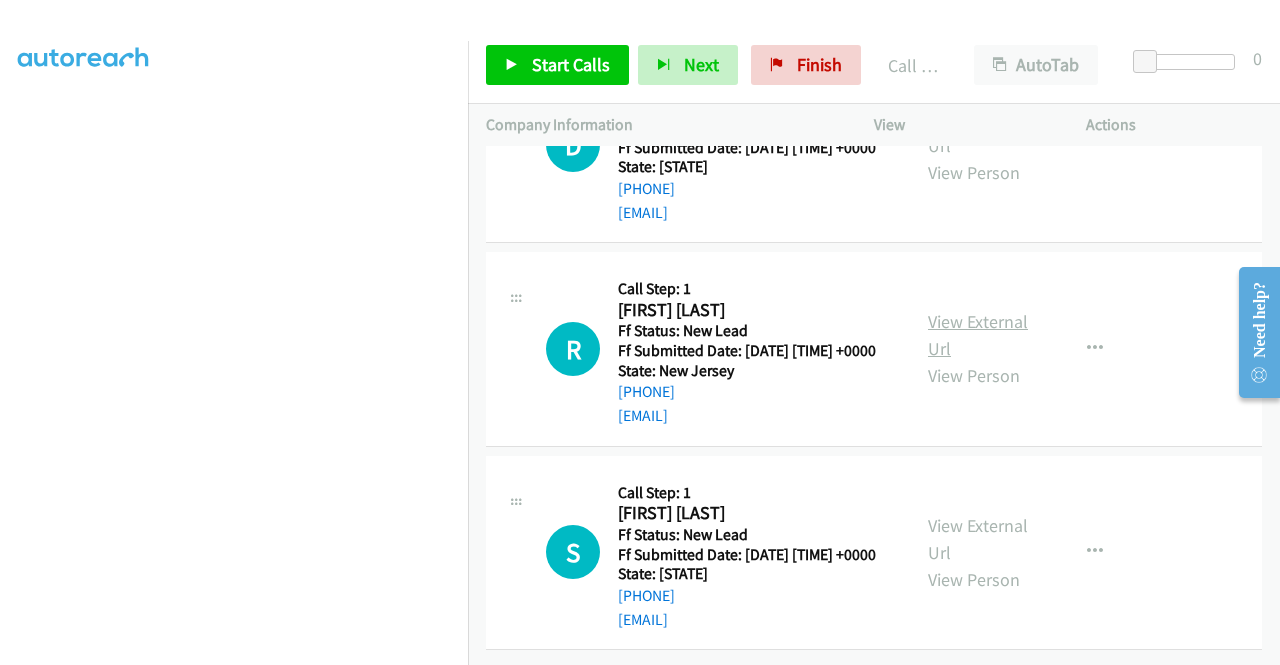 click on "View External Url" at bounding box center (978, 335) 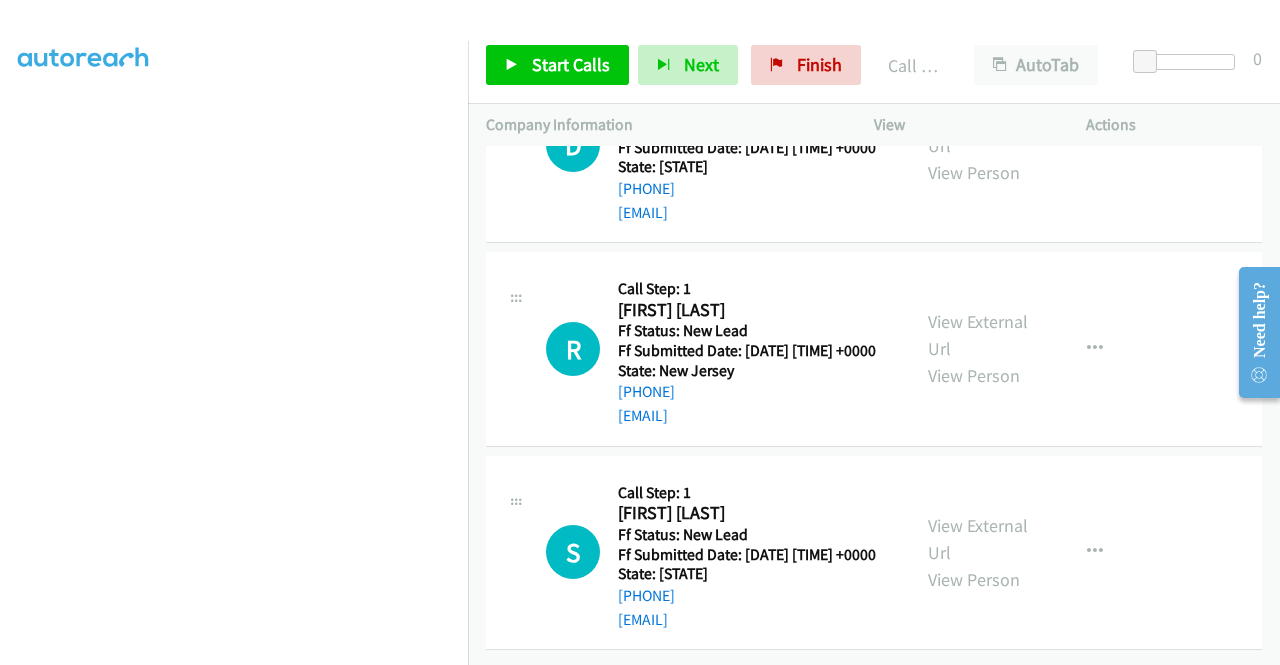 scroll, scrollTop: 7248, scrollLeft: 0, axis: vertical 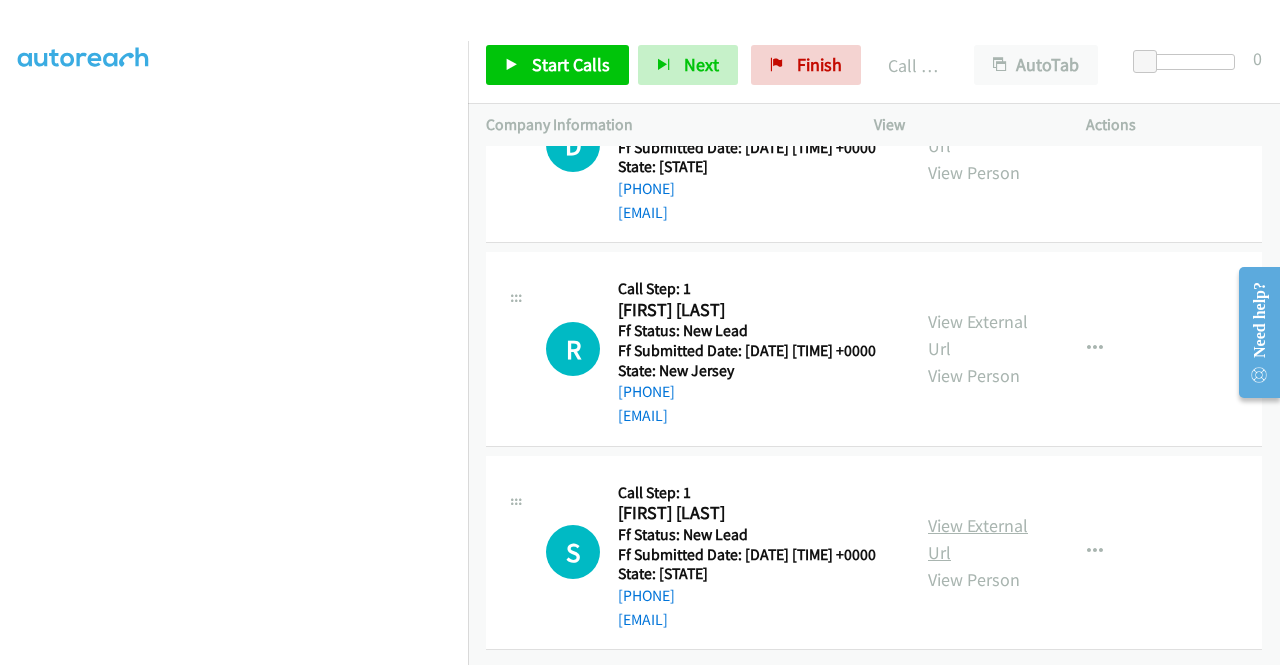 click on "View External Url" at bounding box center [978, 539] 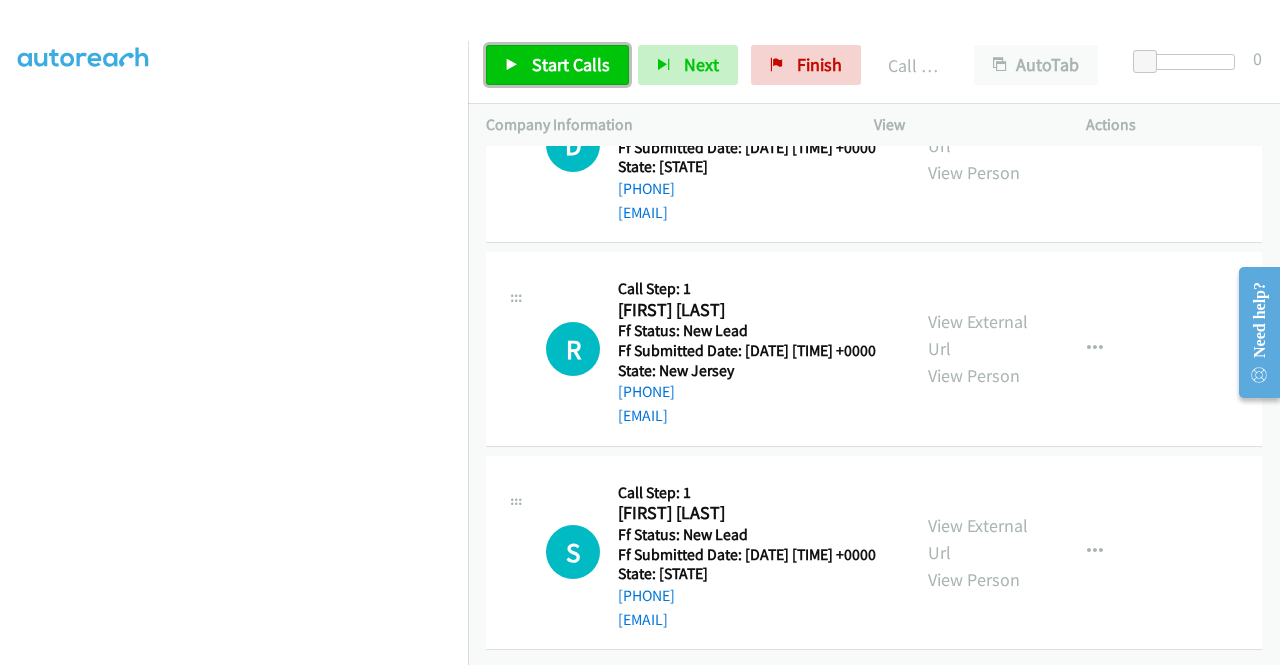 click on "Start Calls" at bounding box center [571, 64] 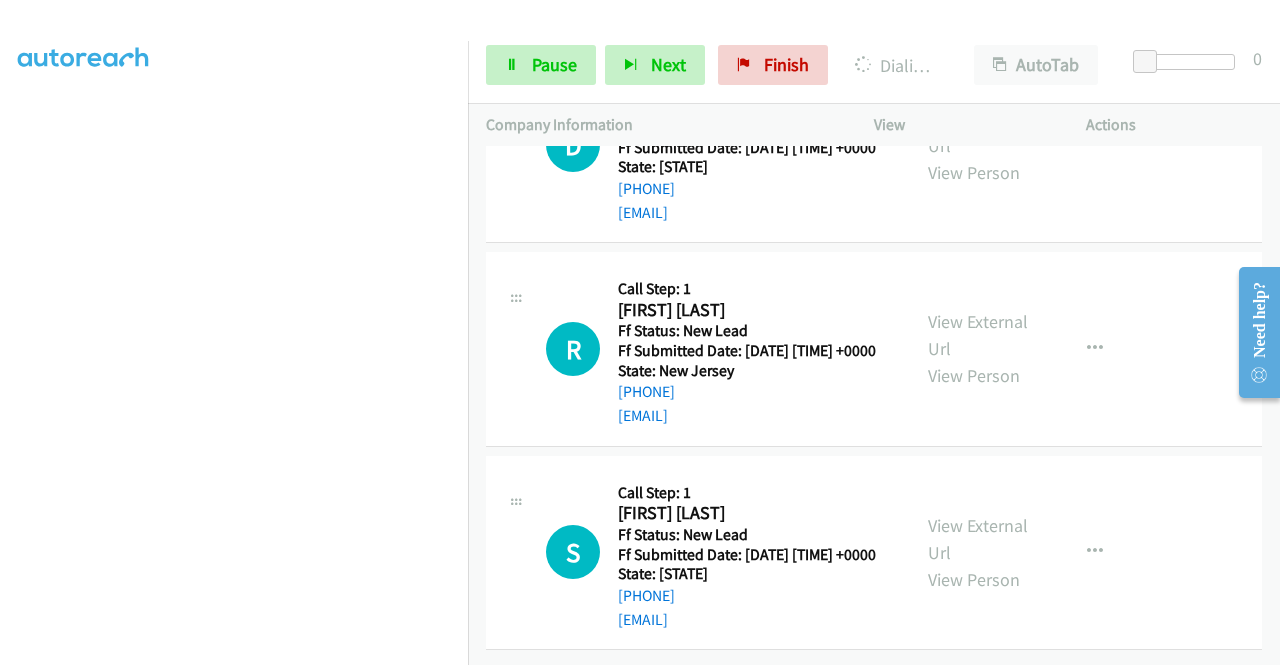 scroll, scrollTop: 256, scrollLeft: 0, axis: vertical 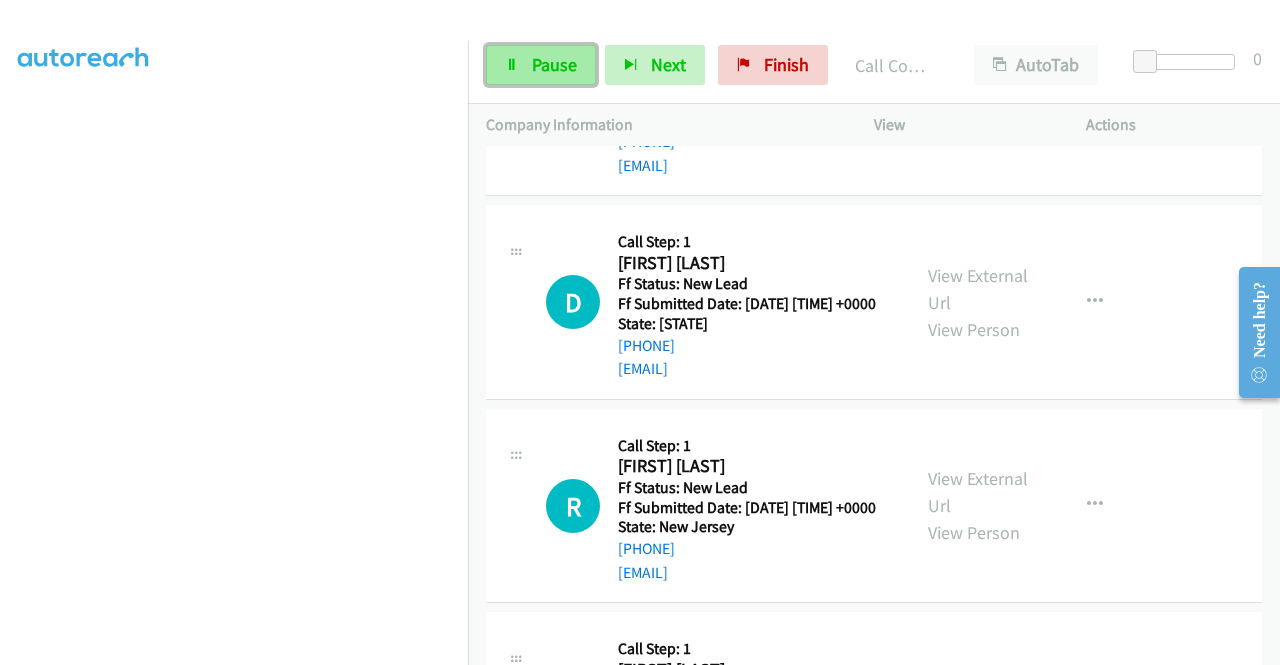 click on "Pause" at bounding box center [541, 65] 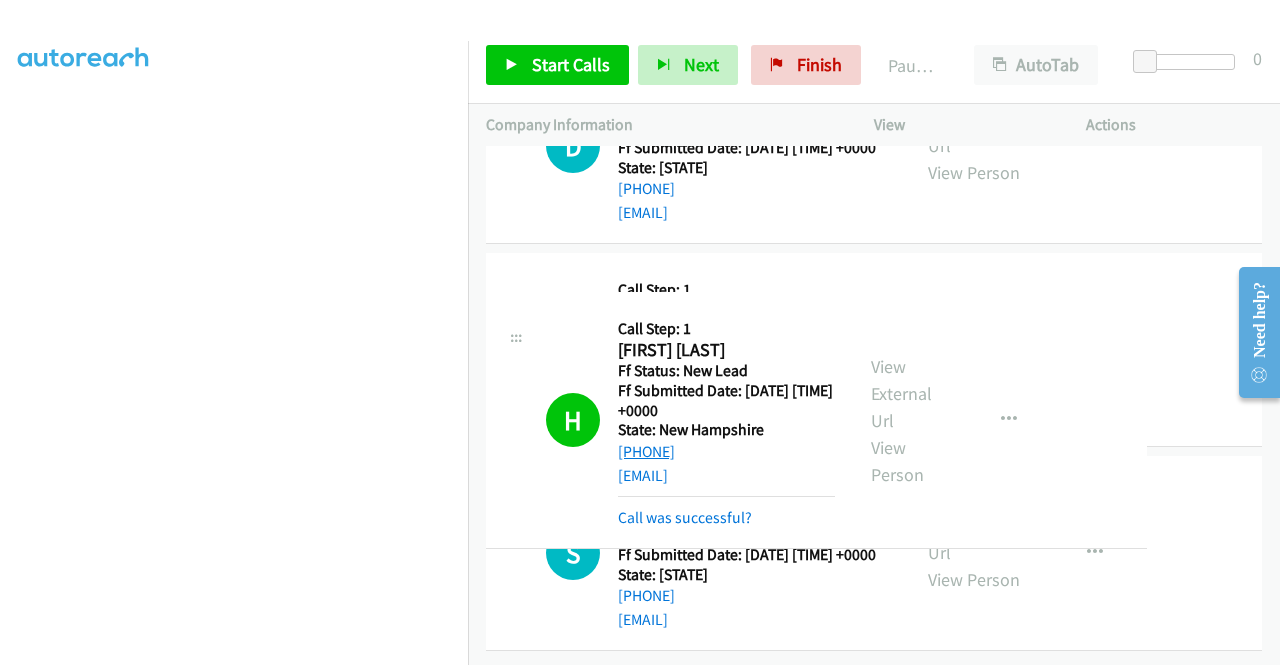 drag, startPoint x: 752, startPoint y: 389, endPoint x: 640, endPoint y: 396, distance: 112.21854 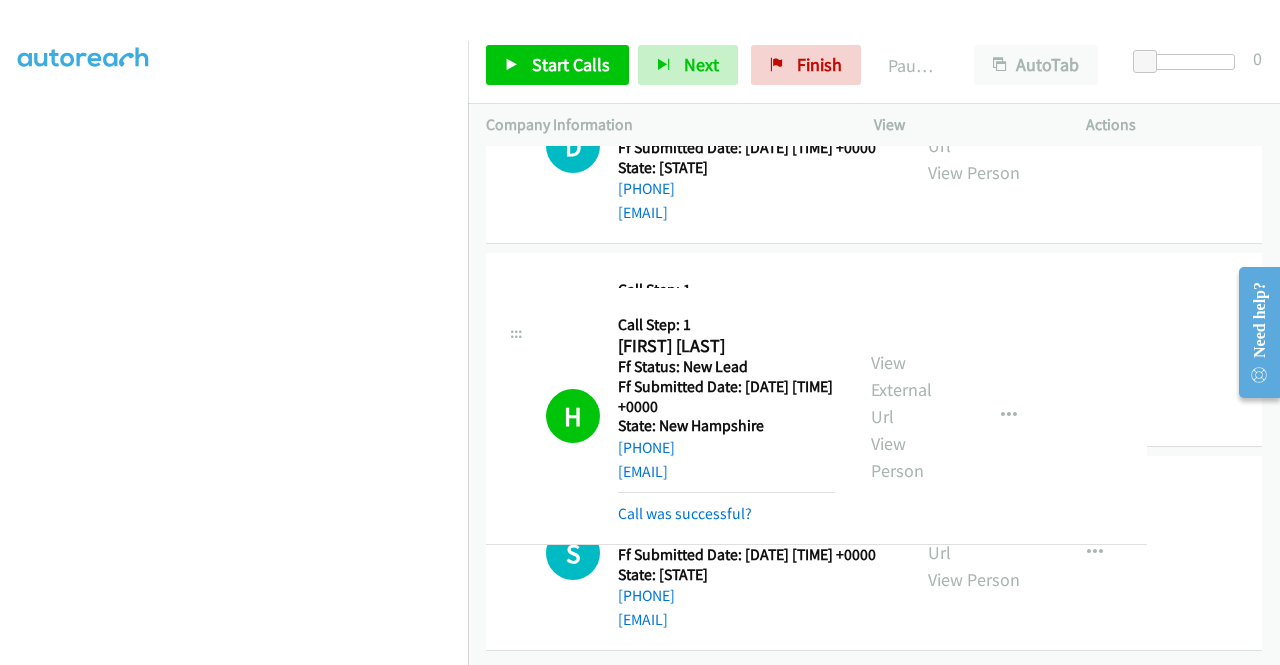 drag, startPoint x: 737, startPoint y: 391, endPoint x: 746, endPoint y: 320, distance: 71.568146 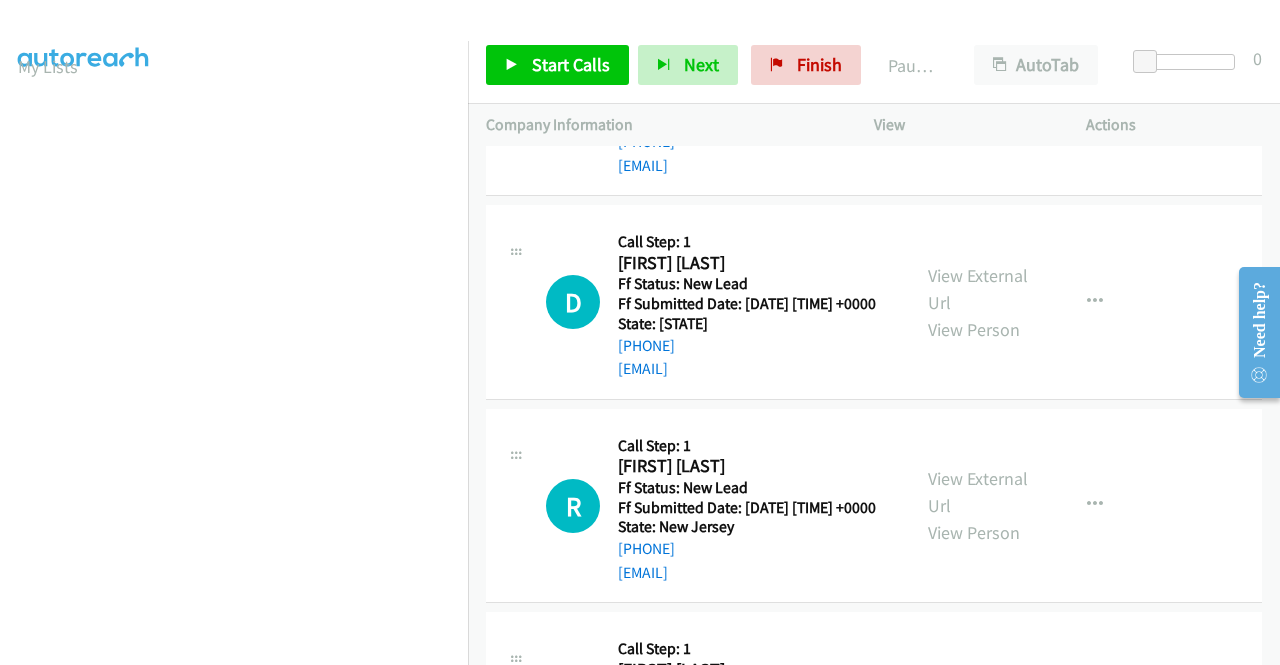 scroll, scrollTop: 113, scrollLeft: 0, axis: vertical 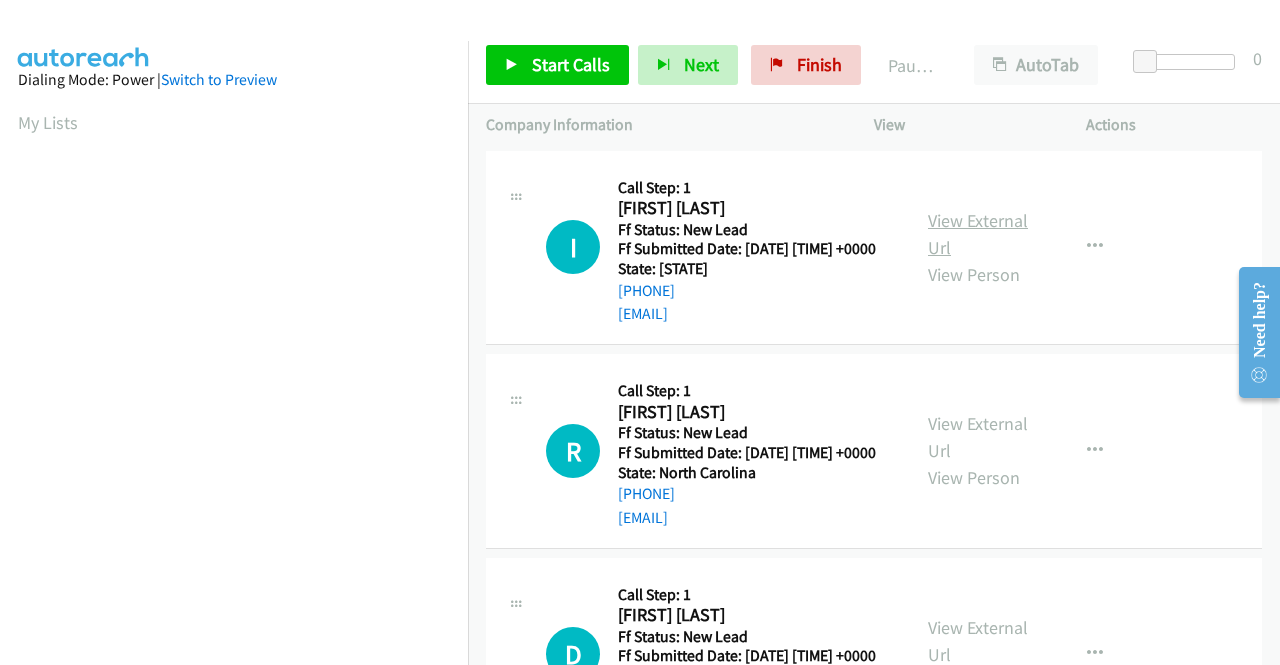 click on "View External Url" at bounding box center [978, 234] 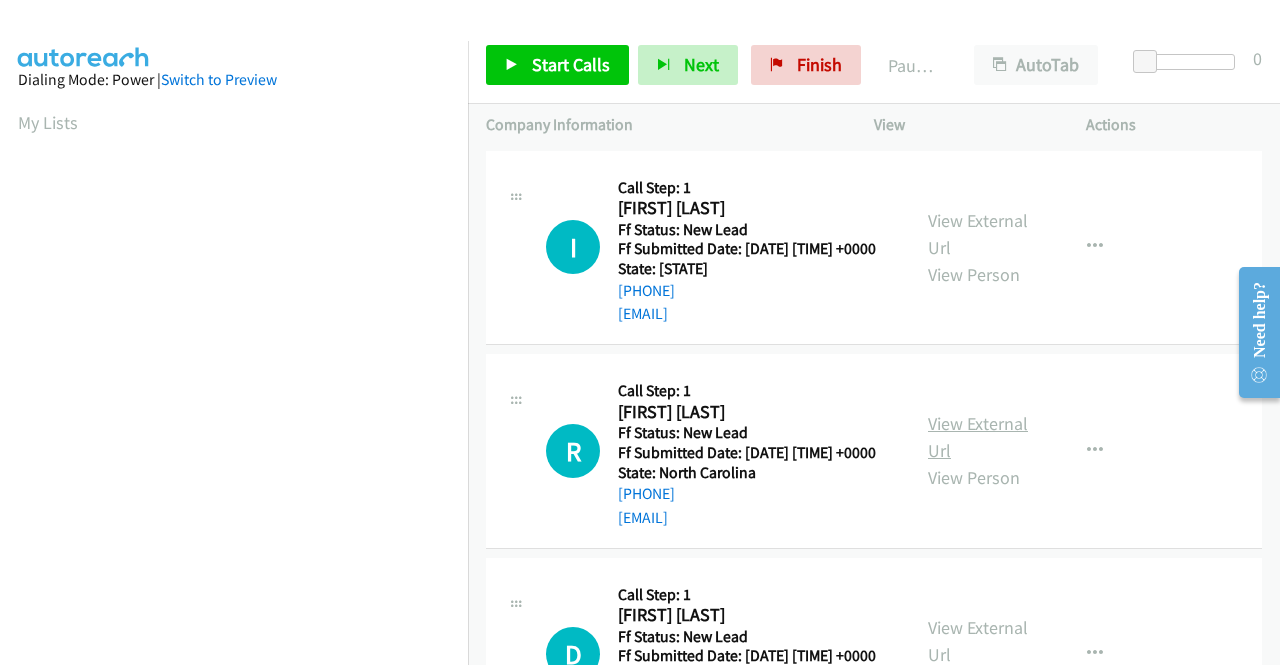 click on "View External Url" at bounding box center (978, 437) 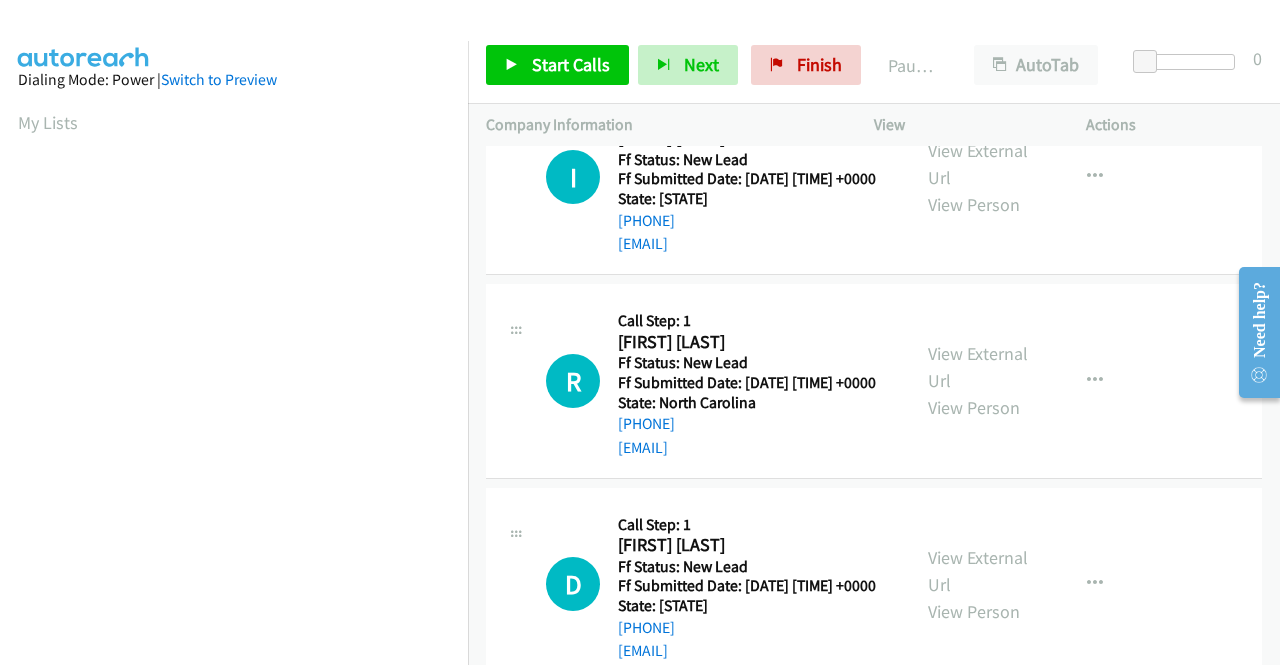 scroll, scrollTop: 100, scrollLeft: 0, axis: vertical 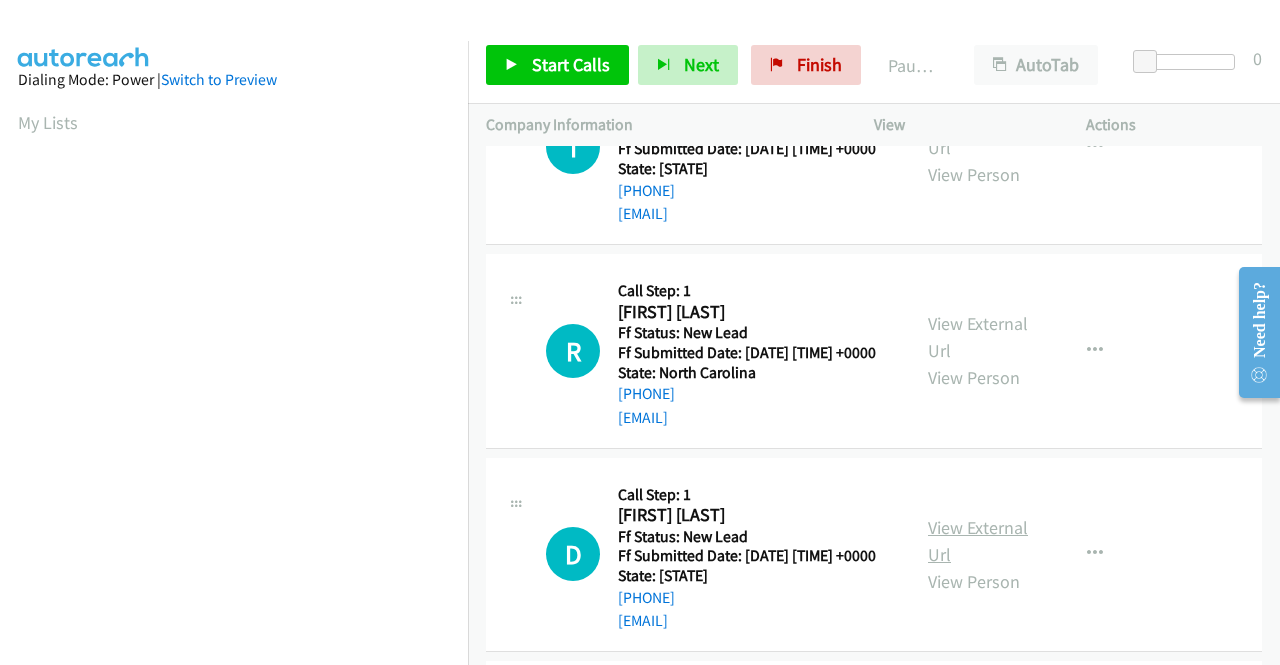 click on "View External Url" at bounding box center [978, 541] 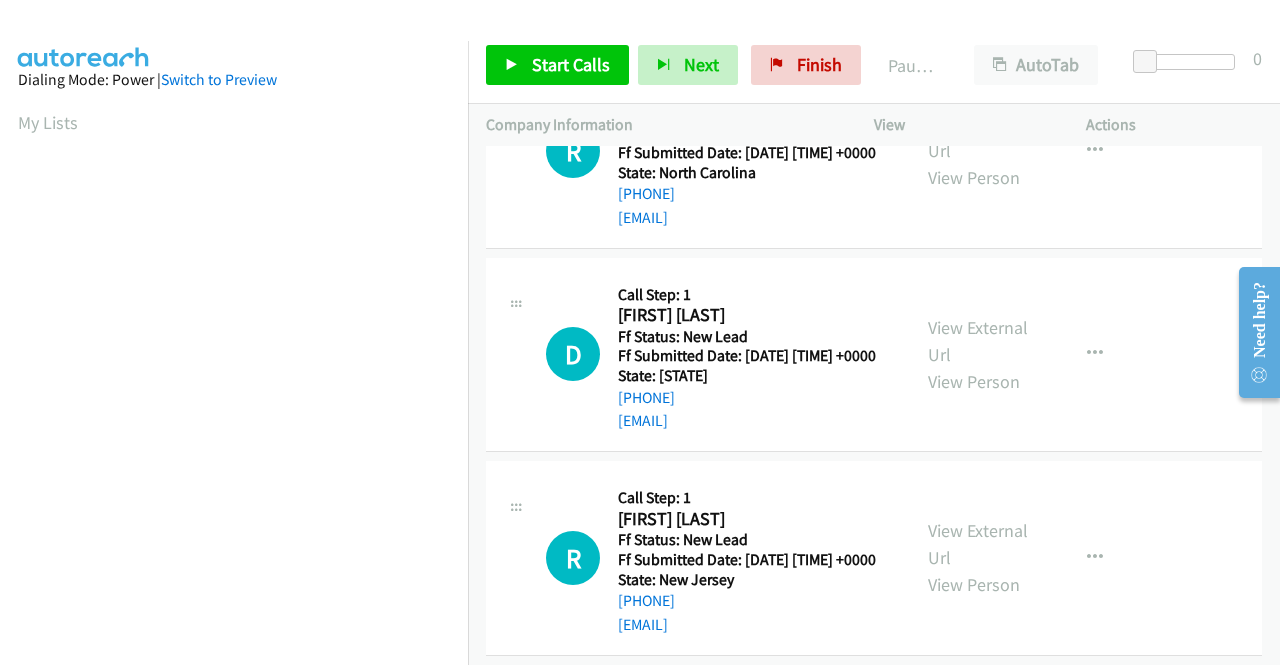 scroll, scrollTop: 400, scrollLeft: 0, axis: vertical 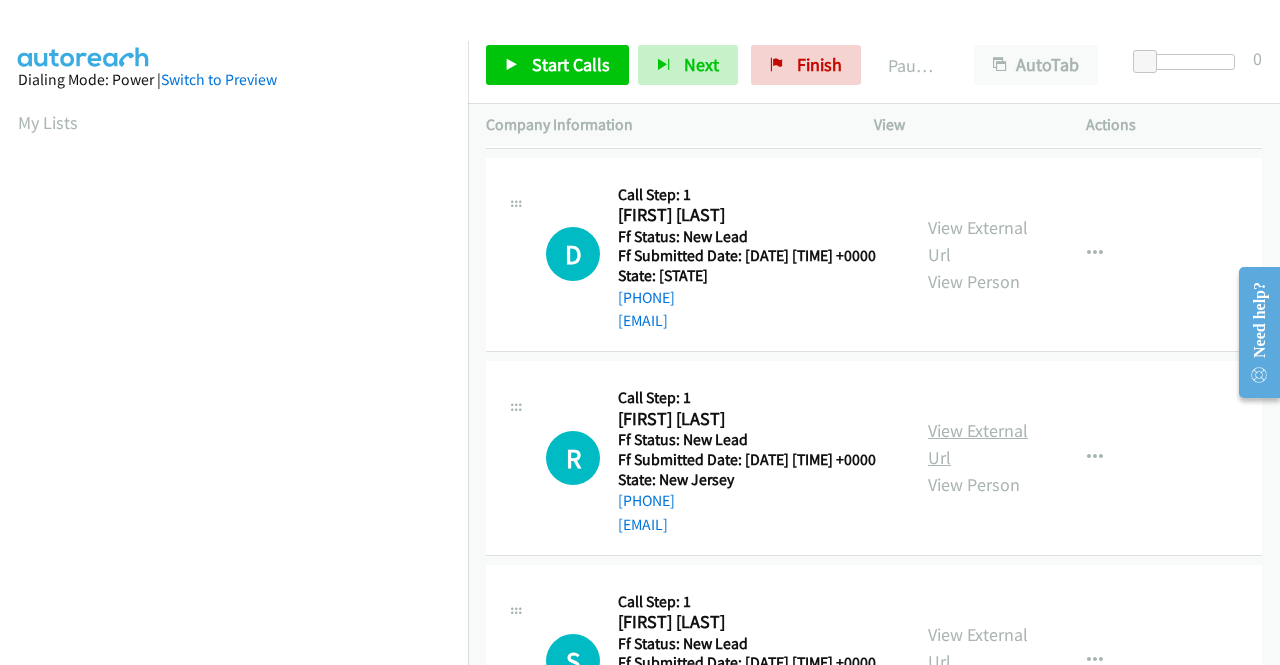 click on "View External Url" at bounding box center (978, 444) 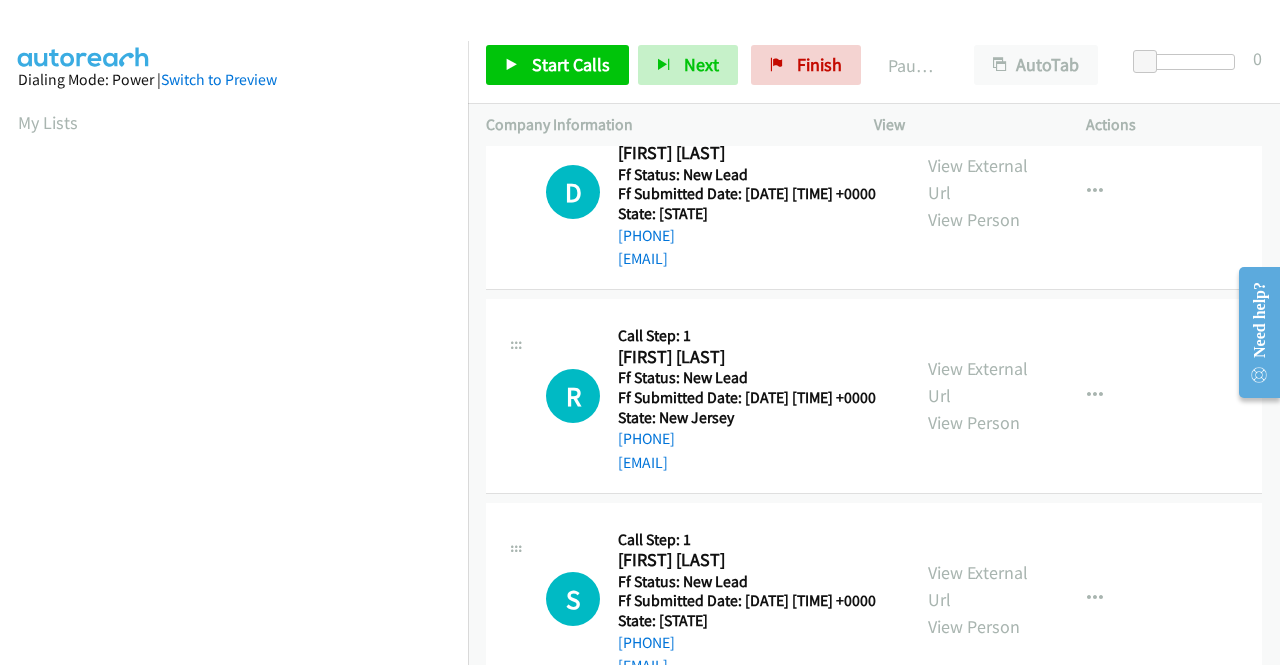 scroll, scrollTop: 600, scrollLeft: 0, axis: vertical 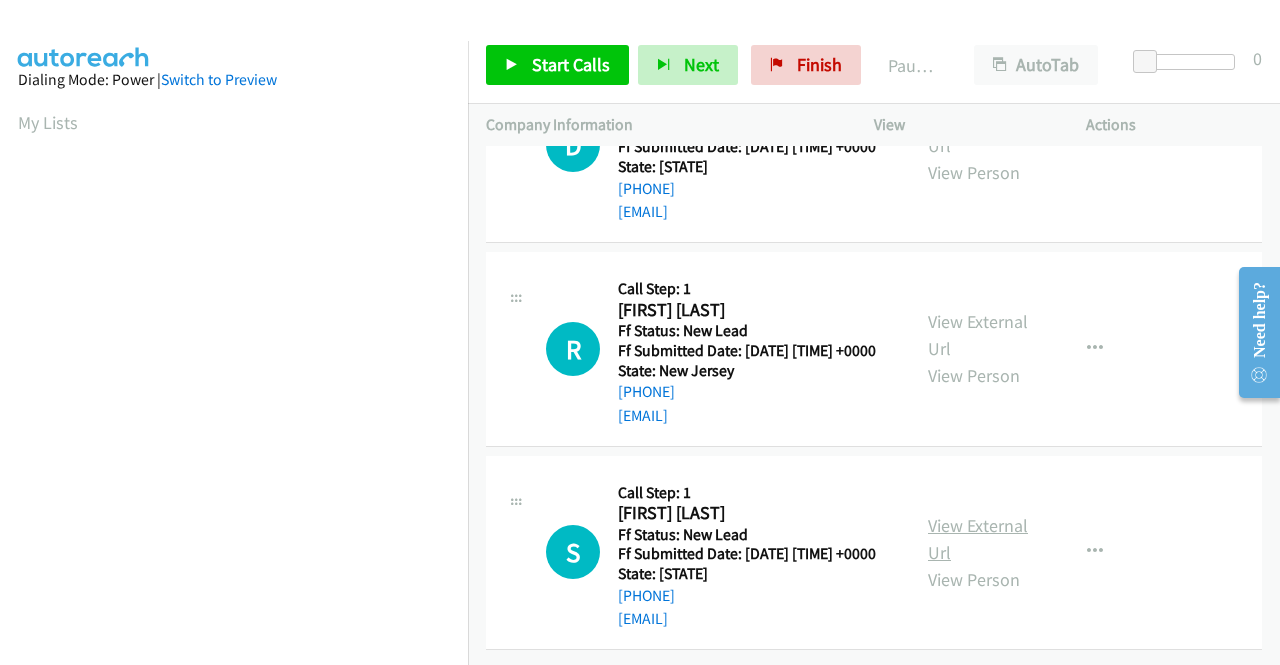 click on "View External Url" at bounding box center (978, 539) 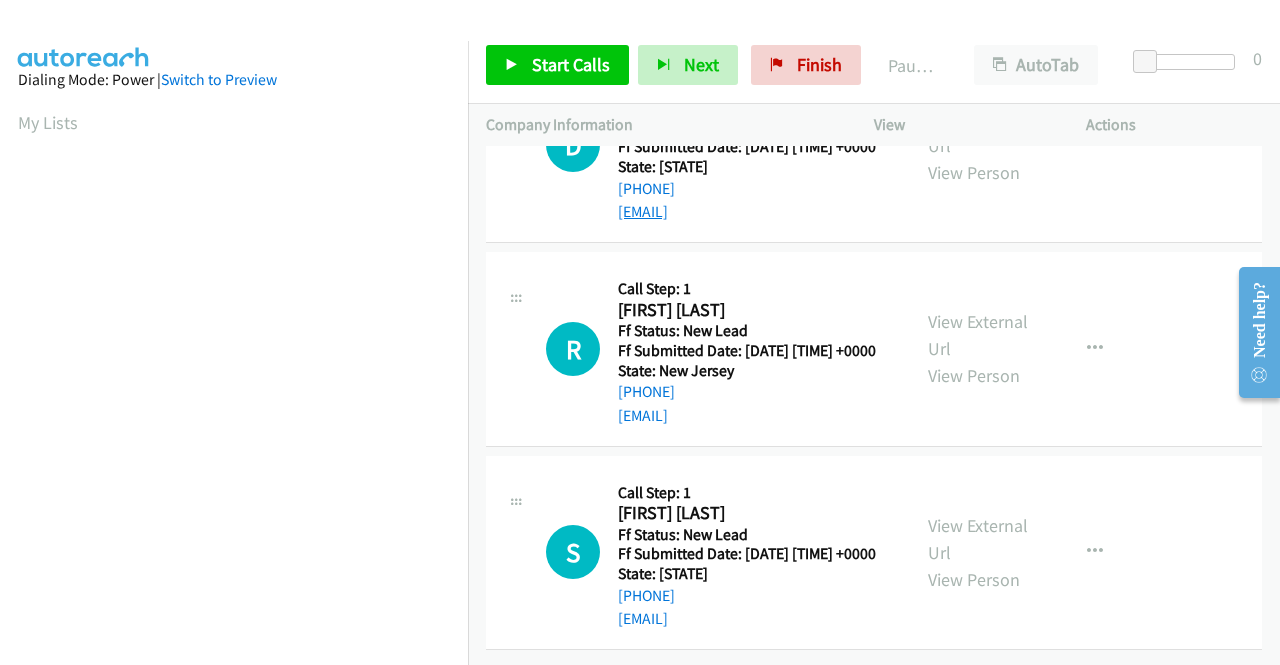 scroll, scrollTop: 620, scrollLeft: 0, axis: vertical 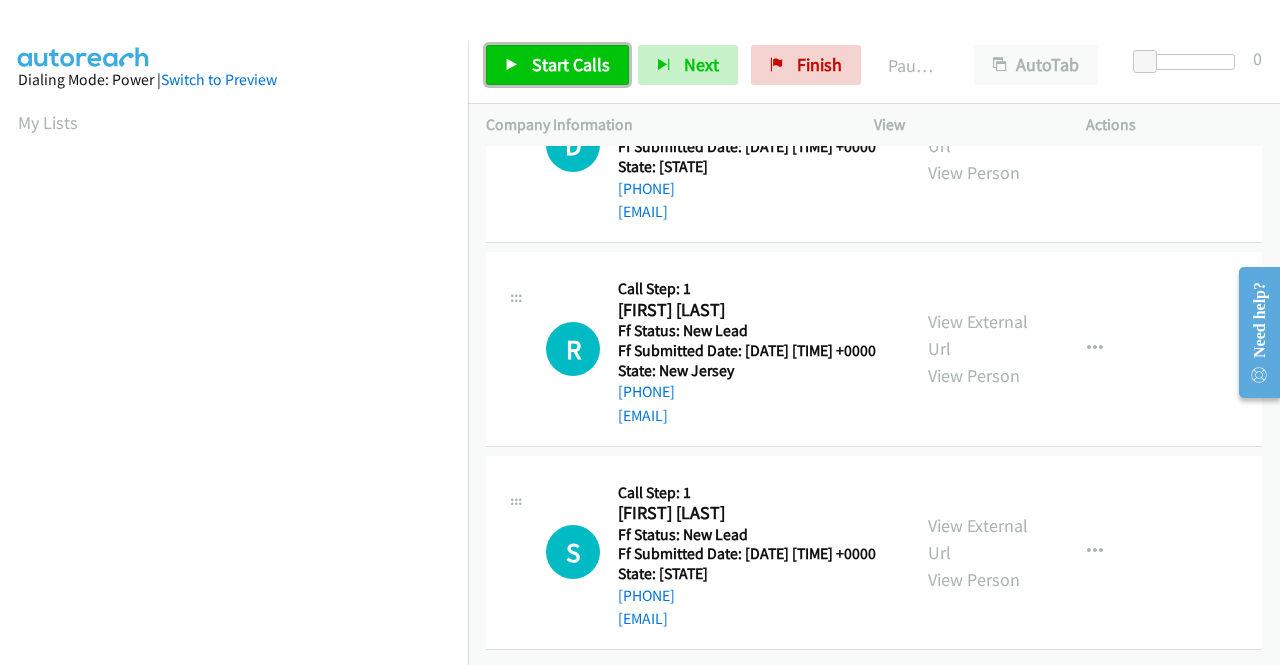 click on "Start Calls" at bounding box center [557, 65] 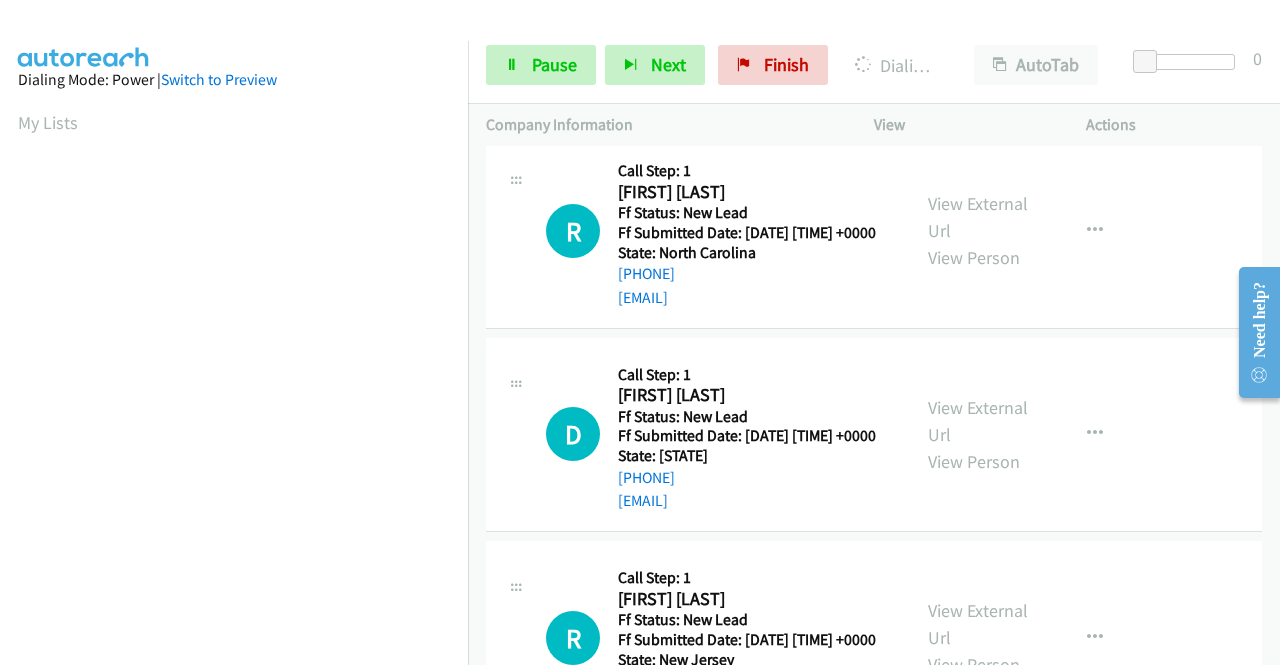 scroll, scrollTop: 0, scrollLeft: 0, axis: both 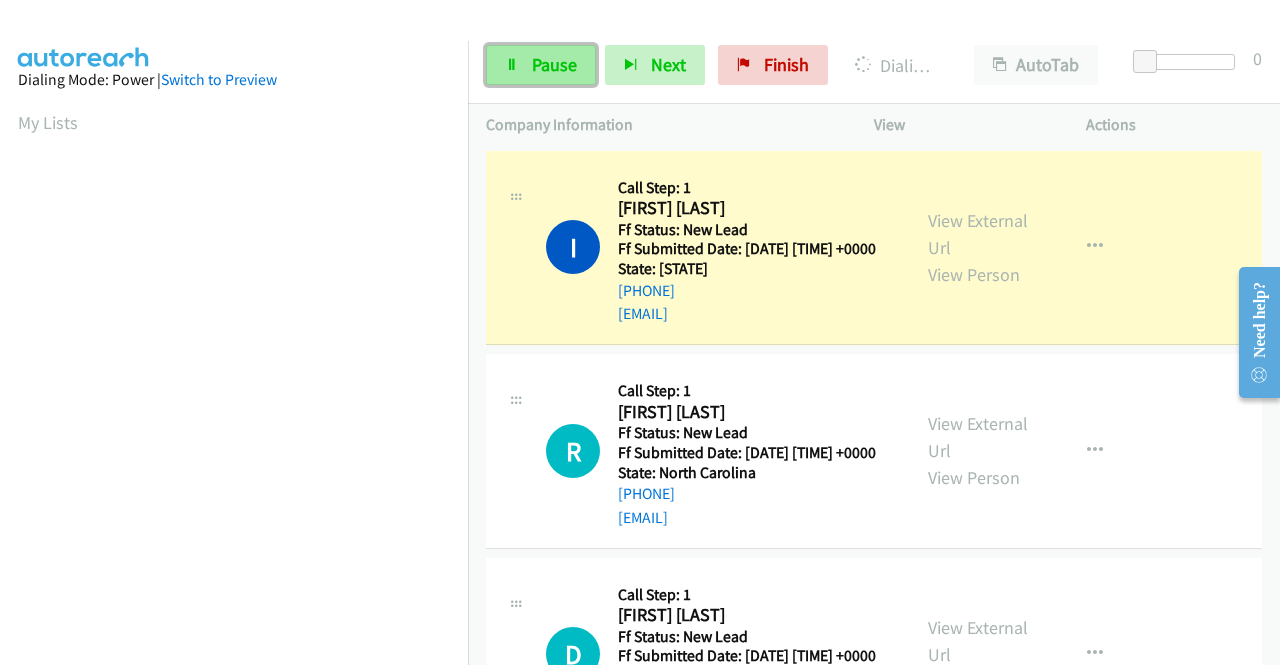 click on "Pause" at bounding box center (554, 64) 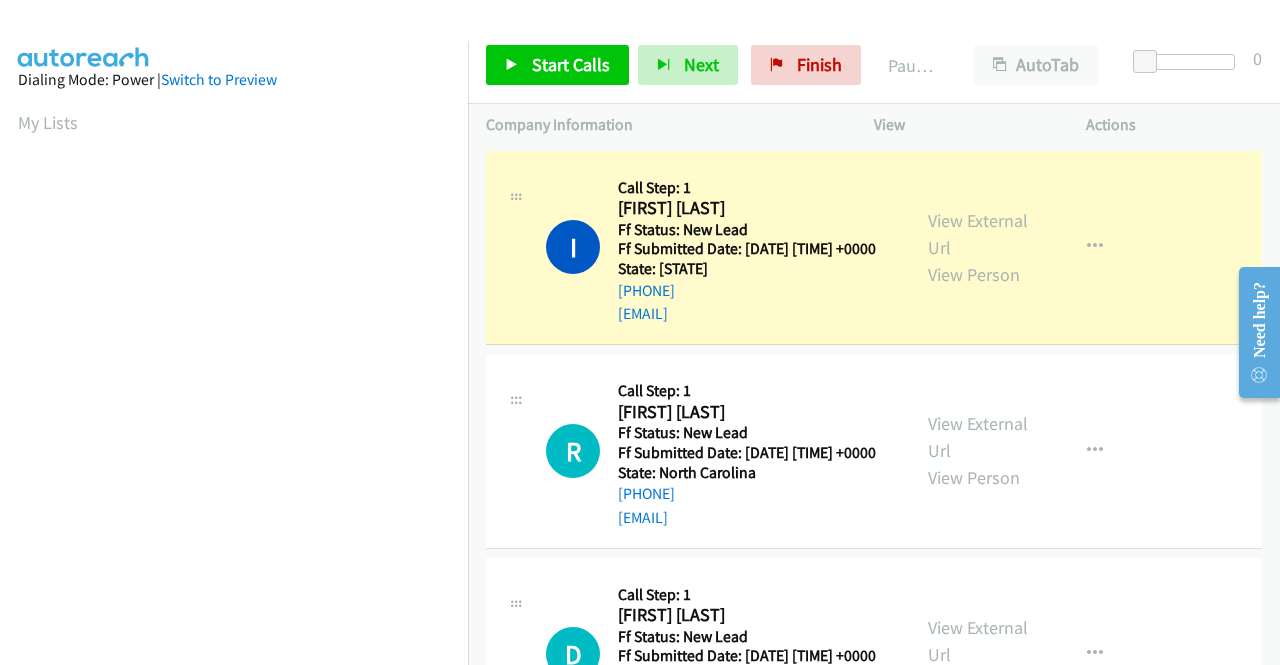 scroll, scrollTop: 456, scrollLeft: 0, axis: vertical 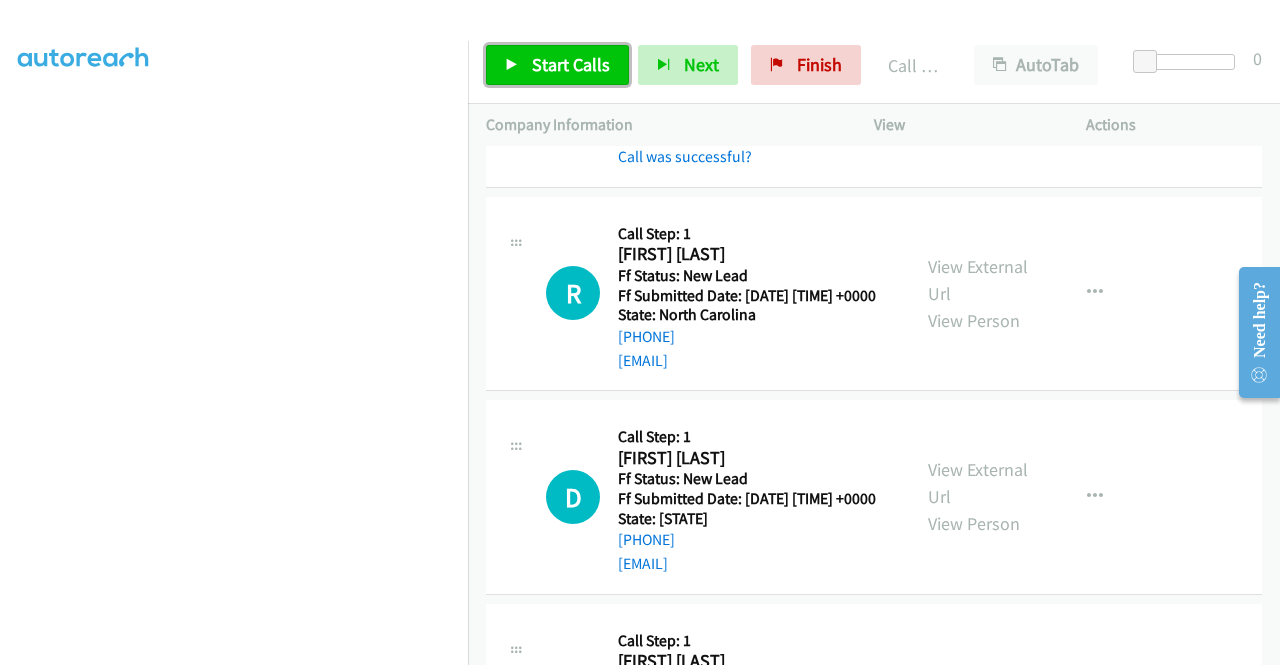 click on "Start Calls" at bounding box center [571, 64] 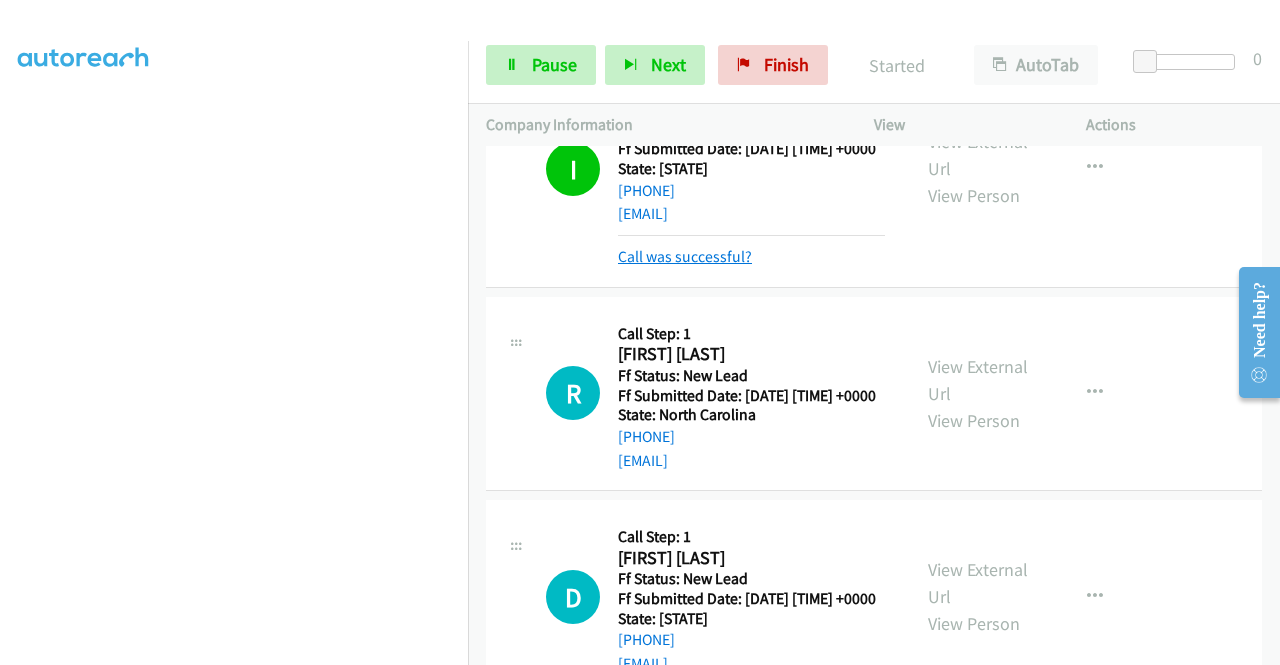 click on "Call was successful?" at bounding box center [685, 256] 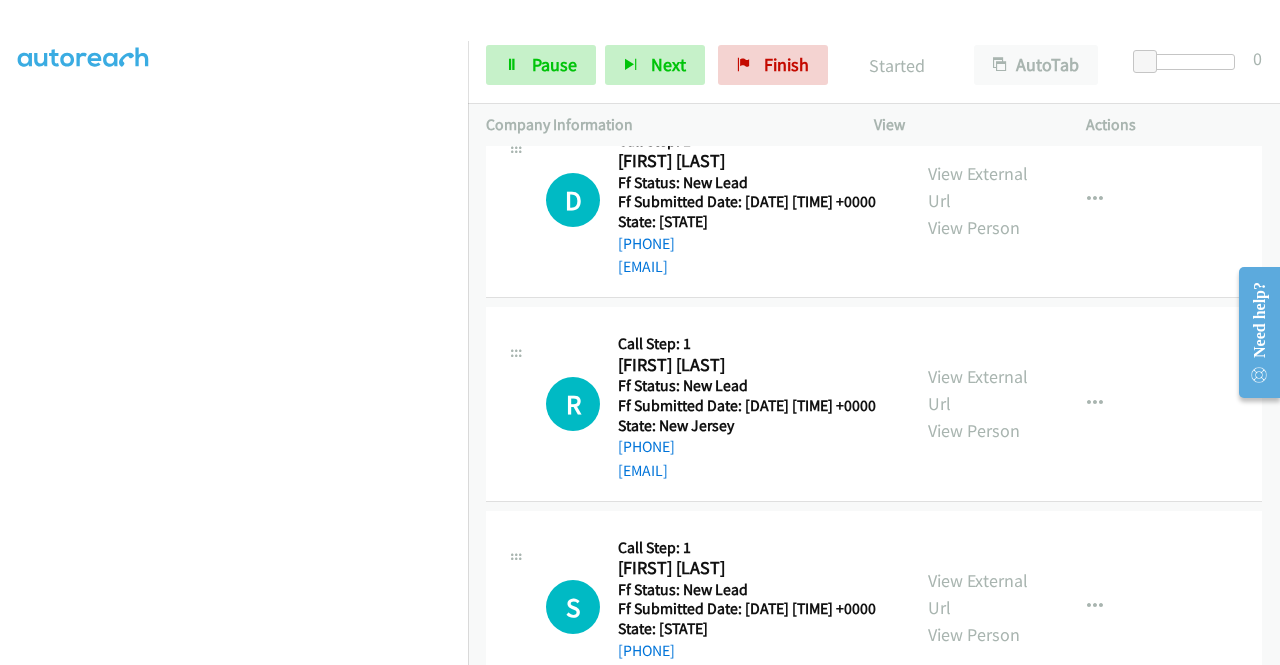 scroll, scrollTop: 620, scrollLeft: 0, axis: vertical 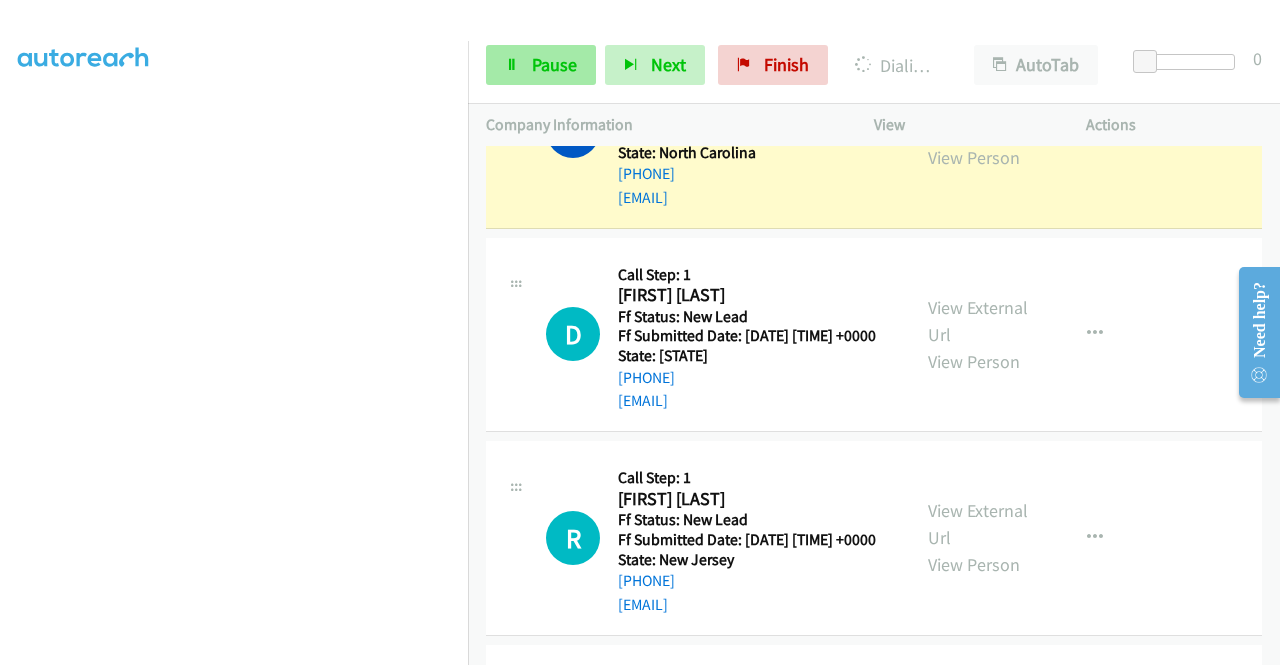 click on "Pause" at bounding box center [554, 64] 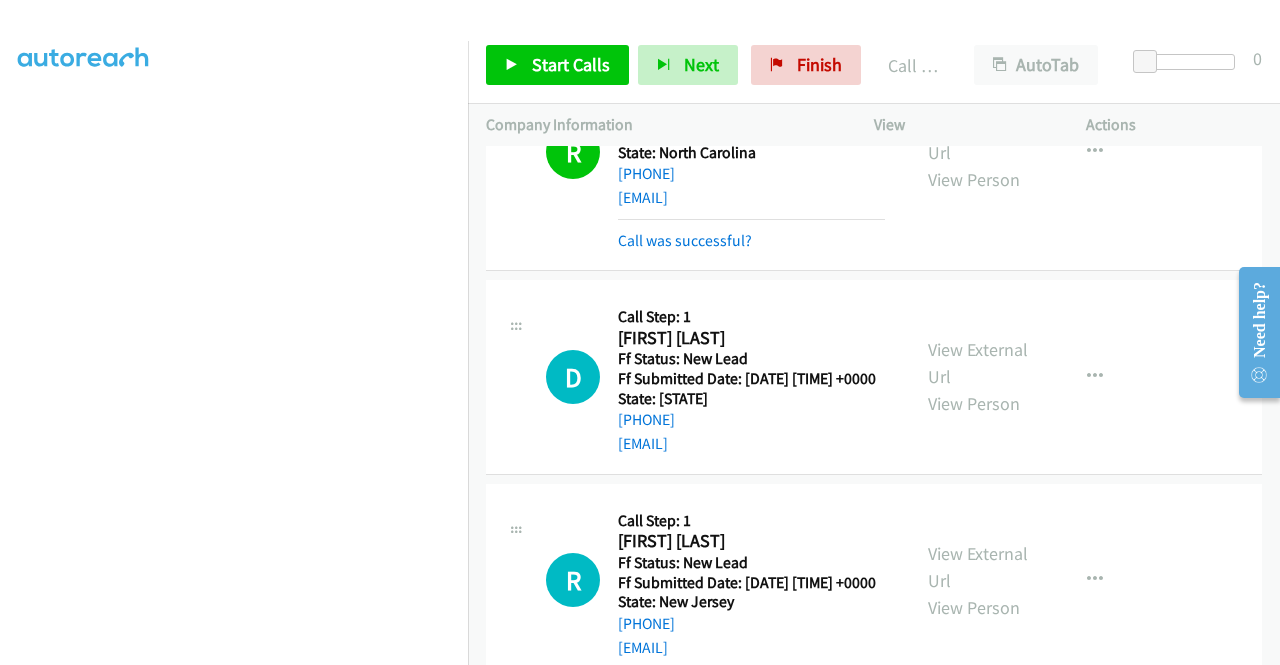 scroll, scrollTop: 341, scrollLeft: 0, axis: vertical 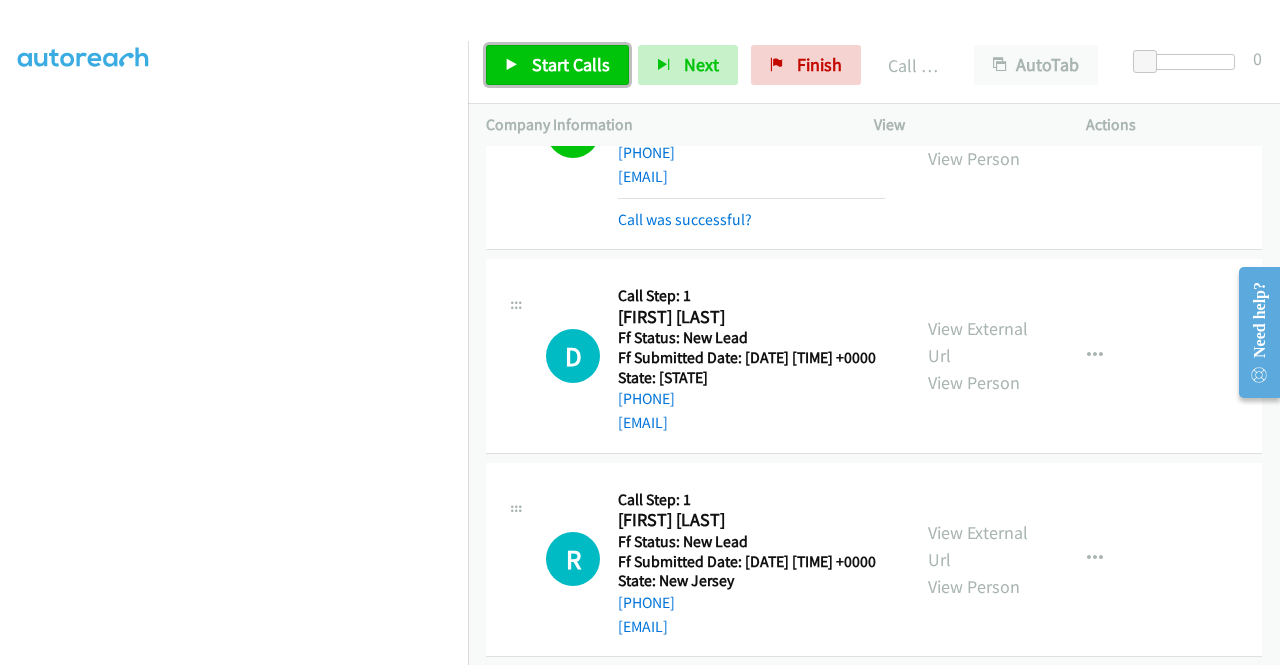 click on "Start Calls" at bounding box center [557, 65] 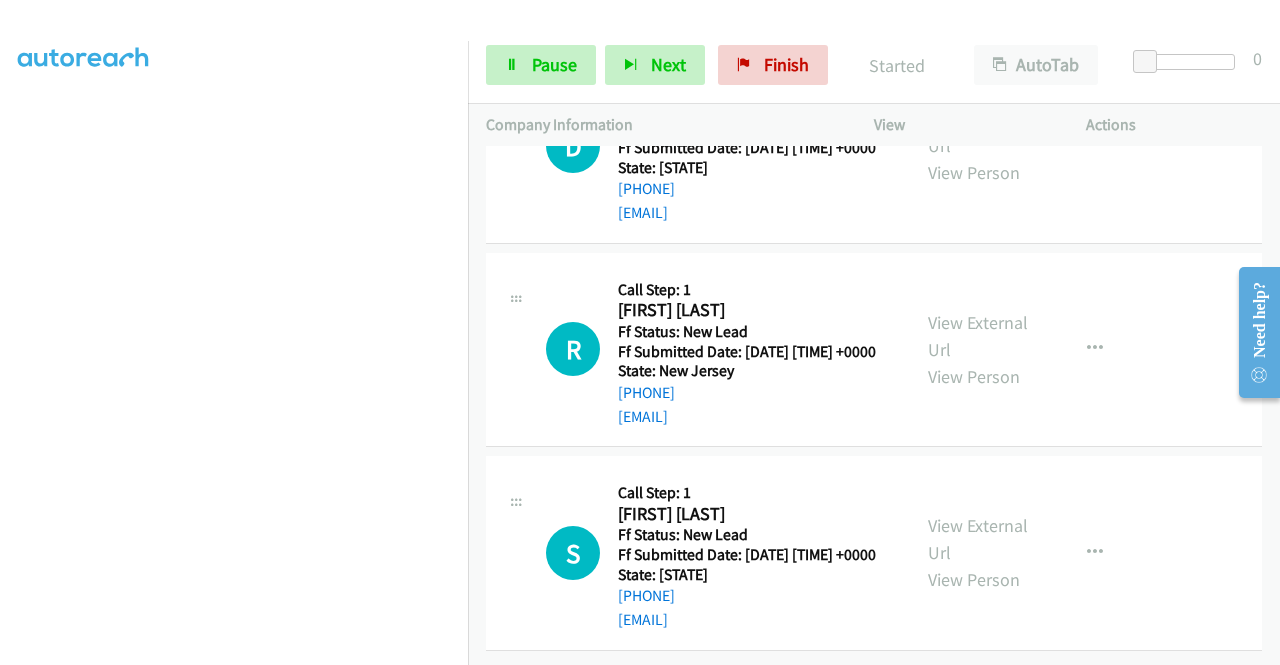 scroll, scrollTop: 662, scrollLeft: 0, axis: vertical 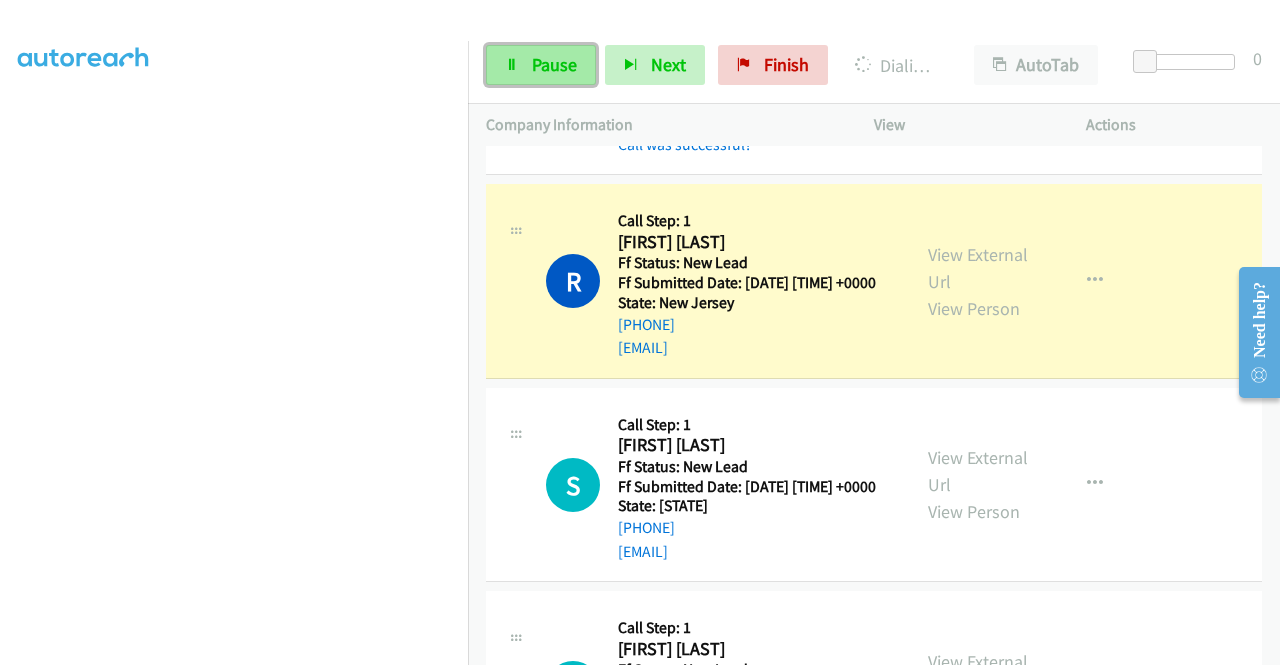click on "Pause" at bounding box center (554, 64) 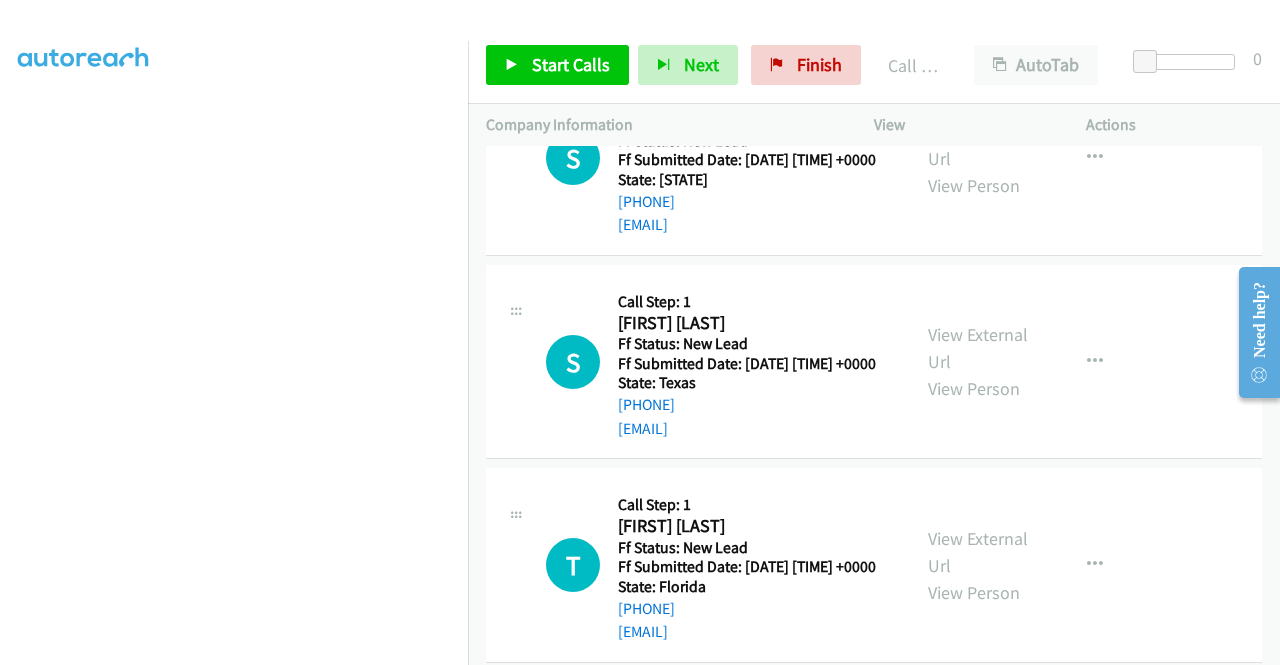 scroll, scrollTop: 1062, scrollLeft: 0, axis: vertical 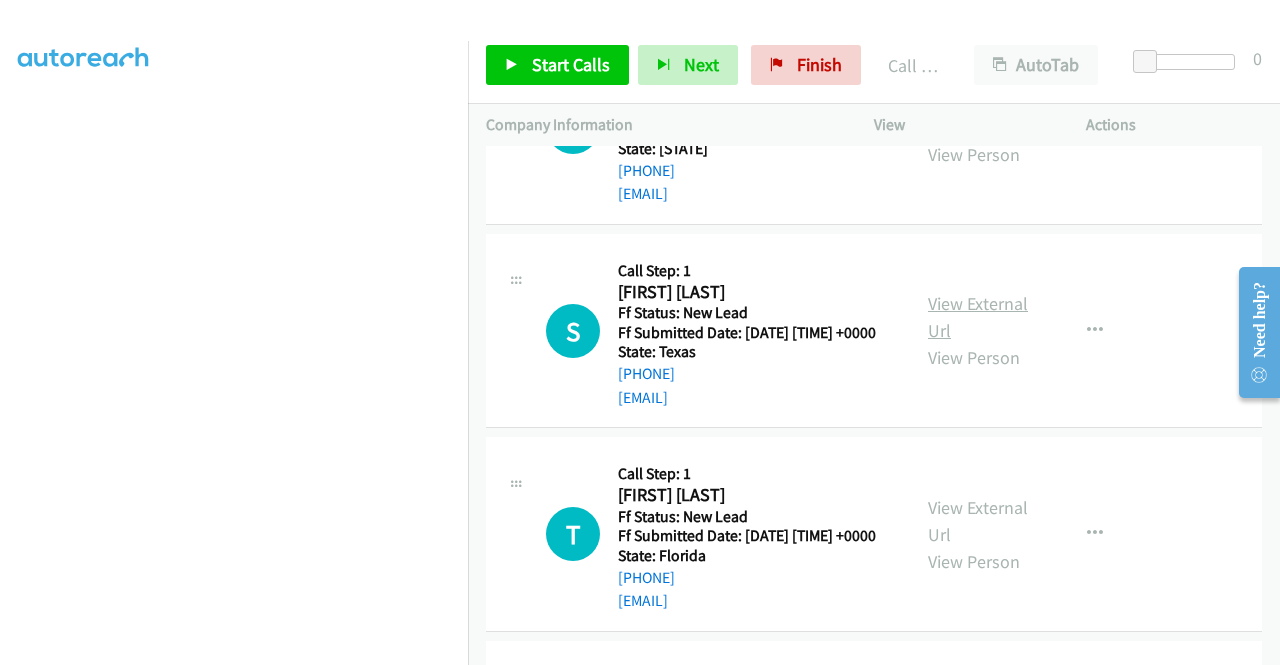 click on "View External Url" at bounding box center (978, 317) 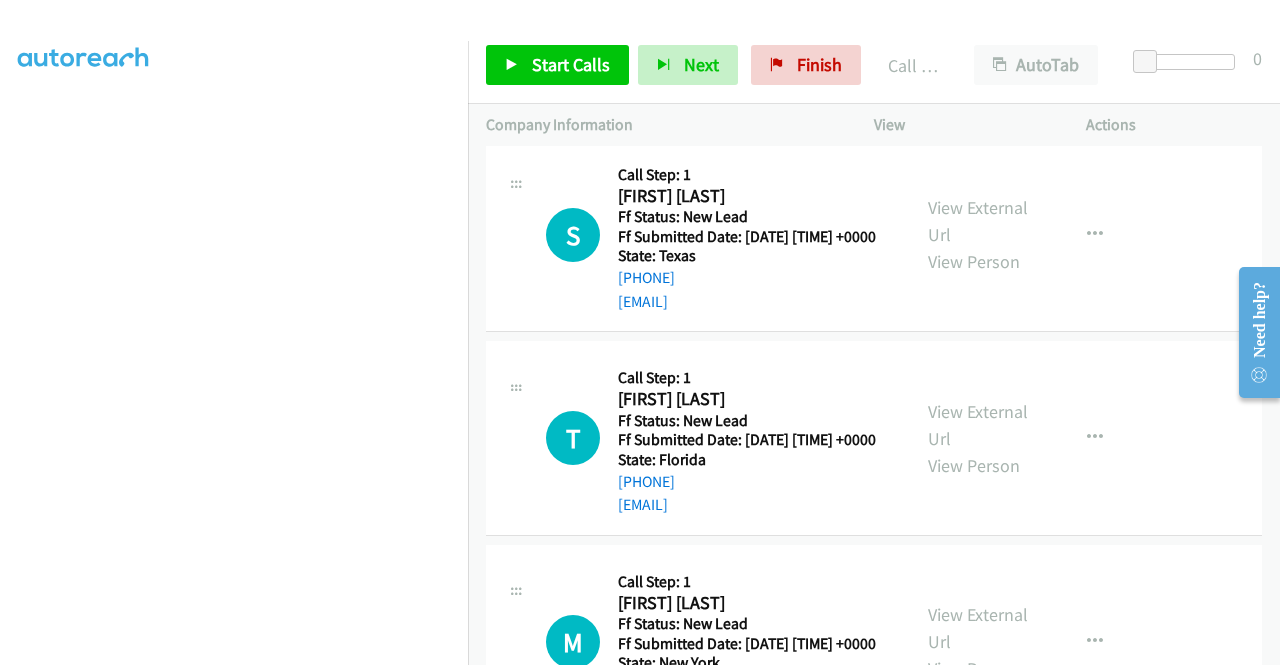 scroll, scrollTop: 1362, scrollLeft: 0, axis: vertical 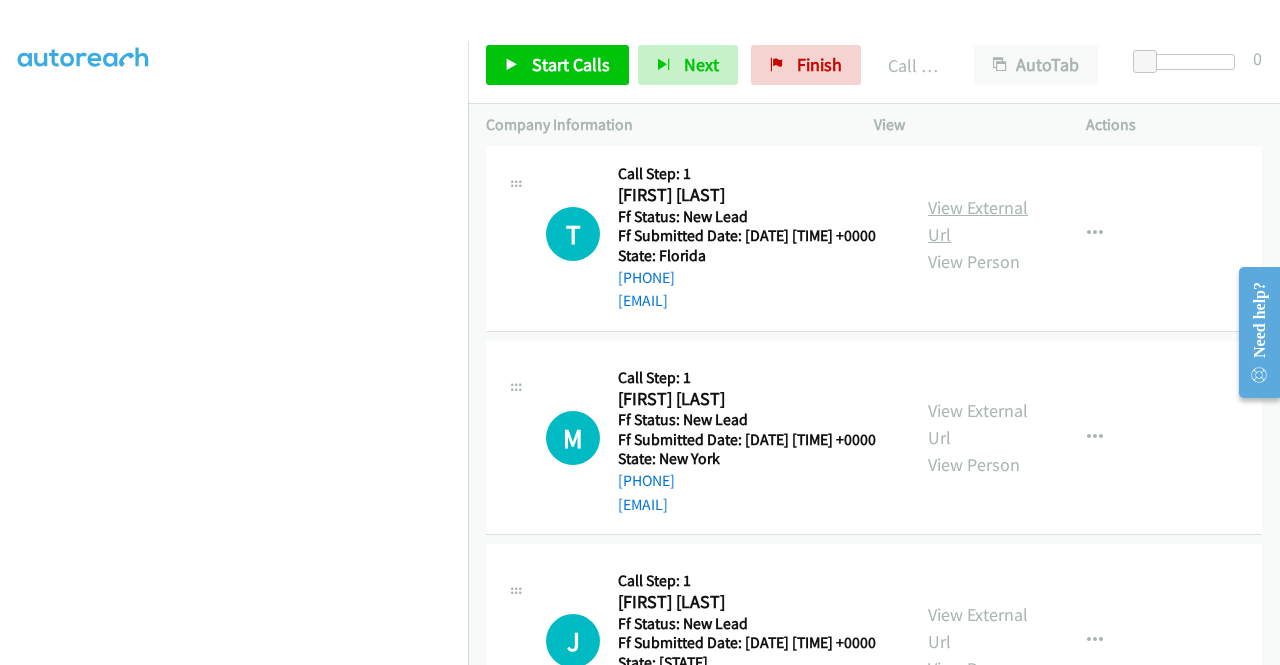 click on "View External Url" at bounding box center [978, 221] 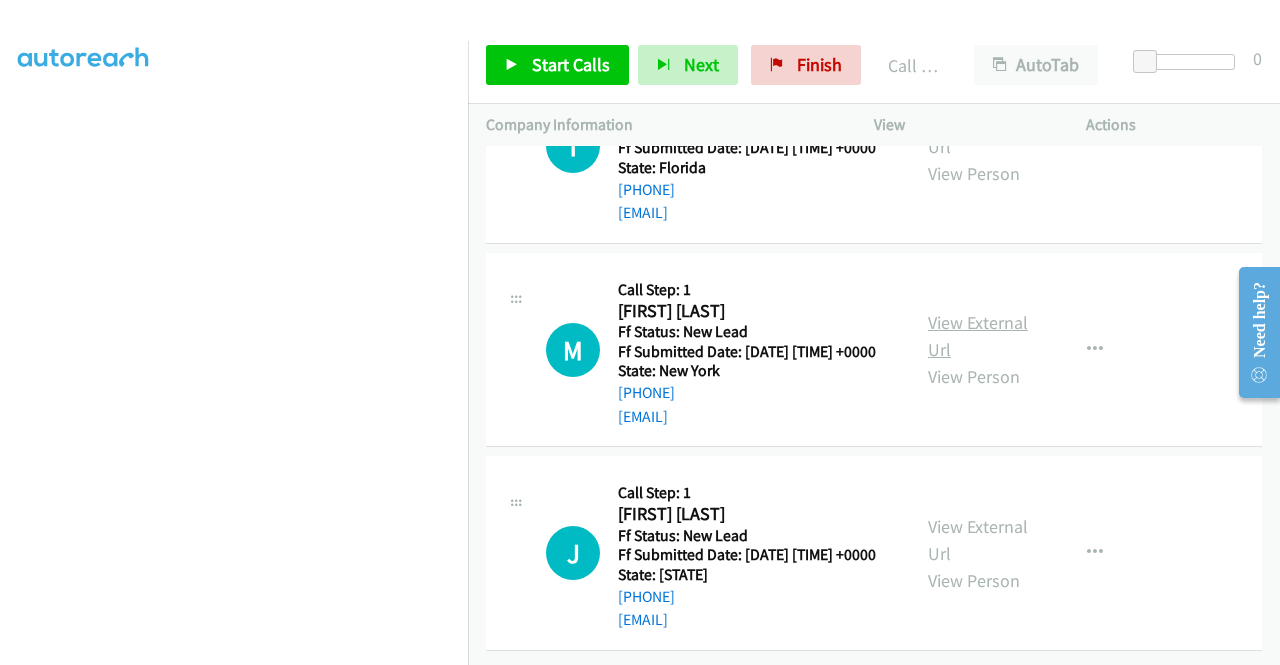 scroll, scrollTop: 1462, scrollLeft: 0, axis: vertical 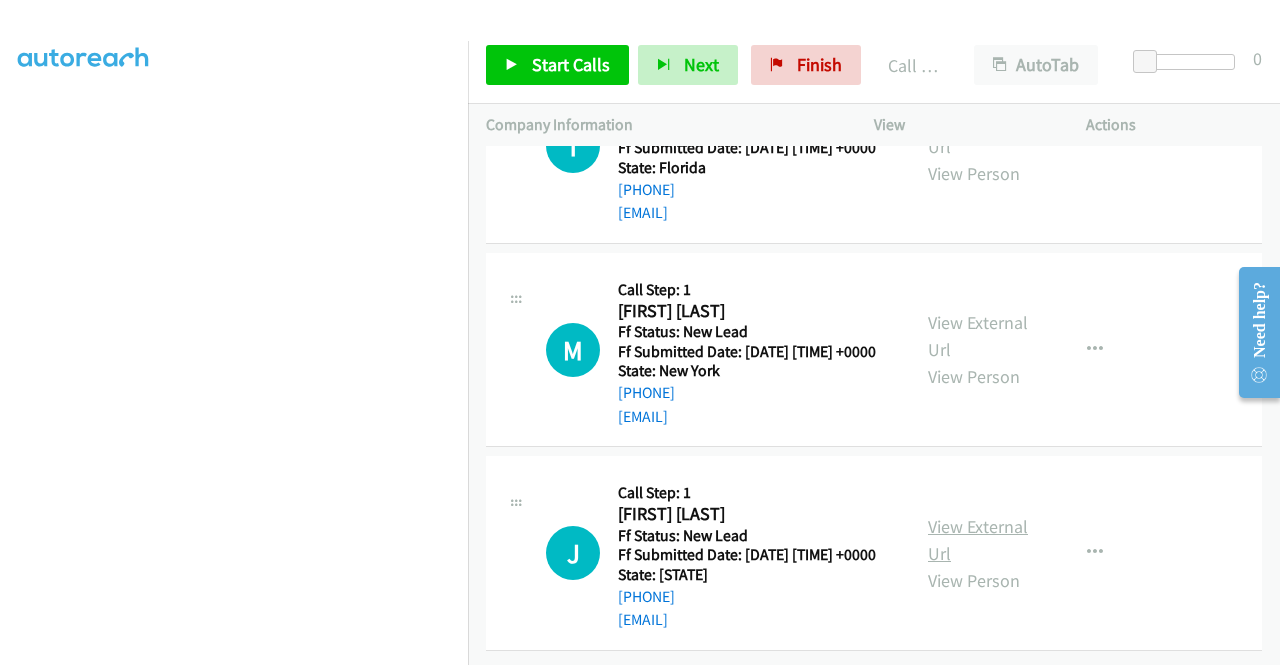 click on "View External Url" at bounding box center [978, 540] 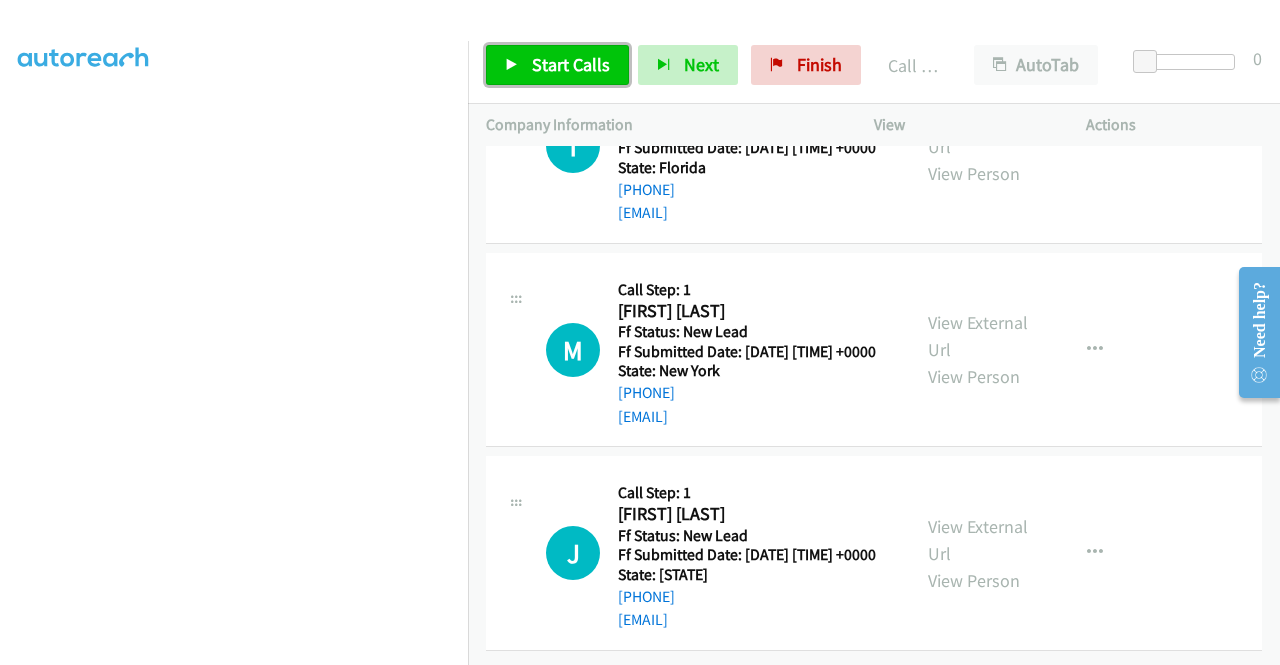 click on "Start Calls" at bounding box center (571, 64) 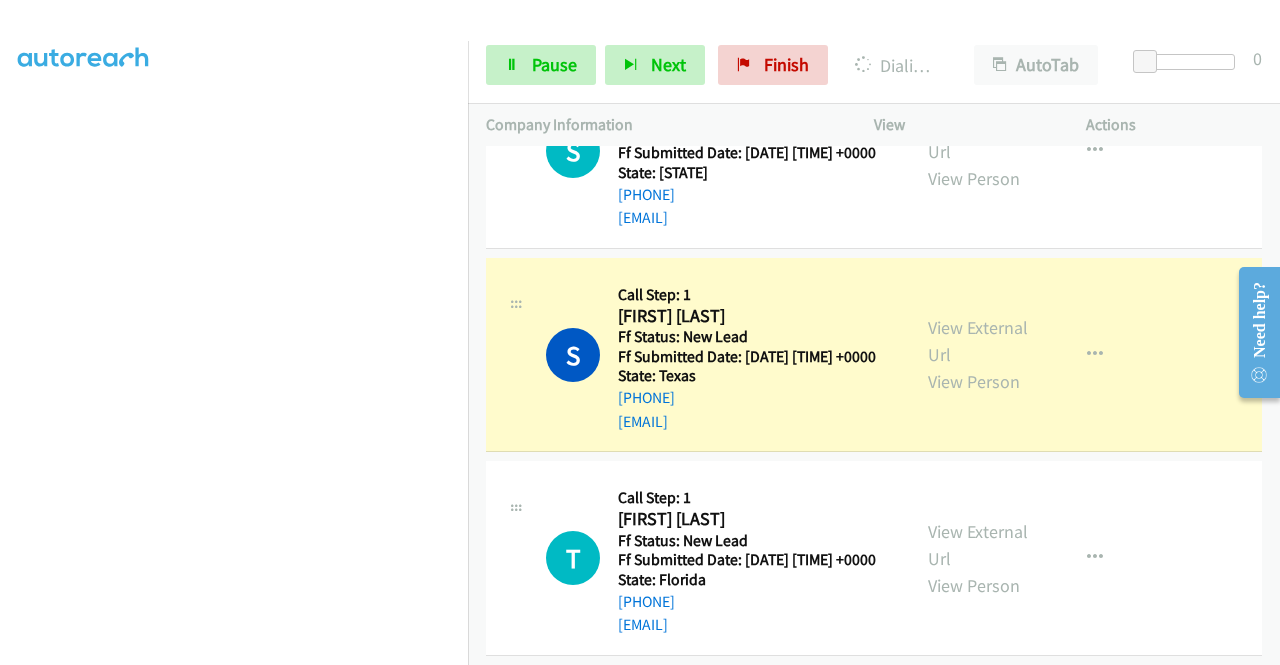 scroll, scrollTop: 938, scrollLeft: 0, axis: vertical 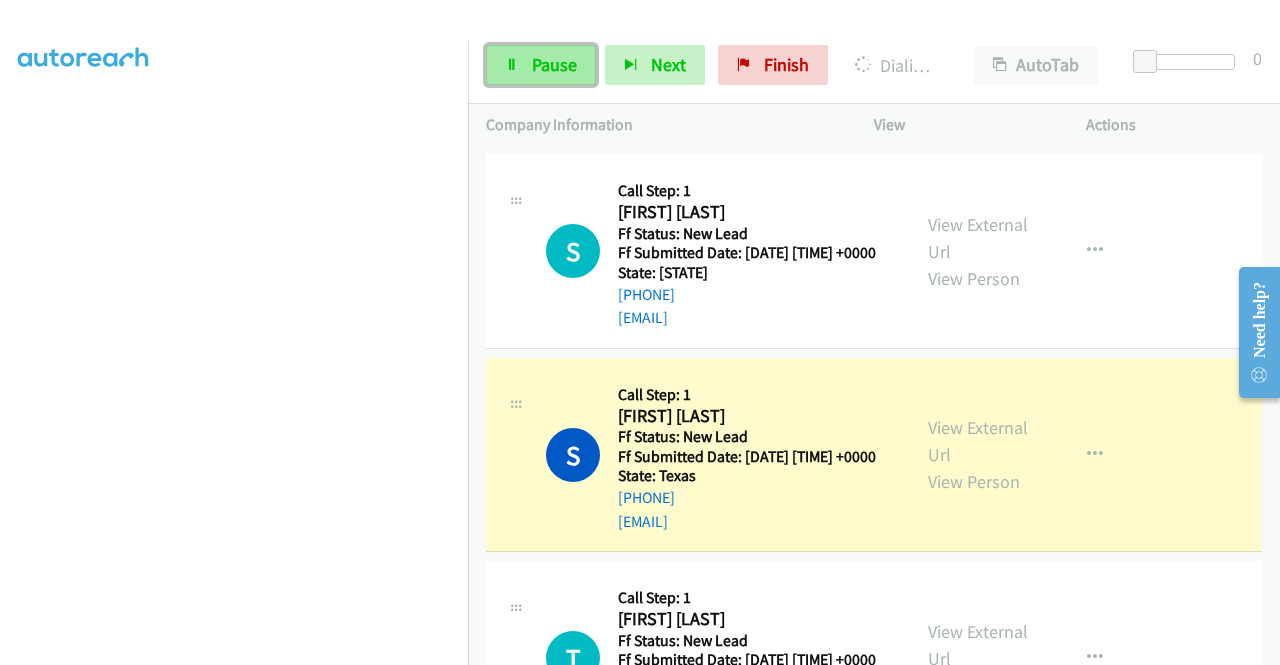 click on "Pause" at bounding box center [541, 65] 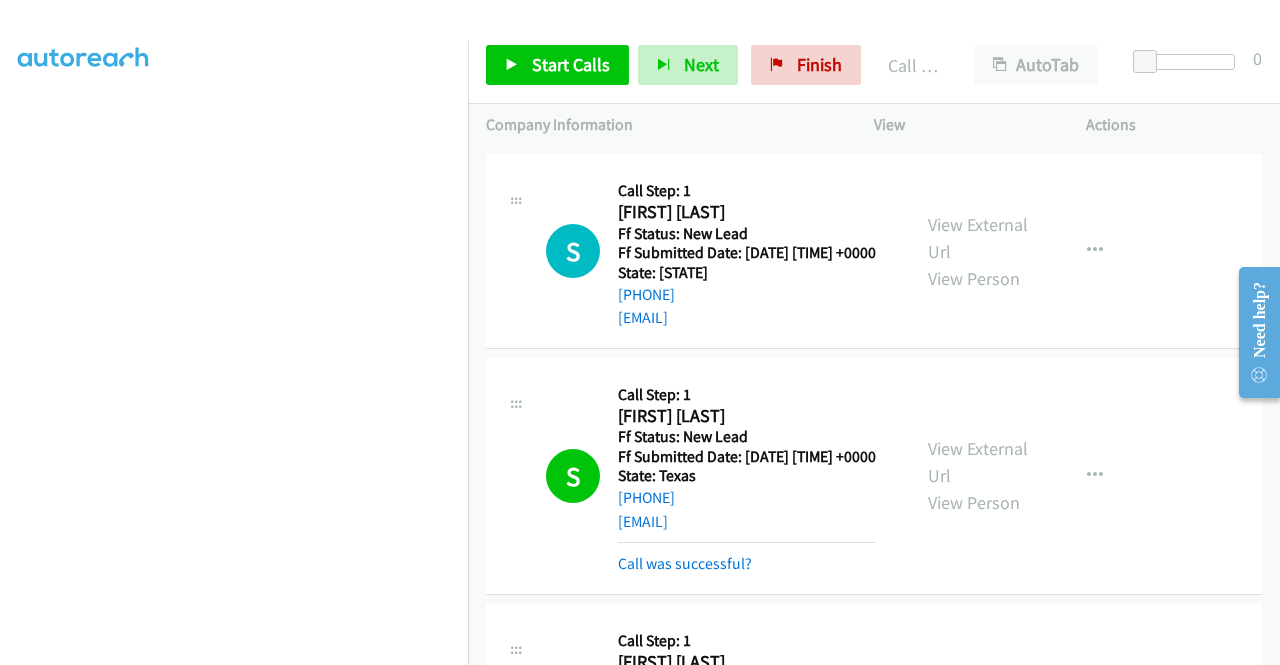 scroll, scrollTop: 256, scrollLeft: 0, axis: vertical 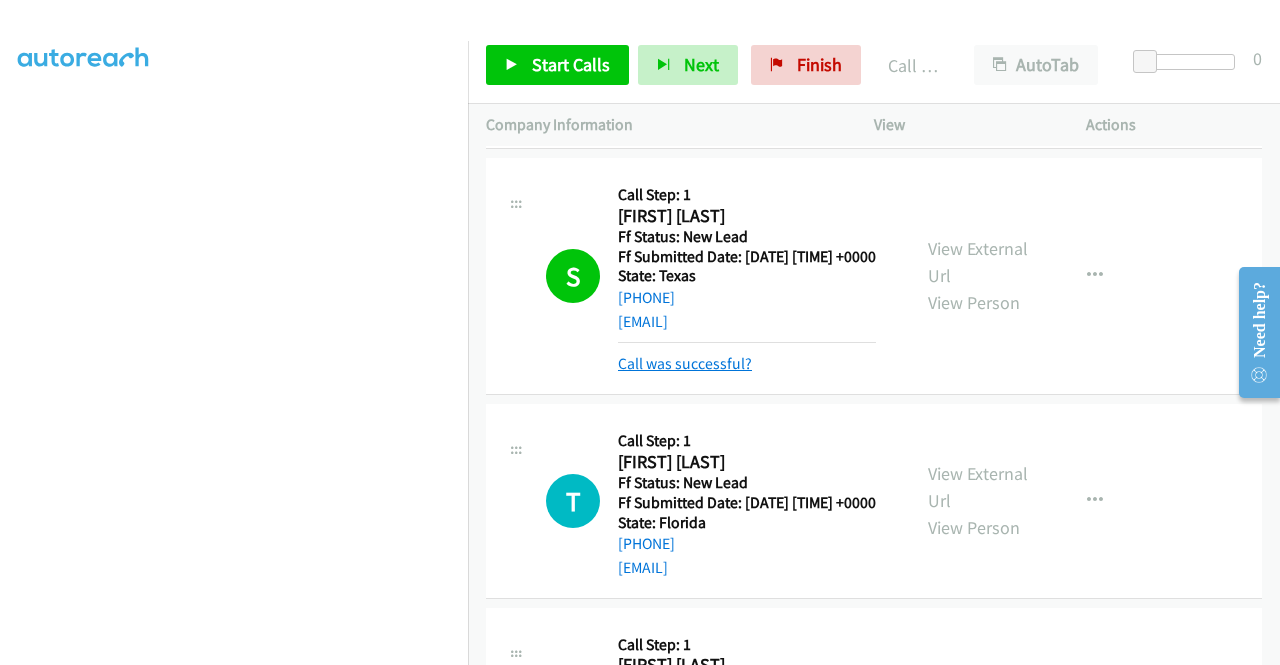 click on "Call was successful?" at bounding box center (685, 363) 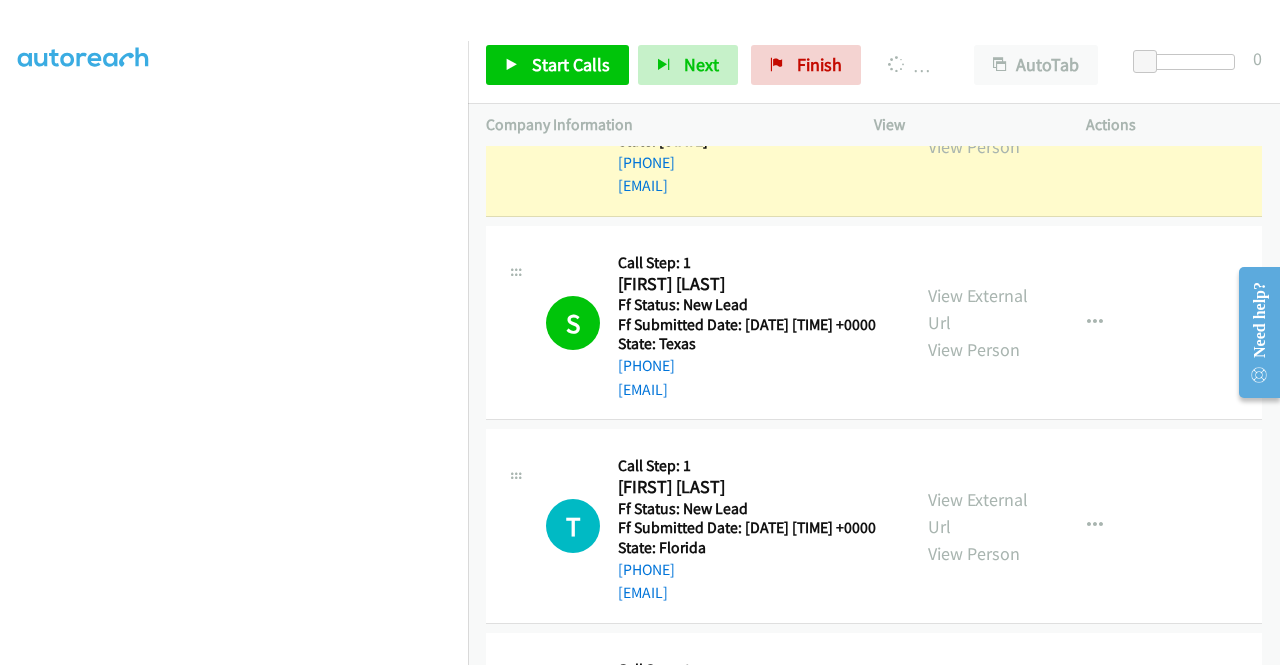 scroll, scrollTop: 1038, scrollLeft: 0, axis: vertical 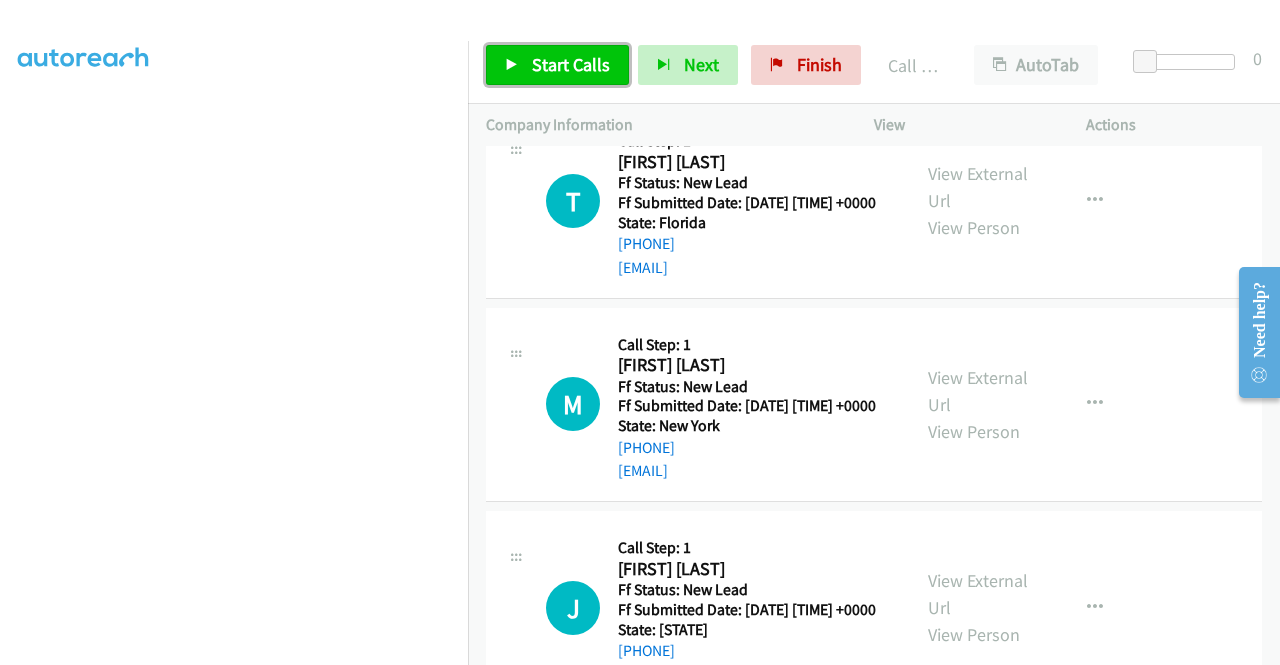click on "Start Calls" at bounding box center (571, 64) 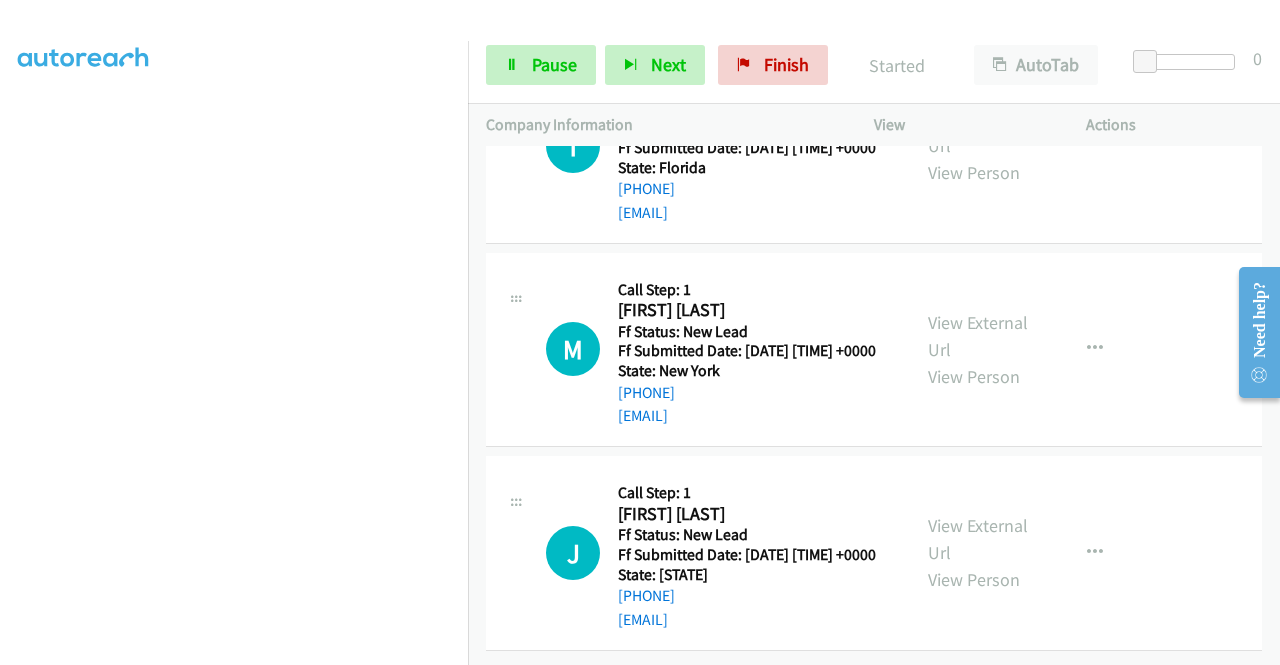 scroll, scrollTop: 1680, scrollLeft: 0, axis: vertical 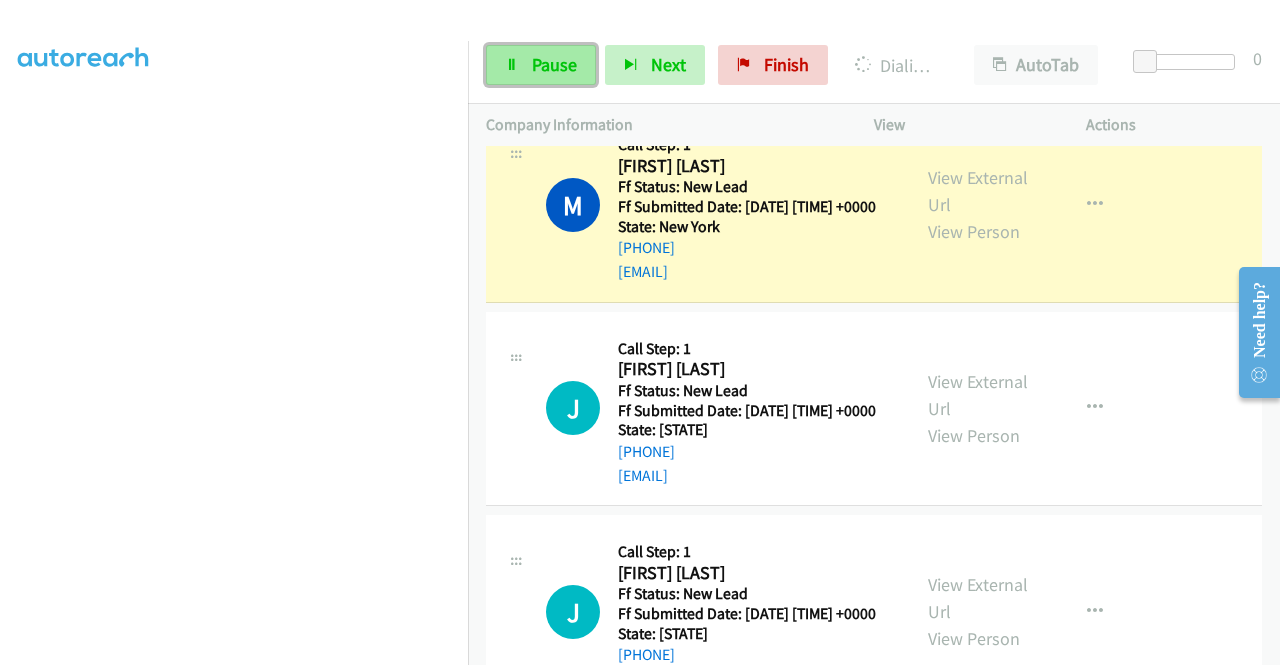 click on "Pause" at bounding box center (554, 64) 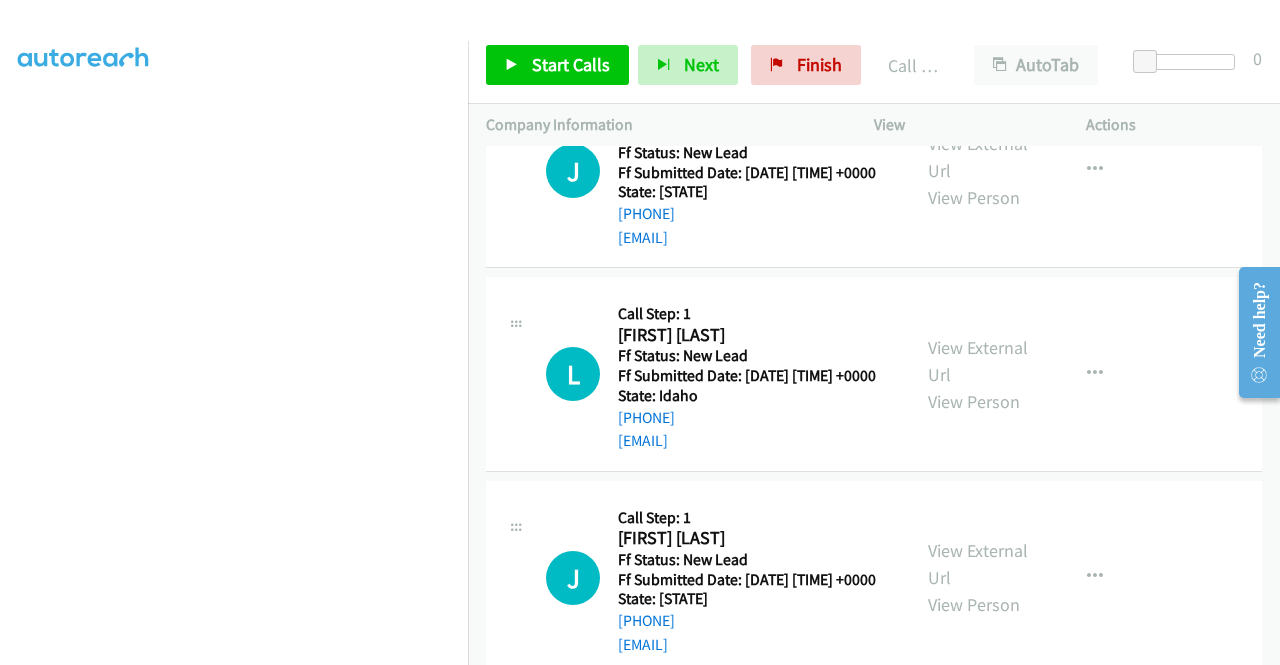scroll, scrollTop: 2280, scrollLeft: 0, axis: vertical 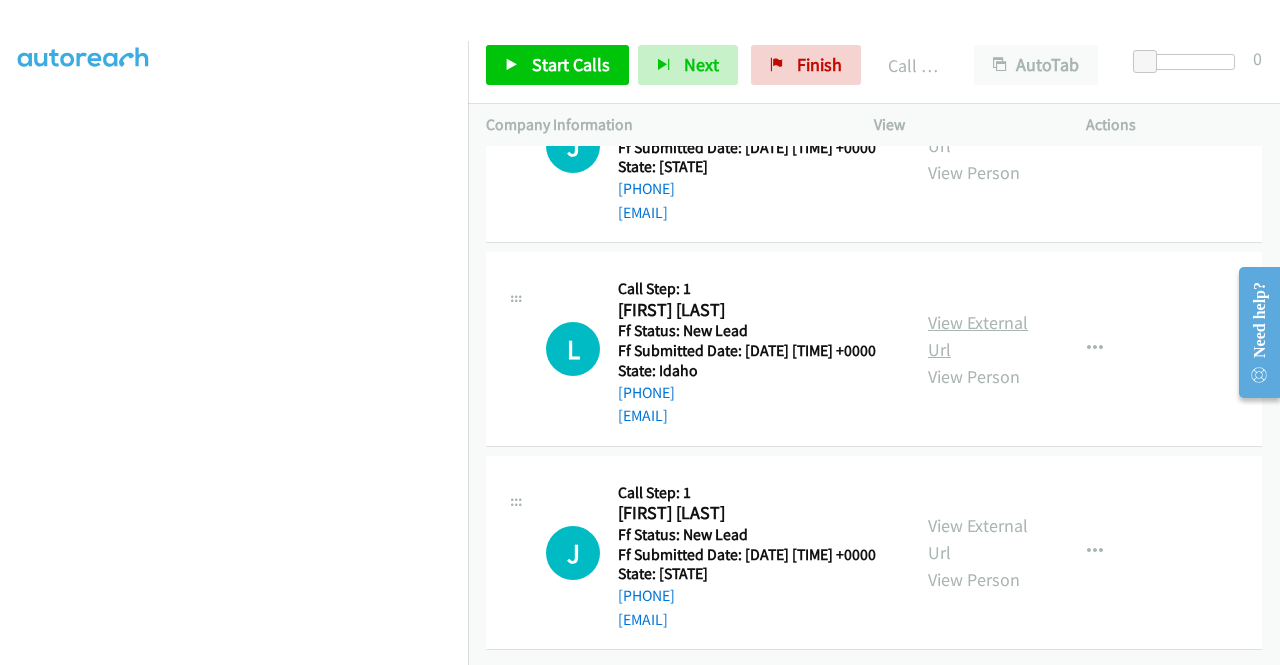 click on "View External Url" at bounding box center (978, 336) 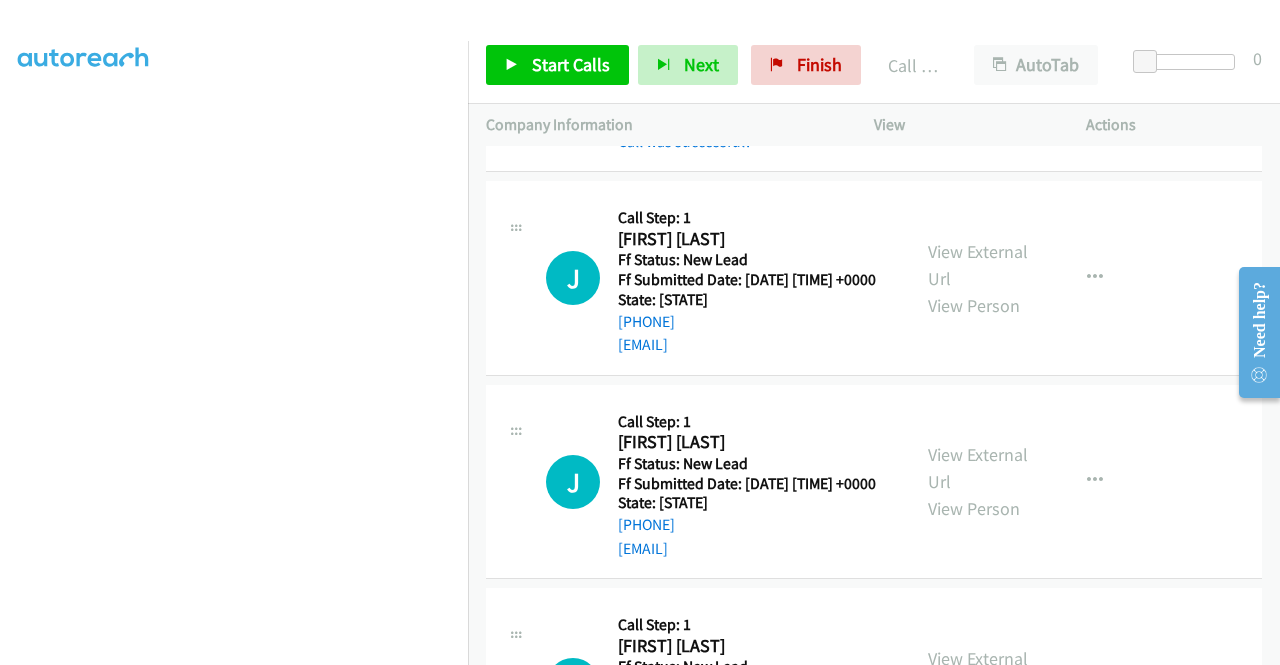 scroll, scrollTop: 2080, scrollLeft: 0, axis: vertical 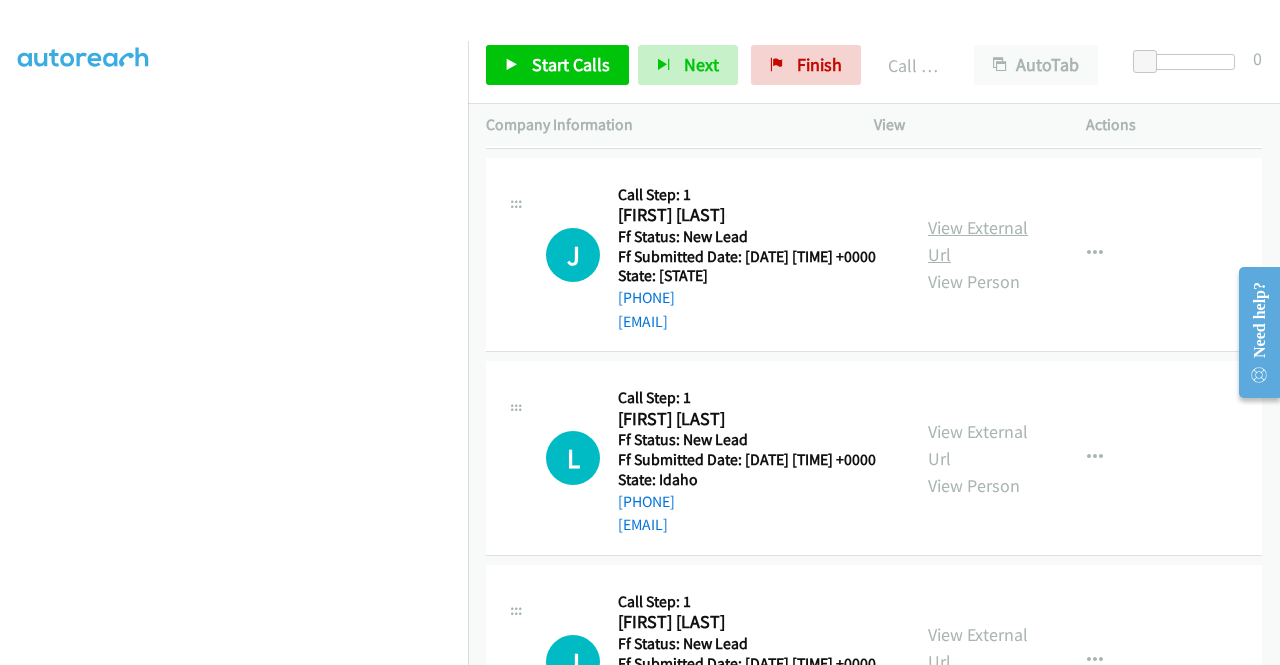 click on "View External Url" at bounding box center [978, 241] 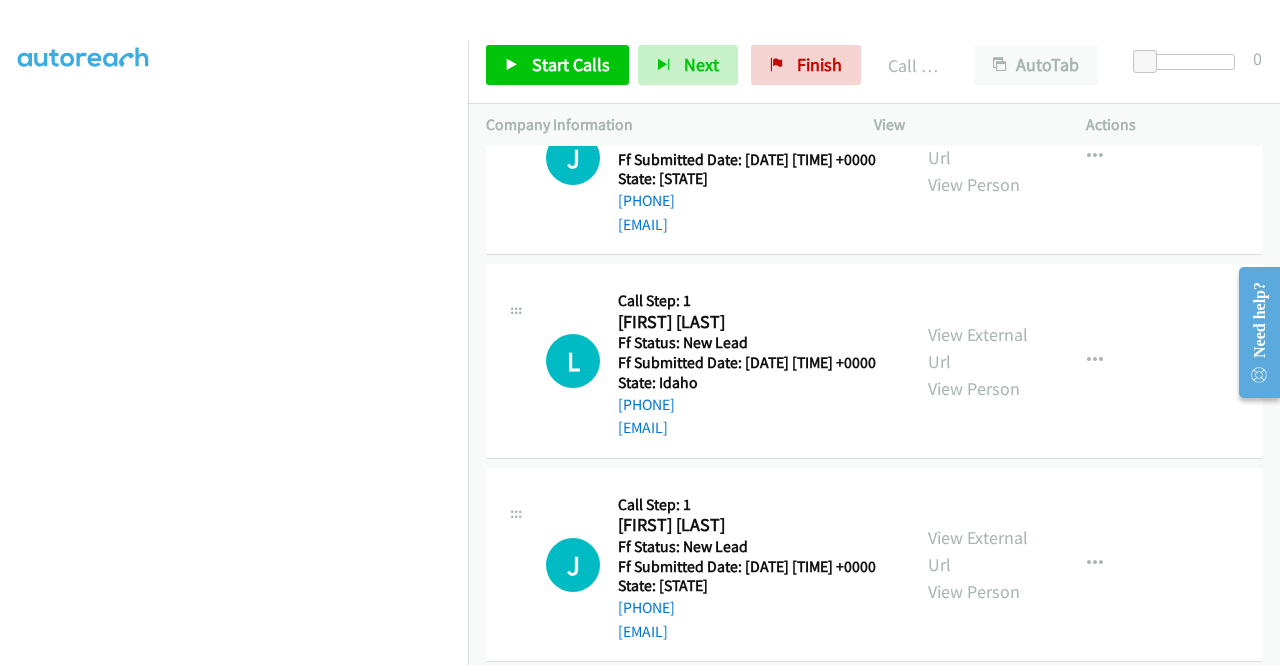 scroll, scrollTop: 2280, scrollLeft: 0, axis: vertical 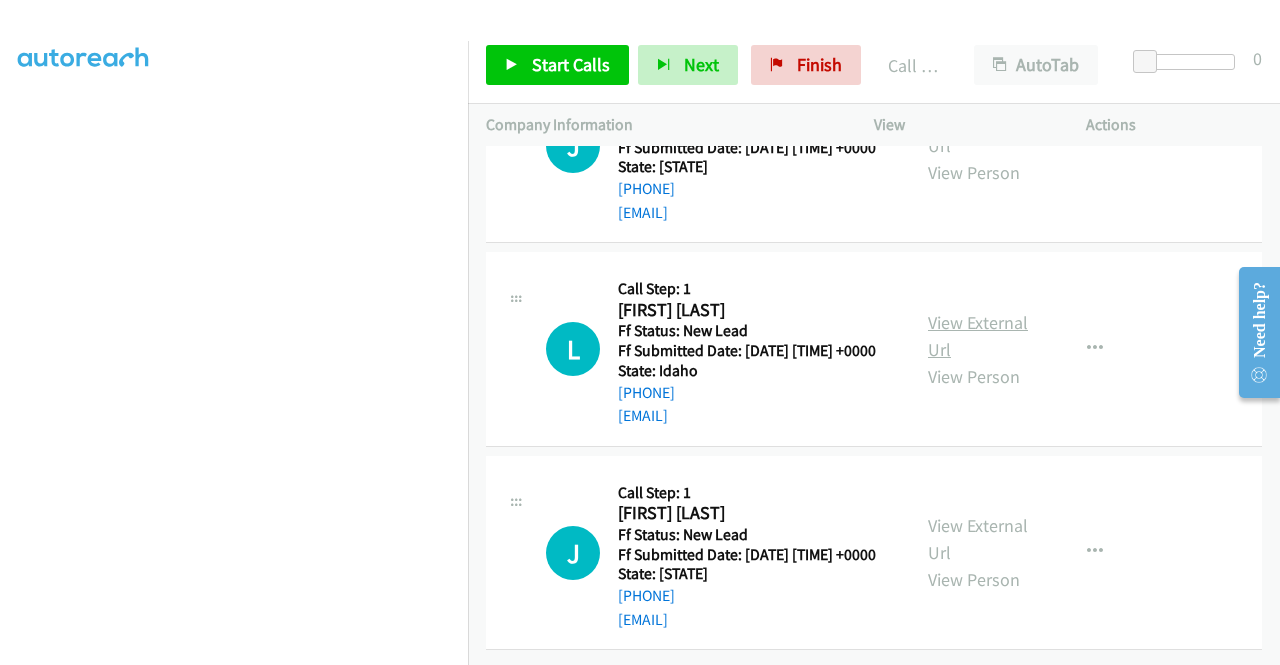 click on "View External Url" at bounding box center (978, 336) 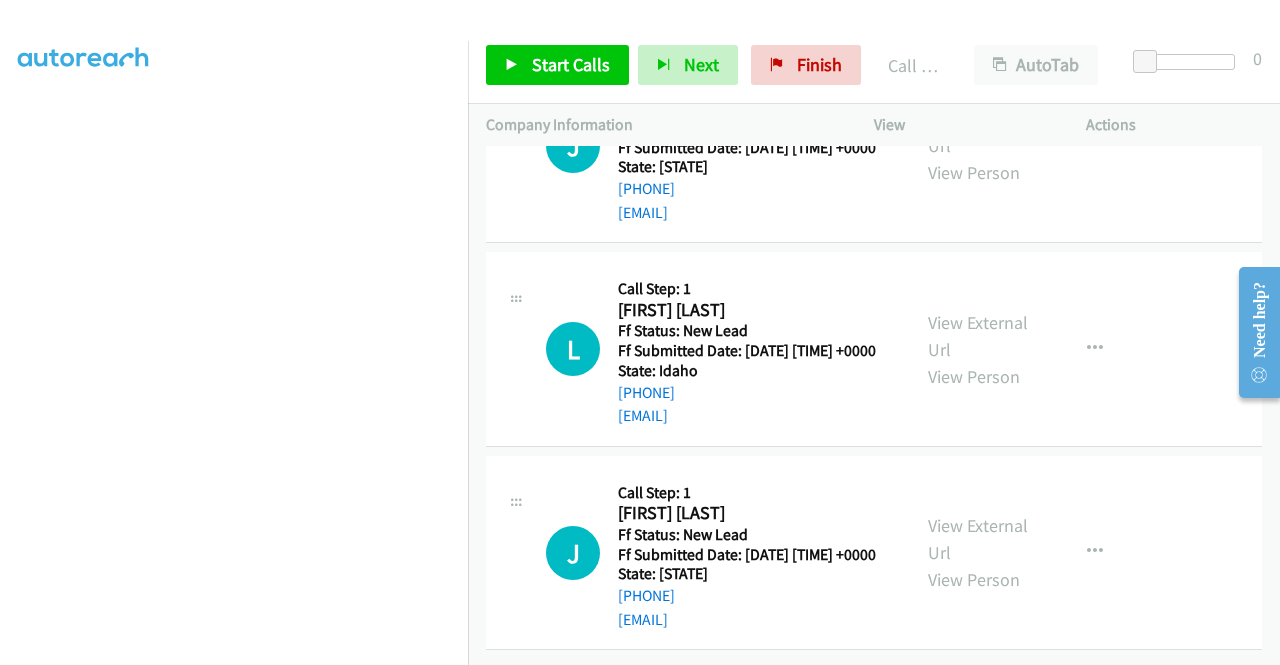 scroll, scrollTop: 2434, scrollLeft: 0, axis: vertical 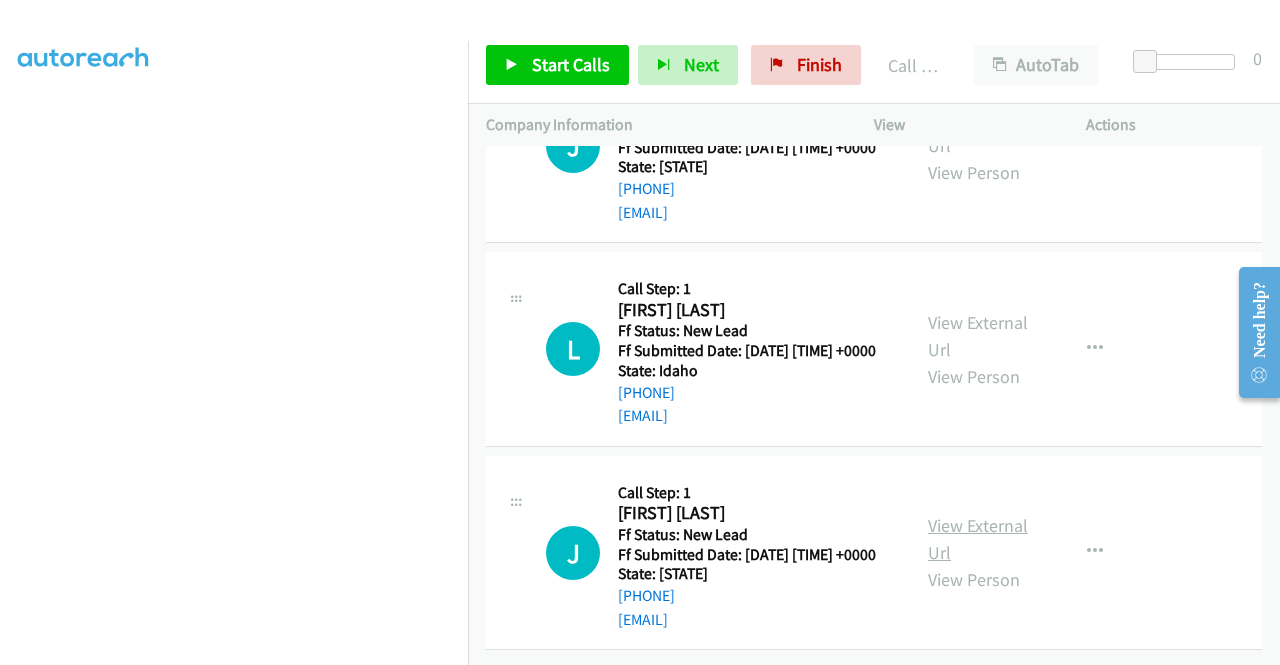 click on "View External Url" at bounding box center [978, 539] 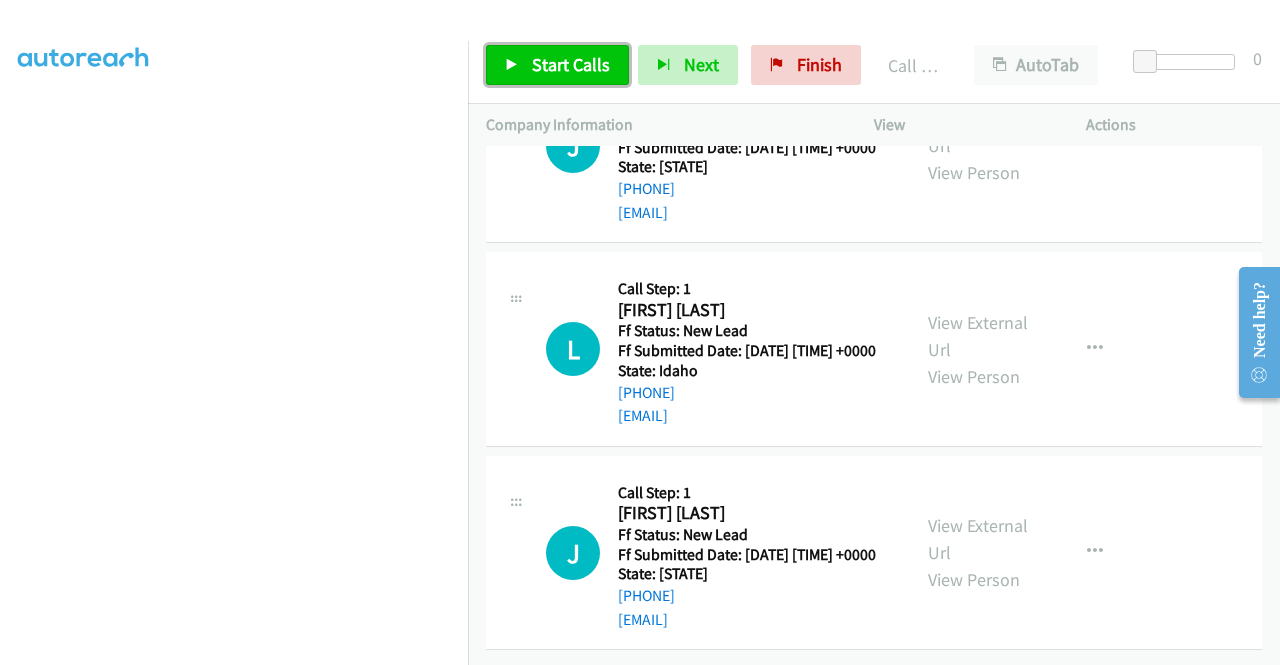 click on "Start Calls" at bounding box center (571, 64) 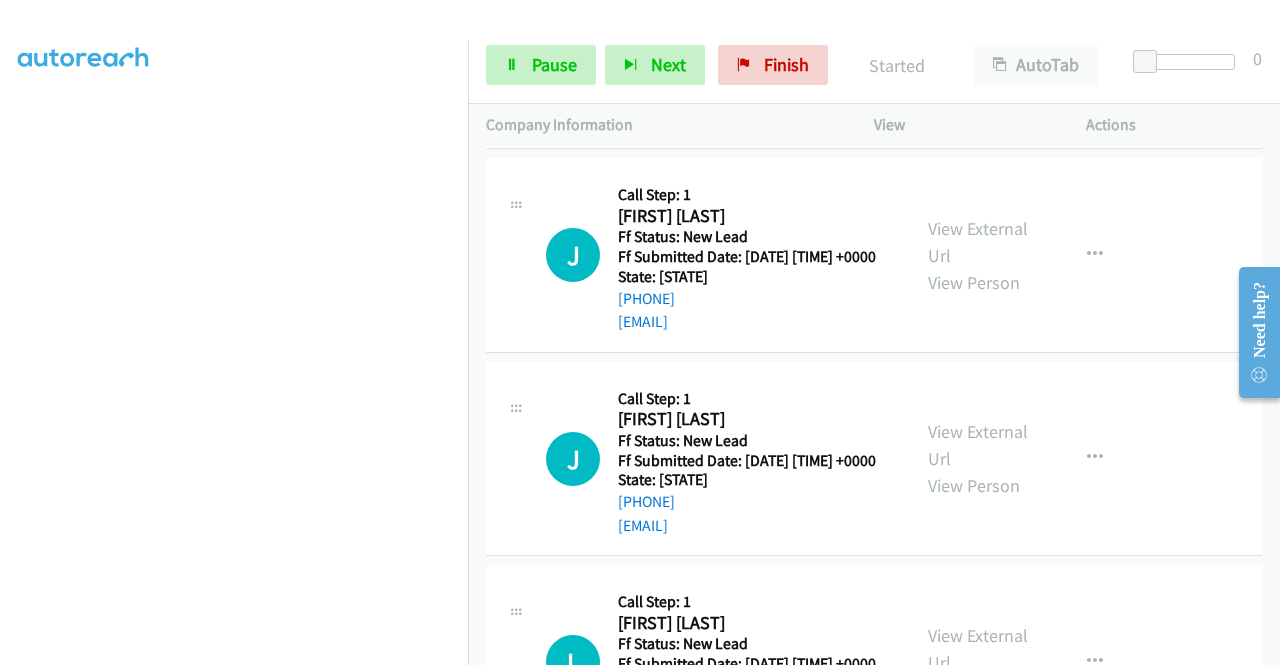 scroll, scrollTop: 1834, scrollLeft: 0, axis: vertical 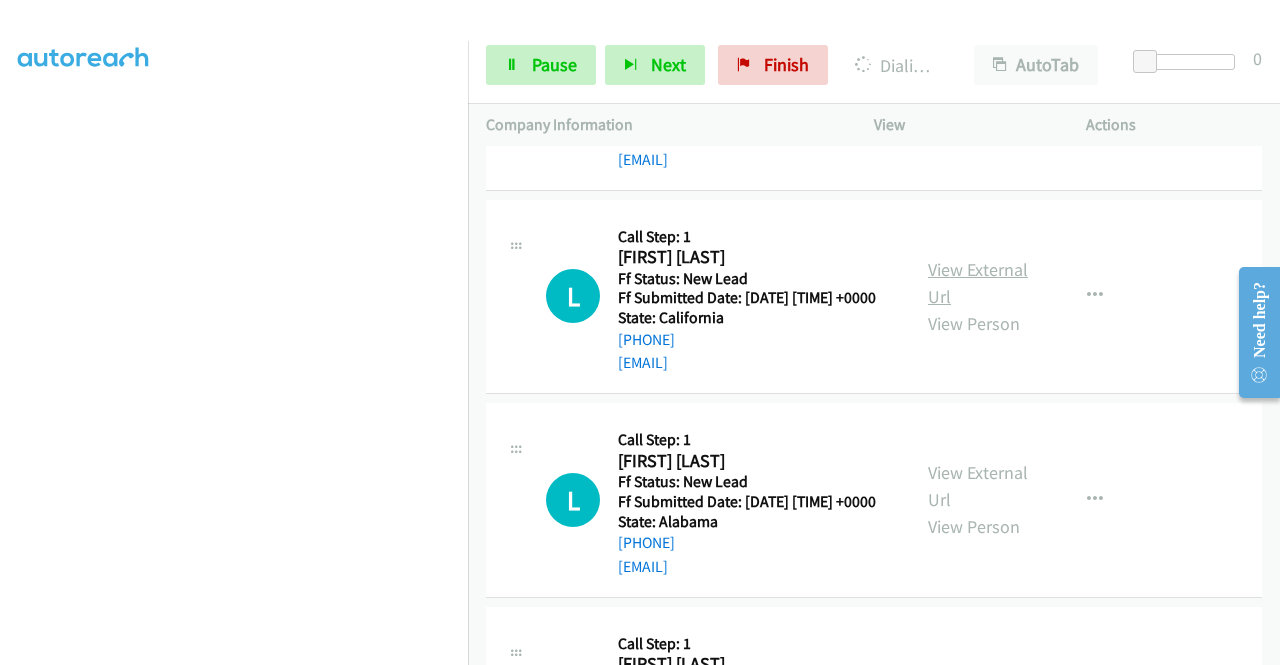 click on "View External Url" at bounding box center (978, 283) 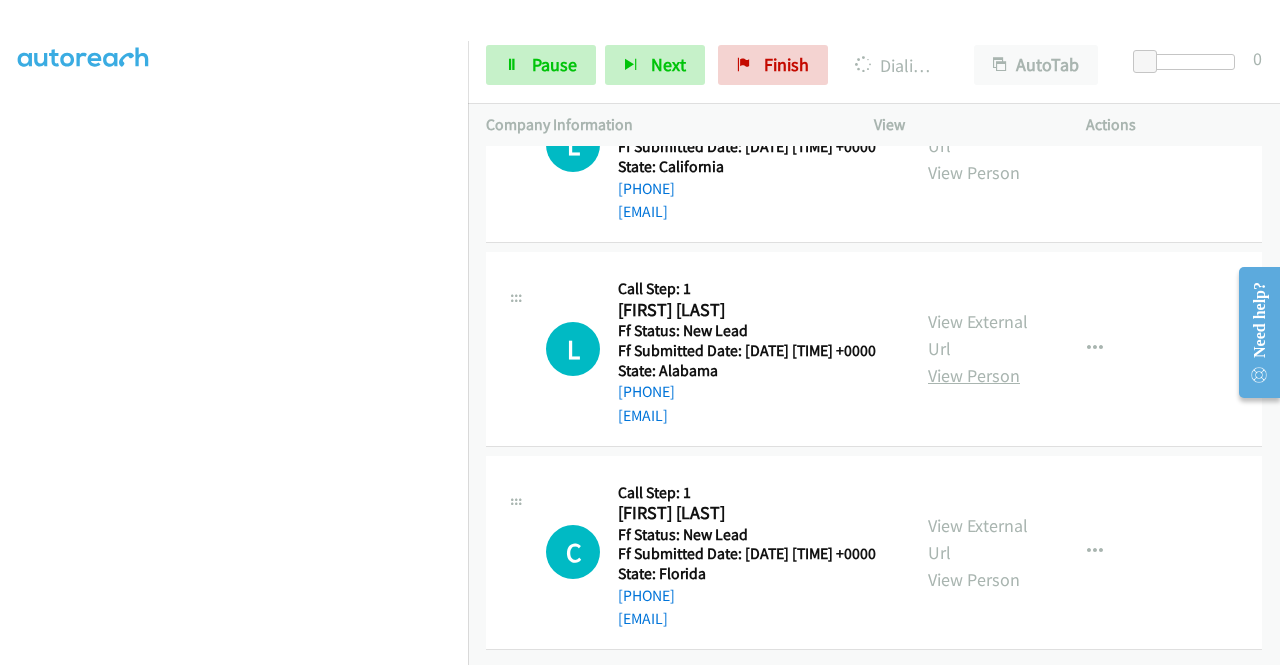 scroll, scrollTop: 3034, scrollLeft: 0, axis: vertical 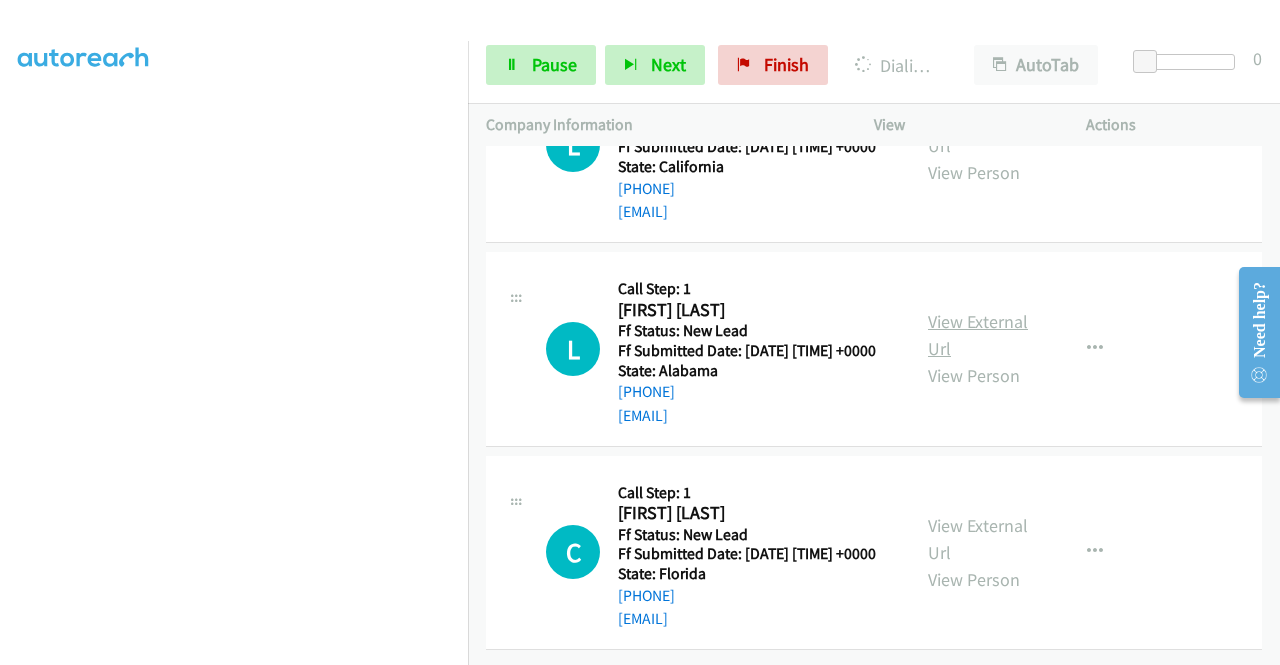 click on "View External Url" at bounding box center (978, 335) 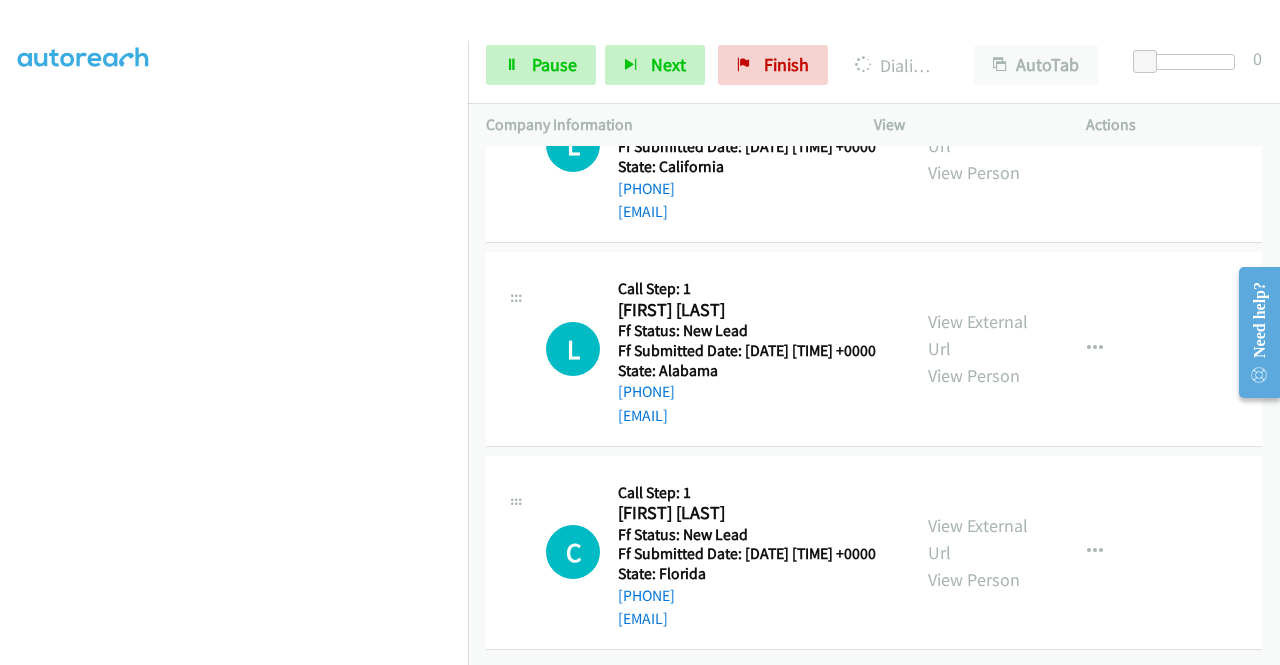 scroll, scrollTop: 3187, scrollLeft: 0, axis: vertical 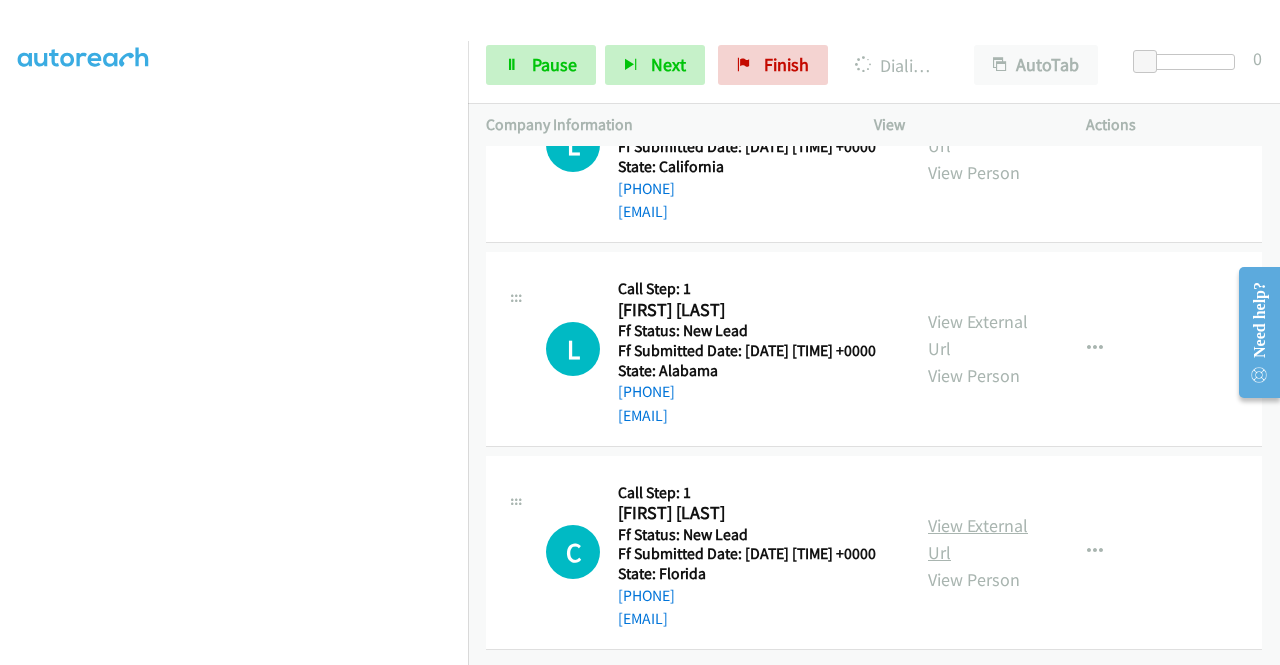 click on "View External Url" at bounding box center (978, 539) 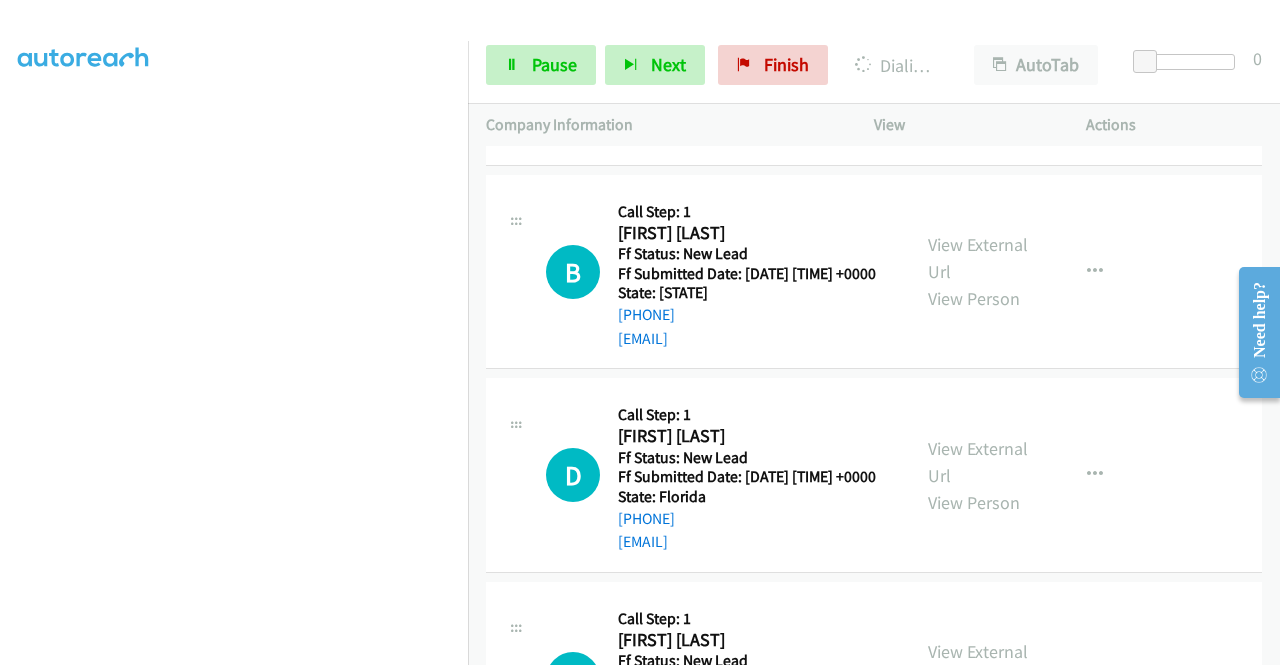 scroll, scrollTop: 3629, scrollLeft: 0, axis: vertical 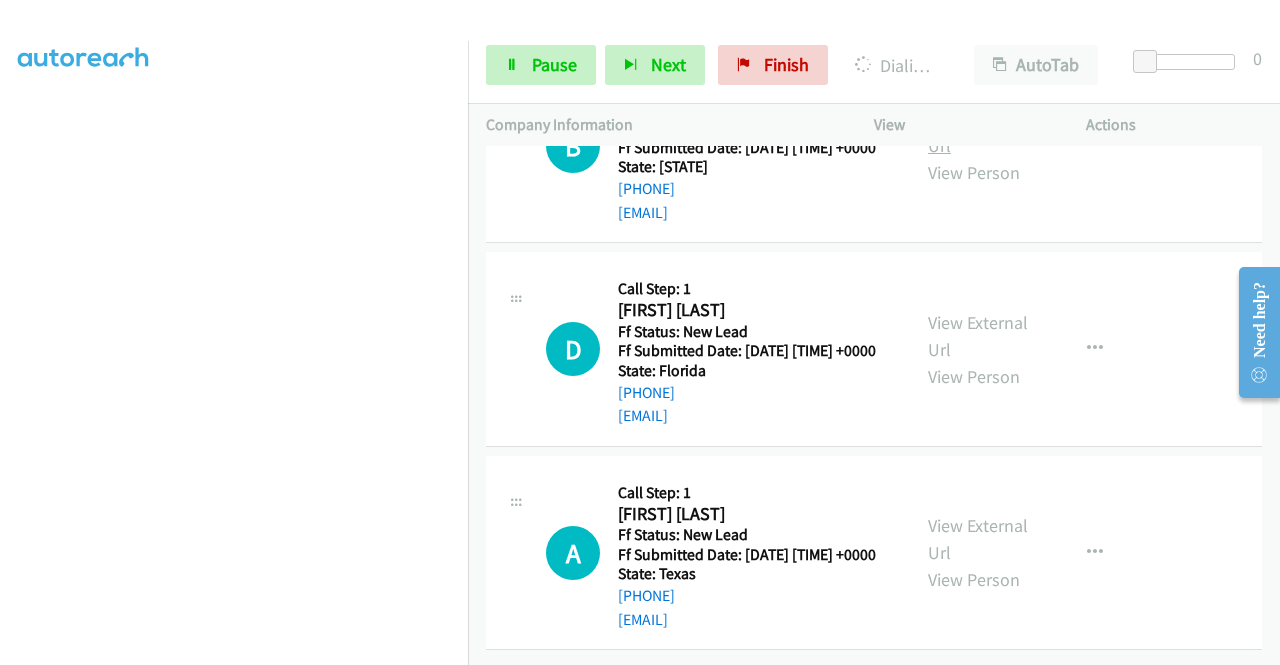 click on "View External Url" at bounding box center [978, 132] 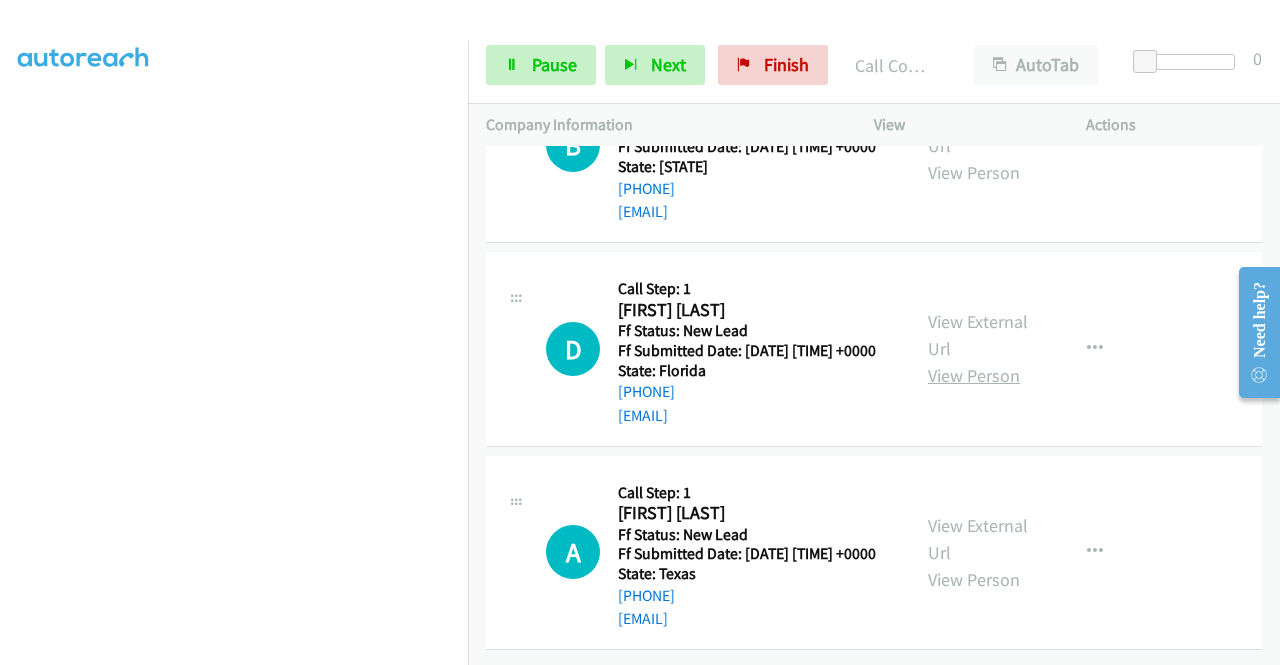 scroll, scrollTop: 3872, scrollLeft: 0, axis: vertical 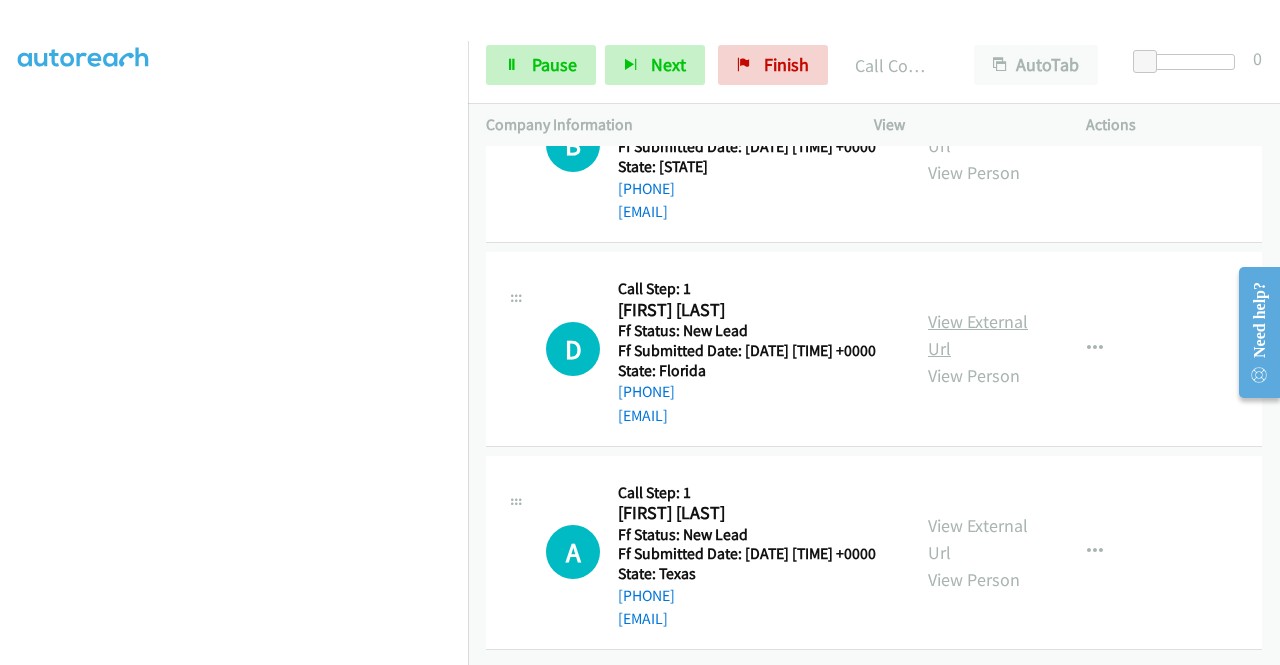 click on "View External Url" at bounding box center [978, 335] 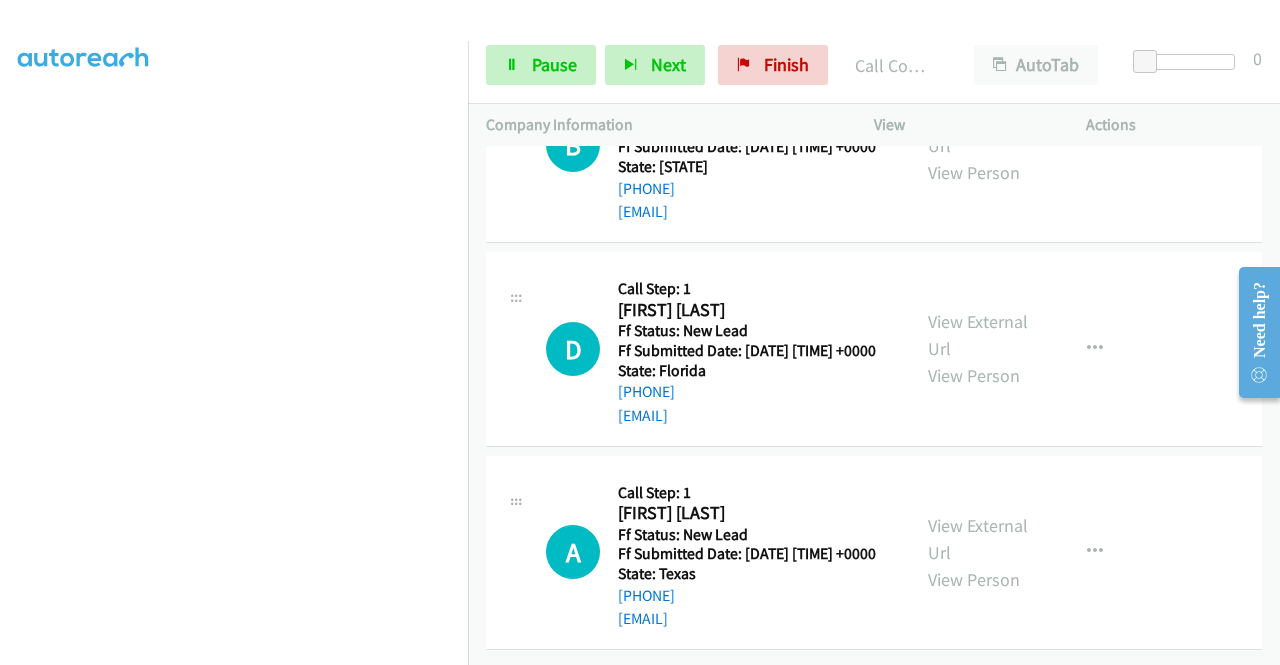 scroll, scrollTop: 4024, scrollLeft: 0, axis: vertical 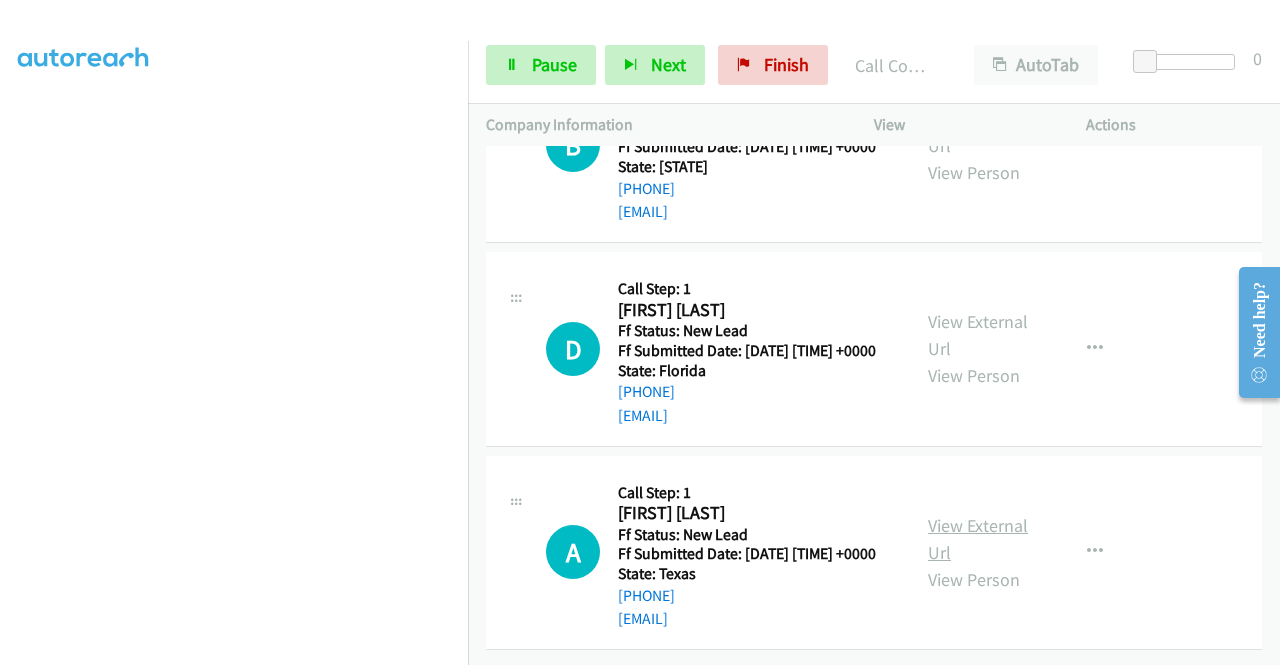 click on "View External Url" at bounding box center [978, 539] 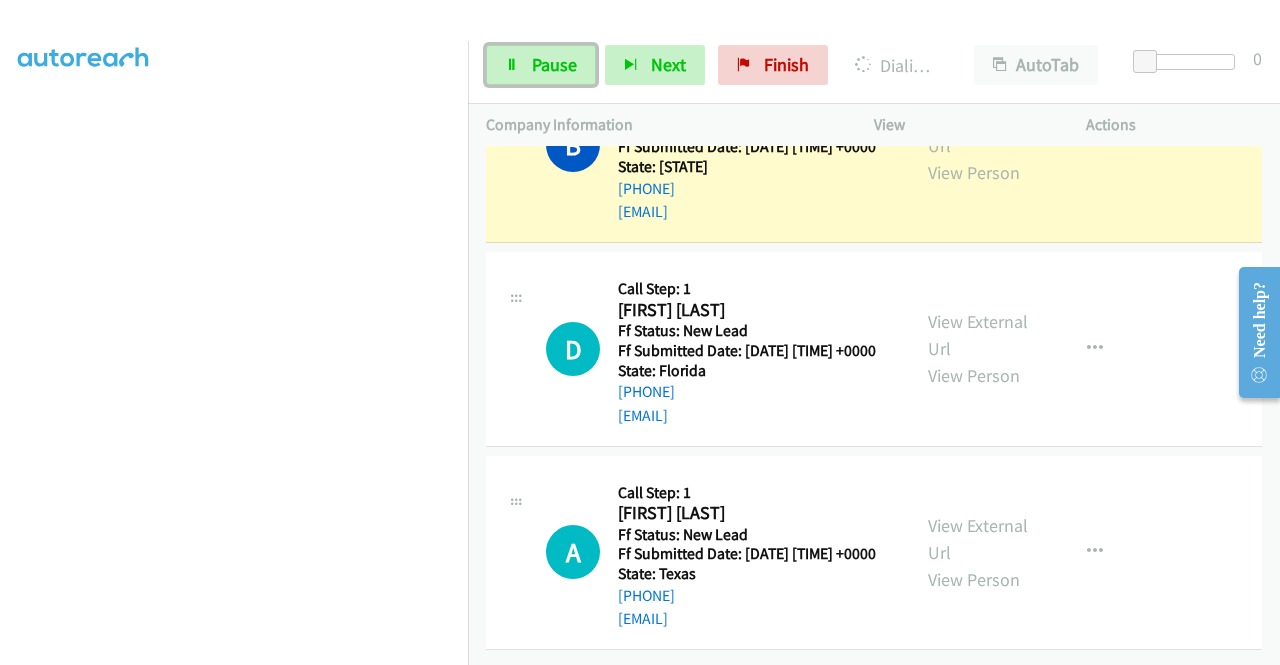 click on "Pause" at bounding box center (554, 64) 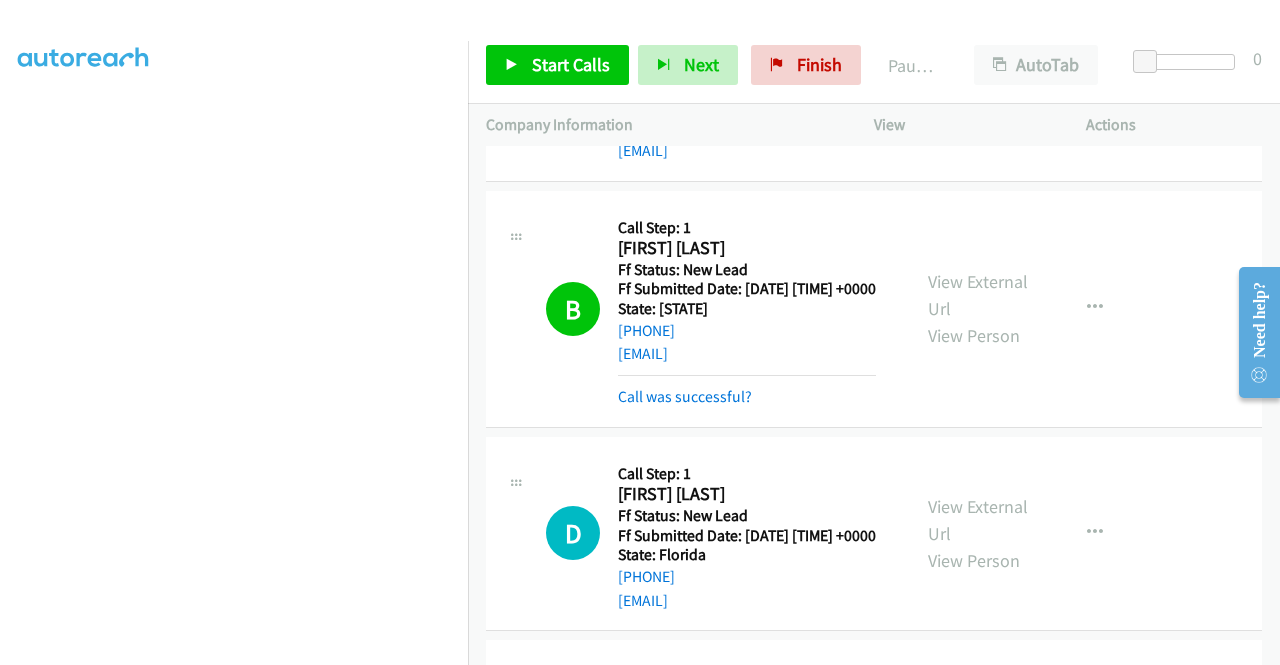 scroll, scrollTop: 3624, scrollLeft: 0, axis: vertical 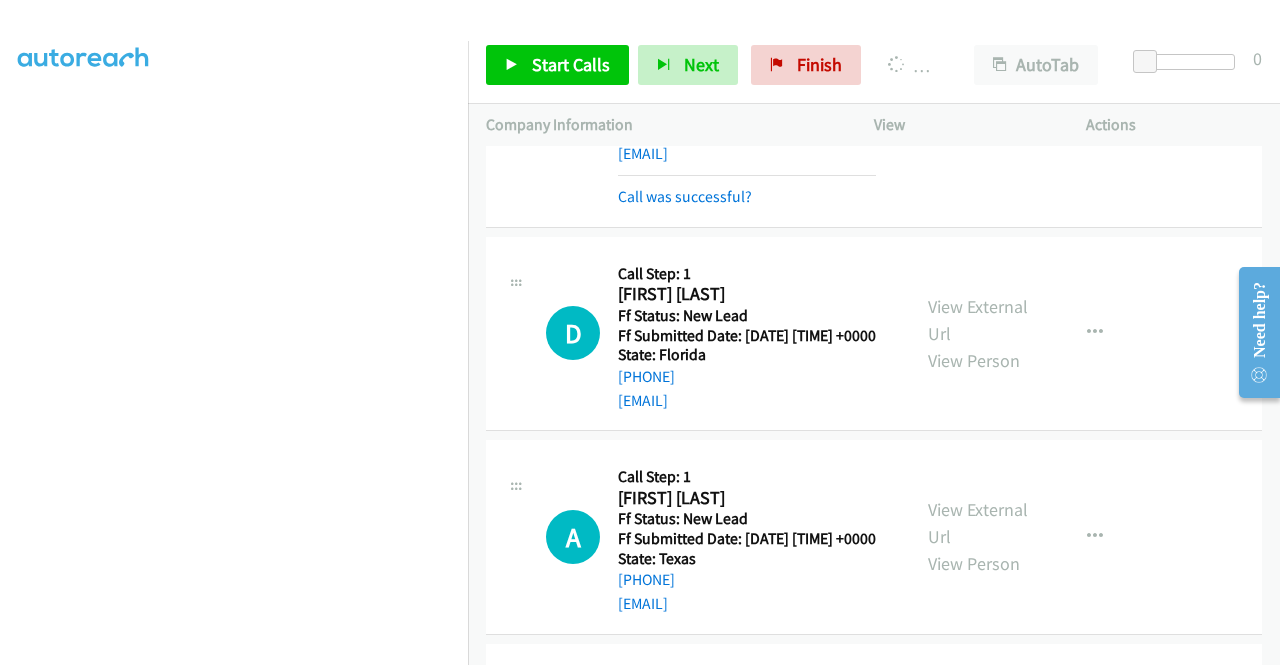 click on "View External Url" at bounding box center [978, 95] 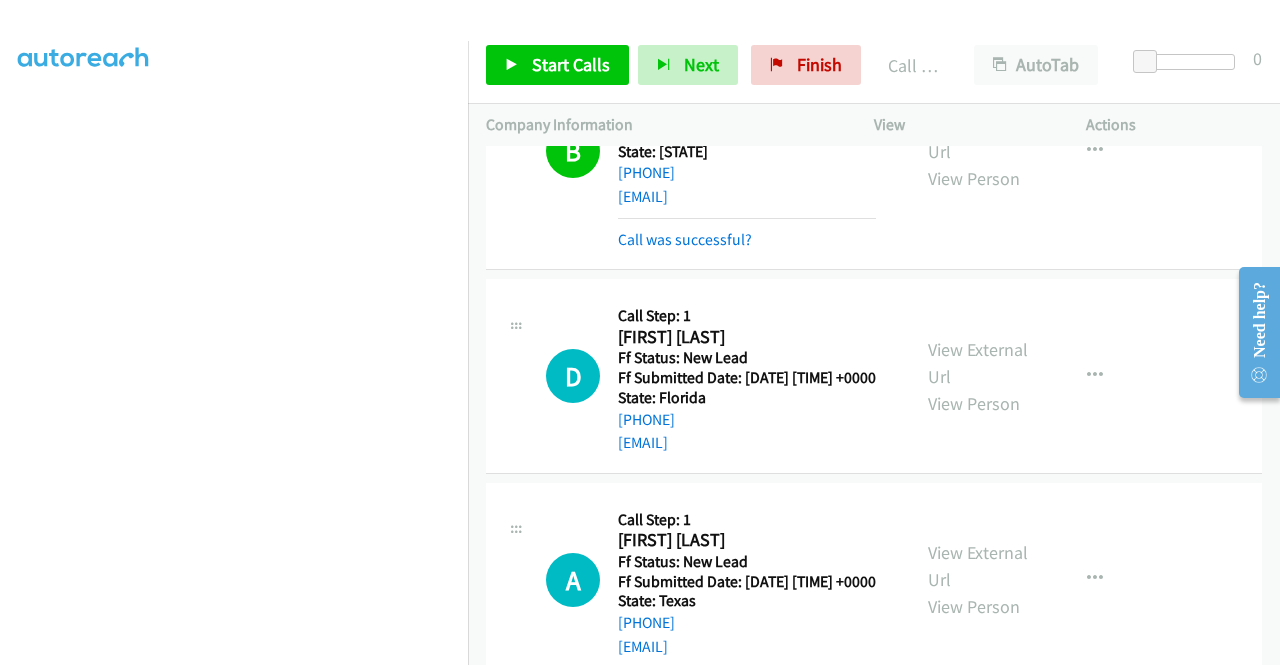 scroll, scrollTop: 3746, scrollLeft: 0, axis: vertical 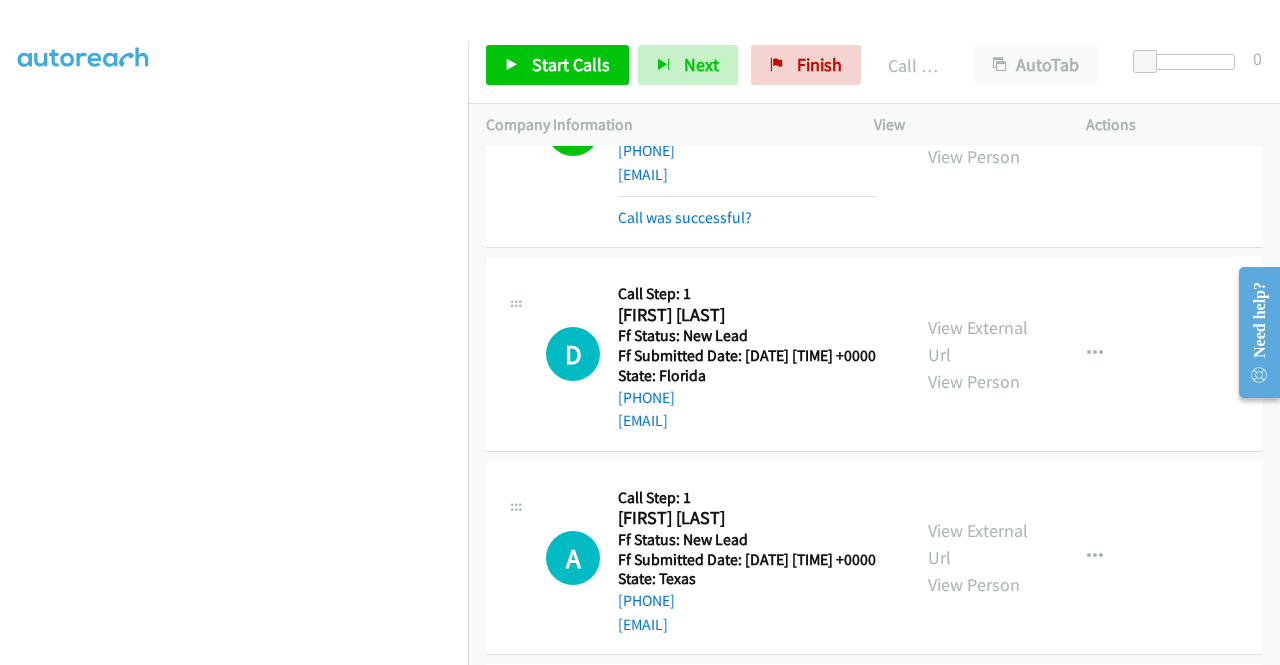 click on "View External Url
View Person" at bounding box center (980, 129) 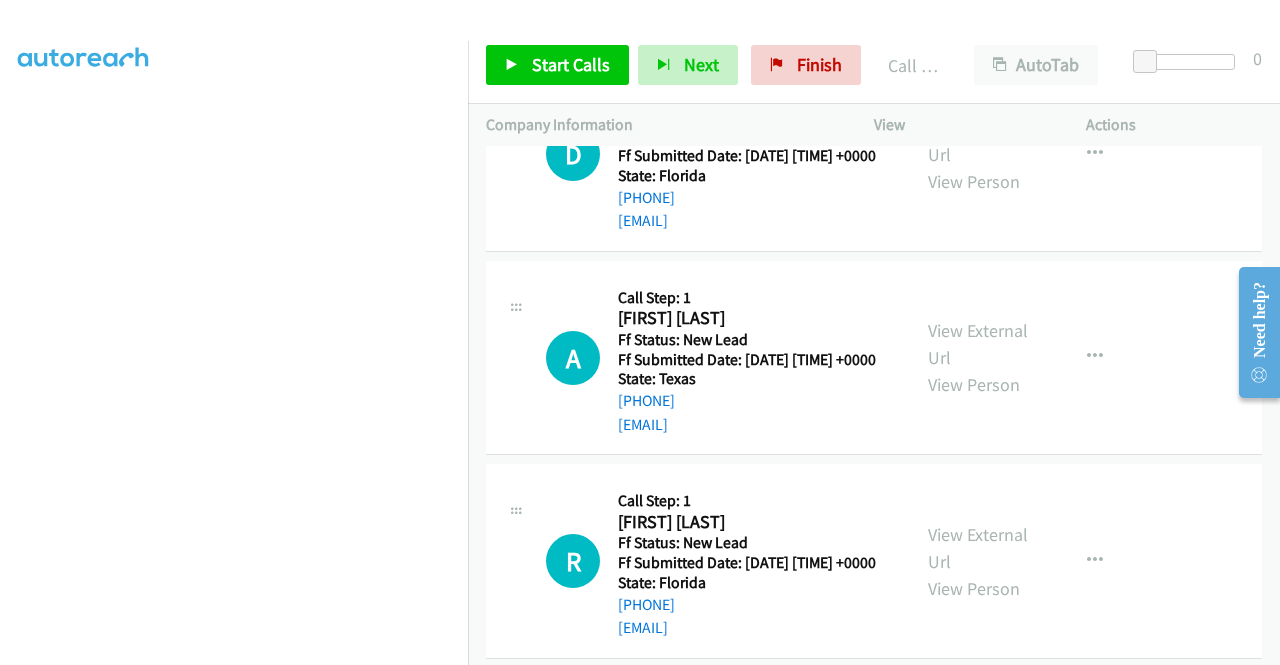 scroll, scrollTop: 4246, scrollLeft: 0, axis: vertical 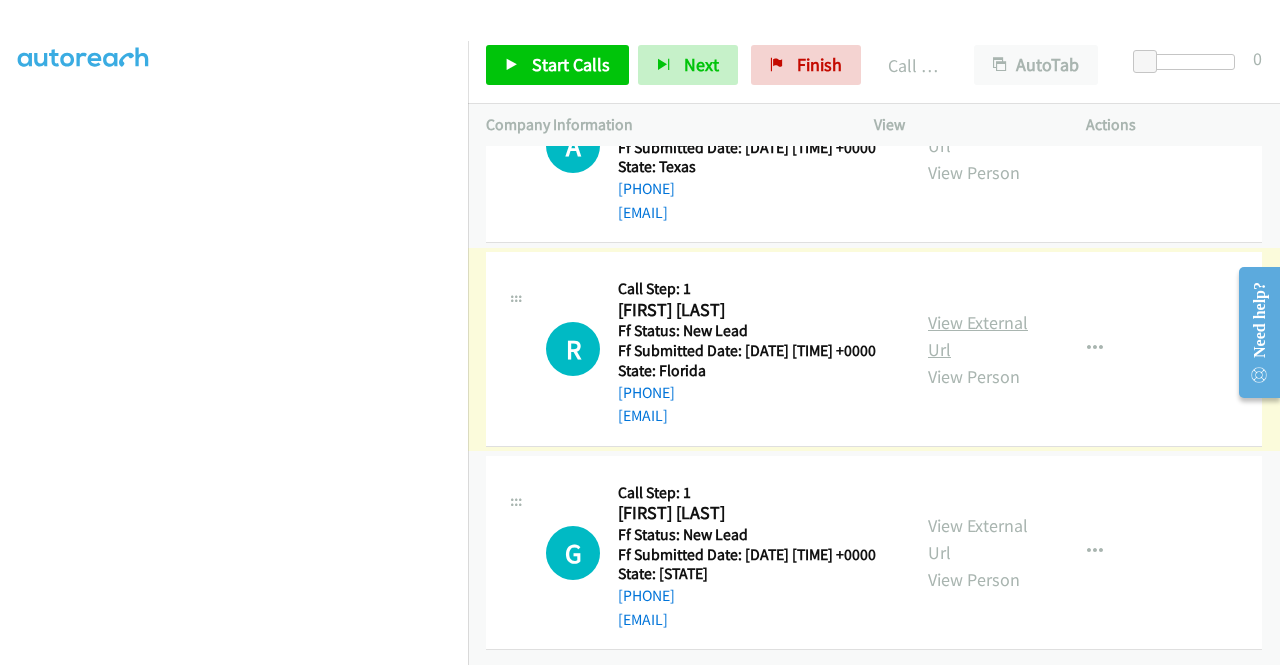 click on "View External Url" at bounding box center (978, 336) 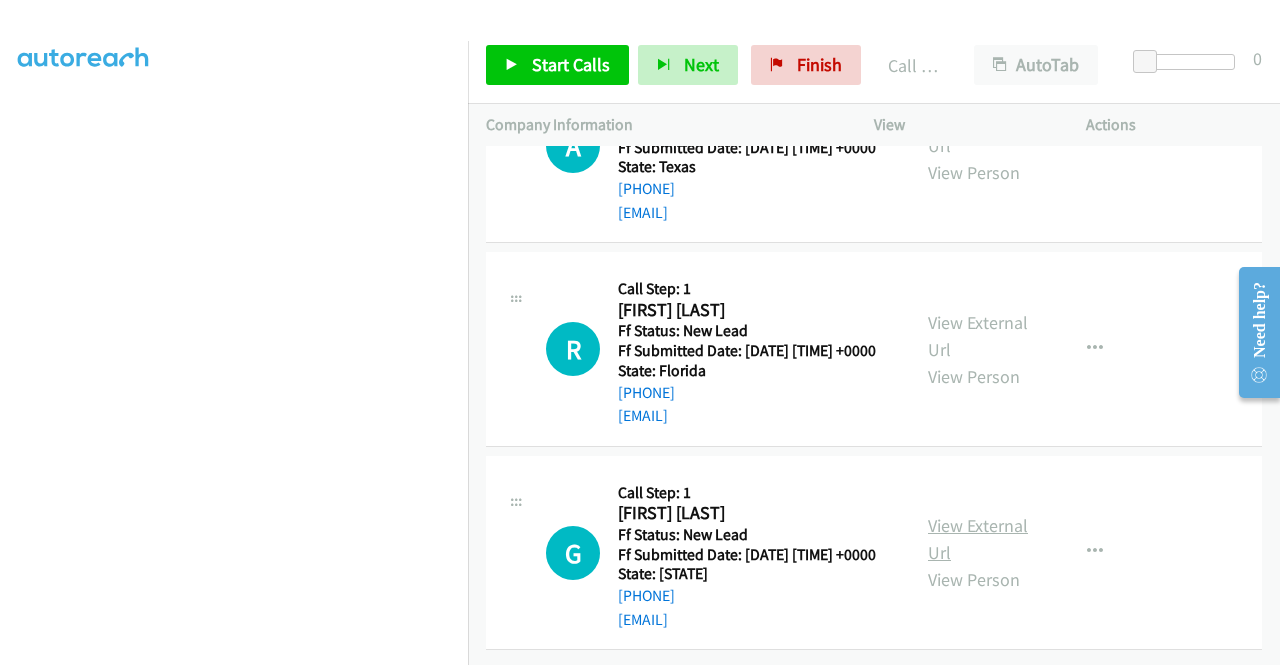 click on "View External Url" at bounding box center (978, 539) 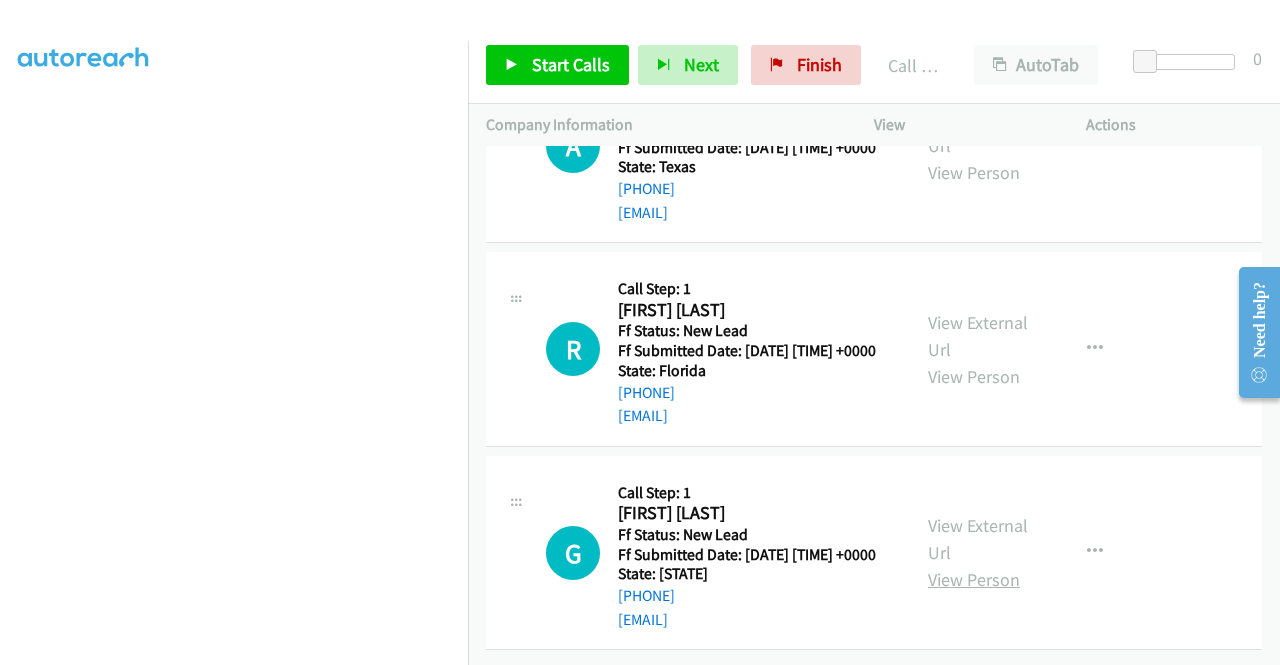 scroll, scrollTop: 4555, scrollLeft: 0, axis: vertical 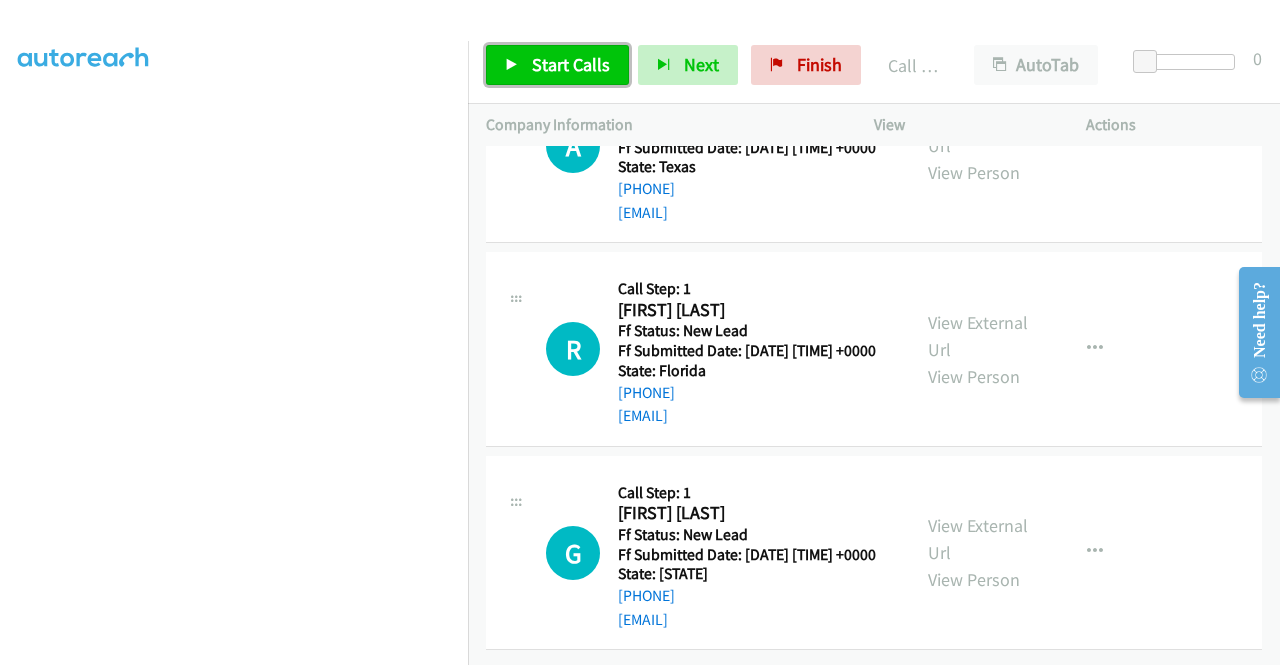 click on "Start Calls" at bounding box center [571, 64] 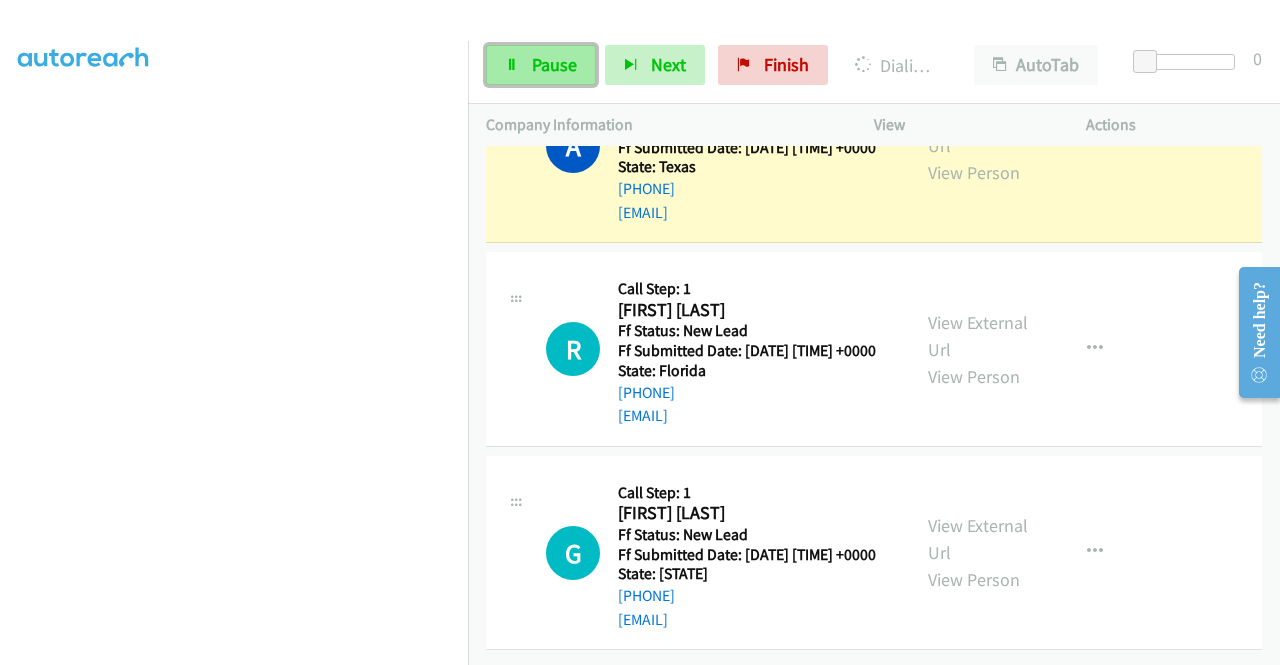 click on "Pause" at bounding box center (554, 64) 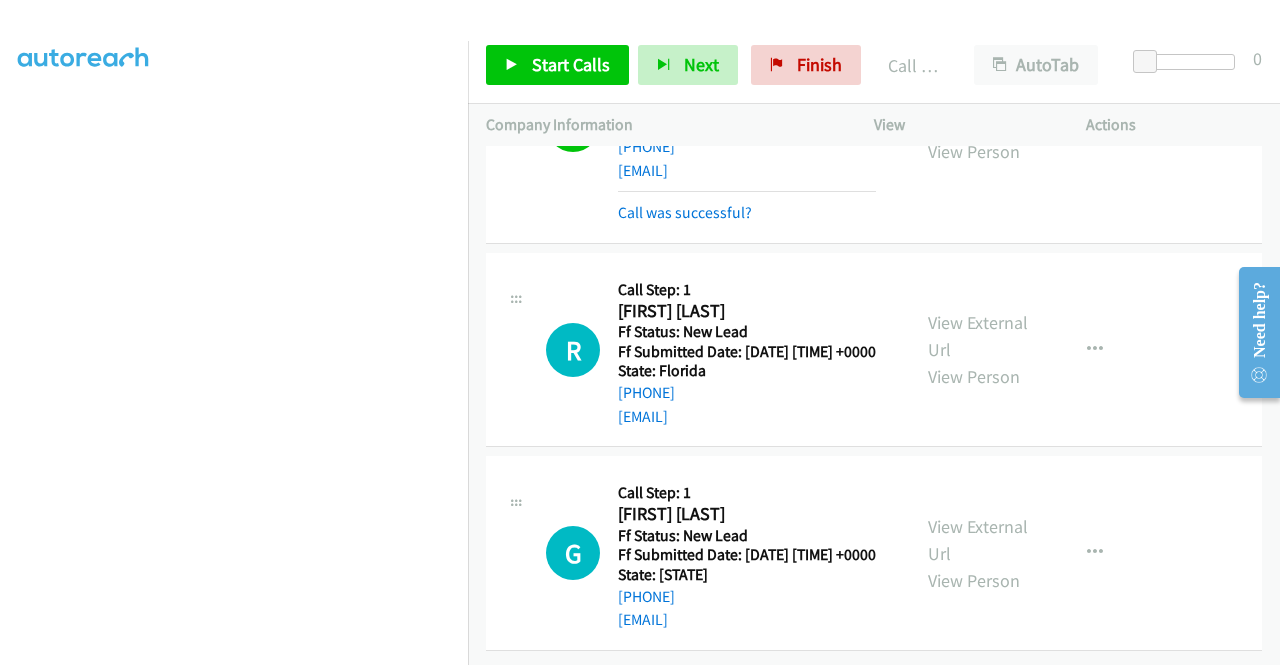 scroll, scrollTop: 4155, scrollLeft: 0, axis: vertical 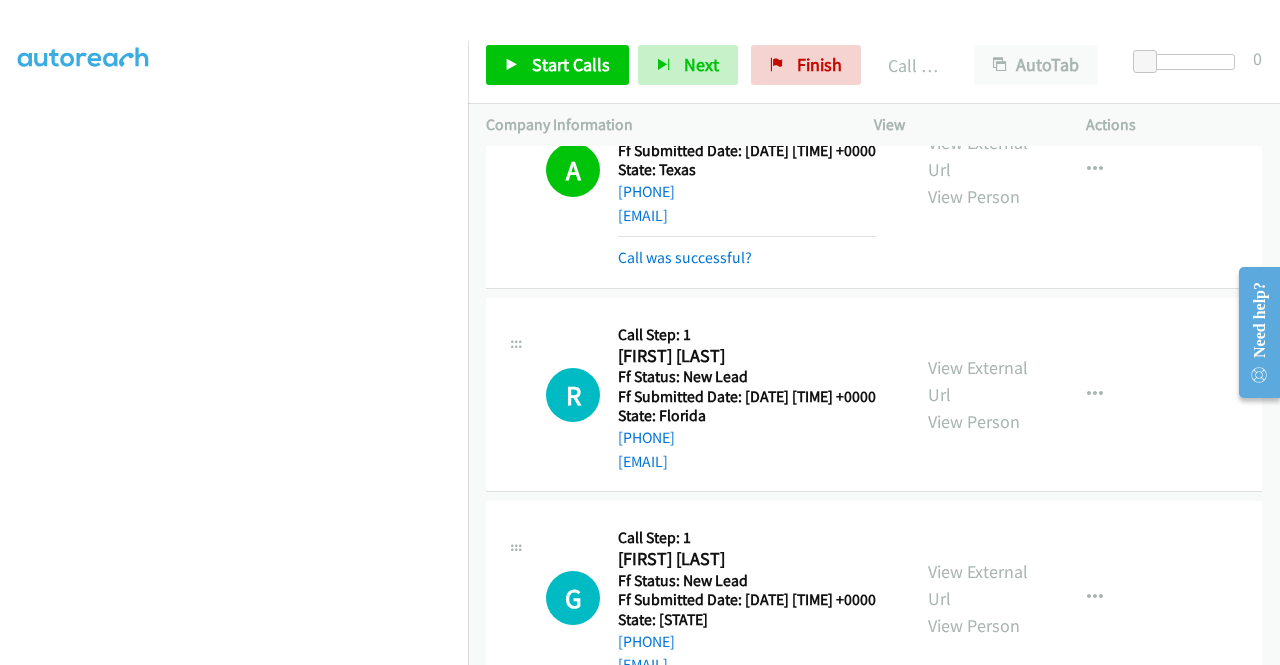 click on "View External Url" at bounding box center [978, -68] 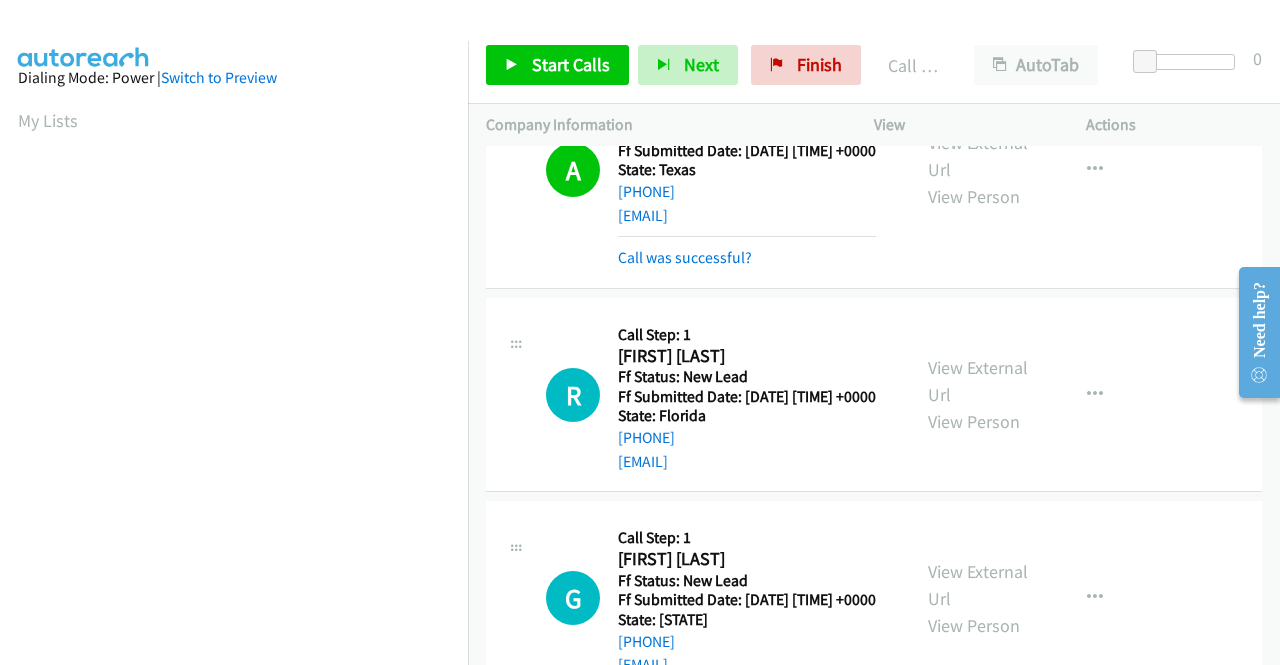 scroll, scrollTop: 0, scrollLeft: 0, axis: both 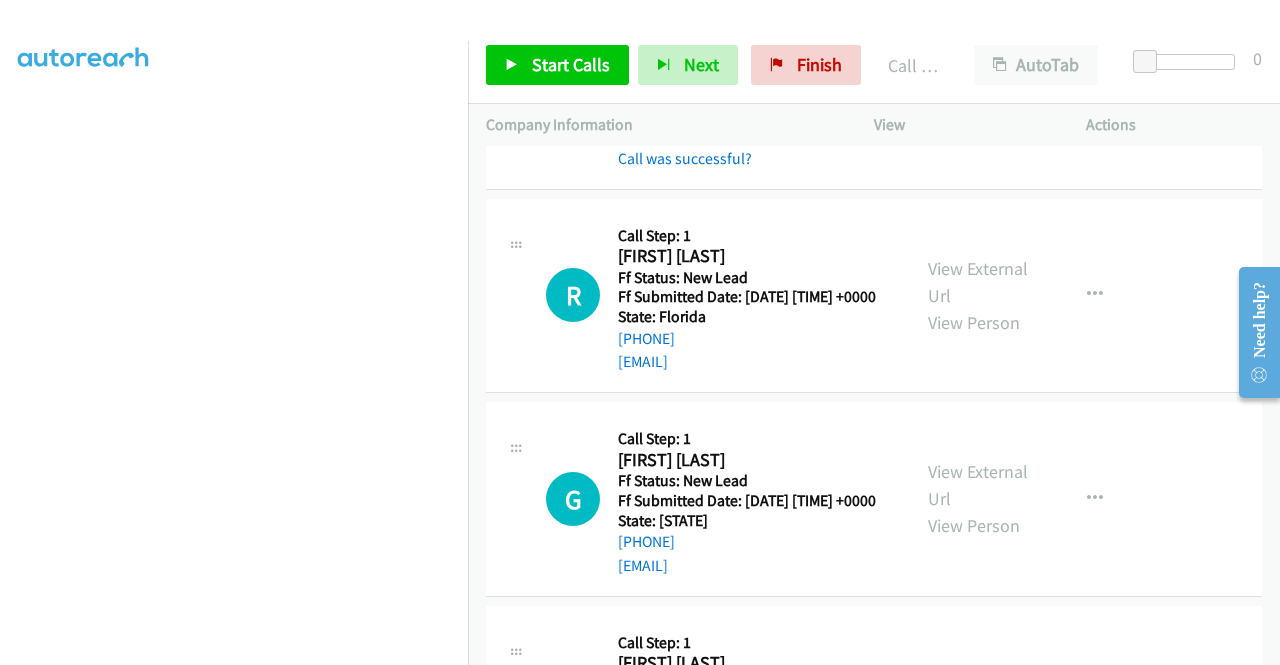 click on "Call was successful?" at bounding box center [685, -88] 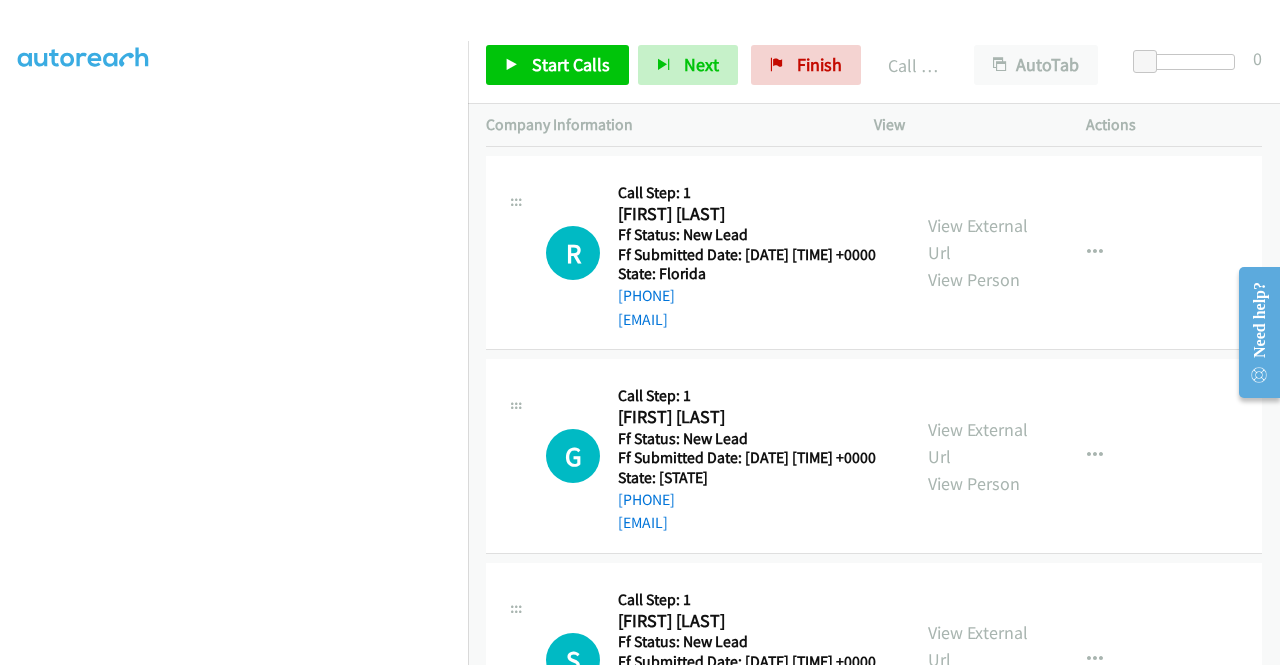 scroll, scrollTop: 4276, scrollLeft: 0, axis: vertical 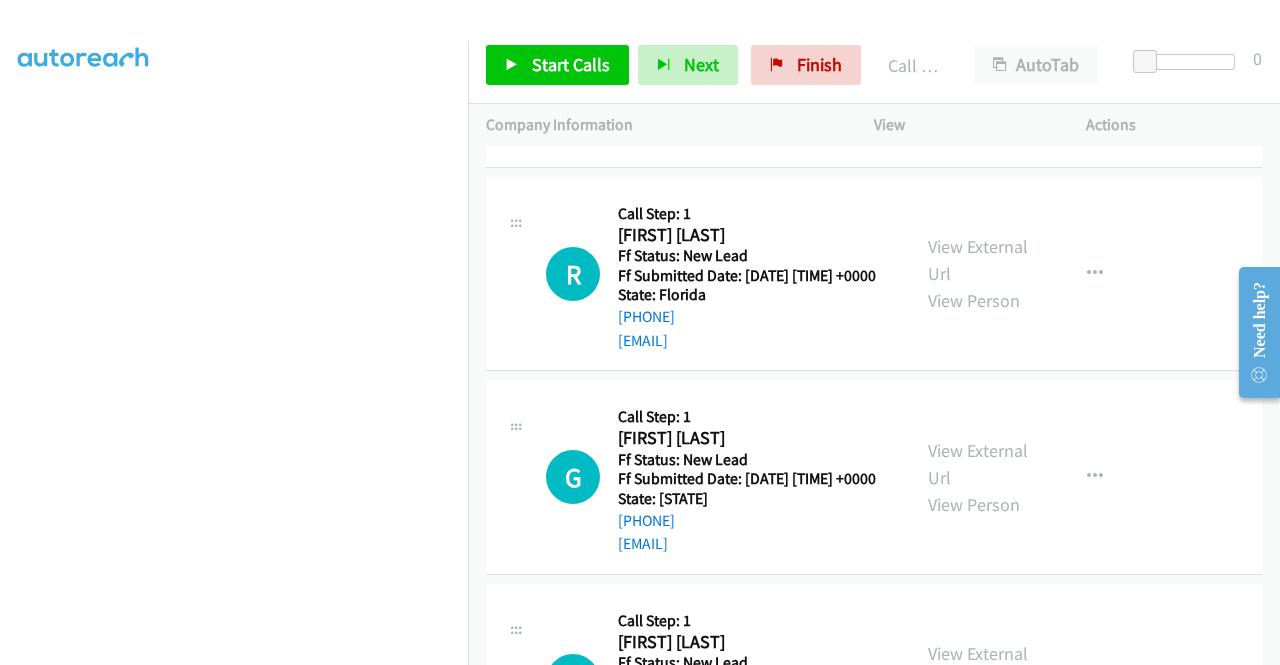 click on "Call was successful?" at bounding box center [685, 136] 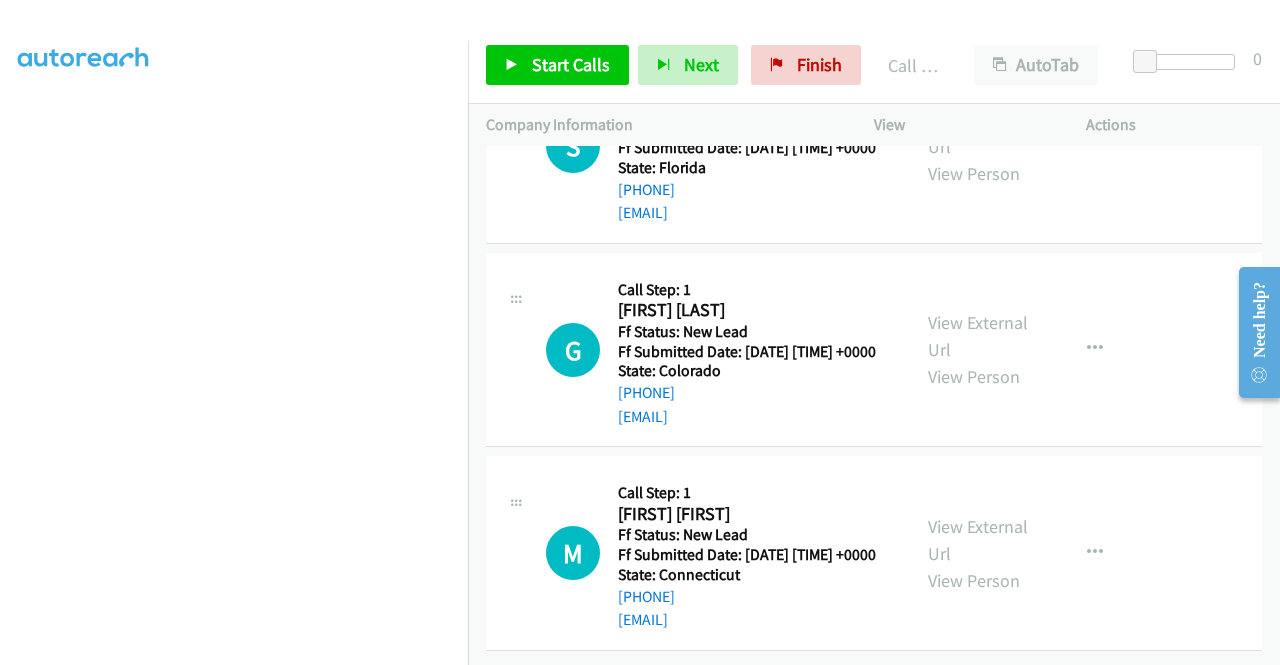 scroll, scrollTop: 4876, scrollLeft: 0, axis: vertical 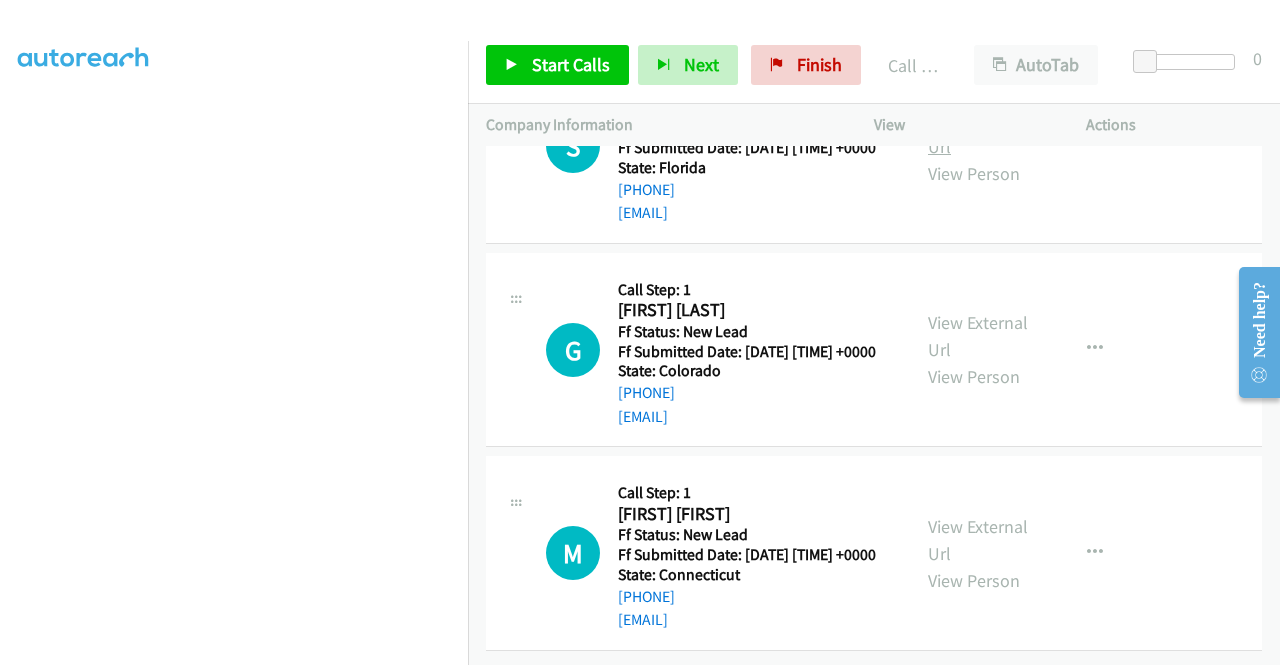 click on "View External Url" at bounding box center (978, 133) 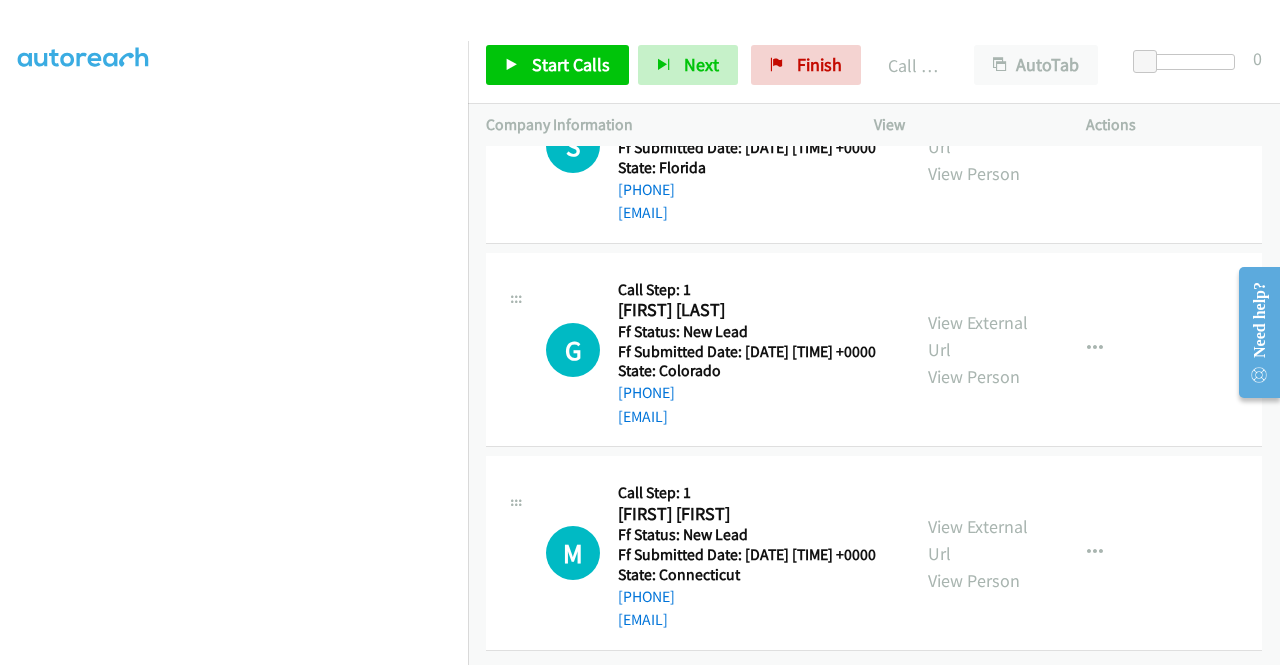 scroll, scrollTop: 5076, scrollLeft: 0, axis: vertical 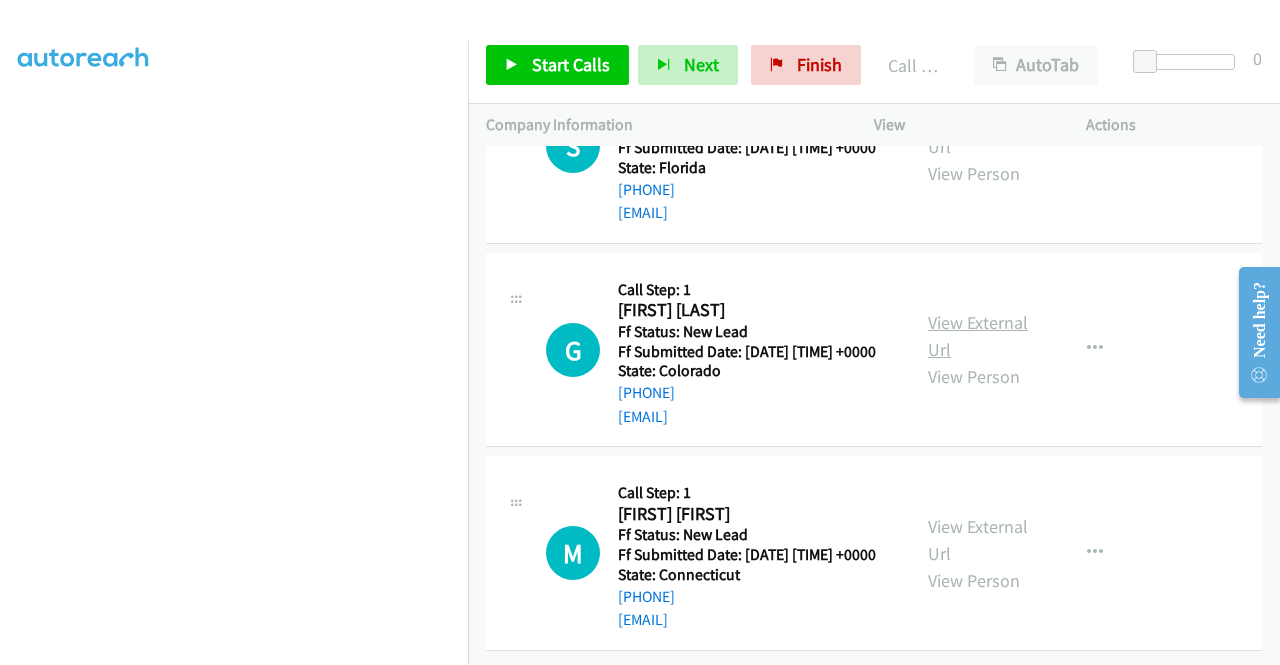 click on "View External Url" at bounding box center (978, 336) 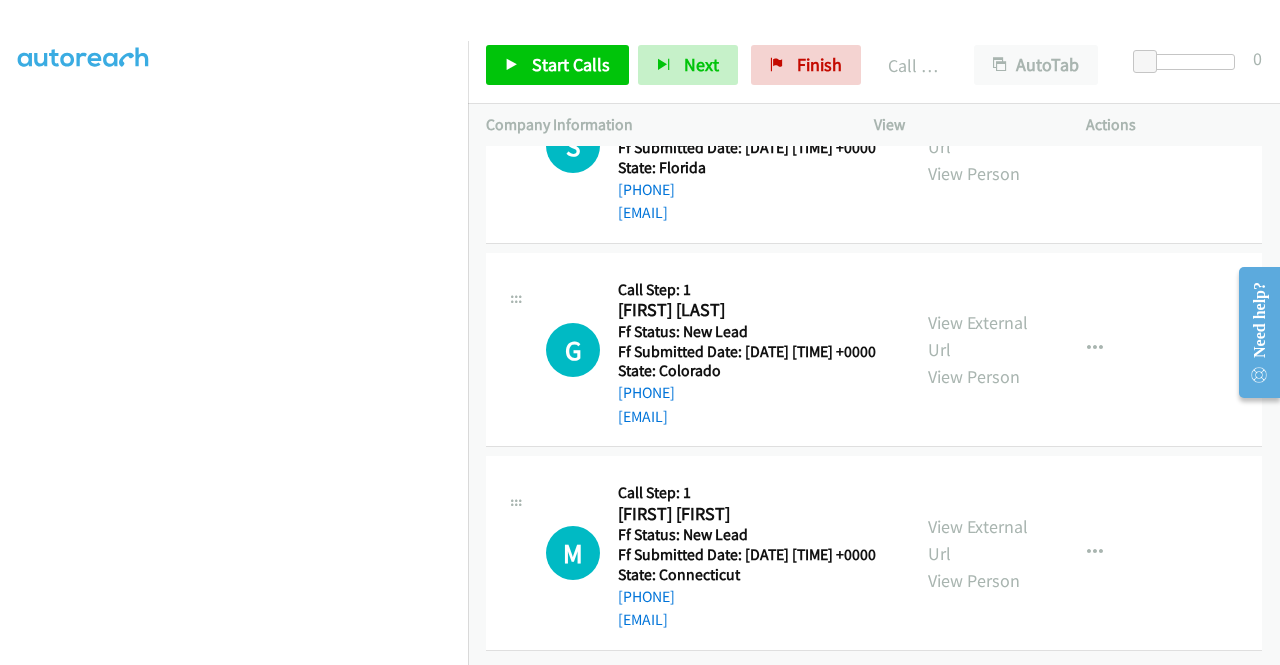 scroll, scrollTop: 5224, scrollLeft: 0, axis: vertical 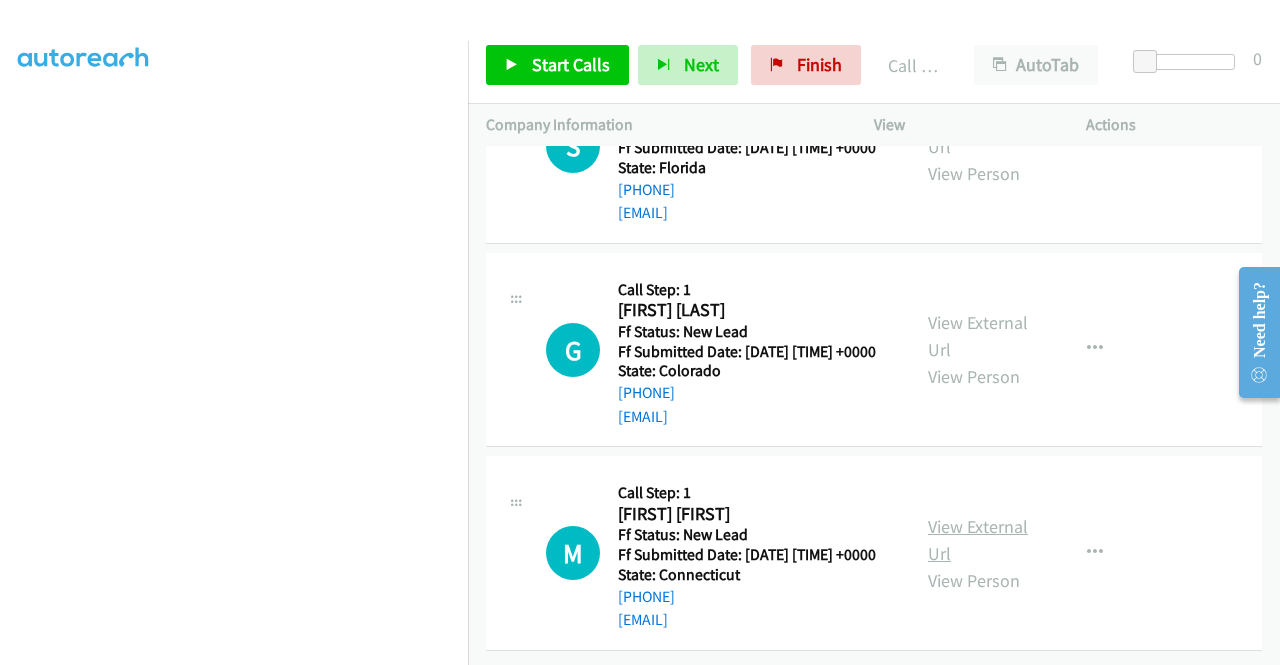 click on "View External Url" at bounding box center [978, 540] 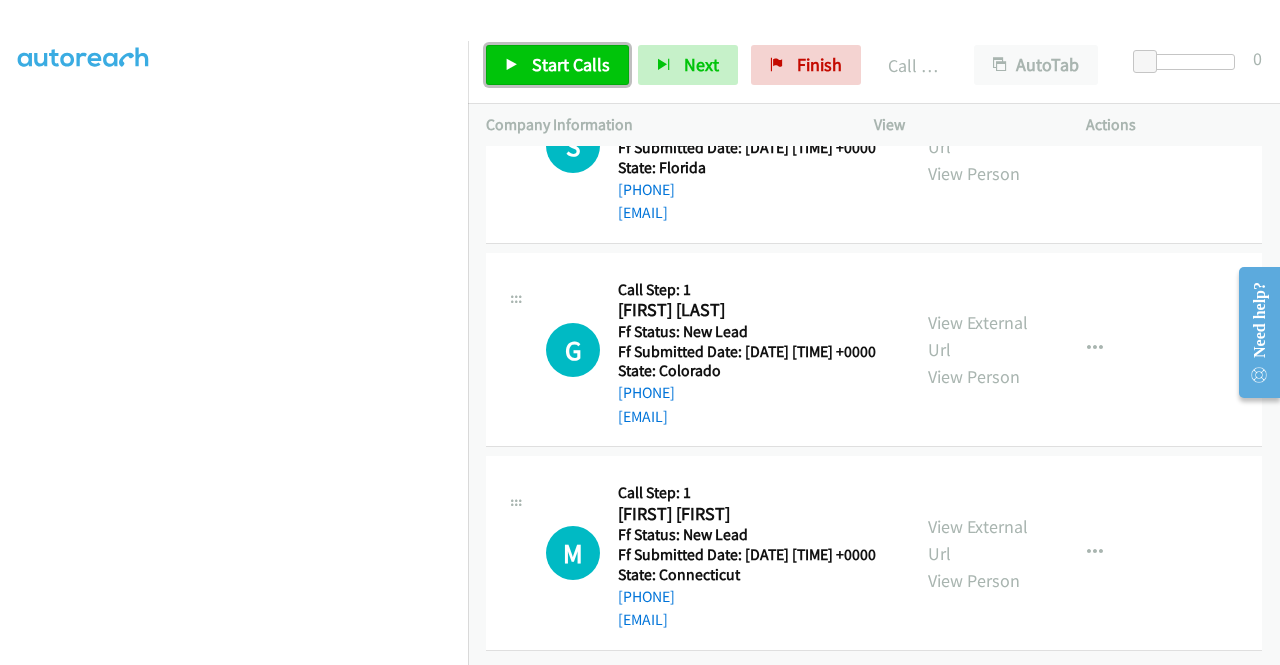 click on "Start Calls" at bounding box center (557, 65) 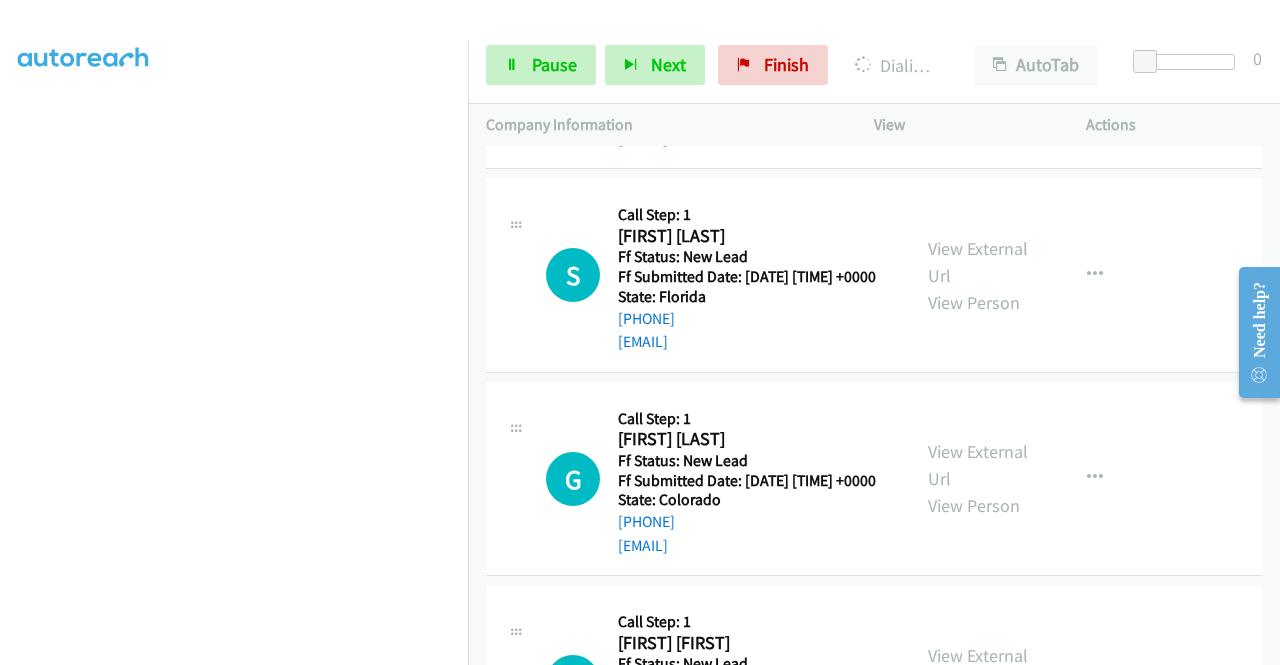 scroll, scrollTop: 4524, scrollLeft: 0, axis: vertical 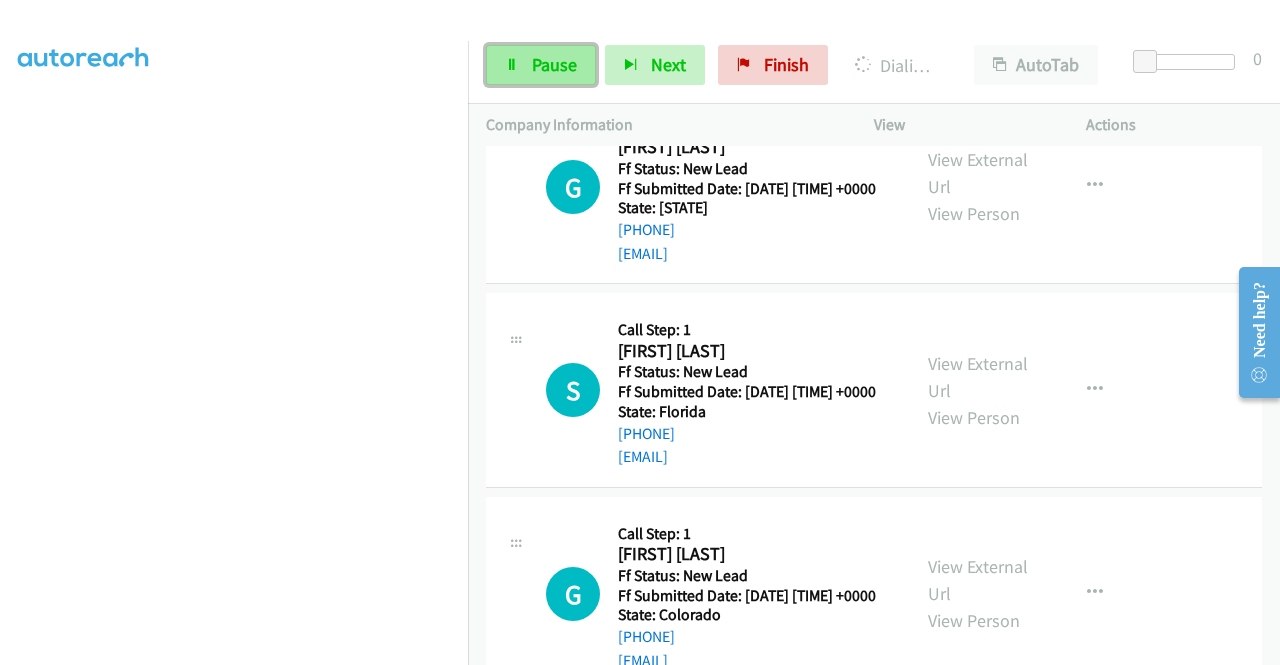 click on "Pause" at bounding box center [554, 64] 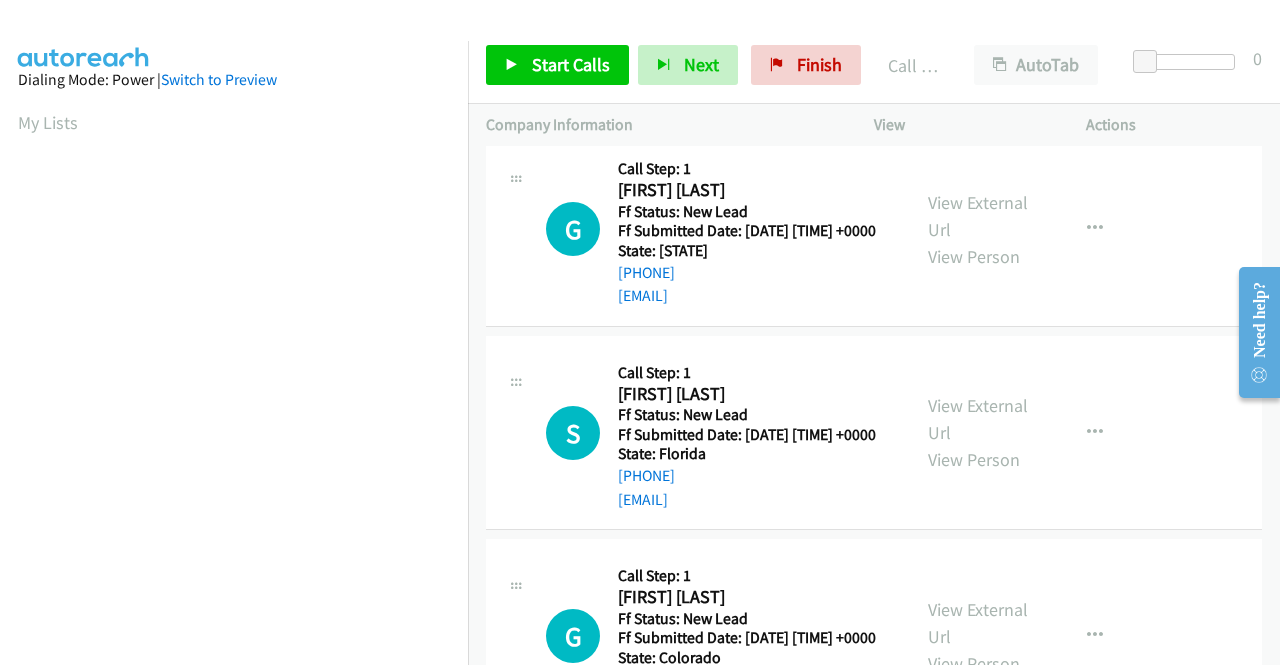 scroll, scrollTop: 456, scrollLeft: 0, axis: vertical 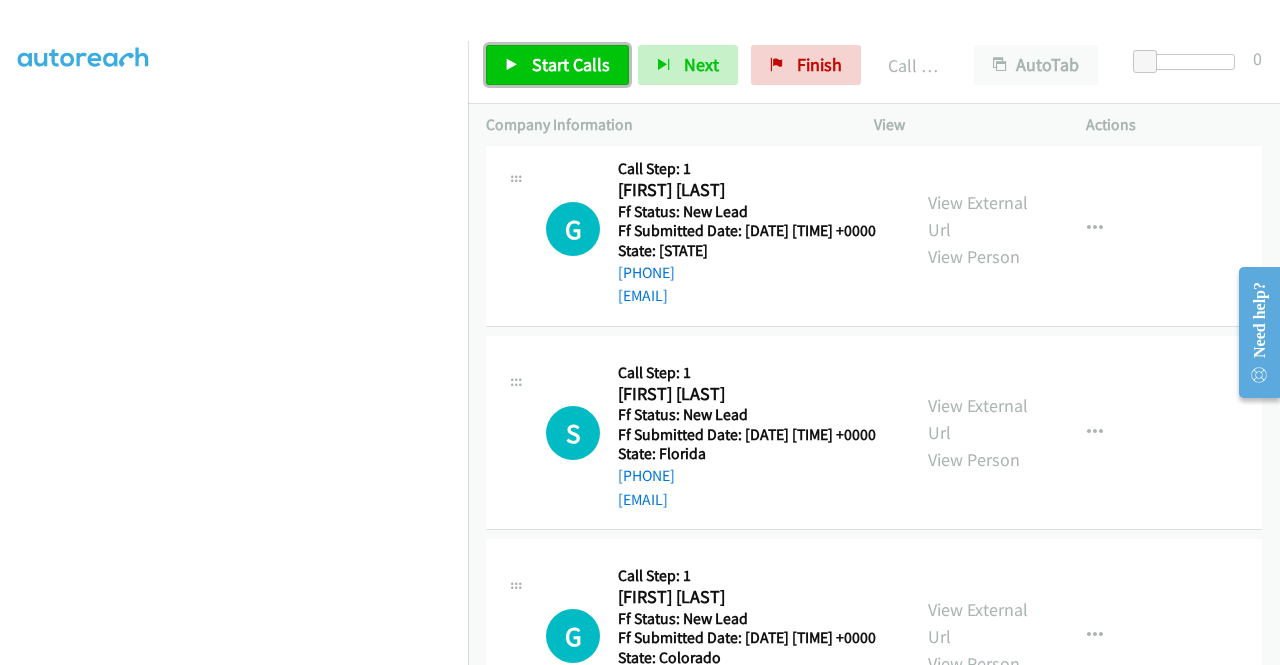 click on "Start Calls" at bounding box center (571, 64) 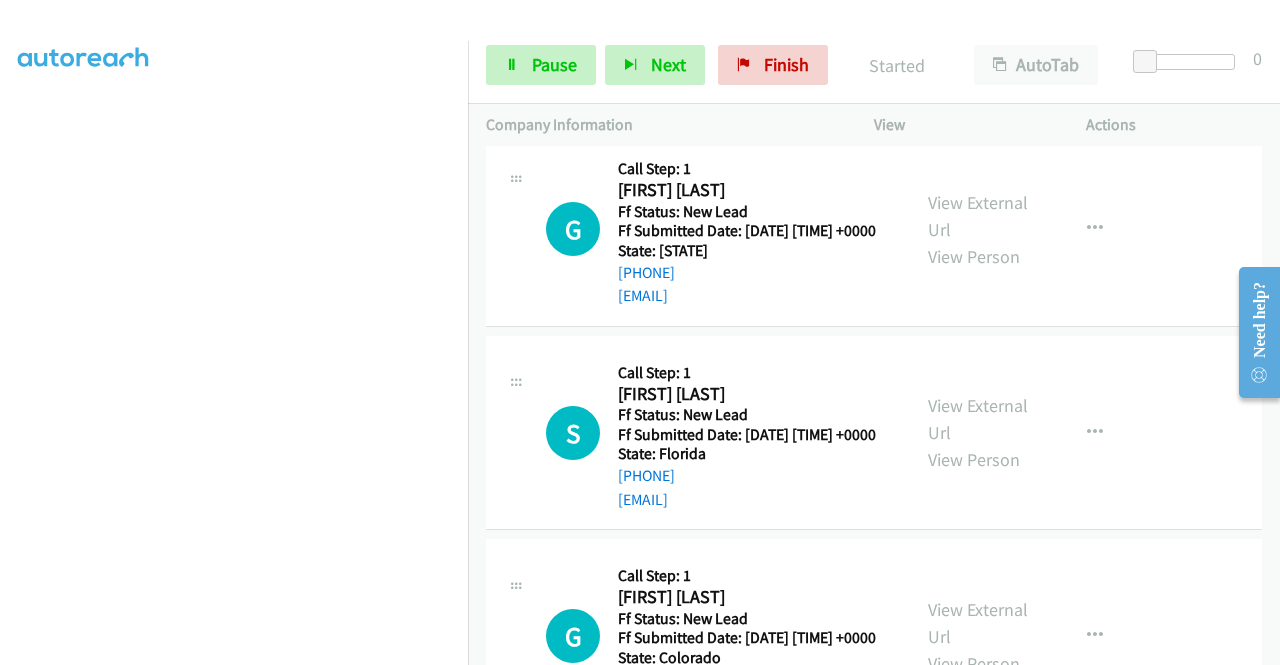 click on "Call was successful?" at bounding box center (685, 92) 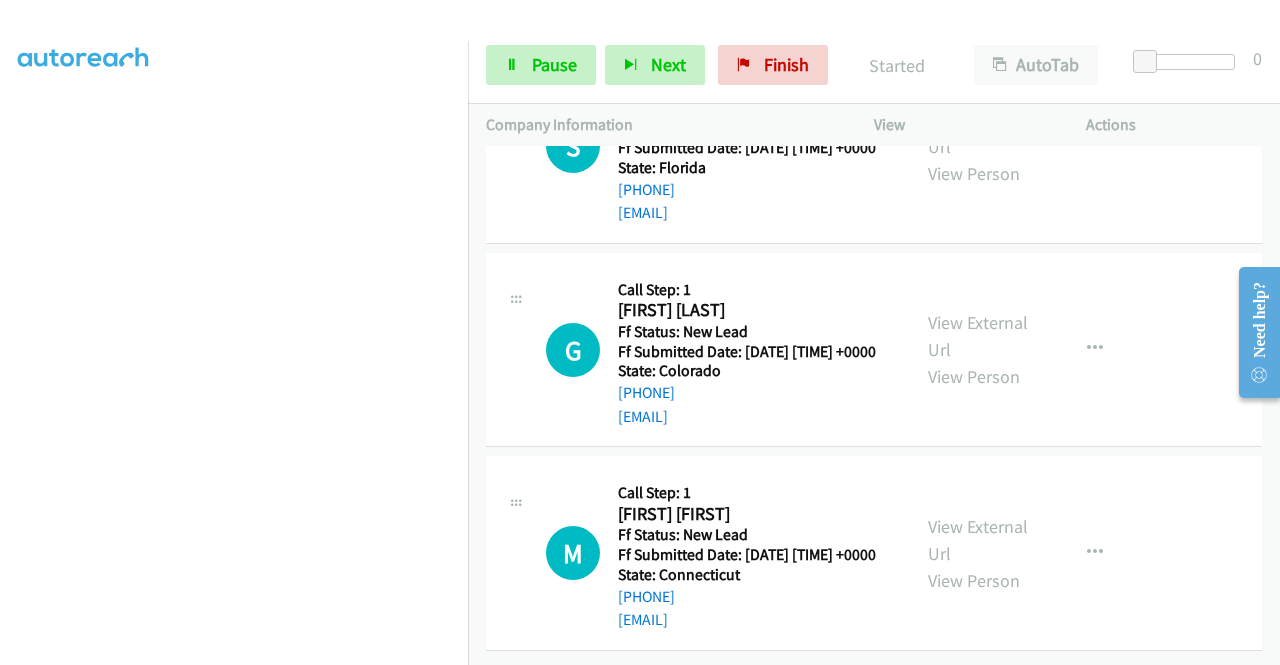 scroll, scrollTop: 4824, scrollLeft: 0, axis: vertical 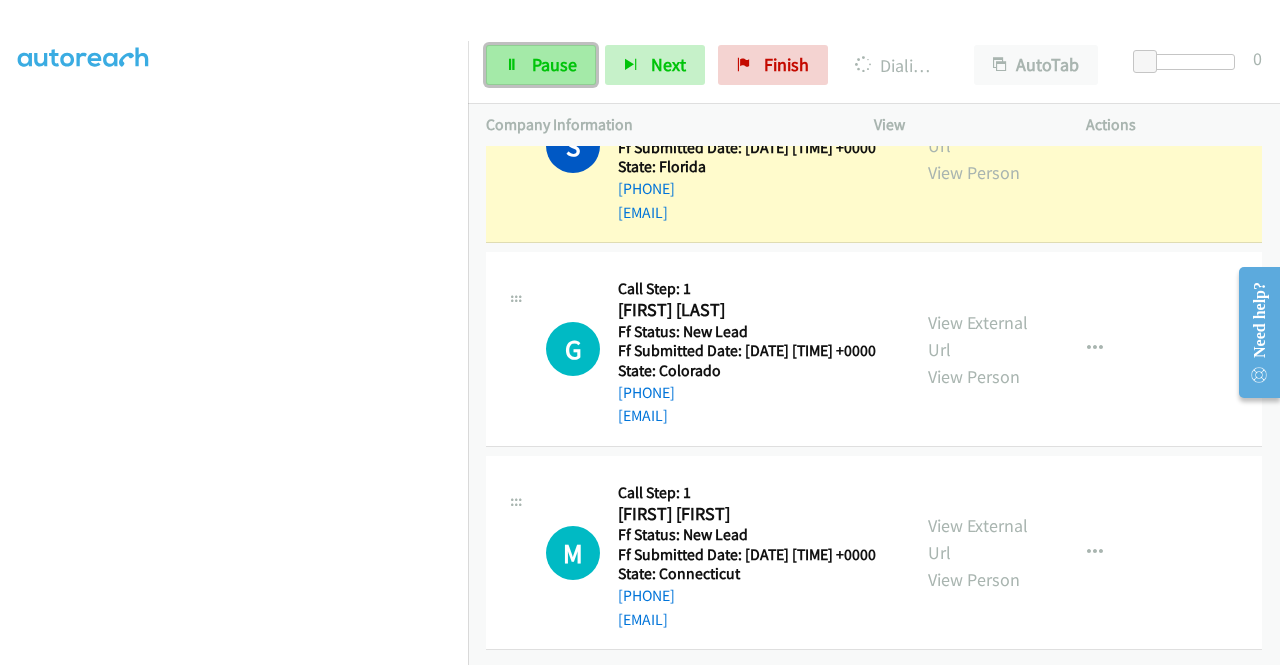 click on "Pause" at bounding box center [554, 64] 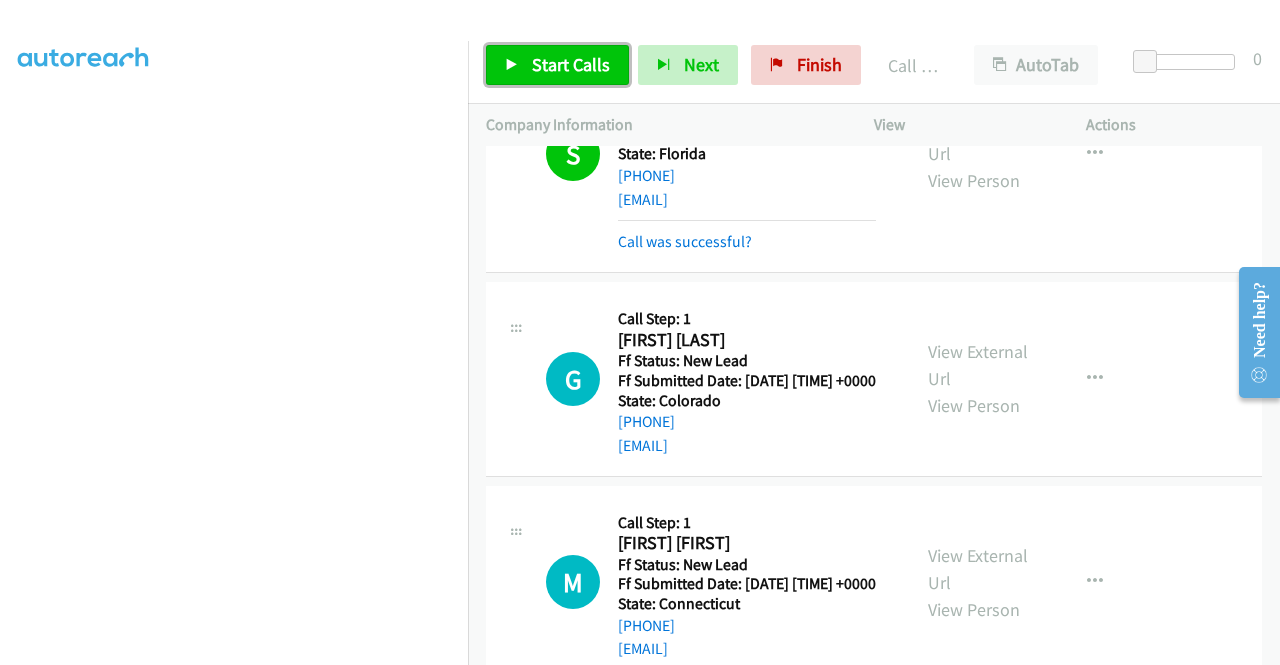 click on "Start Calls" at bounding box center (571, 64) 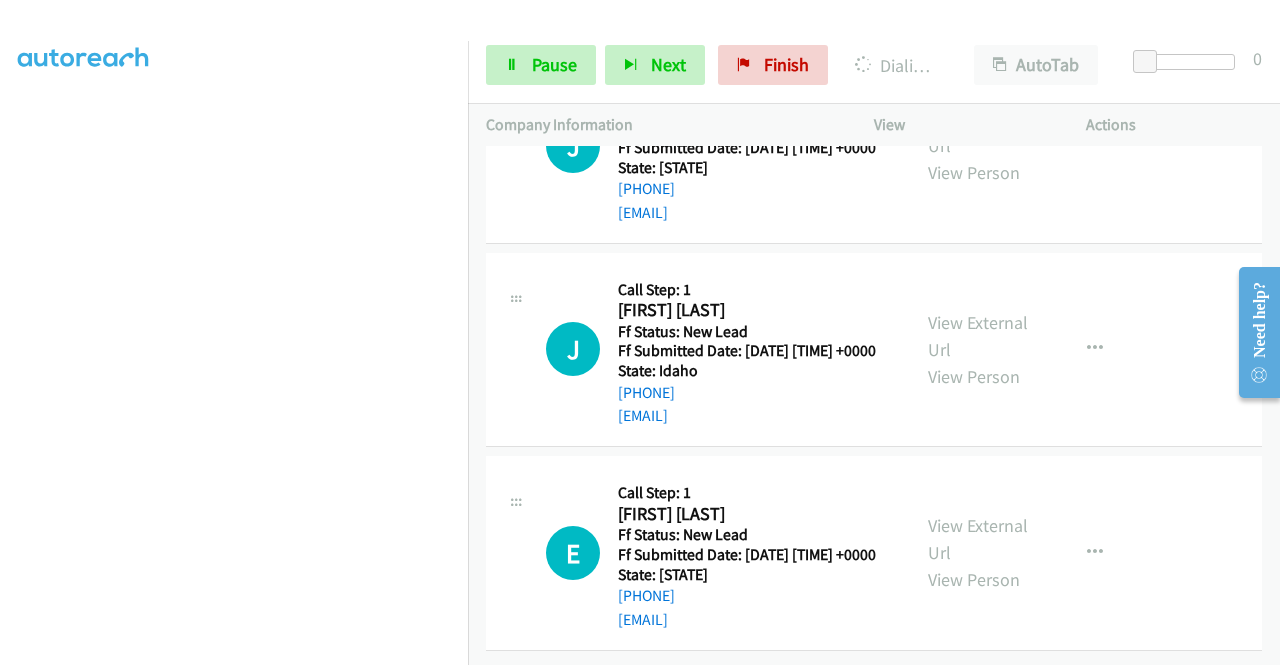 scroll, scrollTop: 5624, scrollLeft: 0, axis: vertical 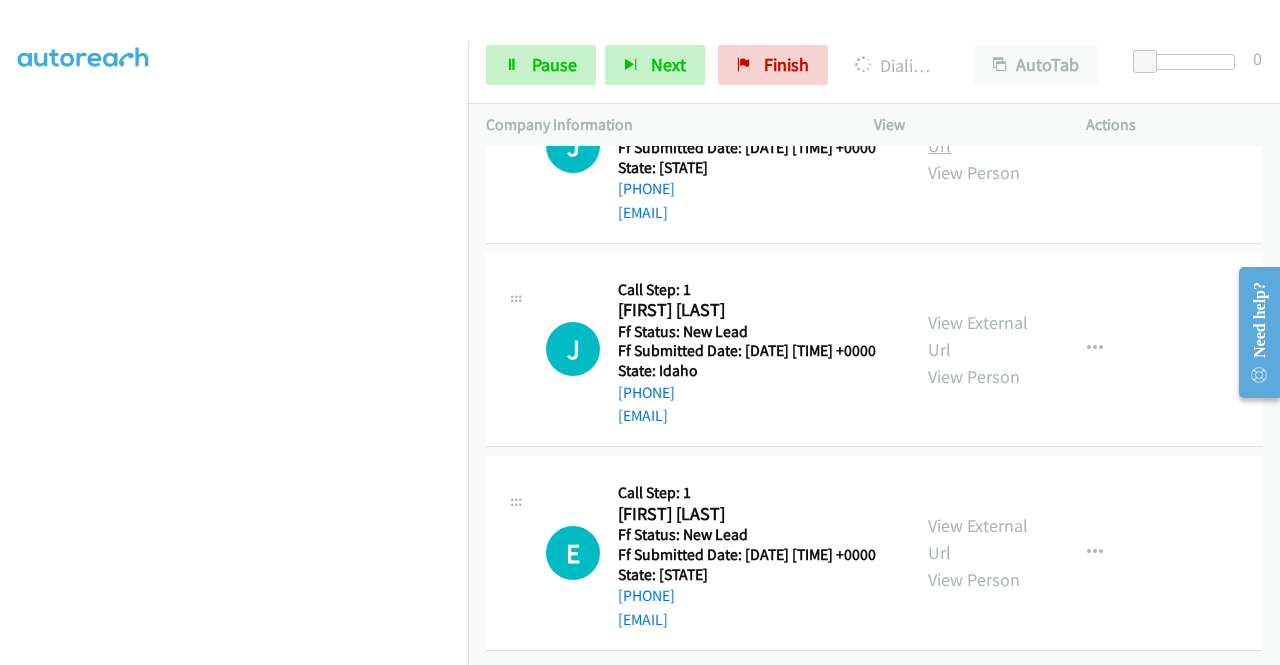 click on "View External Url" at bounding box center [978, 132] 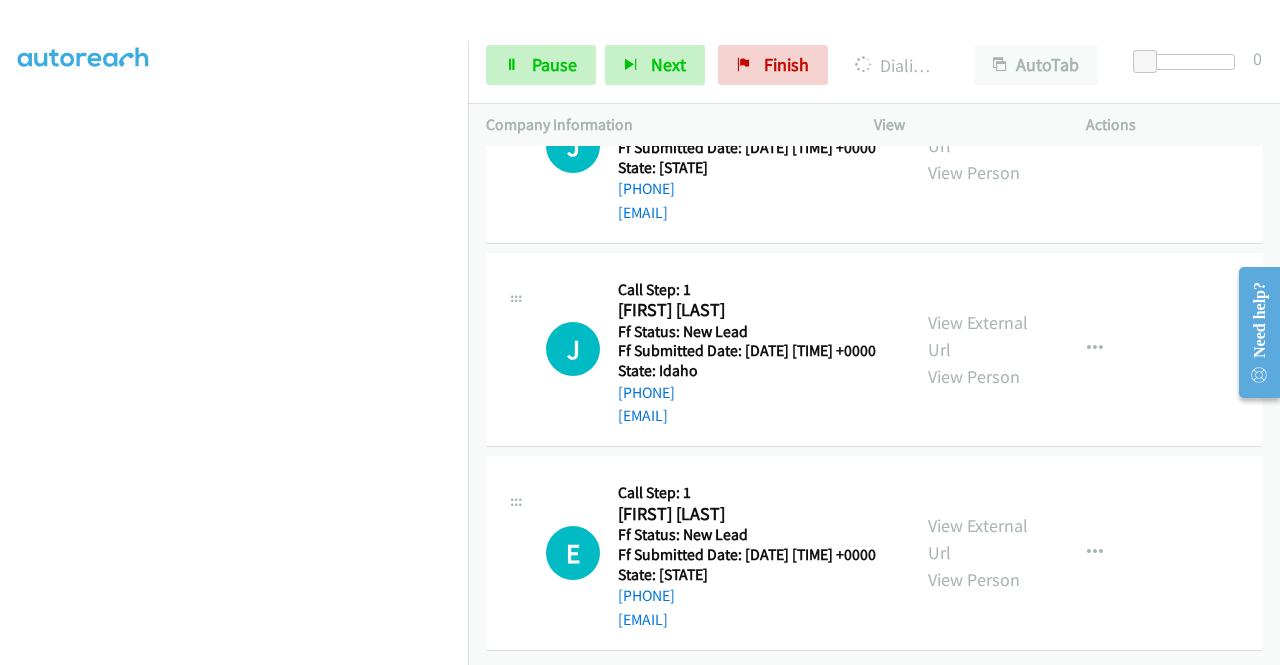 scroll, scrollTop: 5824, scrollLeft: 0, axis: vertical 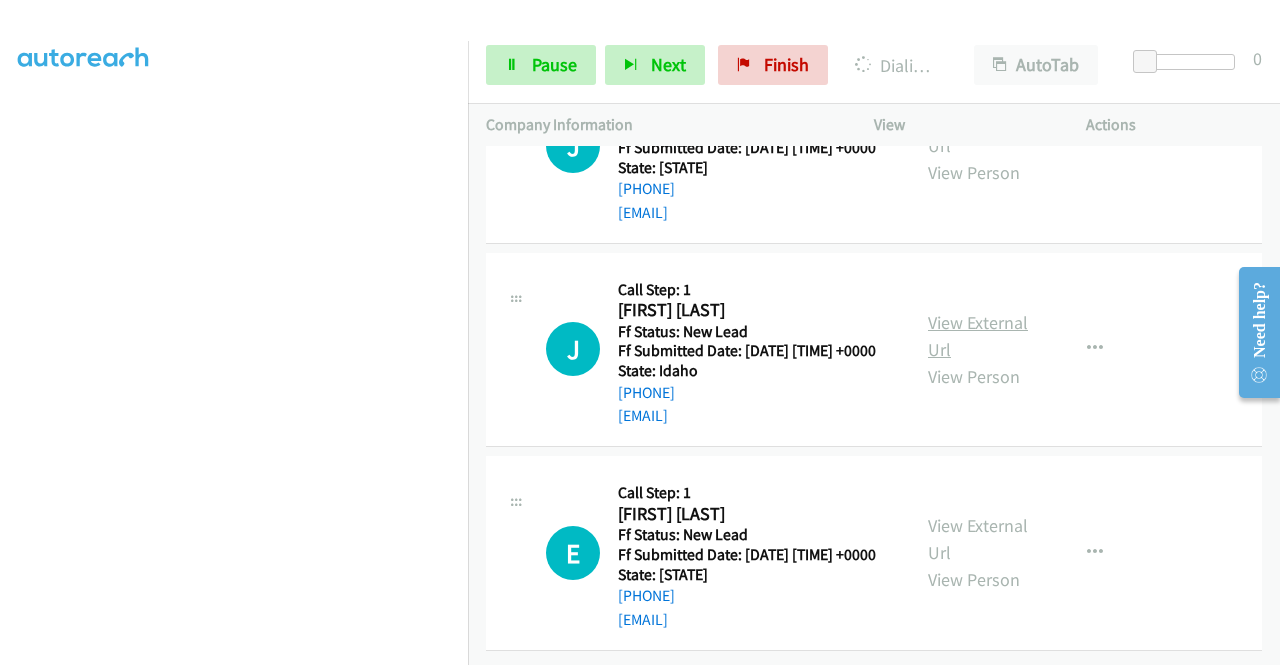 click on "View External Url" at bounding box center [978, 336] 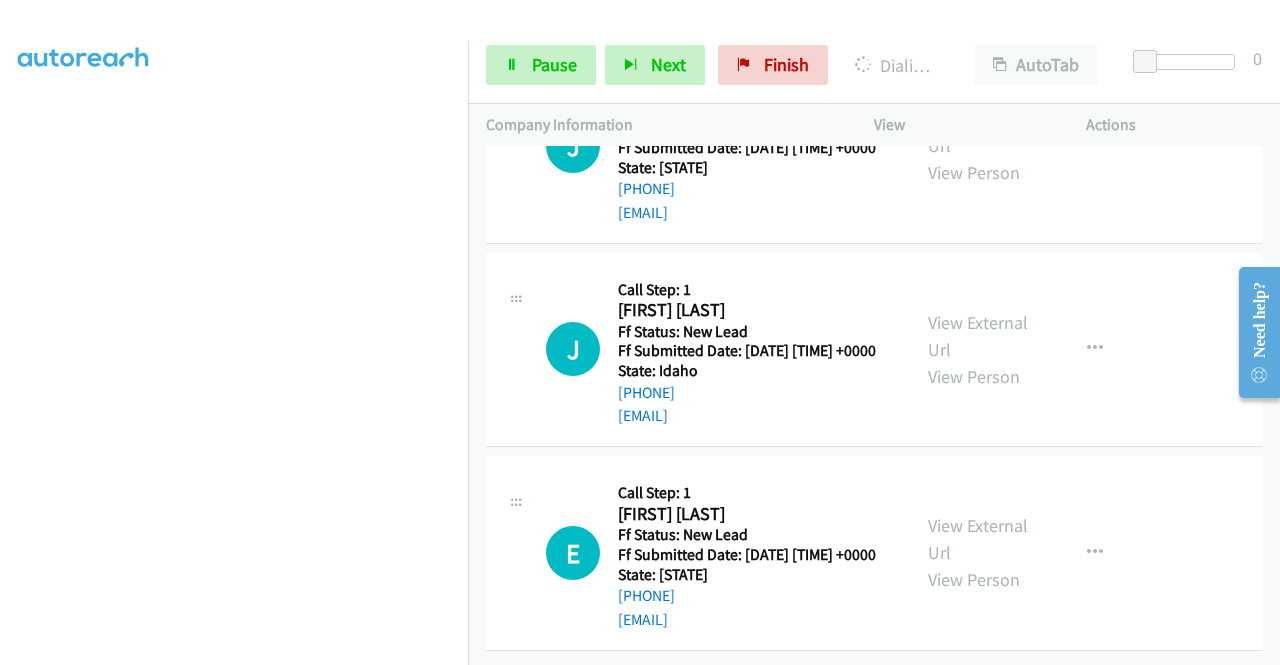 scroll, scrollTop: 5976, scrollLeft: 0, axis: vertical 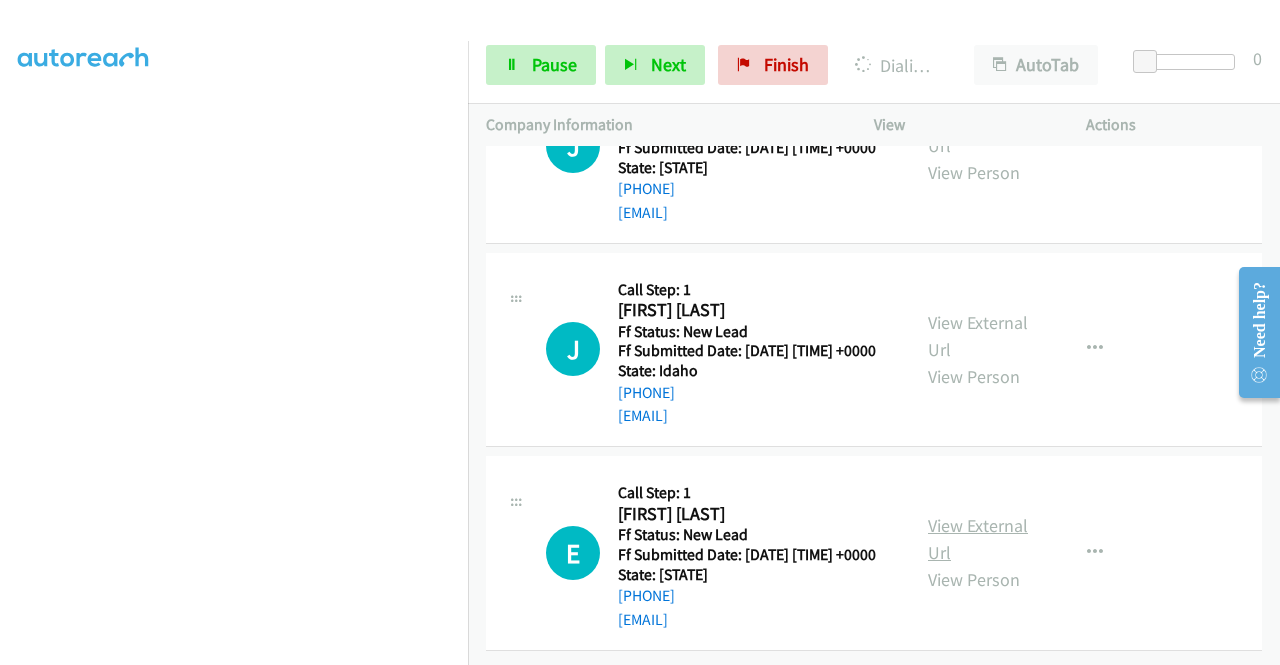 click on "View External Url" at bounding box center (978, 539) 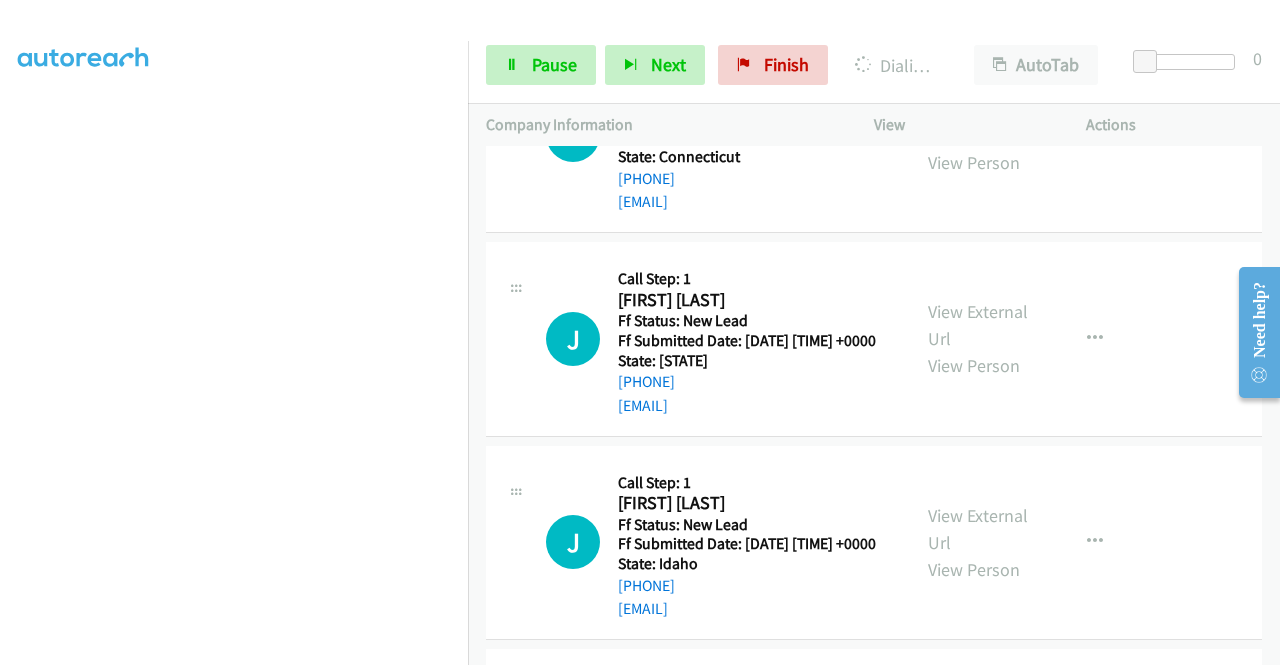 scroll, scrollTop: 5176, scrollLeft: 0, axis: vertical 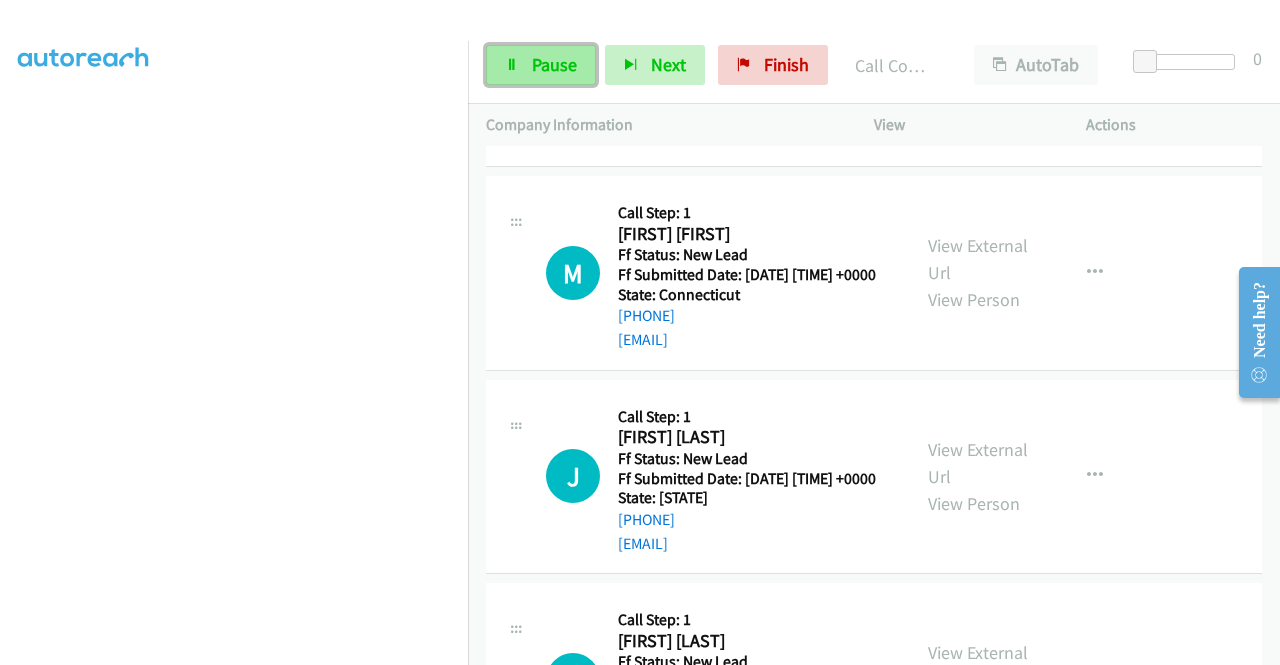 click on "Pause" at bounding box center [554, 64] 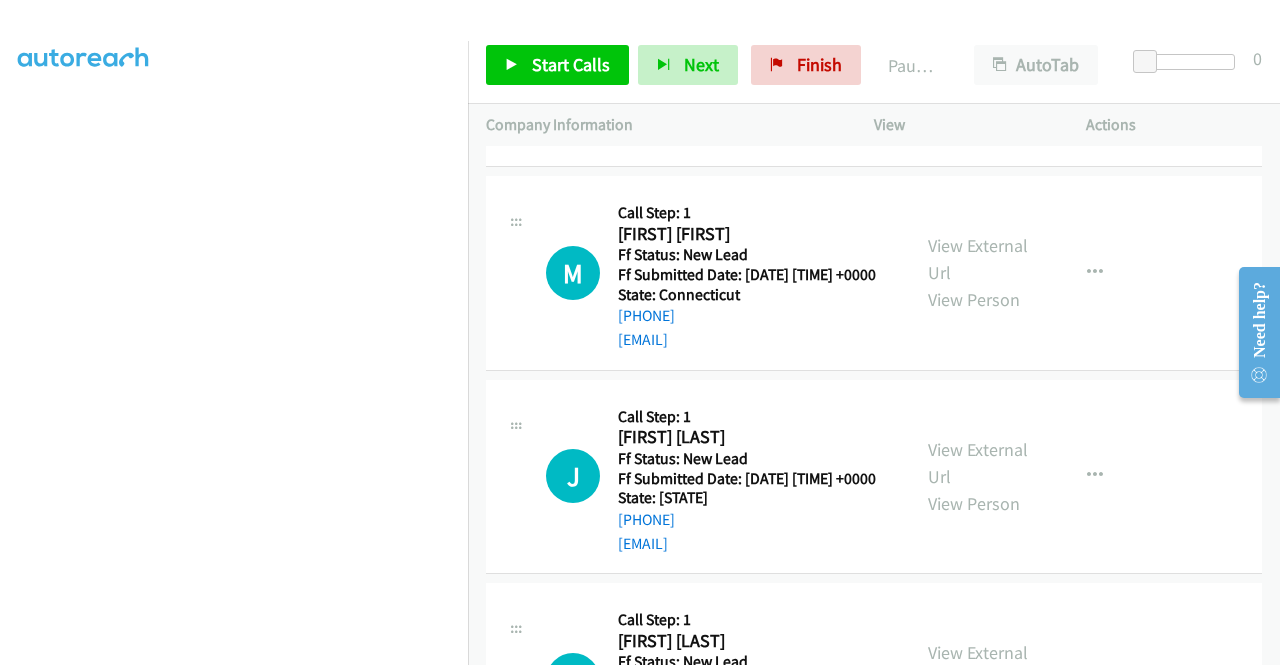 scroll, scrollTop: 5476, scrollLeft: 0, axis: vertical 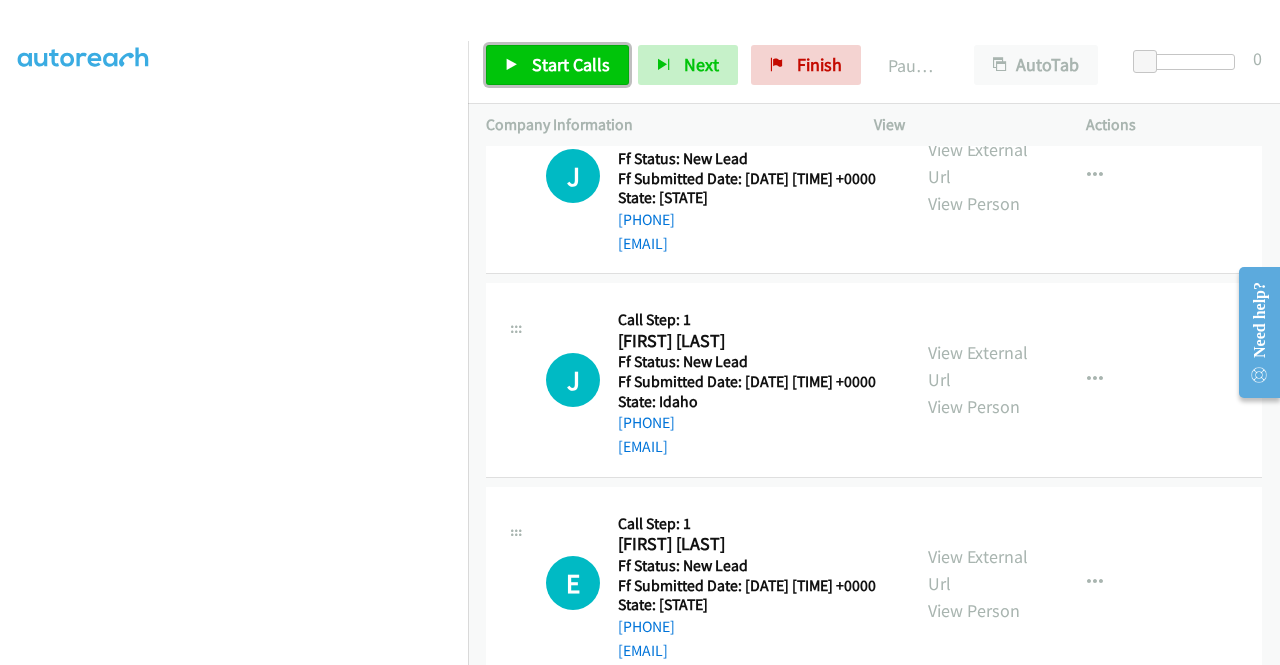 click on "Start Calls" at bounding box center (571, 64) 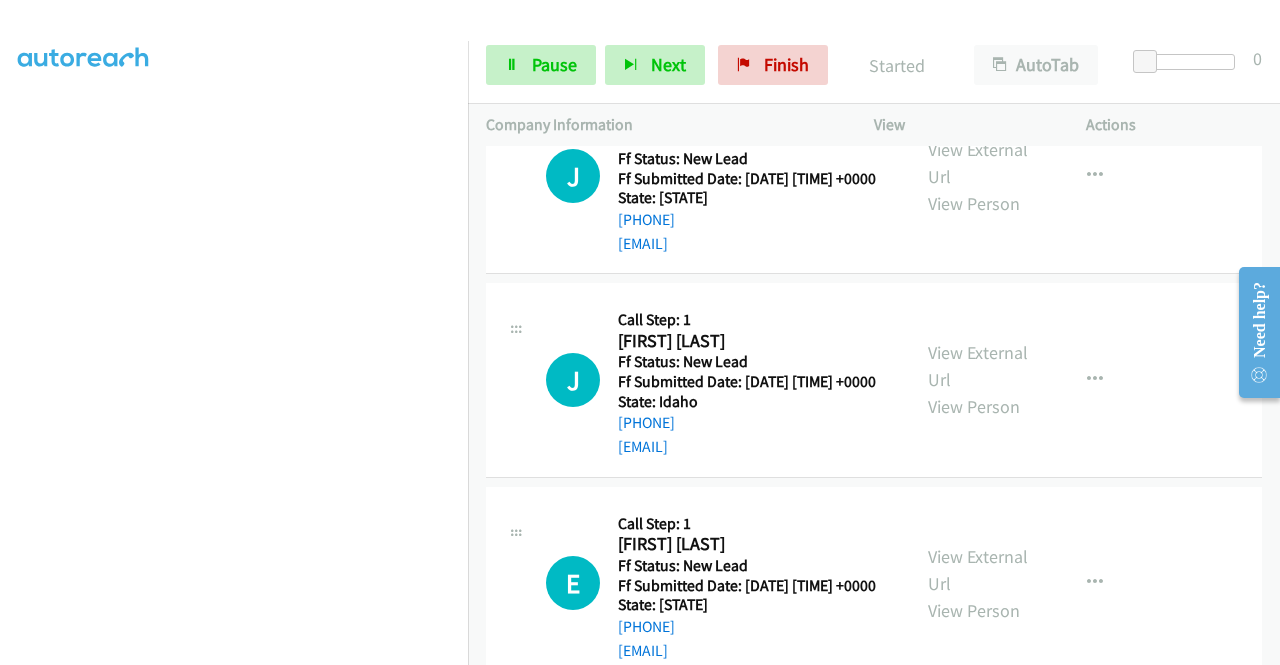 click on "Call was successful?" at bounding box center (685, -164) 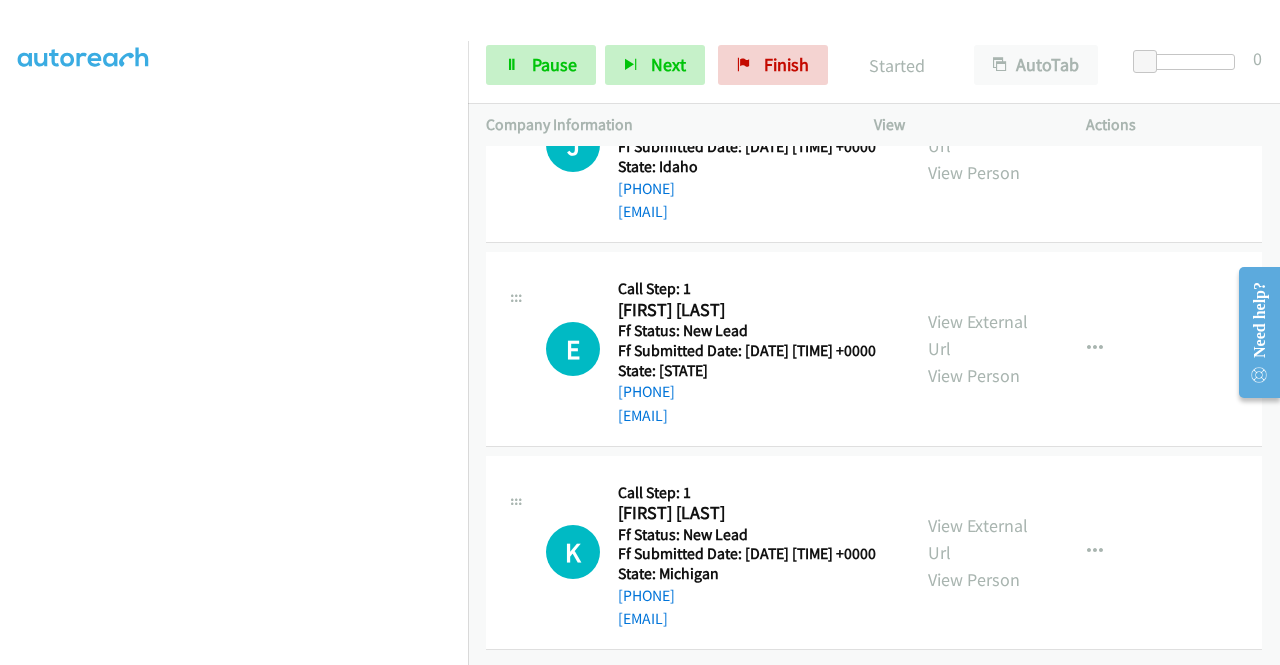scroll, scrollTop: 6200, scrollLeft: 0, axis: vertical 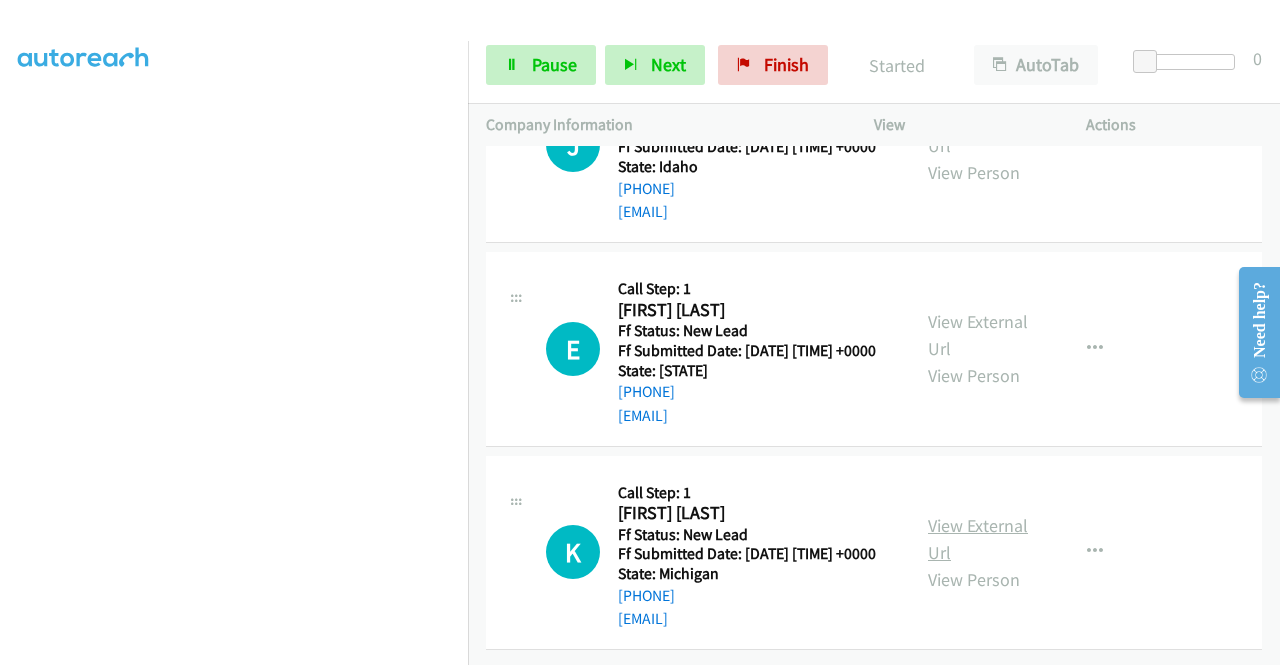 click on "View External Url" at bounding box center (978, 539) 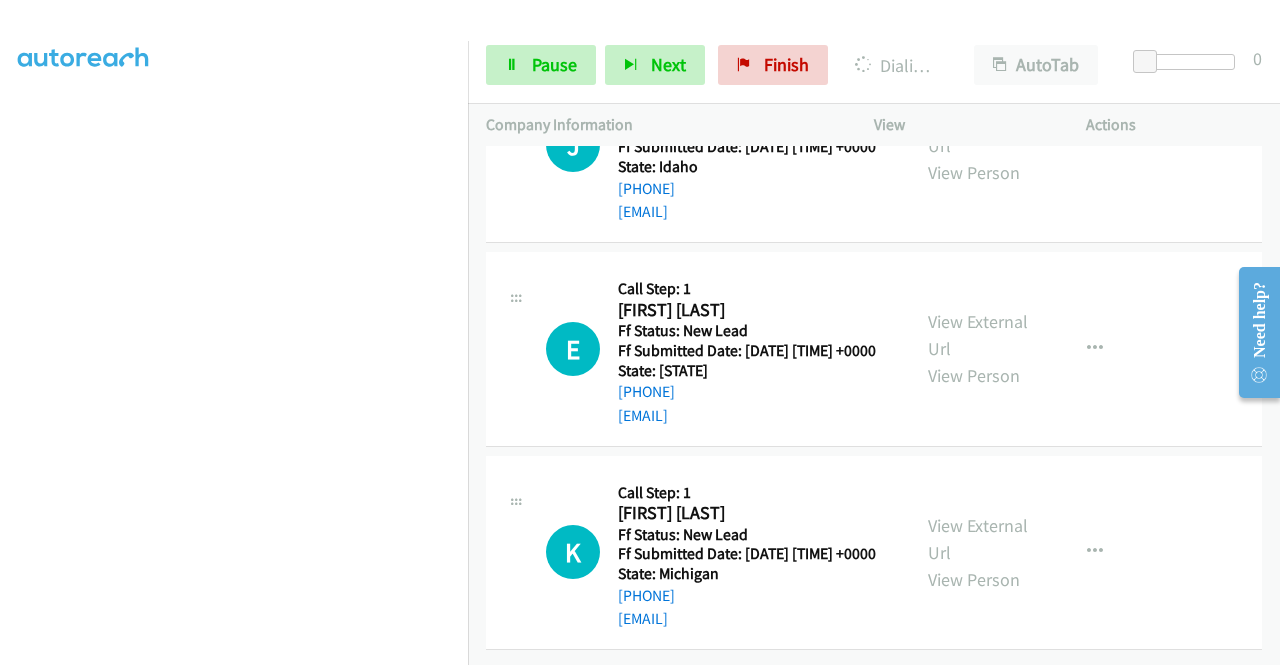 scroll, scrollTop: 0, scrollLeft: 0, axis: both 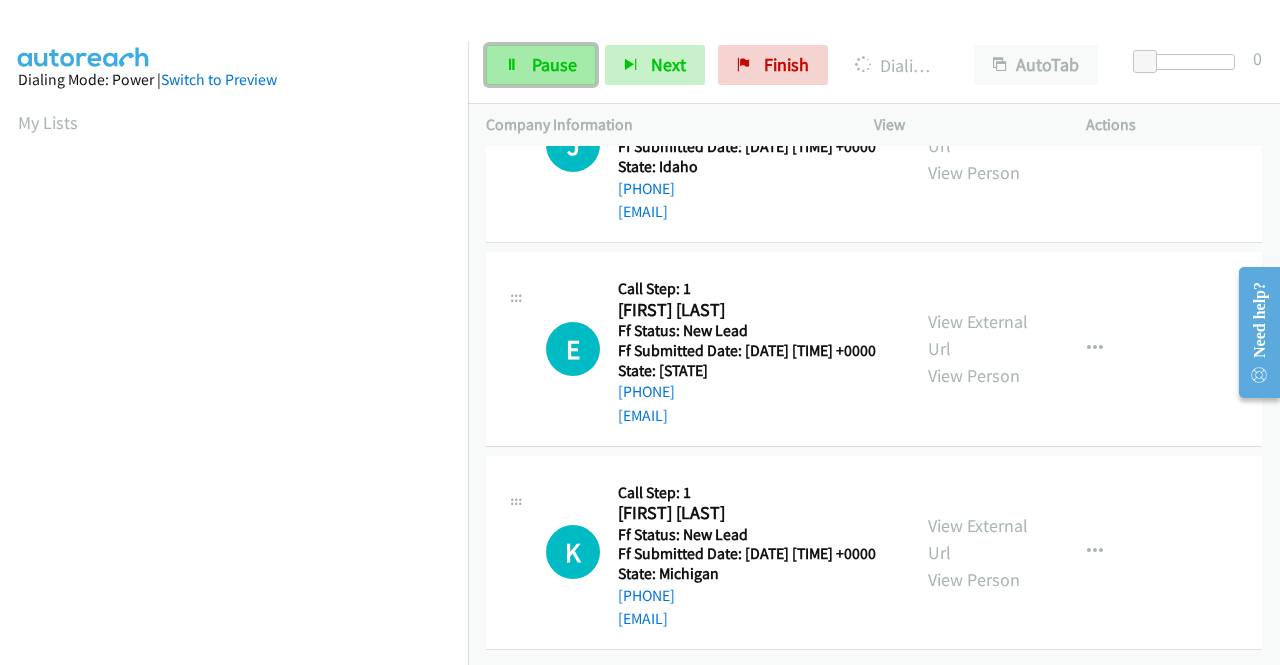 click on "Pause" at bounding box center (554, 64) 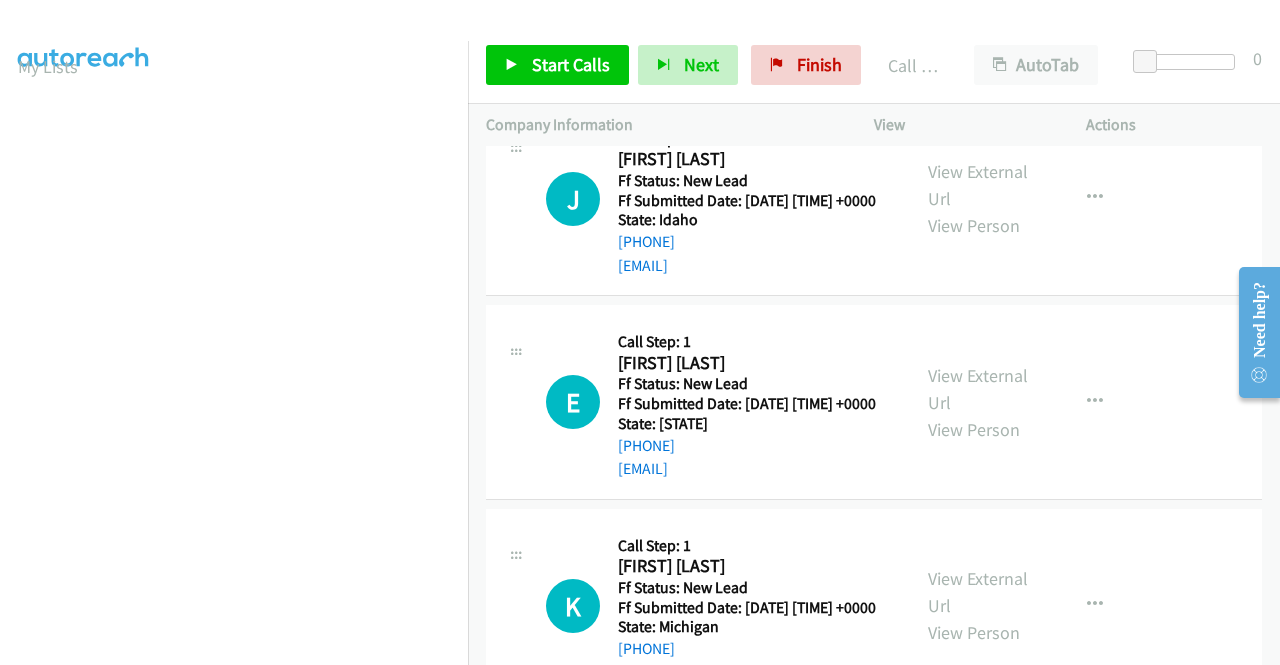 scroll, scrollTop: 456, scrollLeft: 0, axis: vertical 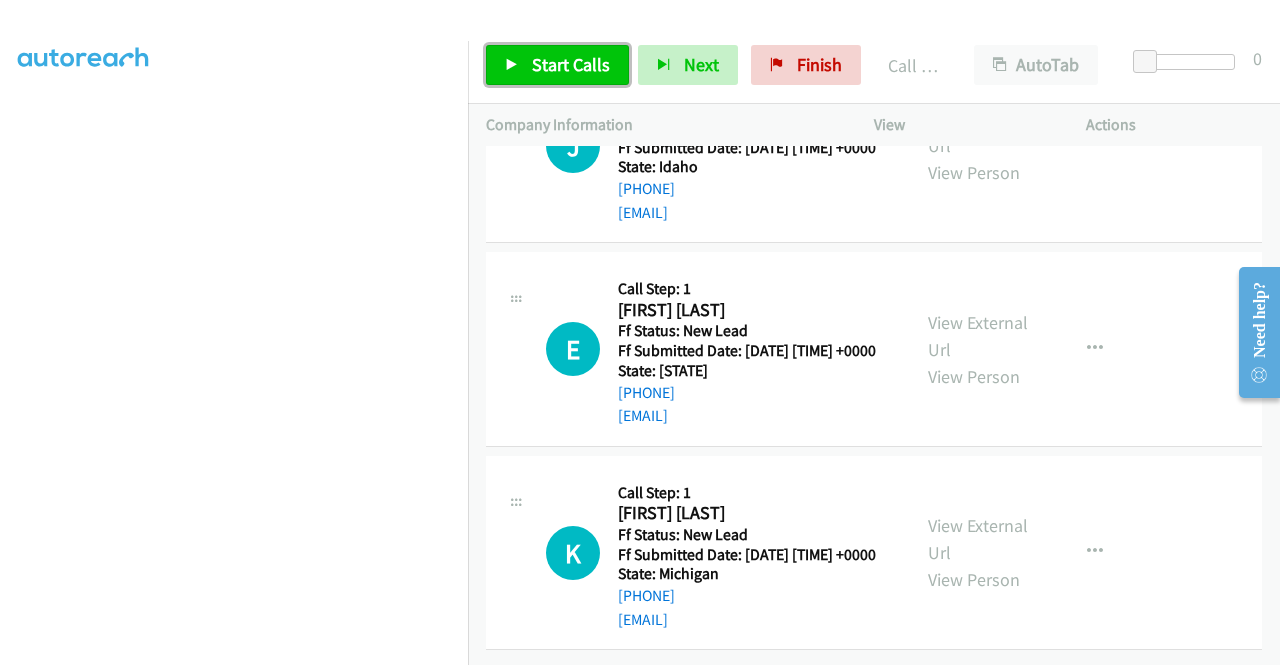 click on "Start Calls" at bounding box center (557, 65) 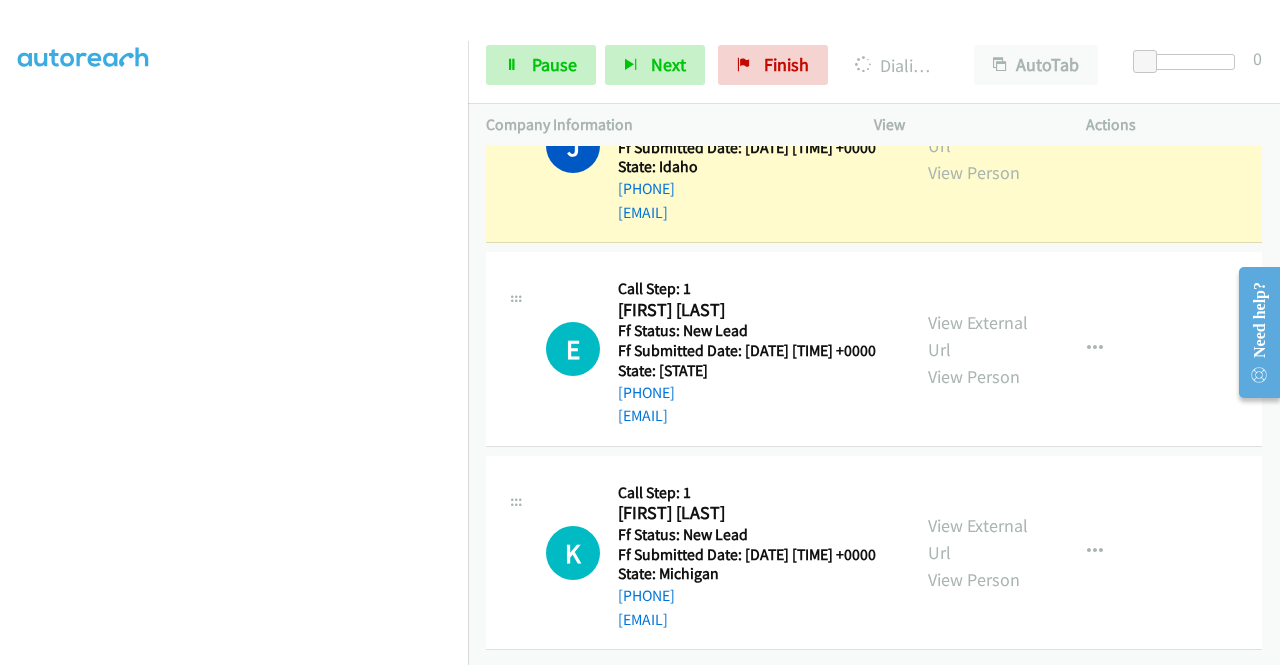 scroll, scrollTop: 6284, scrollLeft: 0, axis: vertical 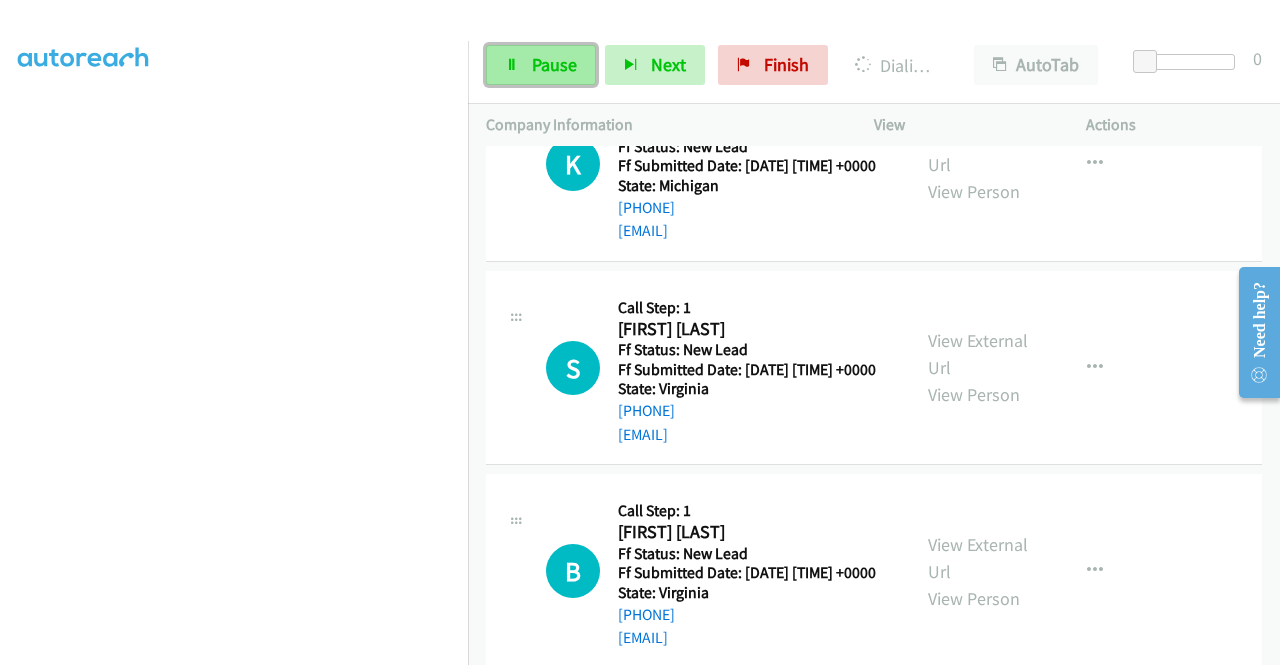 click on "Pause" at bounding box center (554, 64) 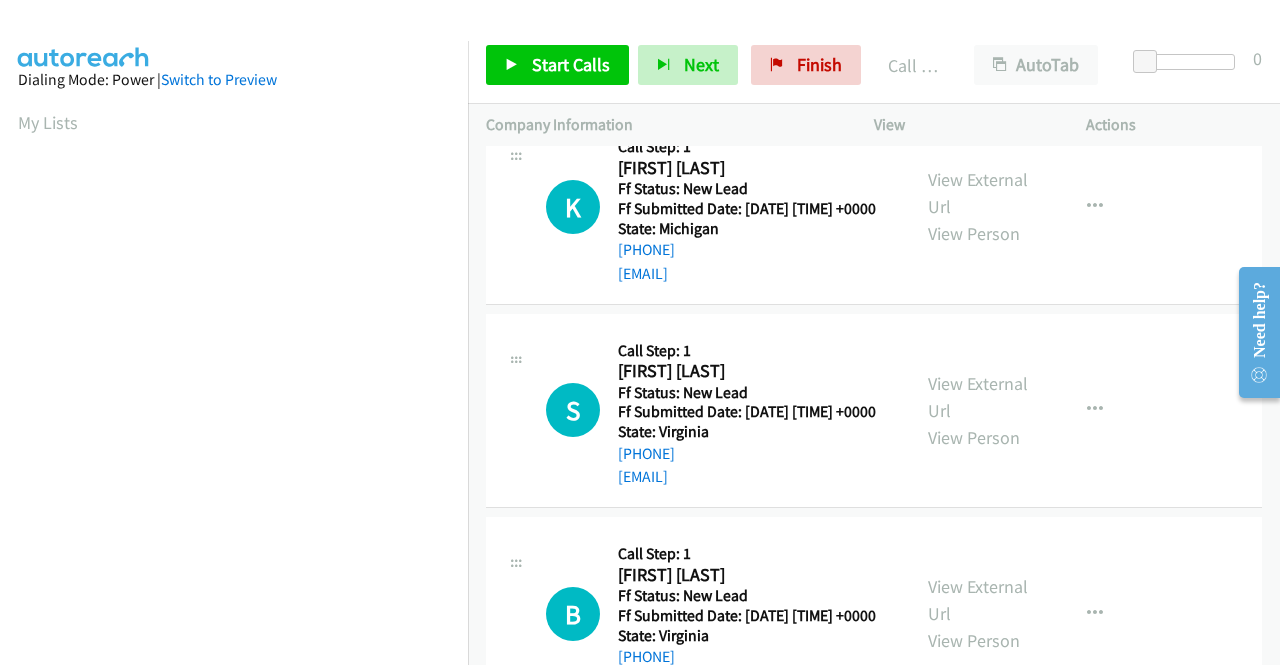 scroll, scrollTop: 456, scrollLeft: 0, axis: vertical 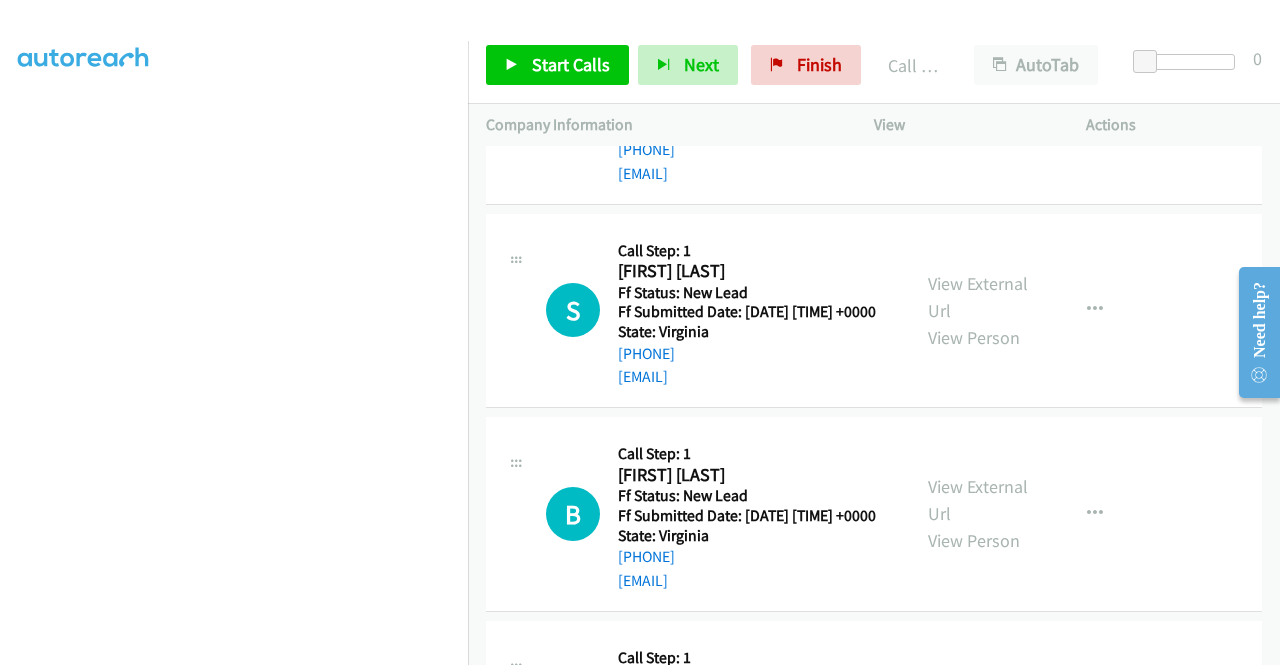click on "Call was successful?" at bounding box center (685, -31) 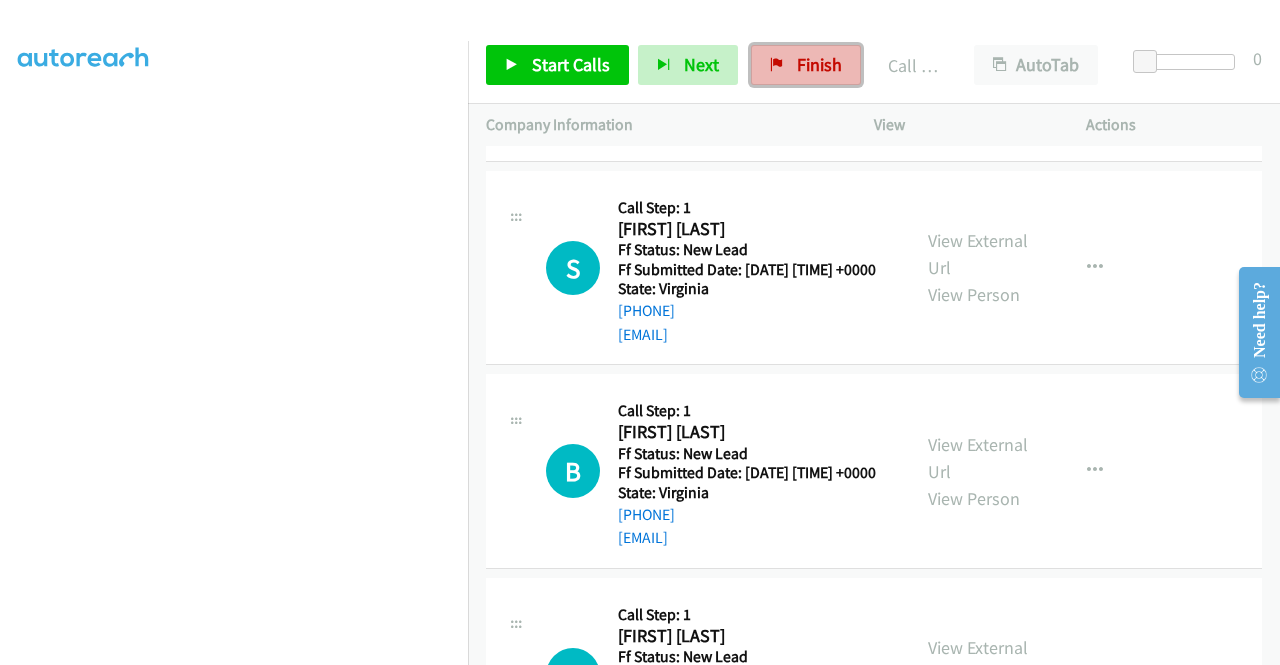 click on "Finish" at bounding box center [806, 65] 